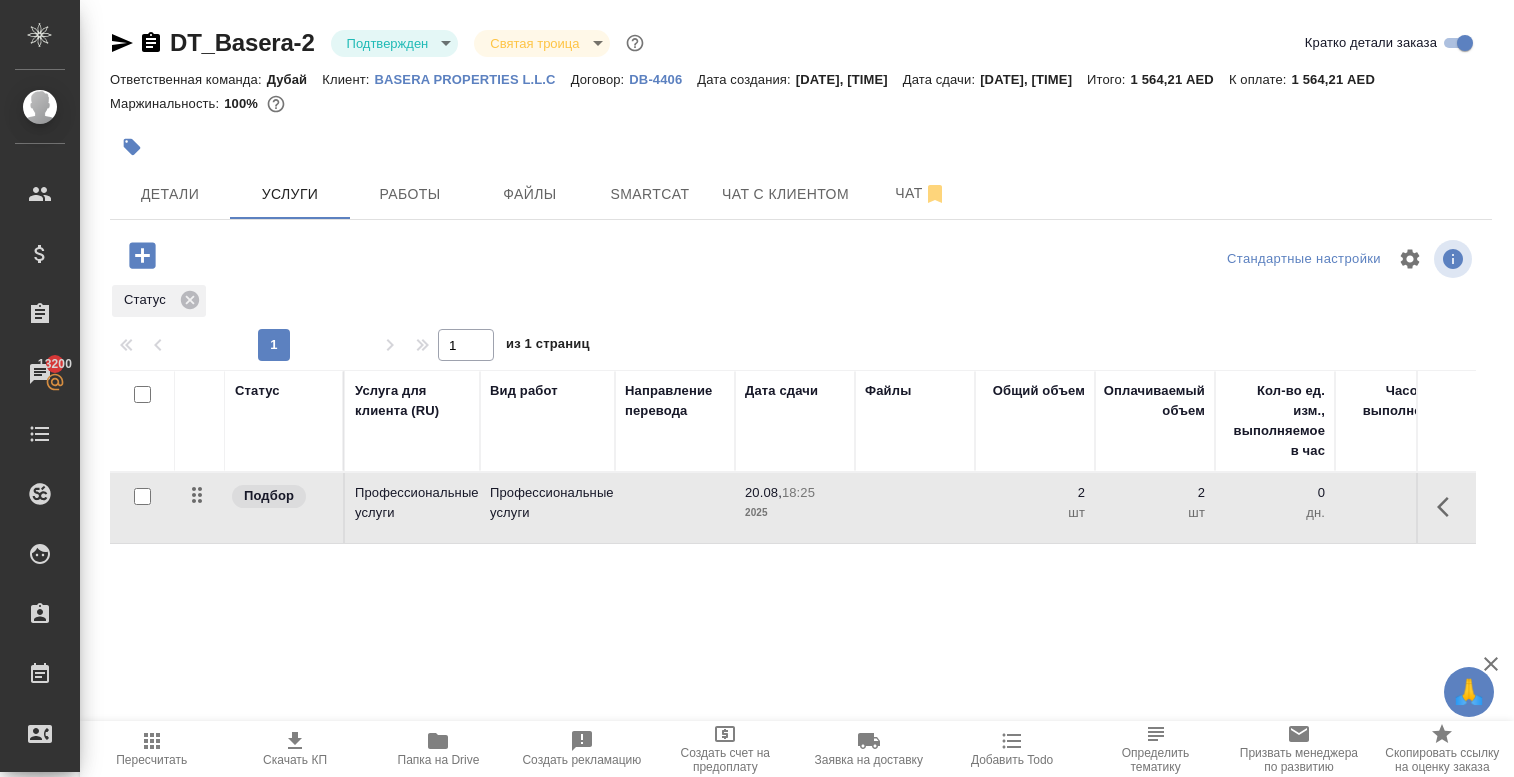 scroll, scrollTop: 0, scrollLeft: 0, axis: both 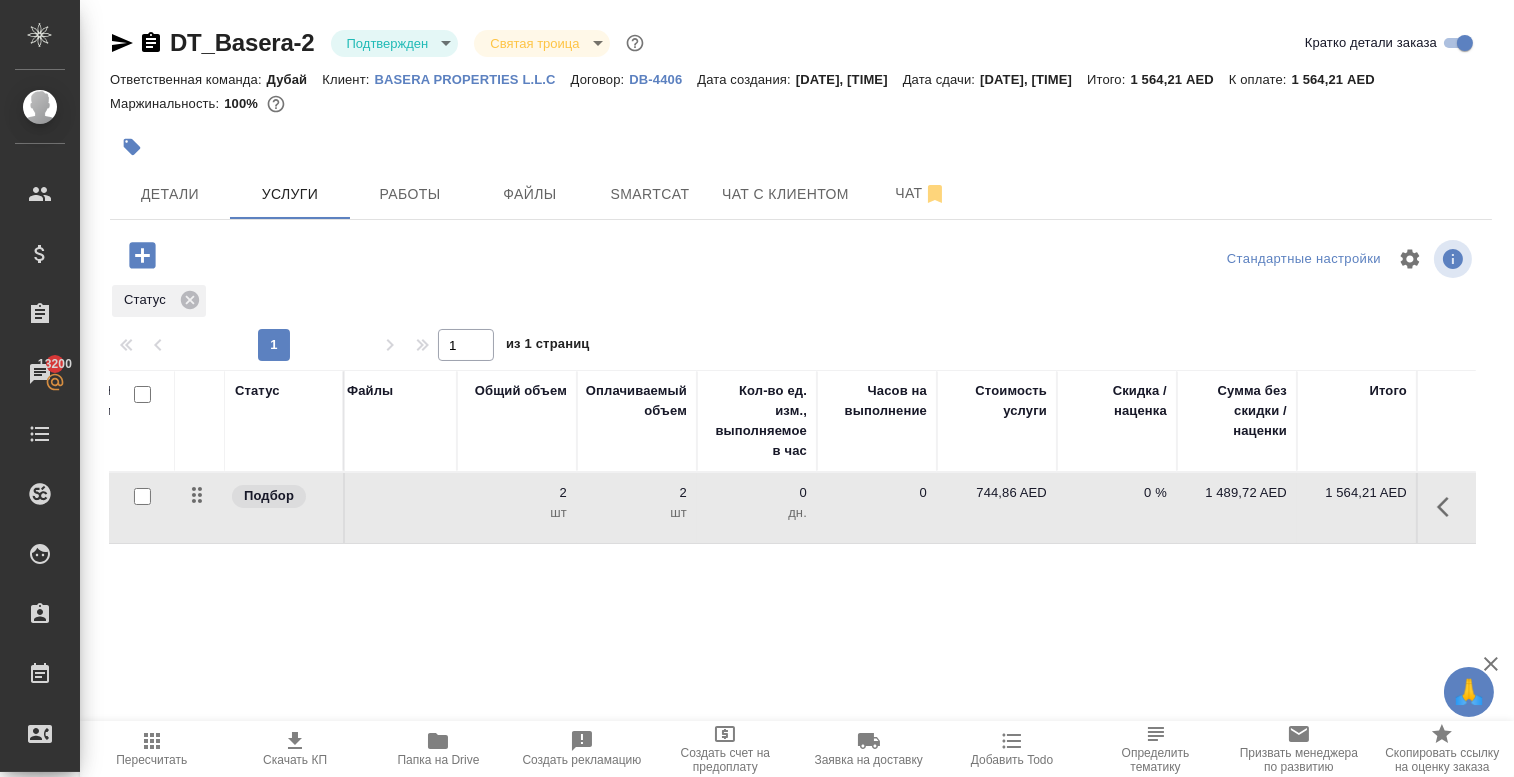 click on "744,86 AED" at bounding box center [997, 493] 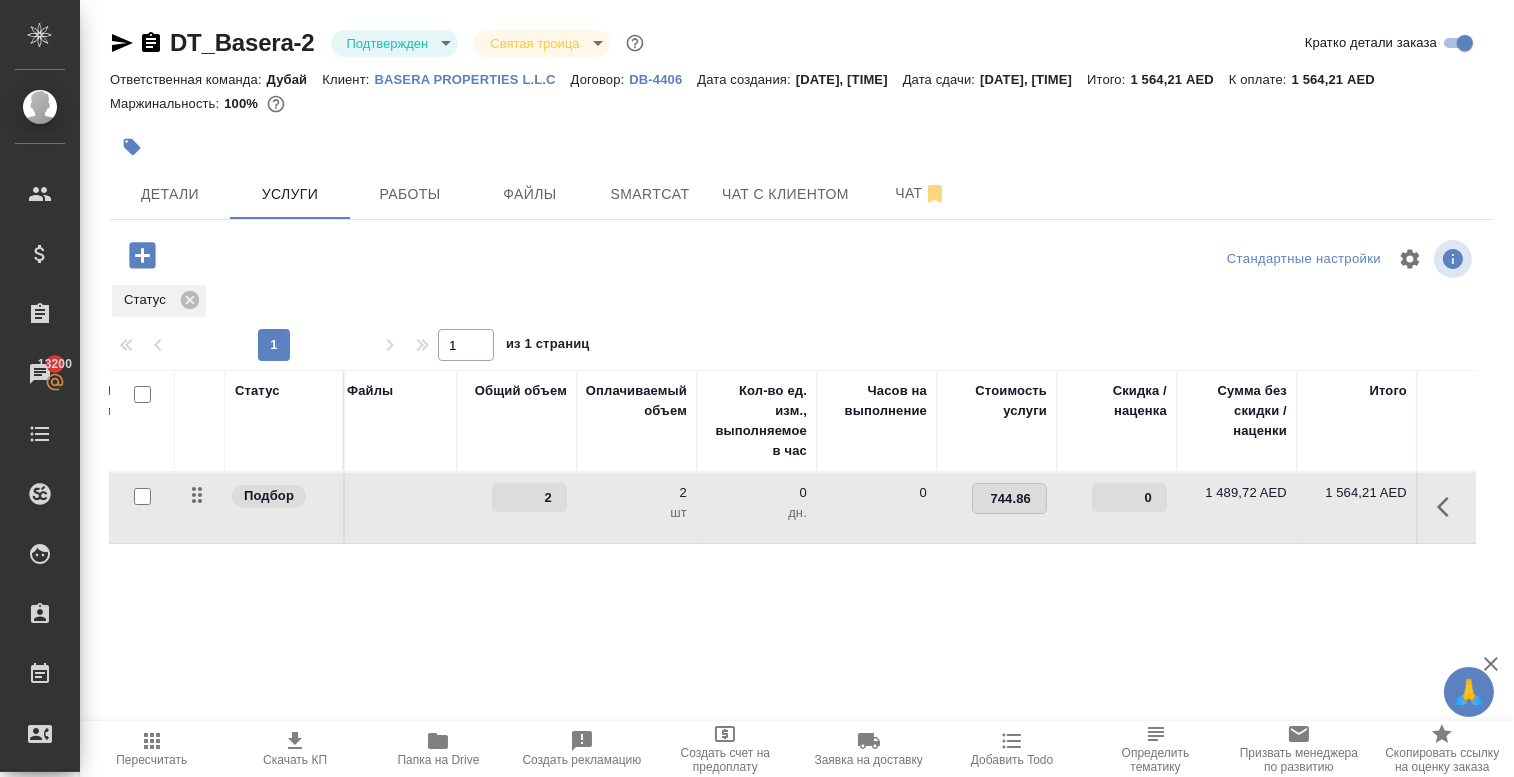 click on "744.86" at bounding box center (1009, 498) 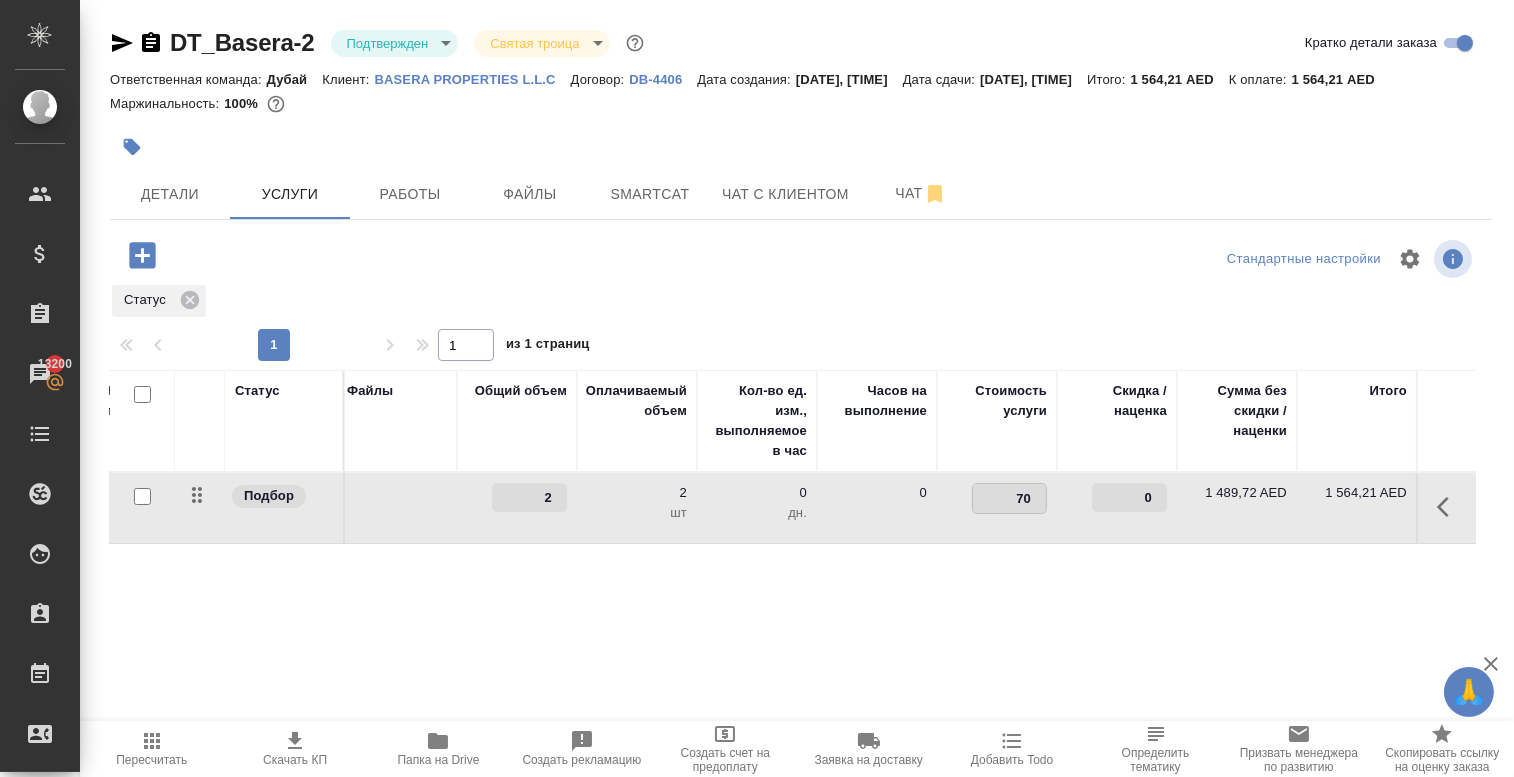 type on "709" 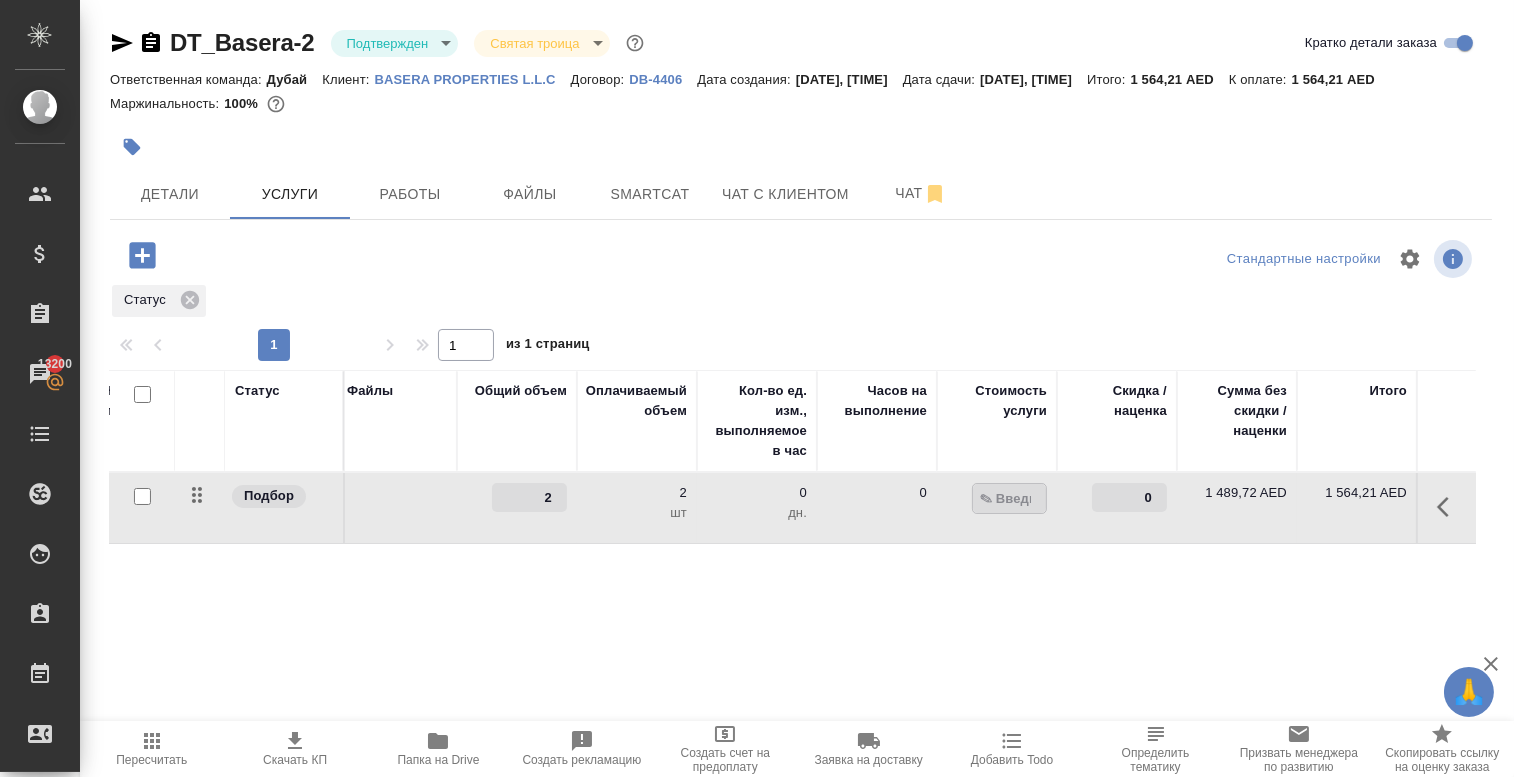 type on "709" 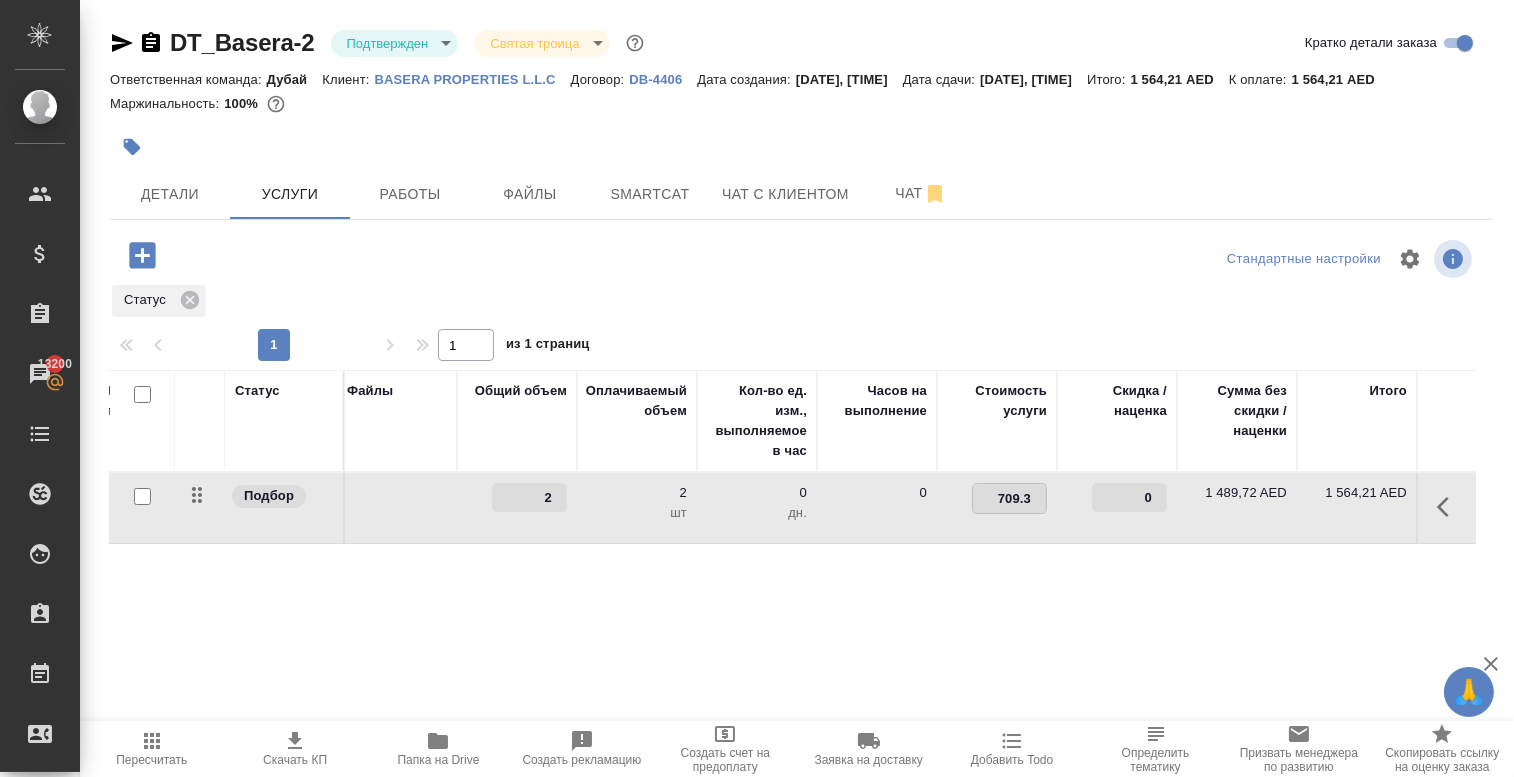 type on "709.39" 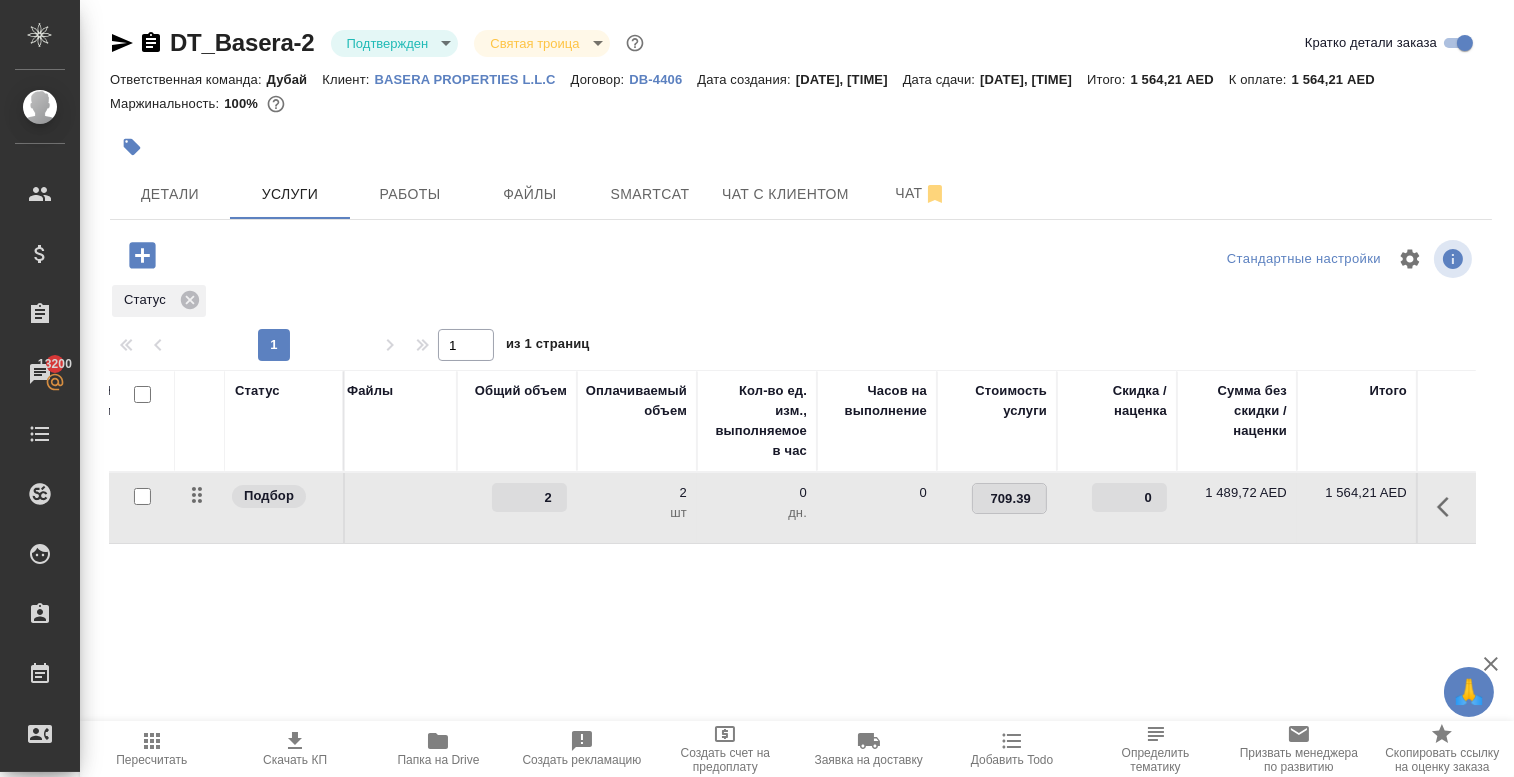 click on "Статус Услуга для клиента (RU) Вид работ Направление перевода Дата сдачи Файлы Общий объем Оплачиваемый объем Кол-во ед. изм., выполняемое в час Часов на выполнение Стоимость услуги Скидка / наценка Сумма без скидки / наценки Итого   Подбор Профессиональные услуги Профессиональные услуги 20.08,  18:25 2025 2 2 шт 0 дн. 0 709.39 0 1 489,72 AED 1 564,21 AED" at bounding box center [793, 585] 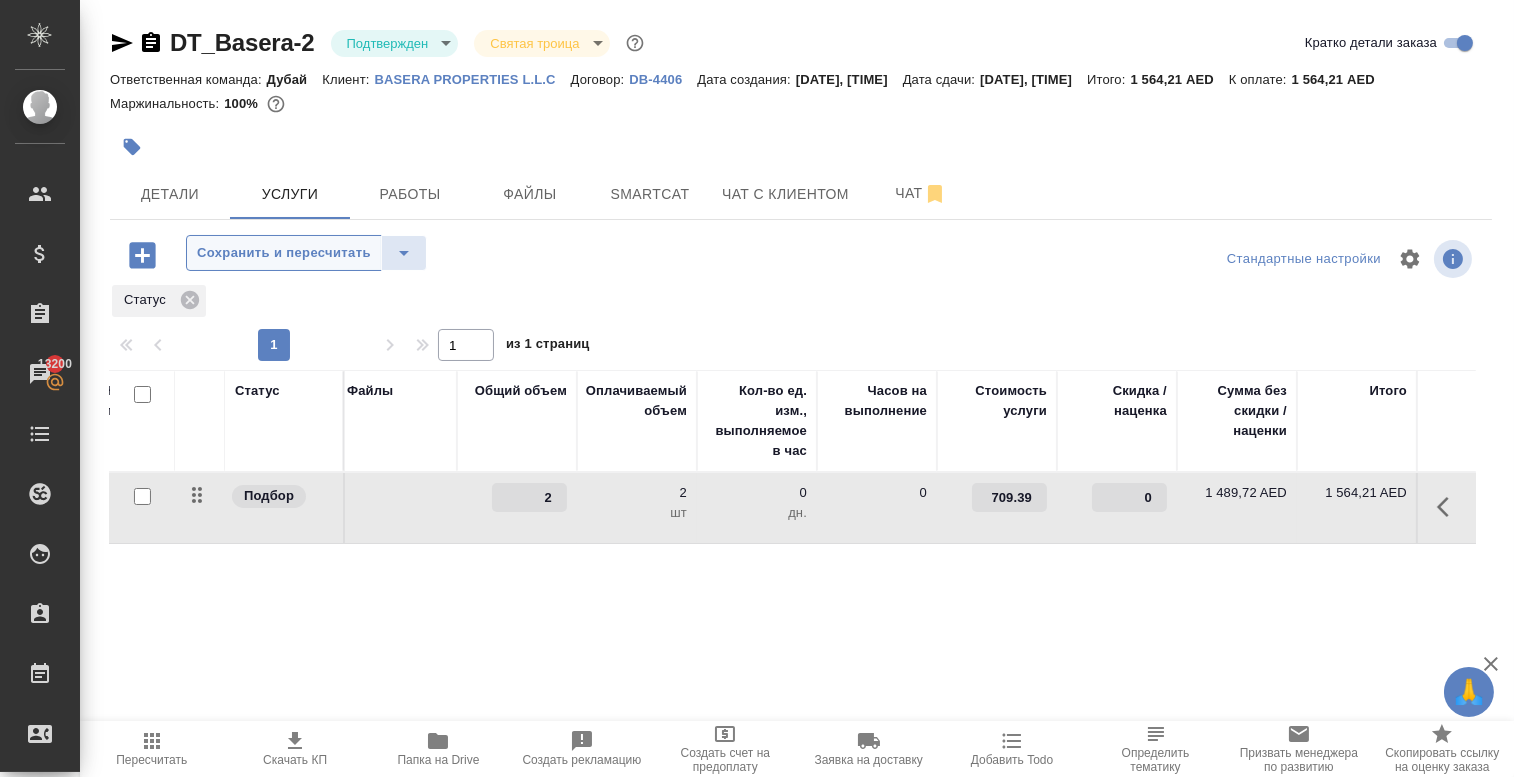 click on "Сохранить и пересчитать" at bounding box center [284, 253] 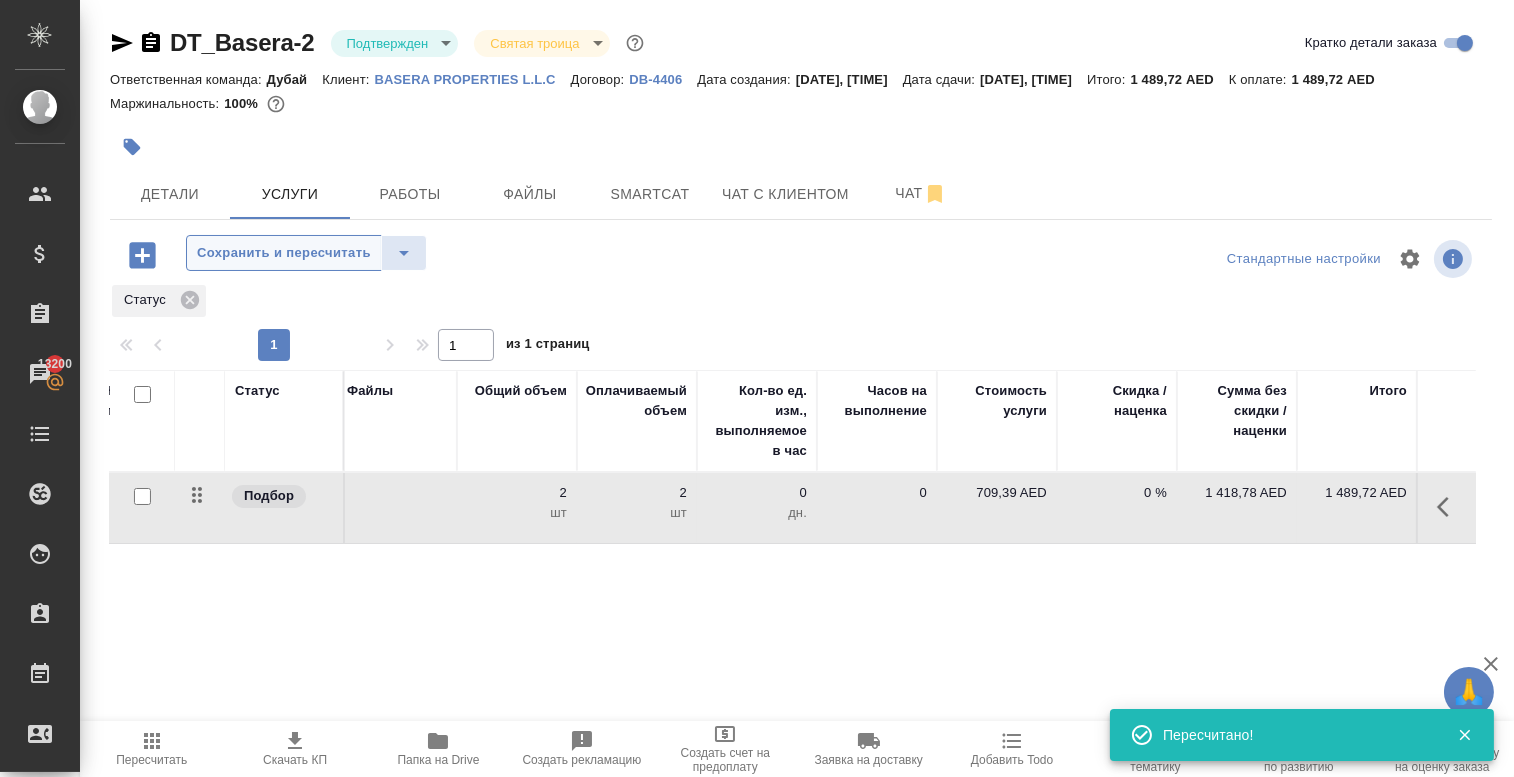 click on "Сохранить и пересчитать" at bounding box center (284, 253) 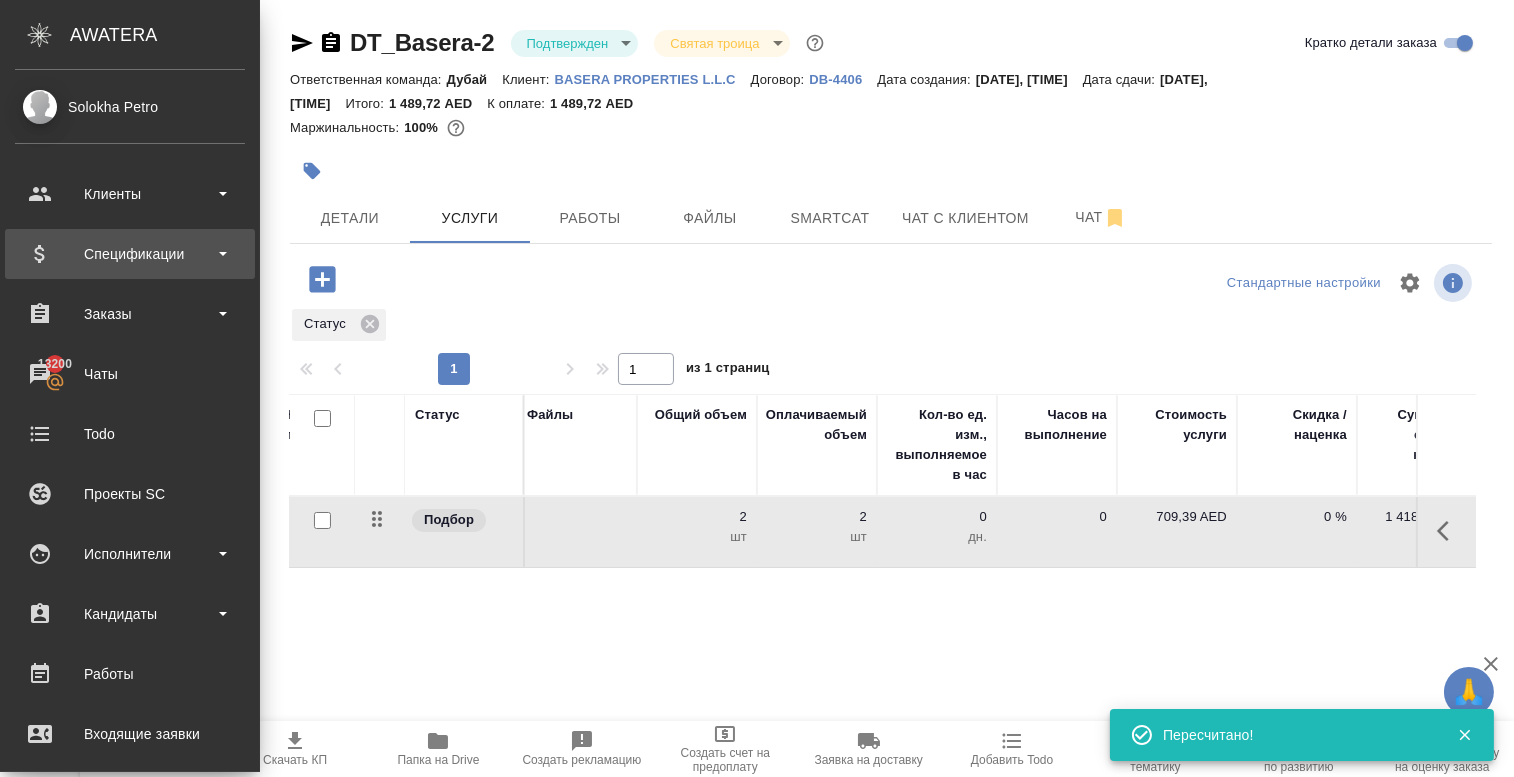click on "Спецификации" at bounding box center (130, 254) 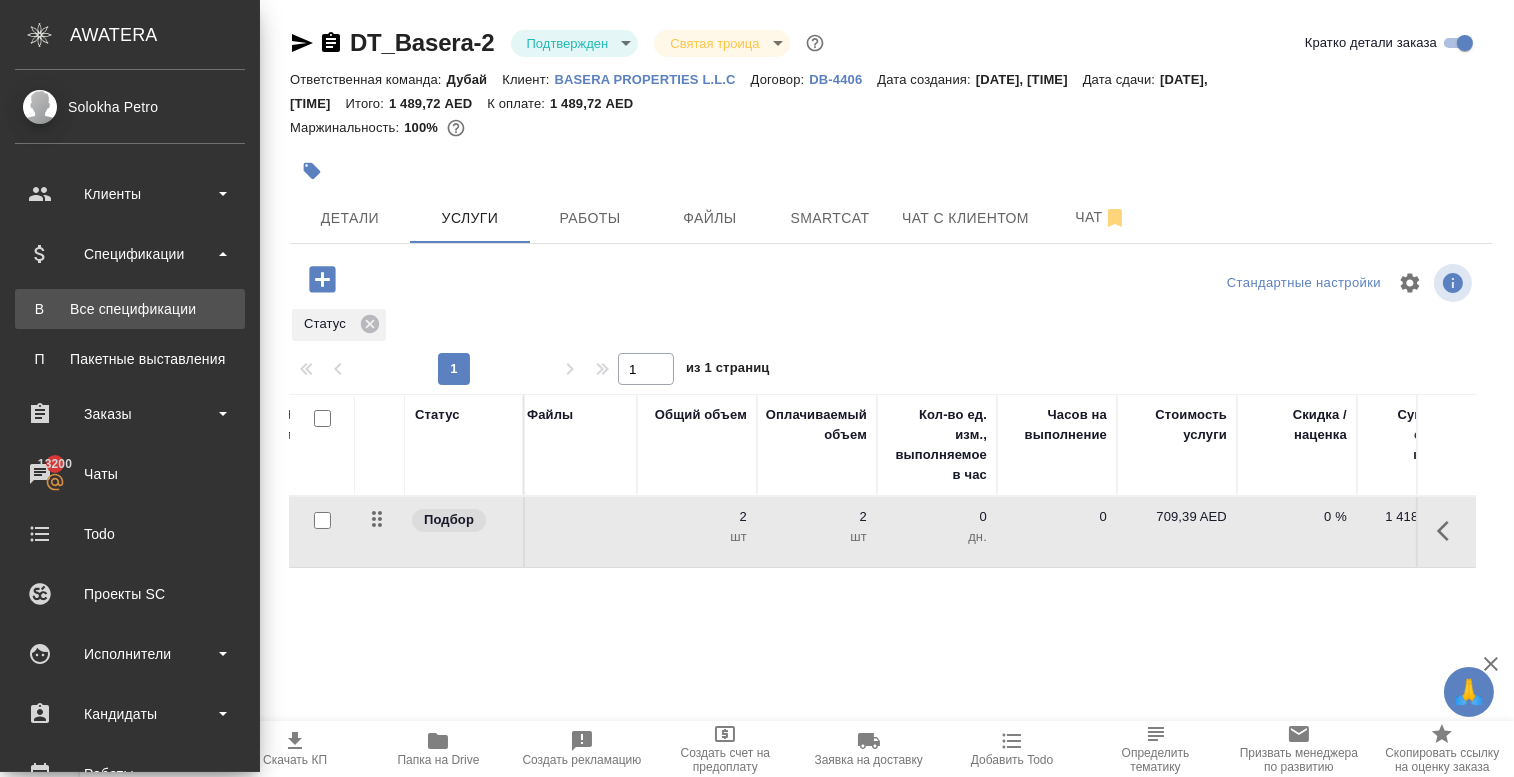 click on "Все спецификации" at bounding box center (130, 309) 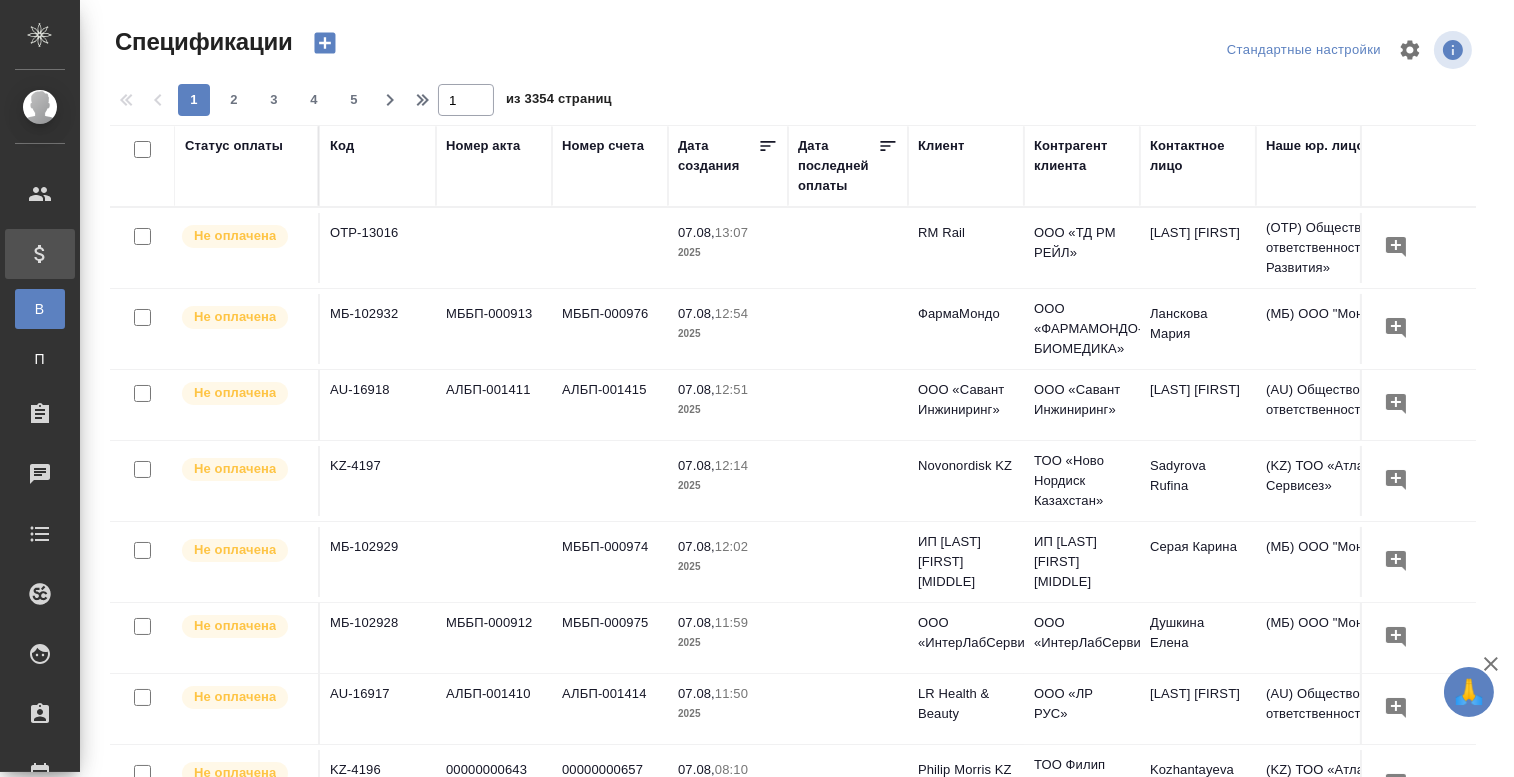 click 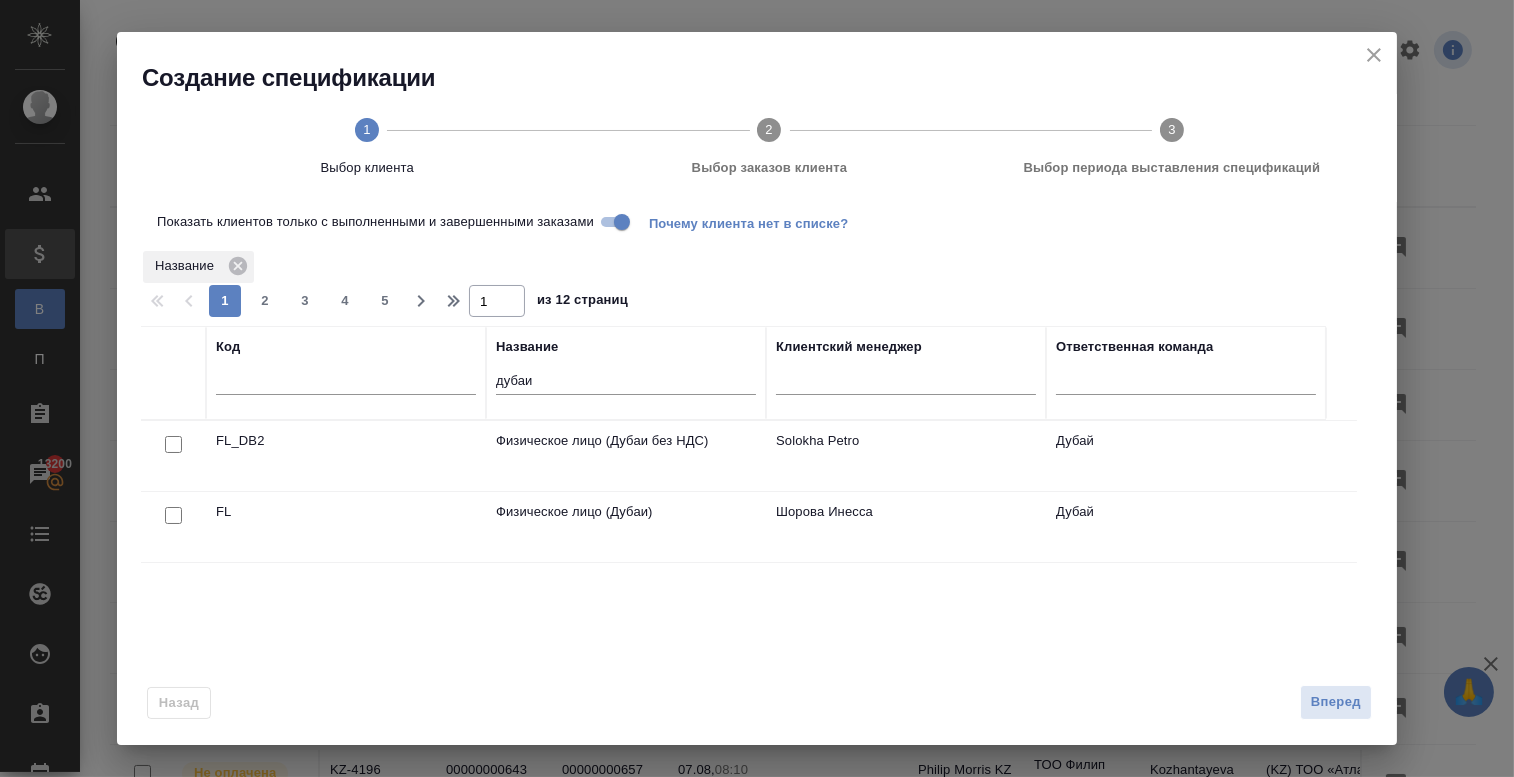 click on "Показать клиентов только с выполненными и завершенными заказами" at bounding box center [622, 222] 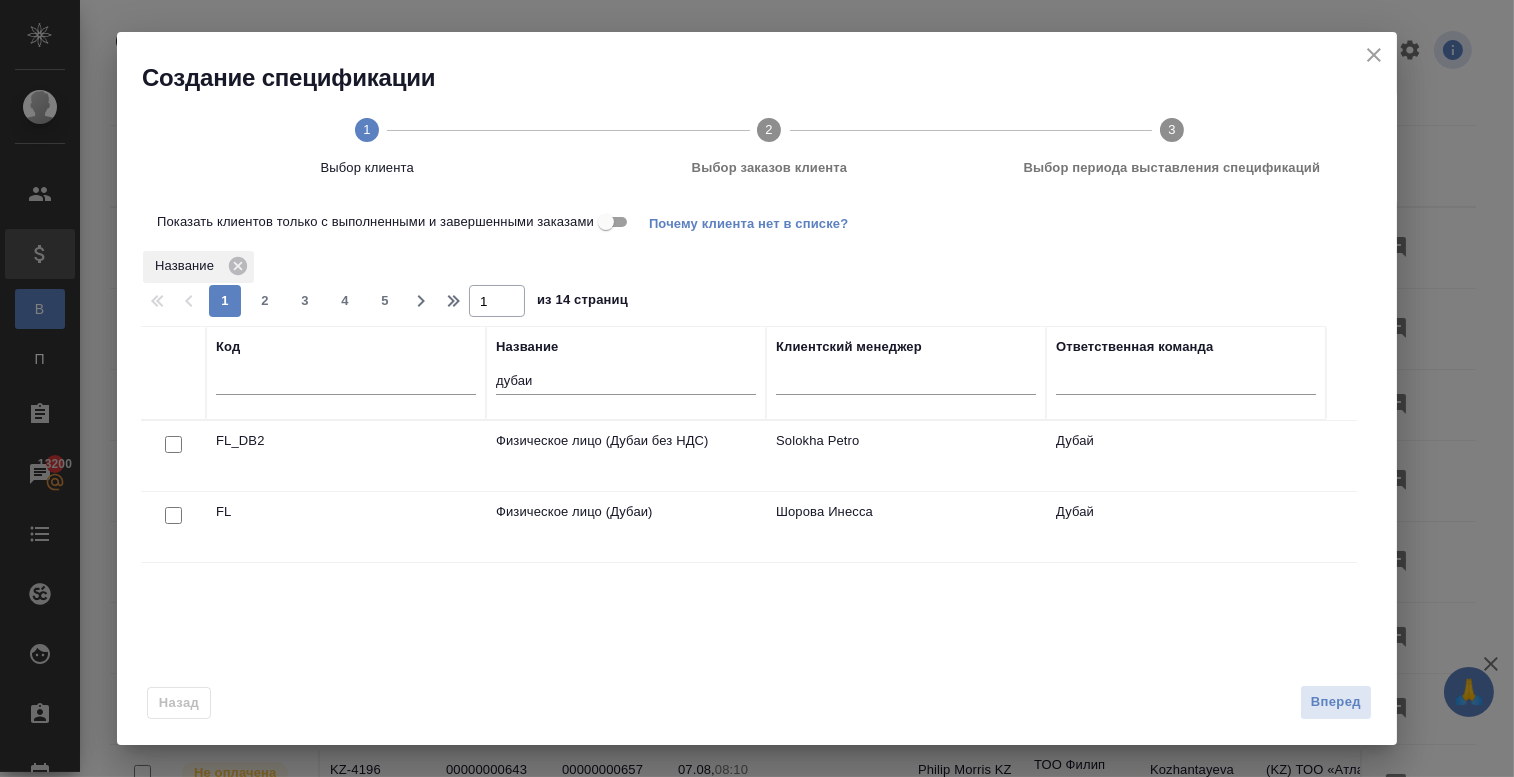 click at bounding box center [173, 445] 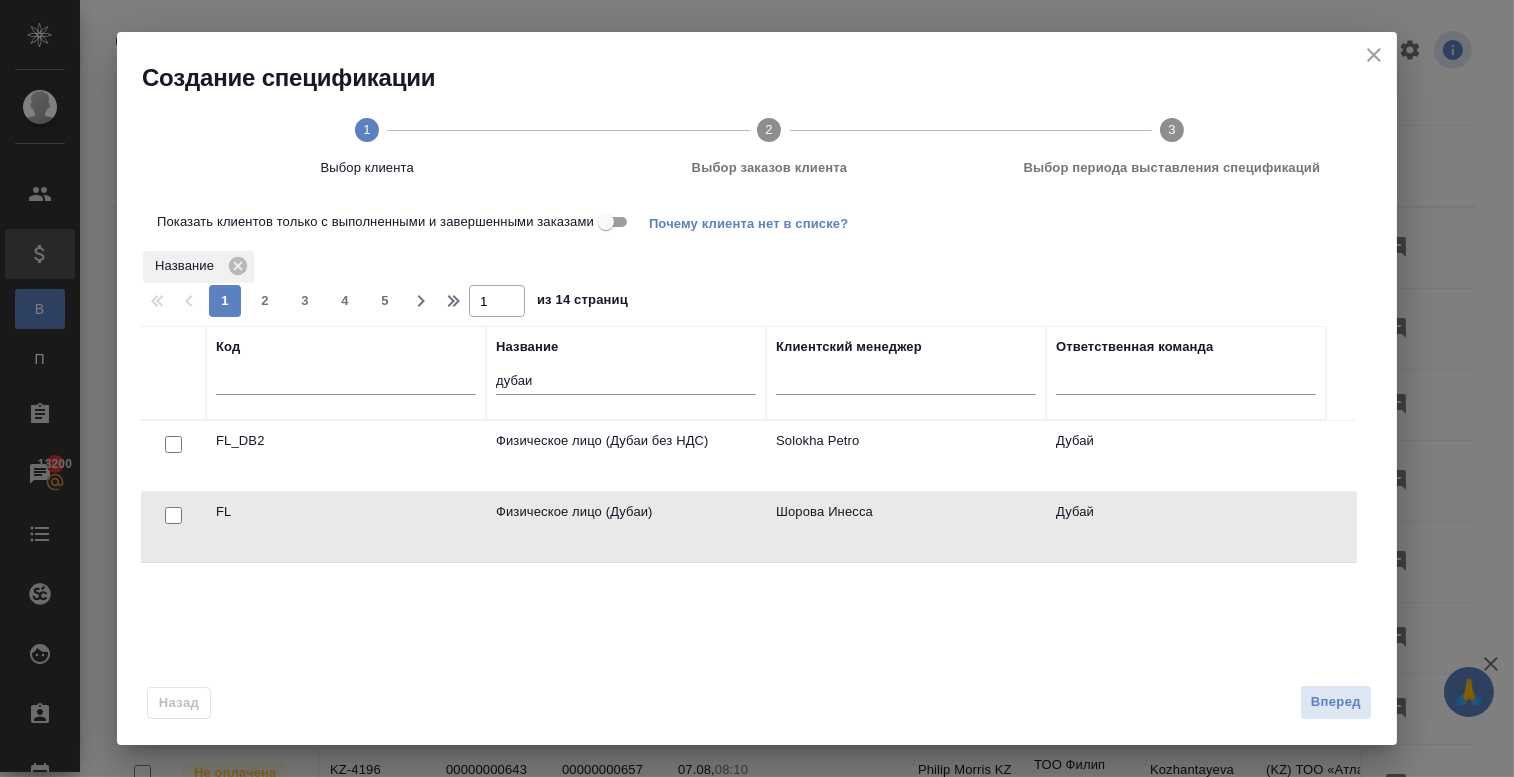 click at bounding box center [173, 444] 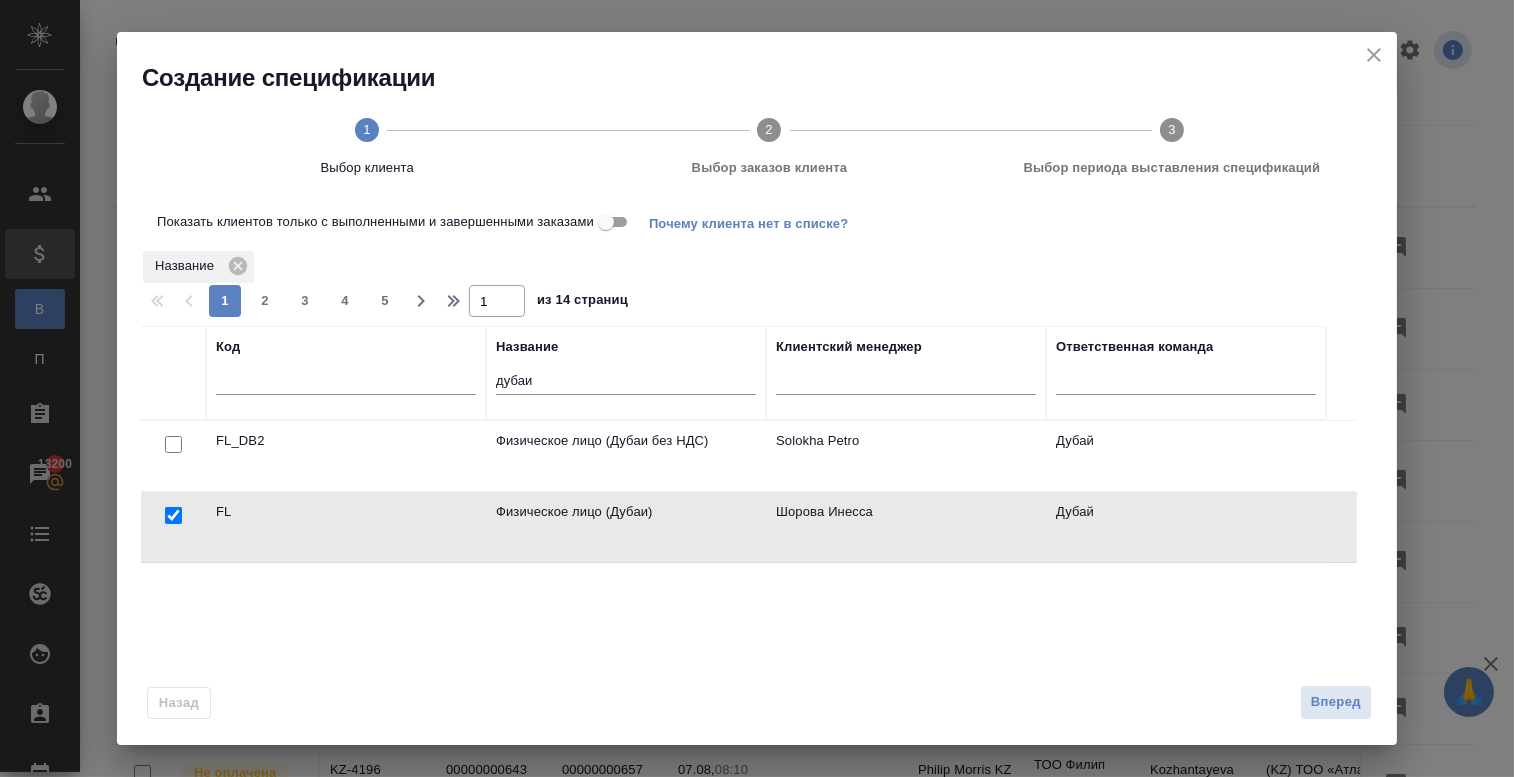 checkbox on "true" 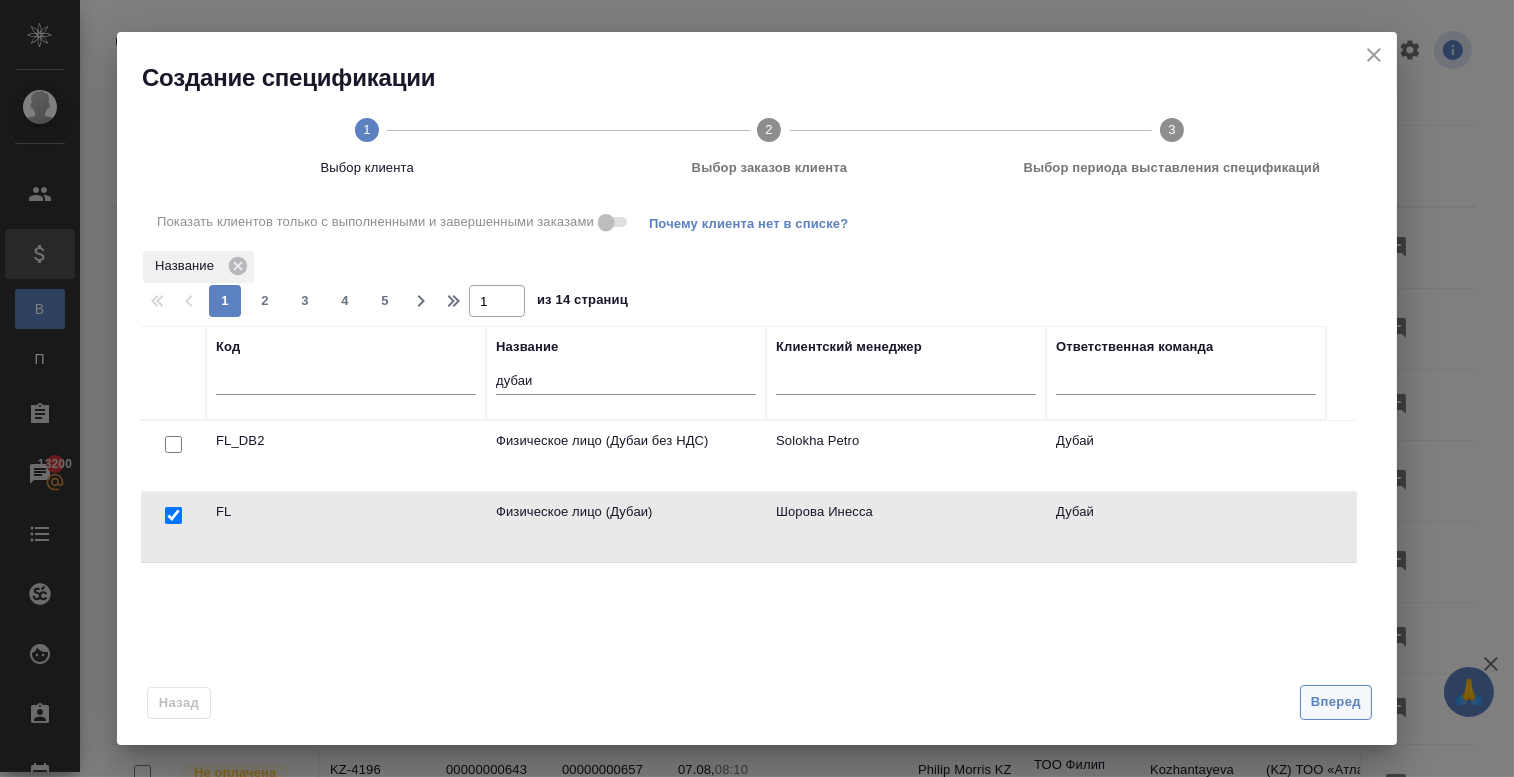 click on "Вперед" at bounding box center (1336, 702) 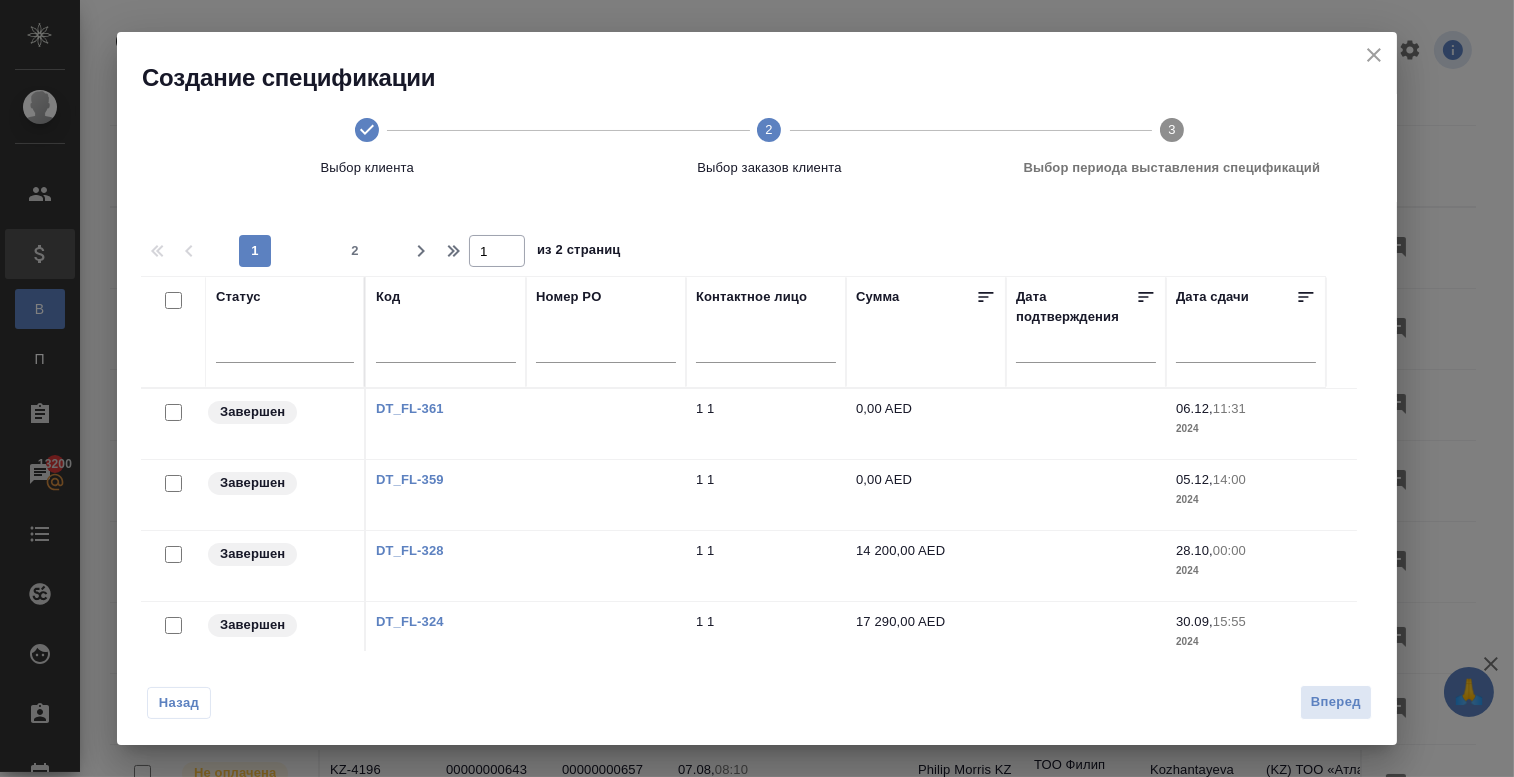 click 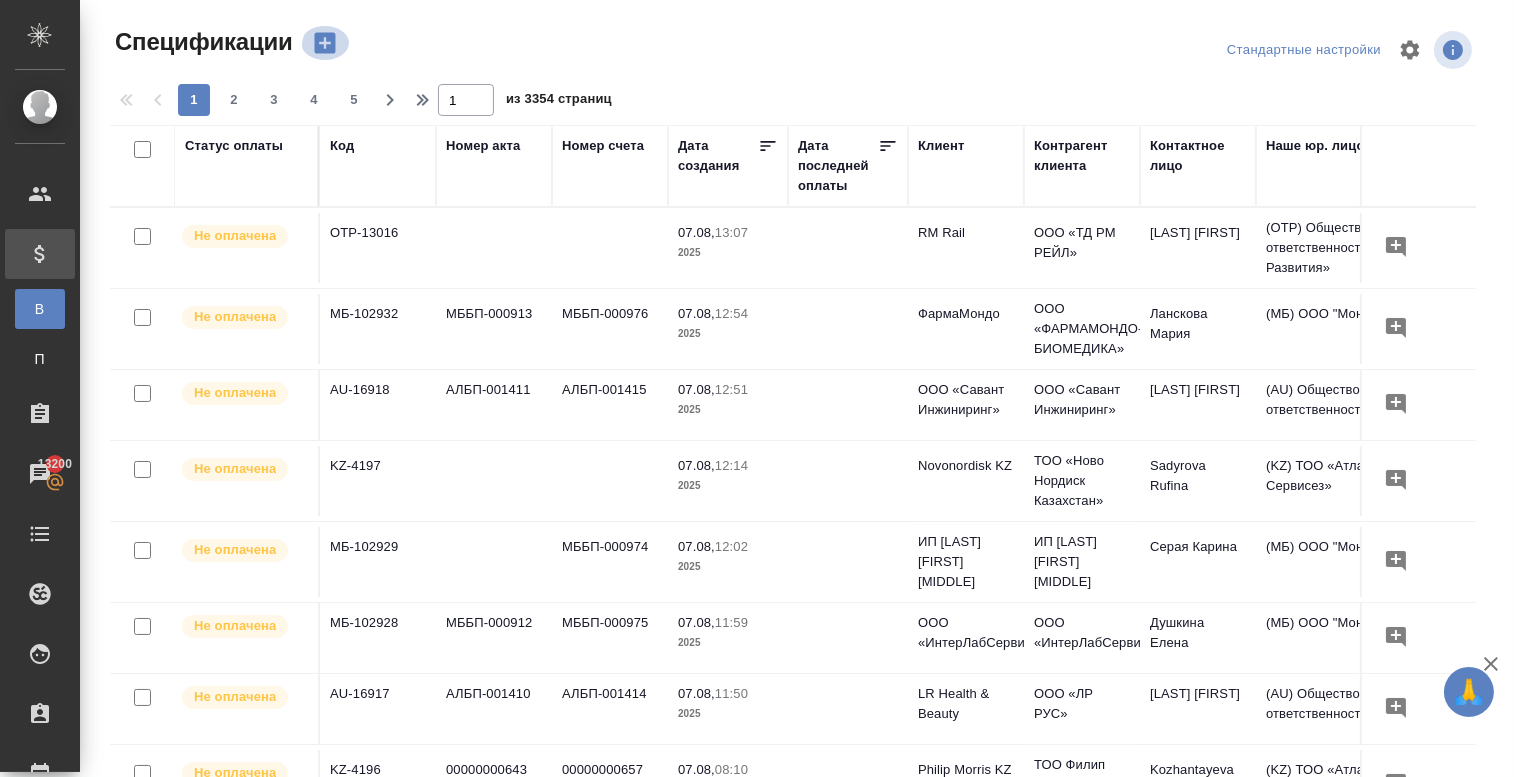 click 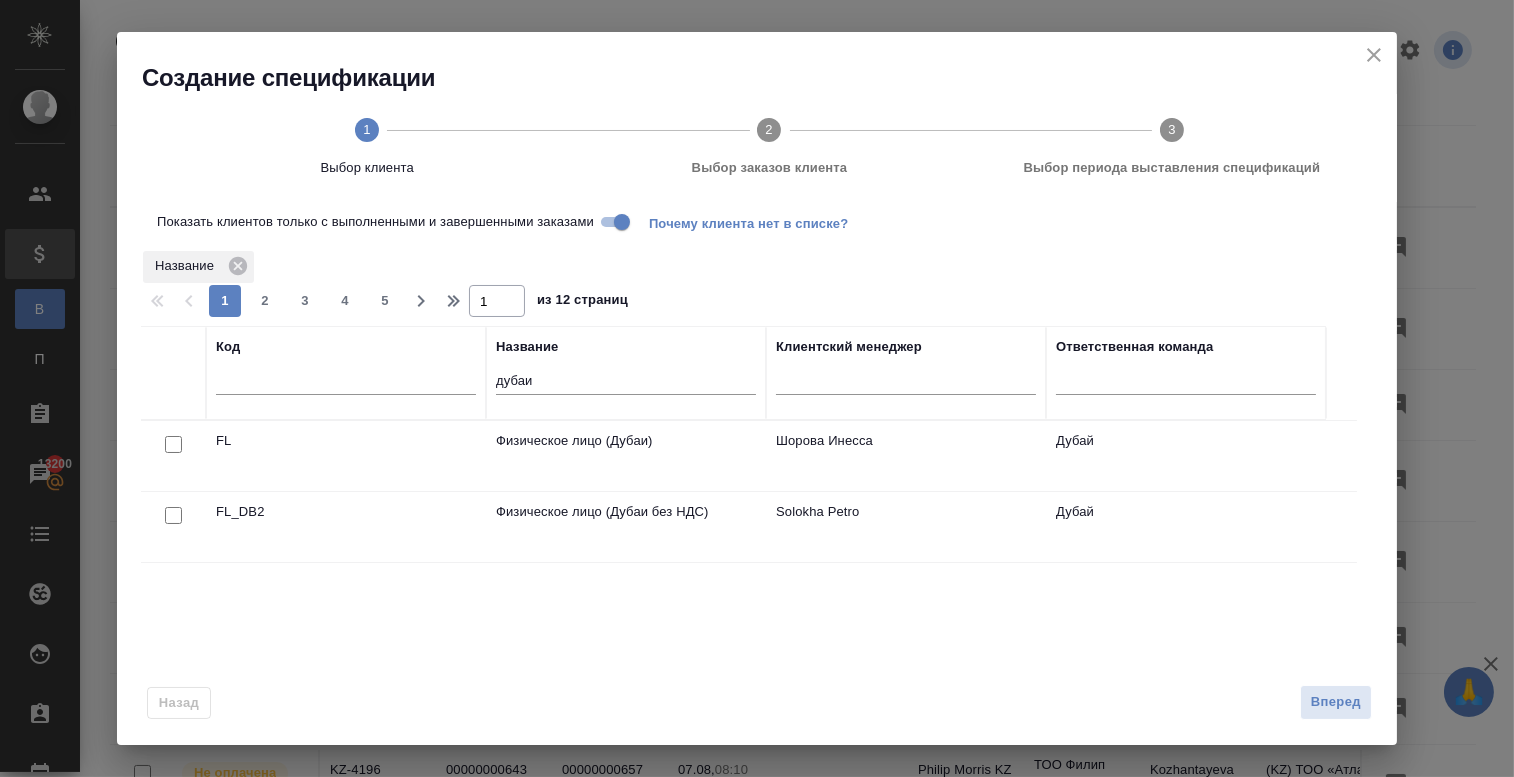 click on "дубаи" at bounding box center [626, 382] 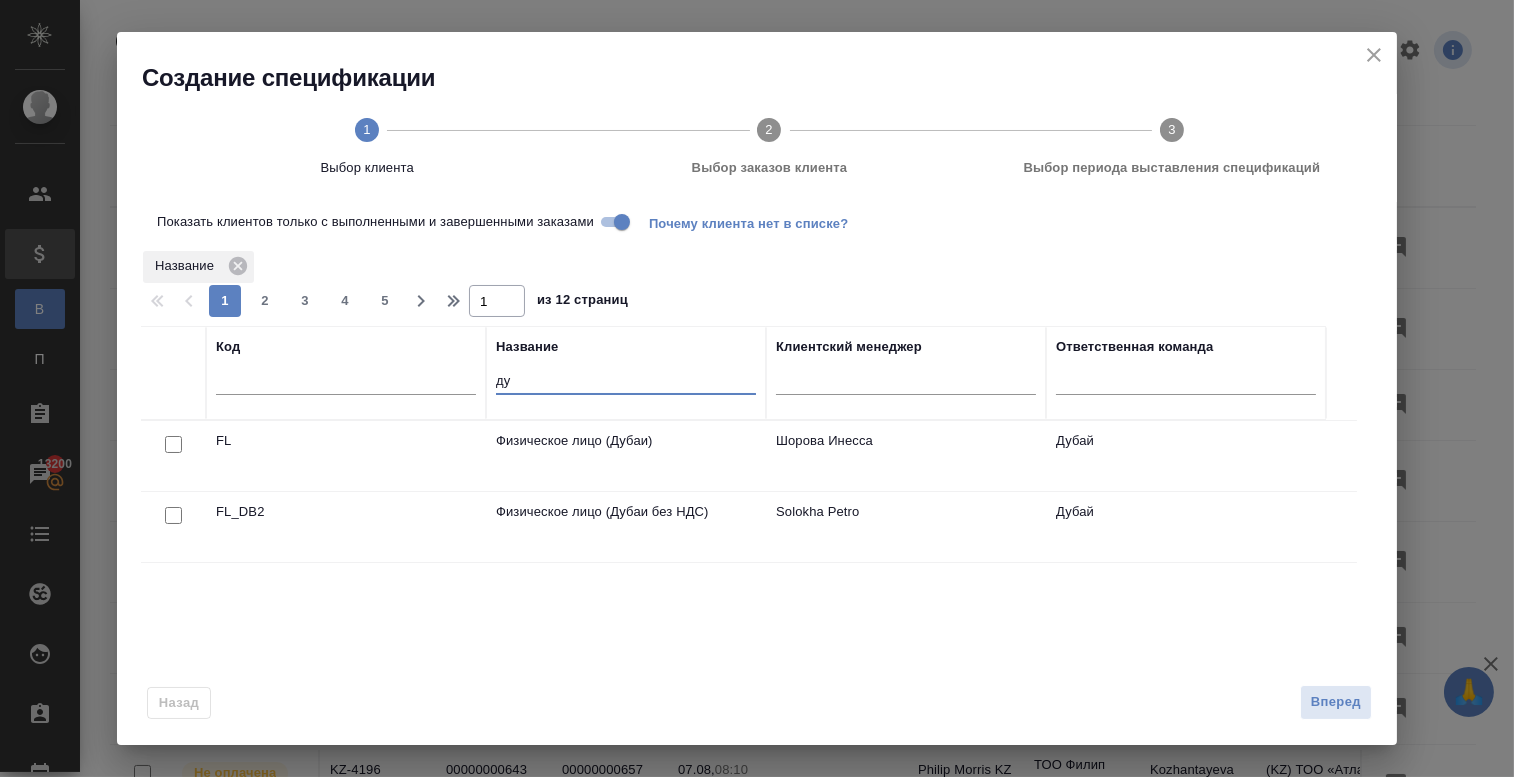 type on "д" 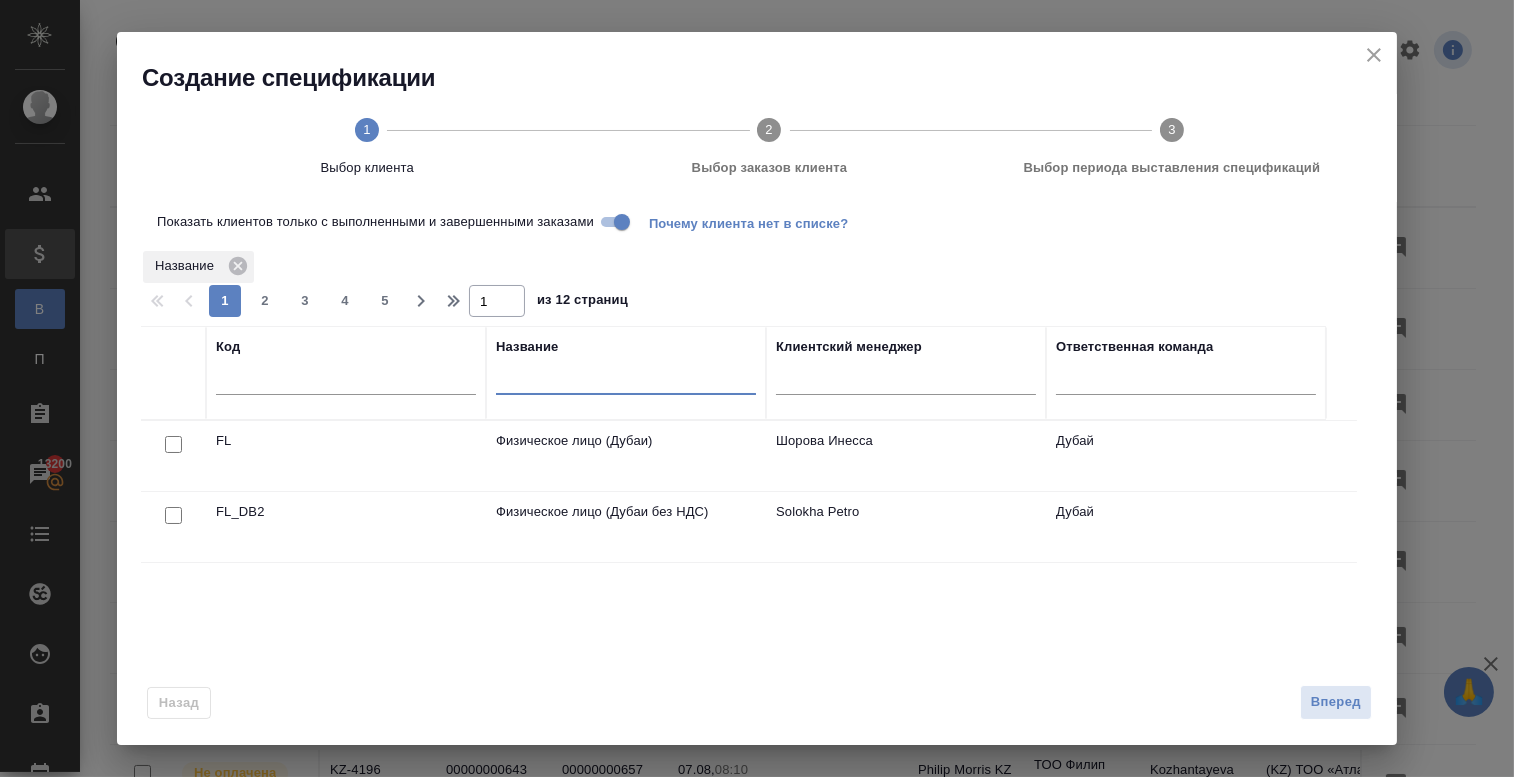 type on "и" 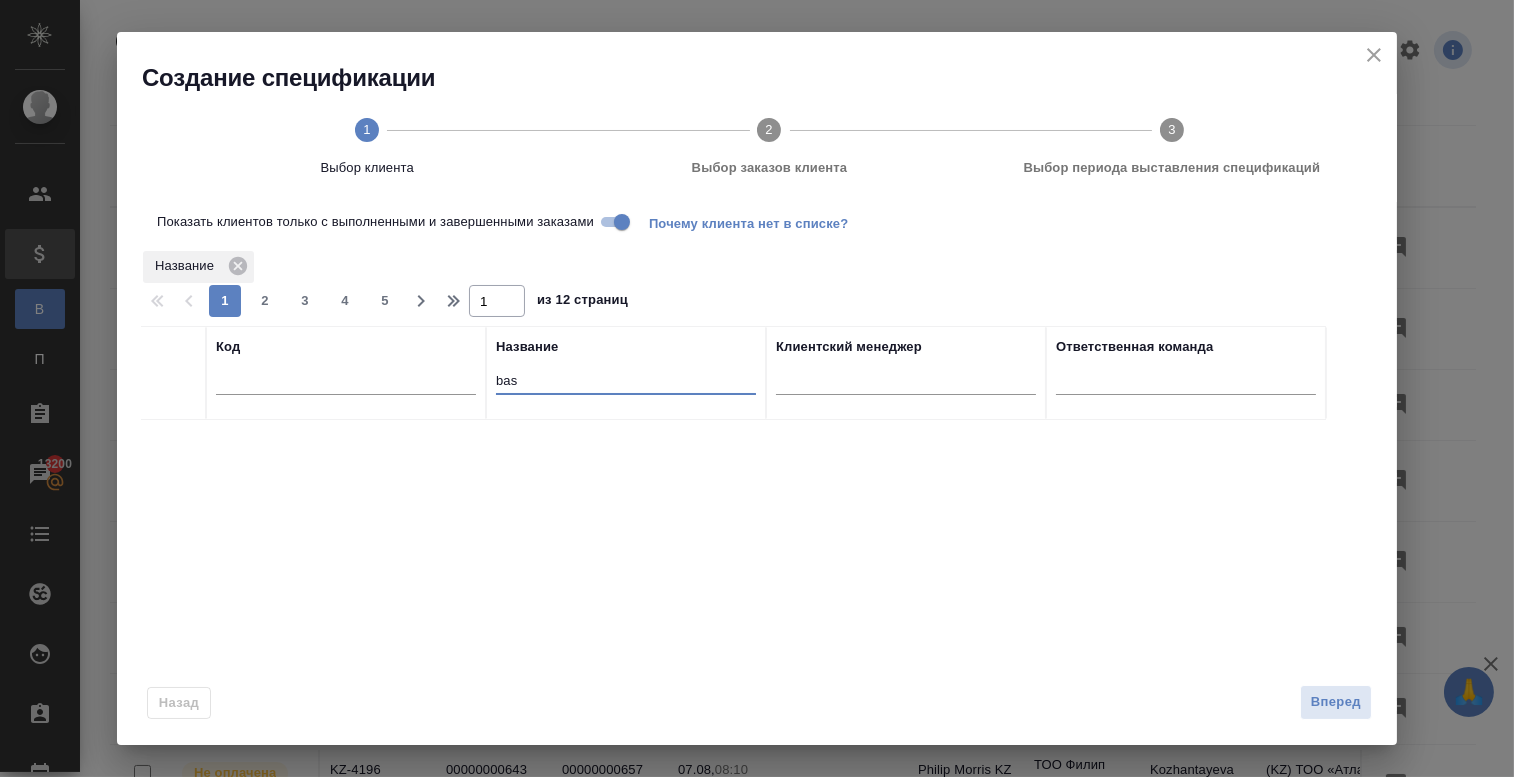 type on "bas" 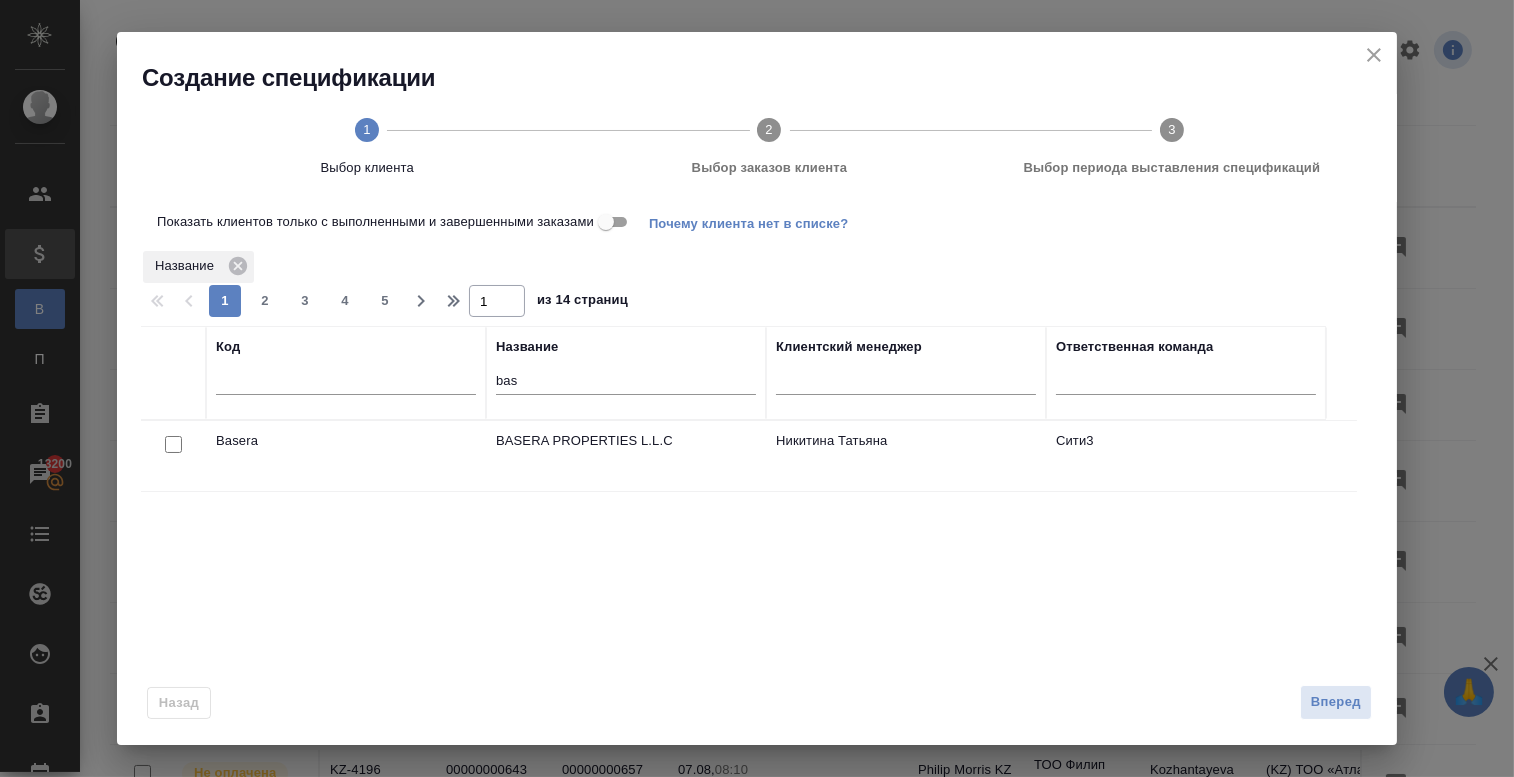 click at bounding box center (173, 444) 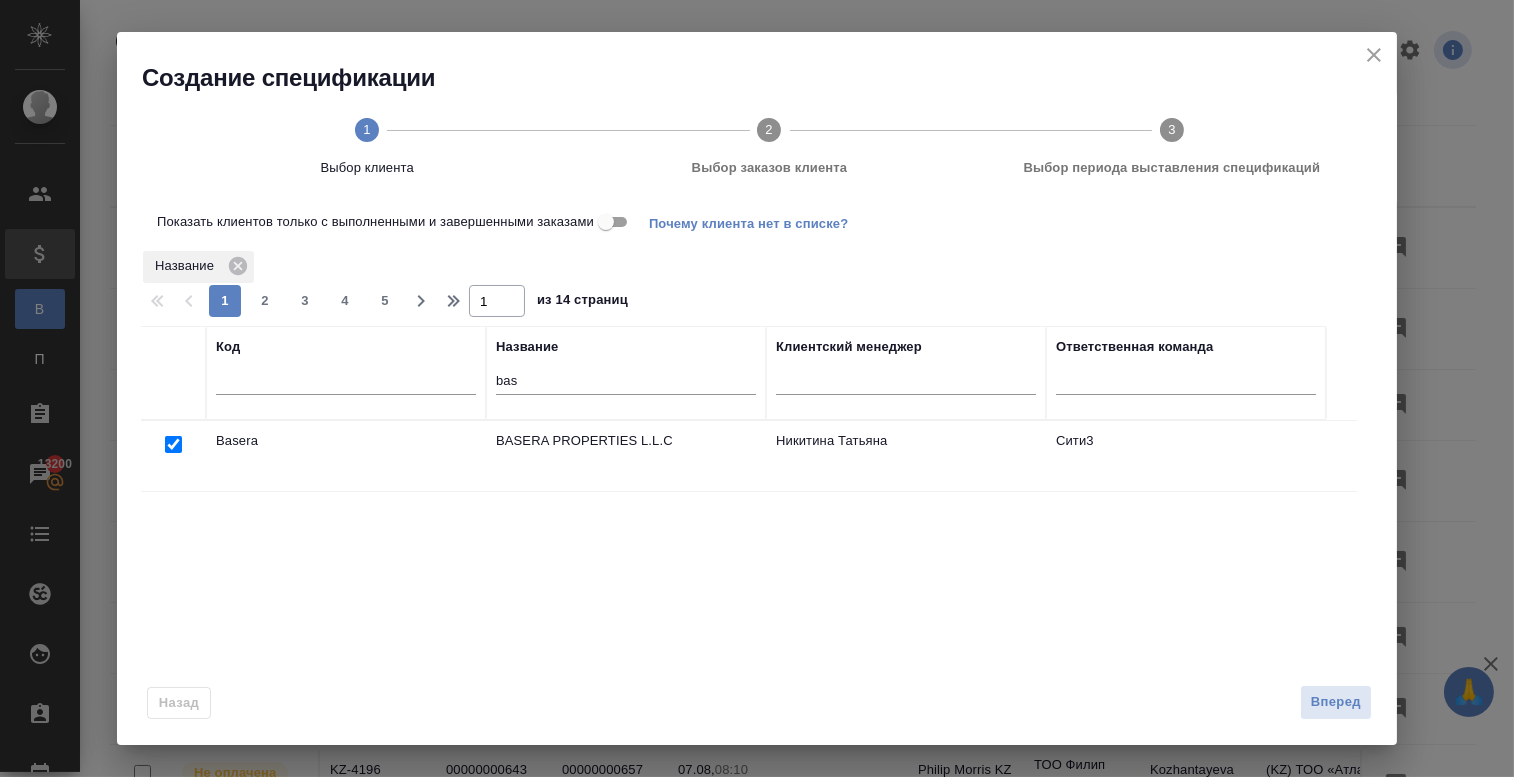 checkbox on "true" 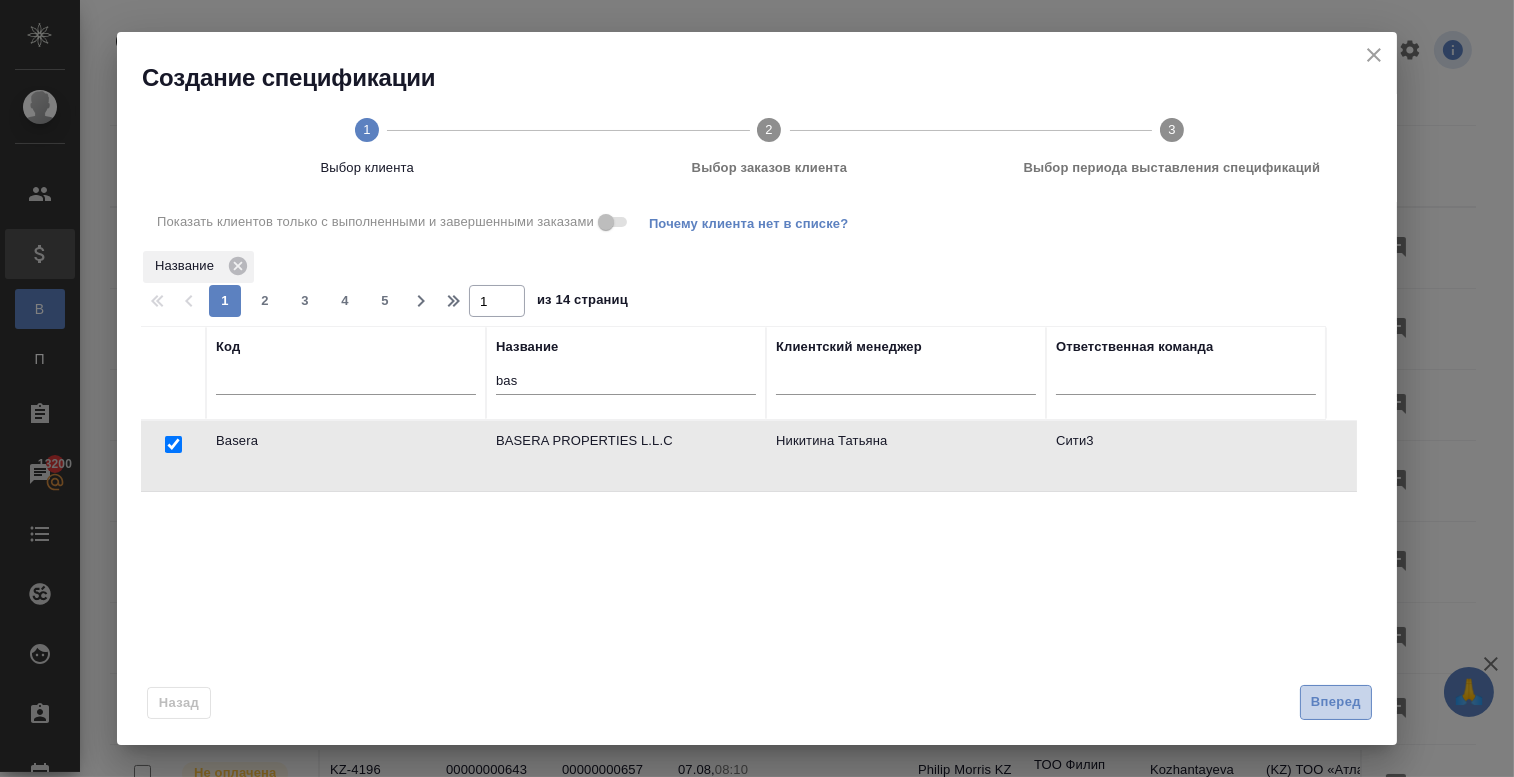 click on "Вперед" at bounding box center (1336, 702) 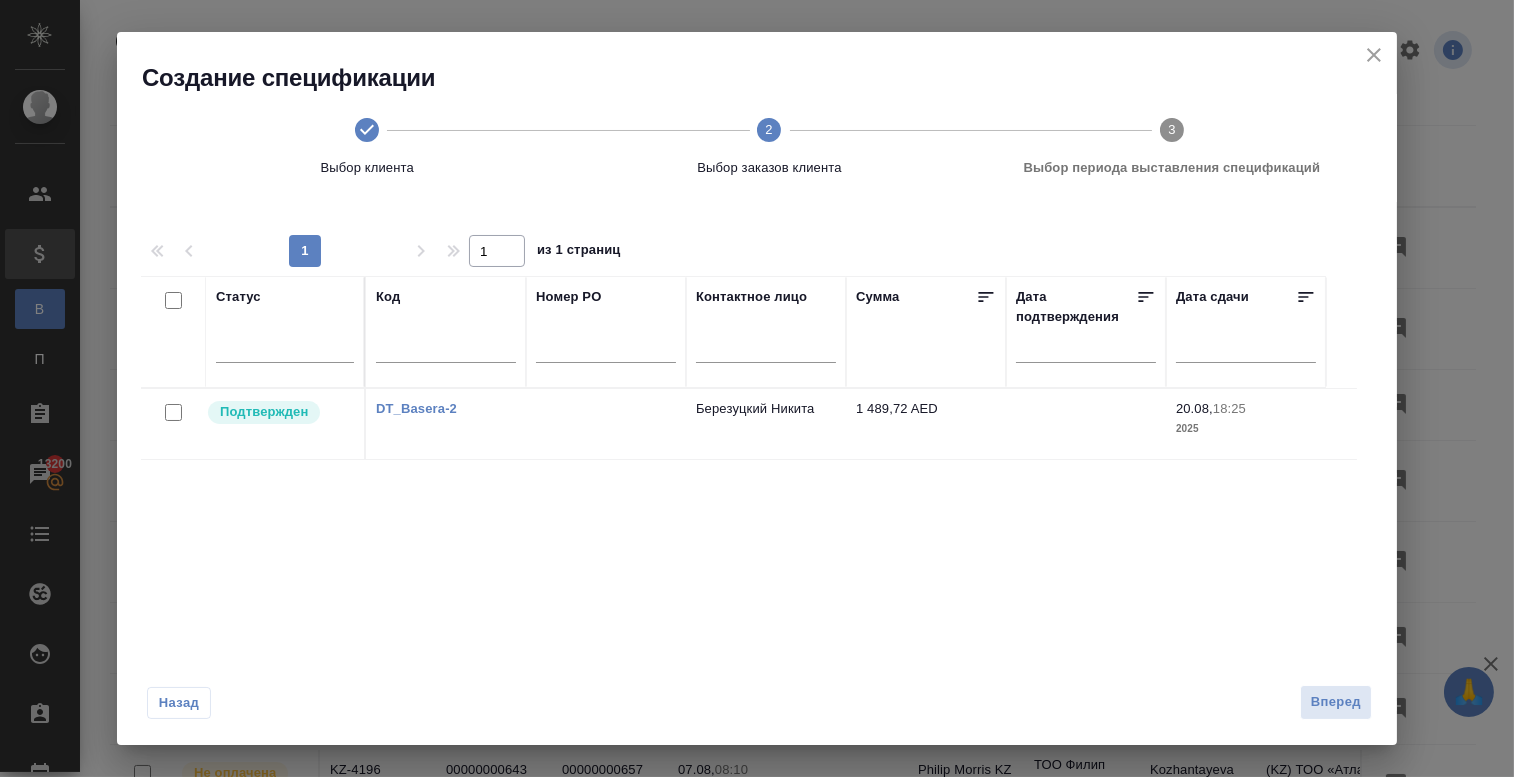 click at bounding box center [173, 412] 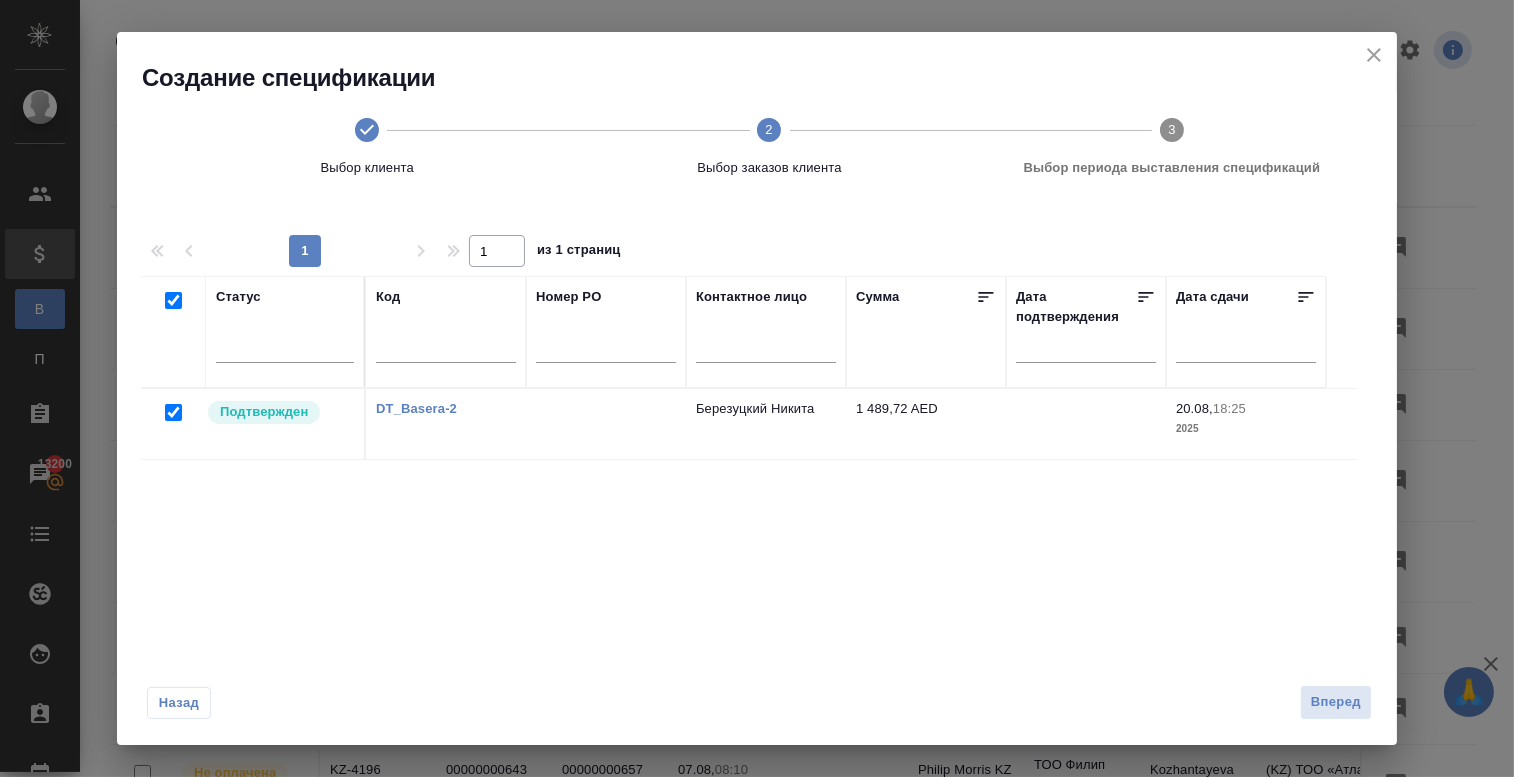 checkbox on "true" 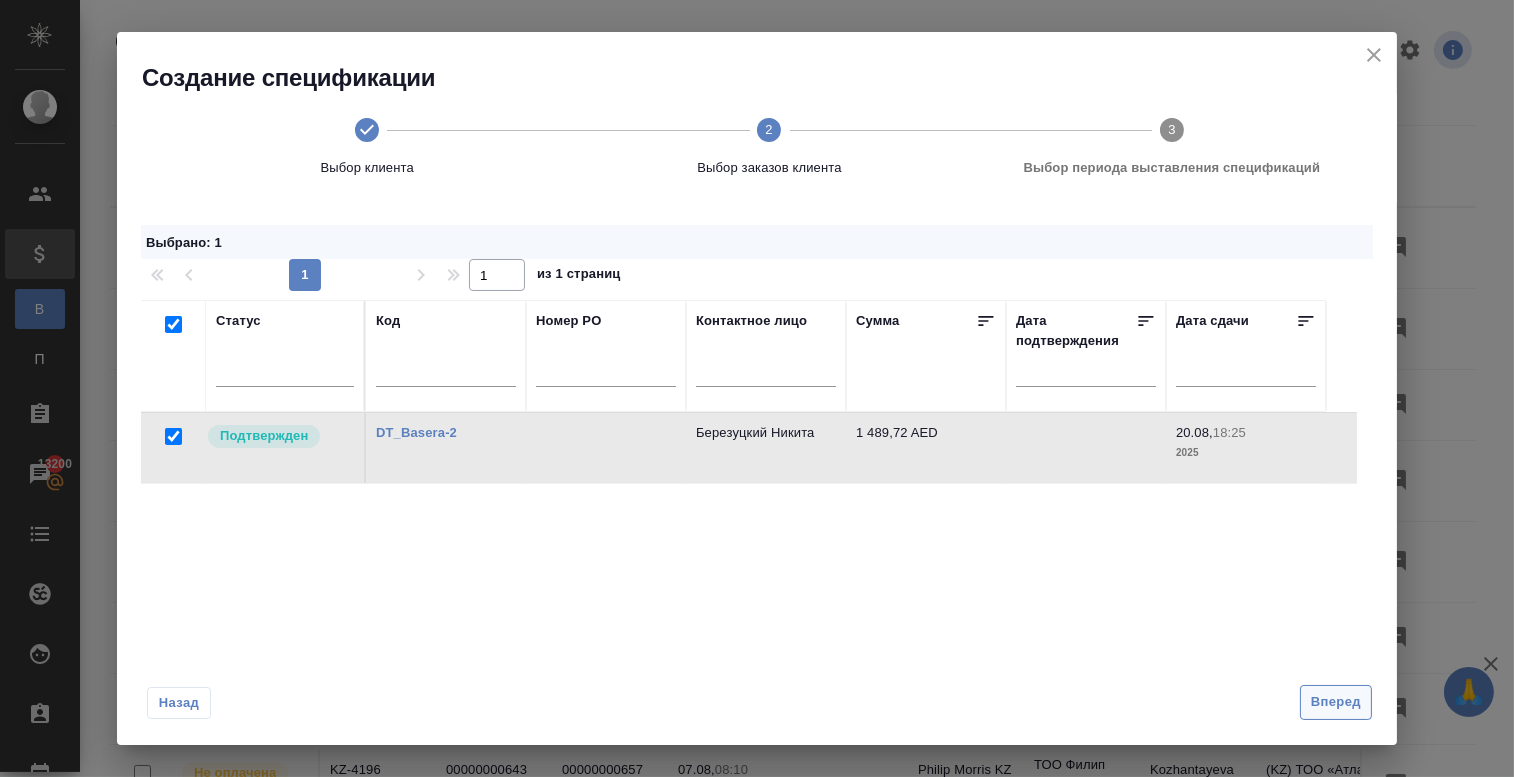 click on "Вперед" at bounding box center (1336, 702) 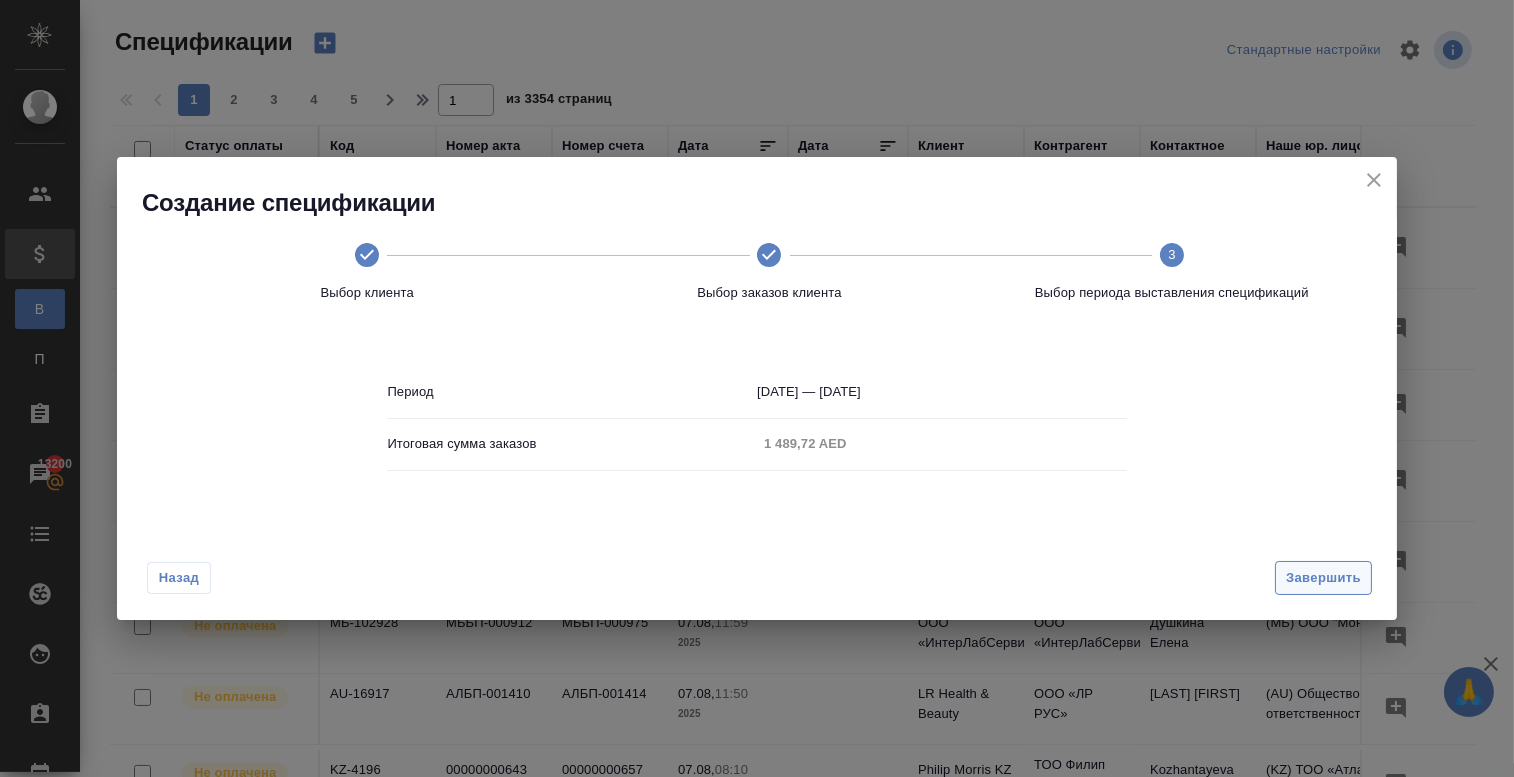 click on "Завершить" at bounding box center [1323, 578] 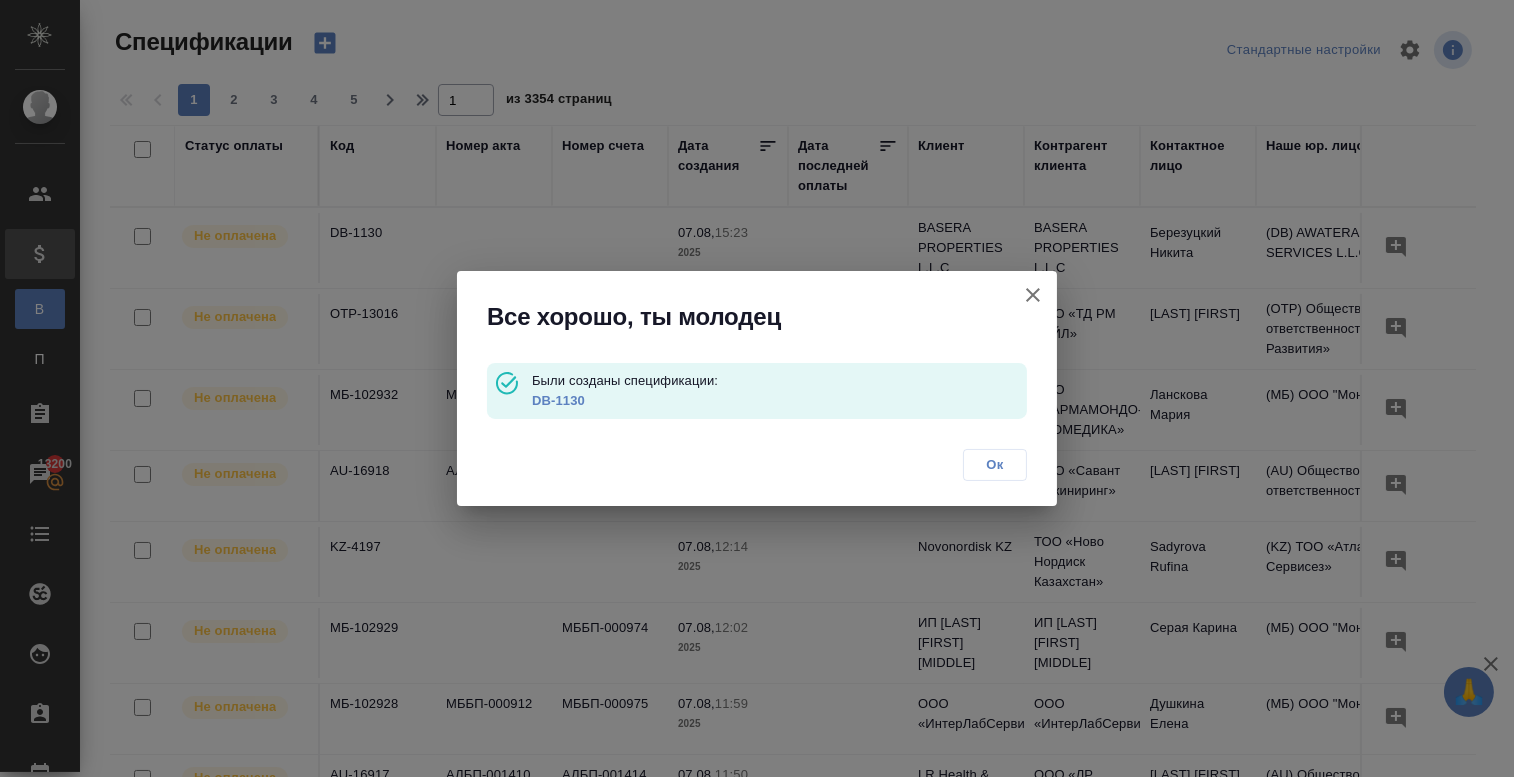 click on "DB-1130" at bounding box center (558, 400) 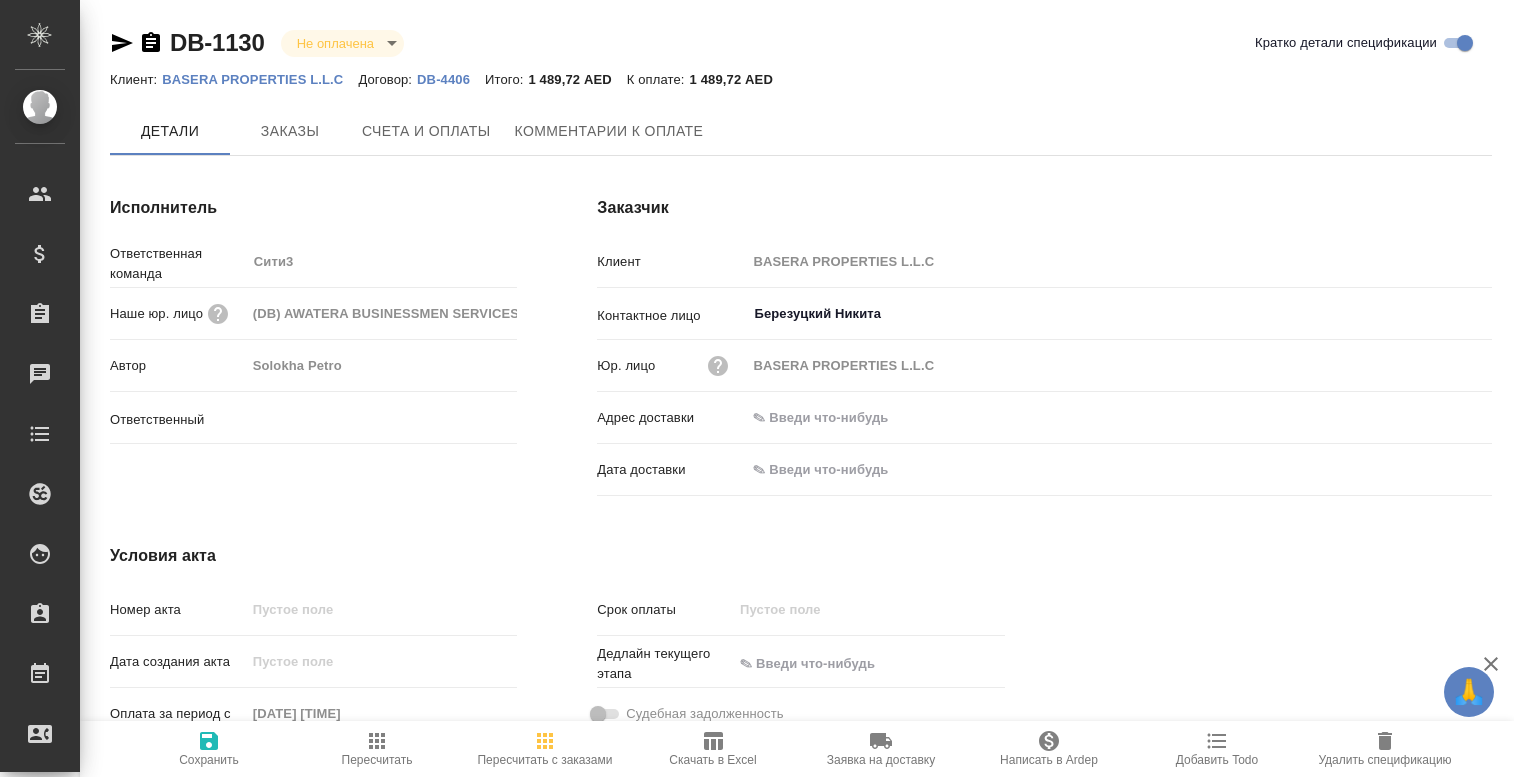scroll, scrollTop: 0, scrollLeft: 0, axis: both 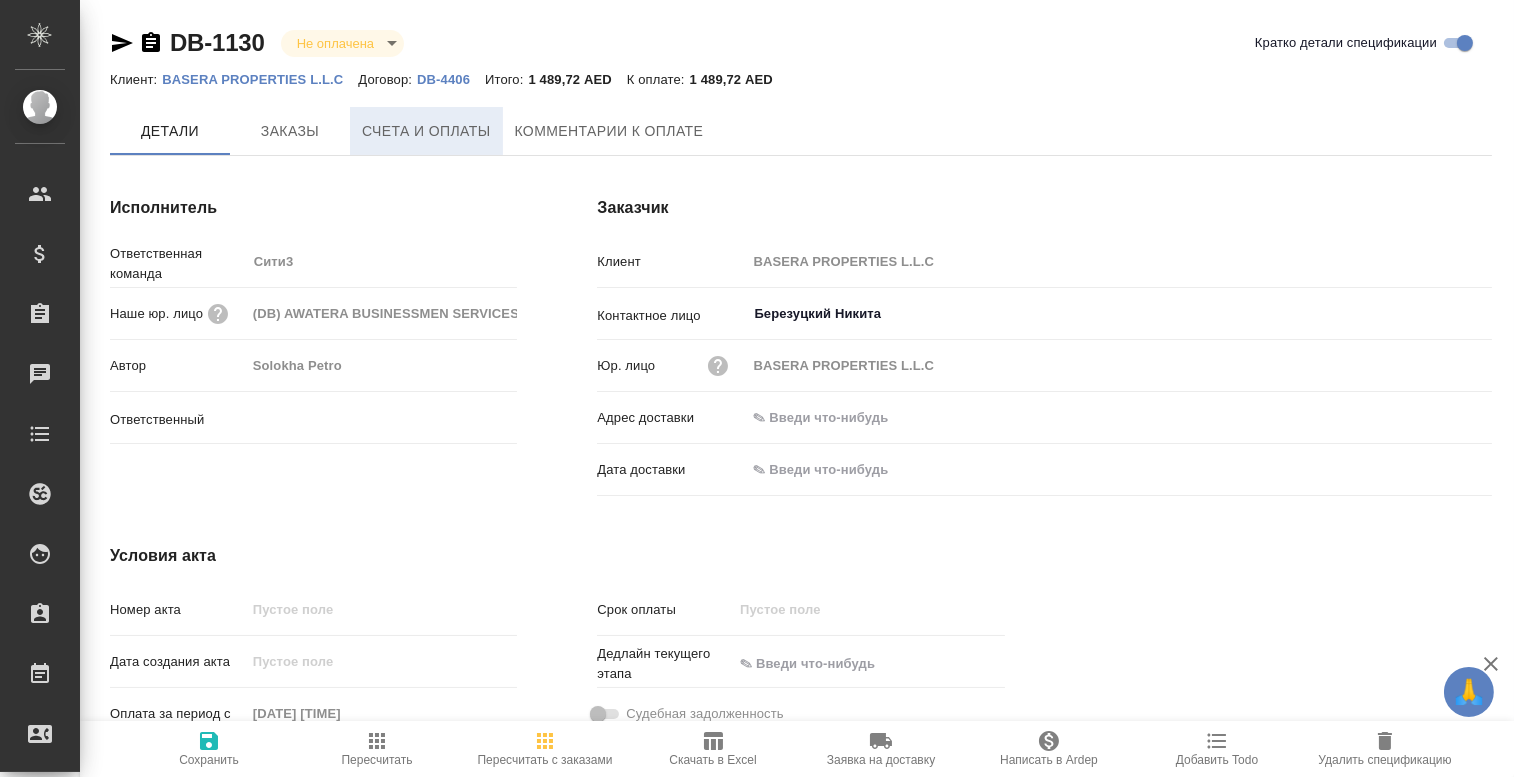 type on "Никитина Татьяна" 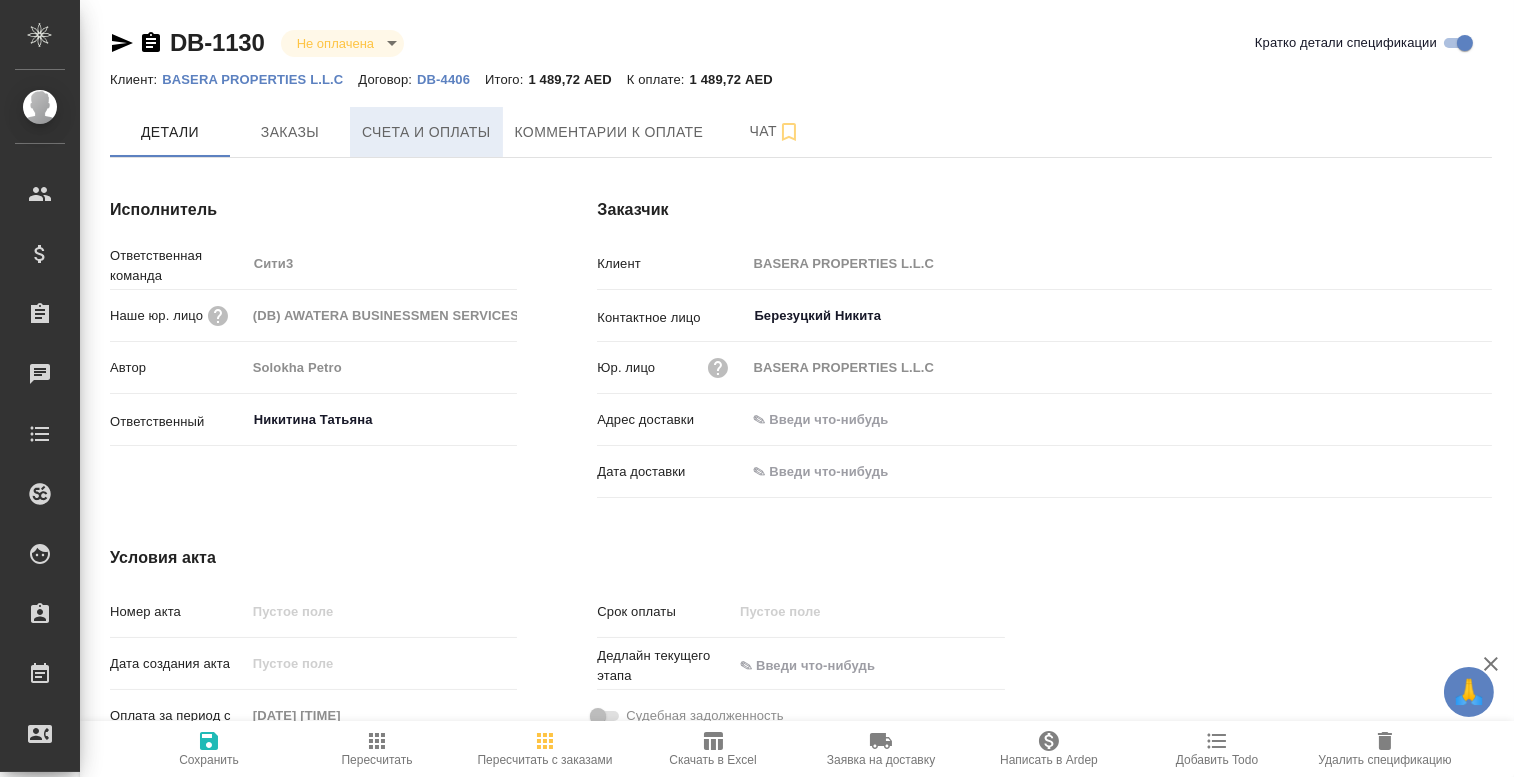 click on "Счета и оплаты" at bounding box center [426, 132] 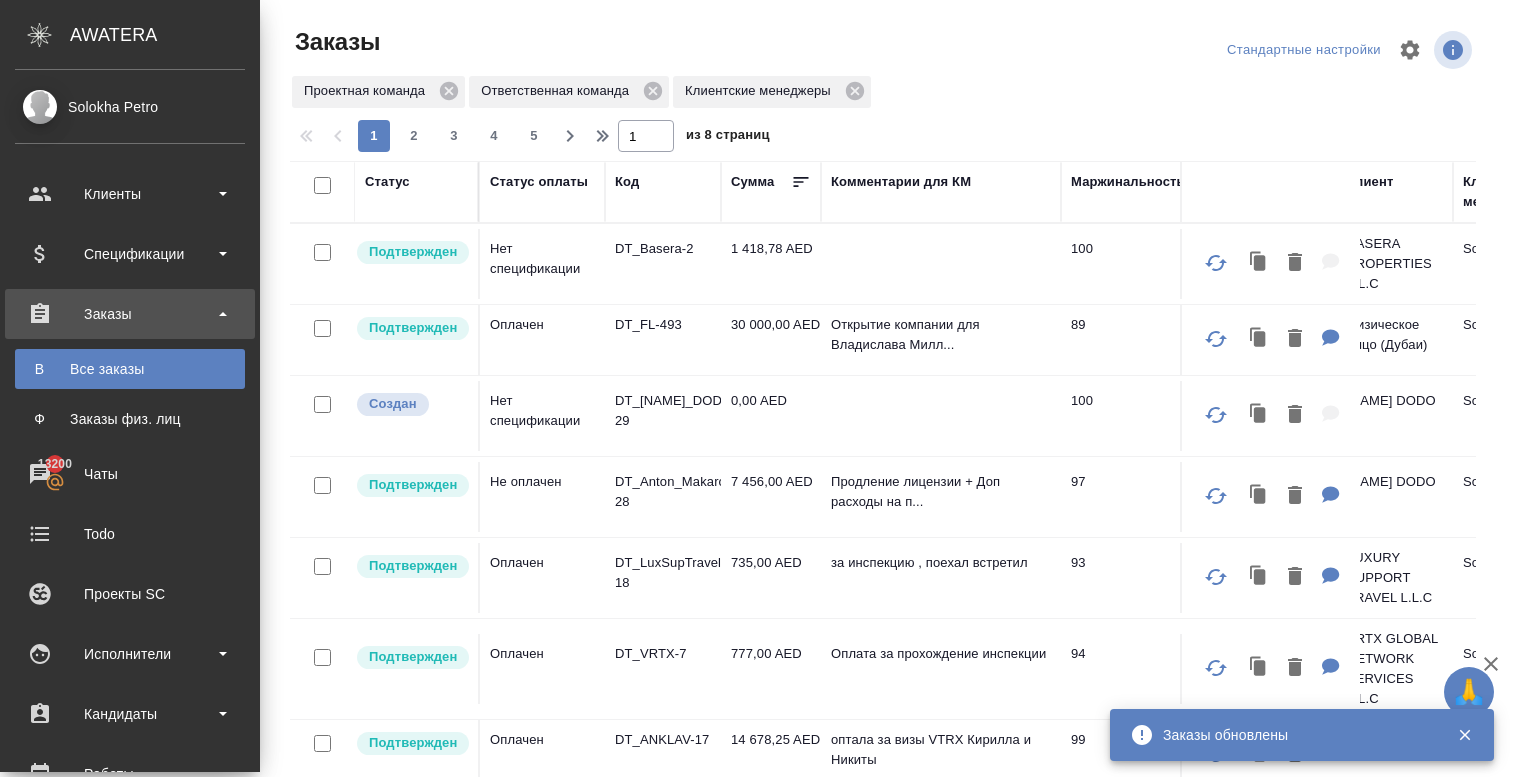 scroll, scrollTop: 0, scrollLeft: 0, axis: both 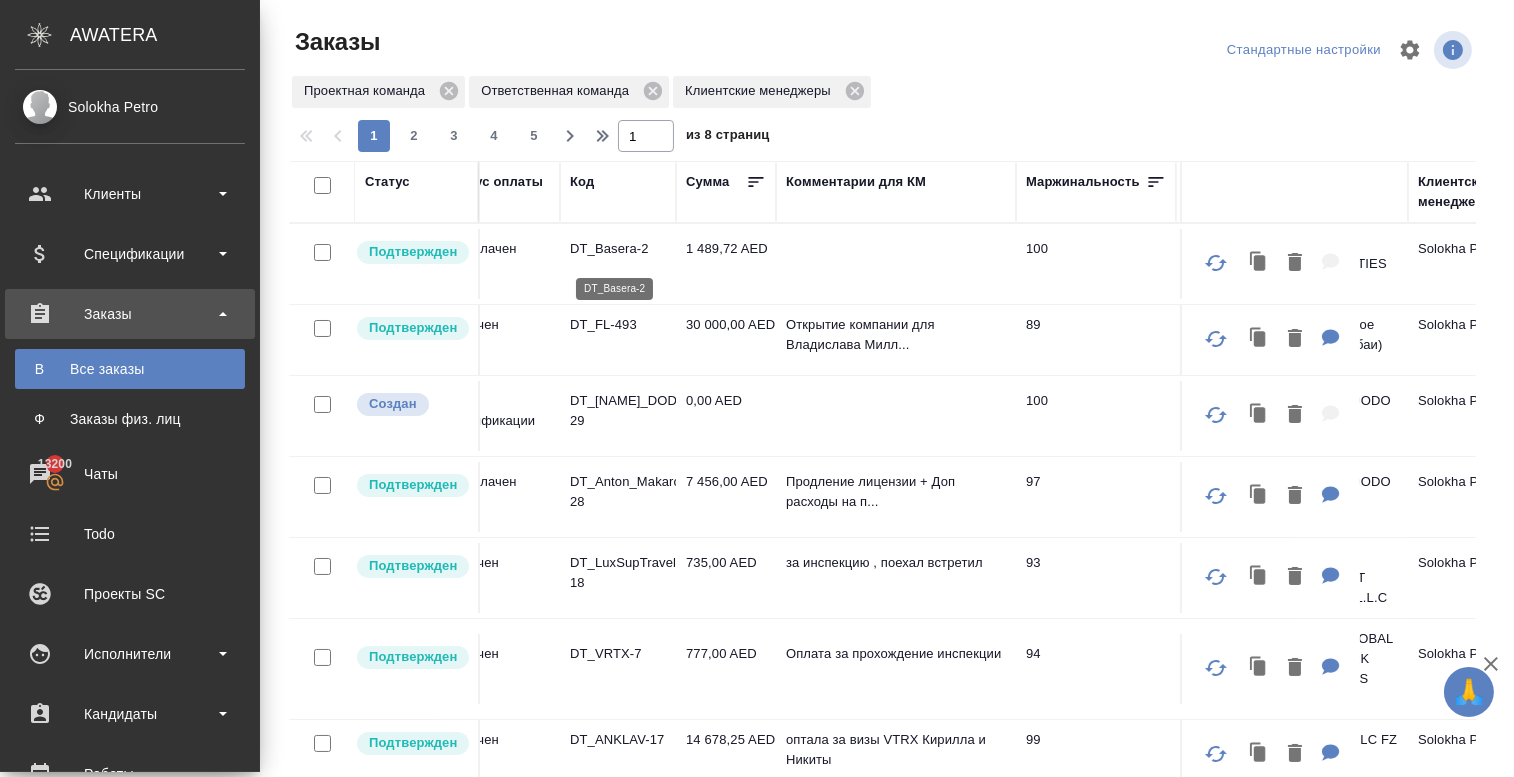 click on "DT_Basera-2" at bounding box center [618, 249] 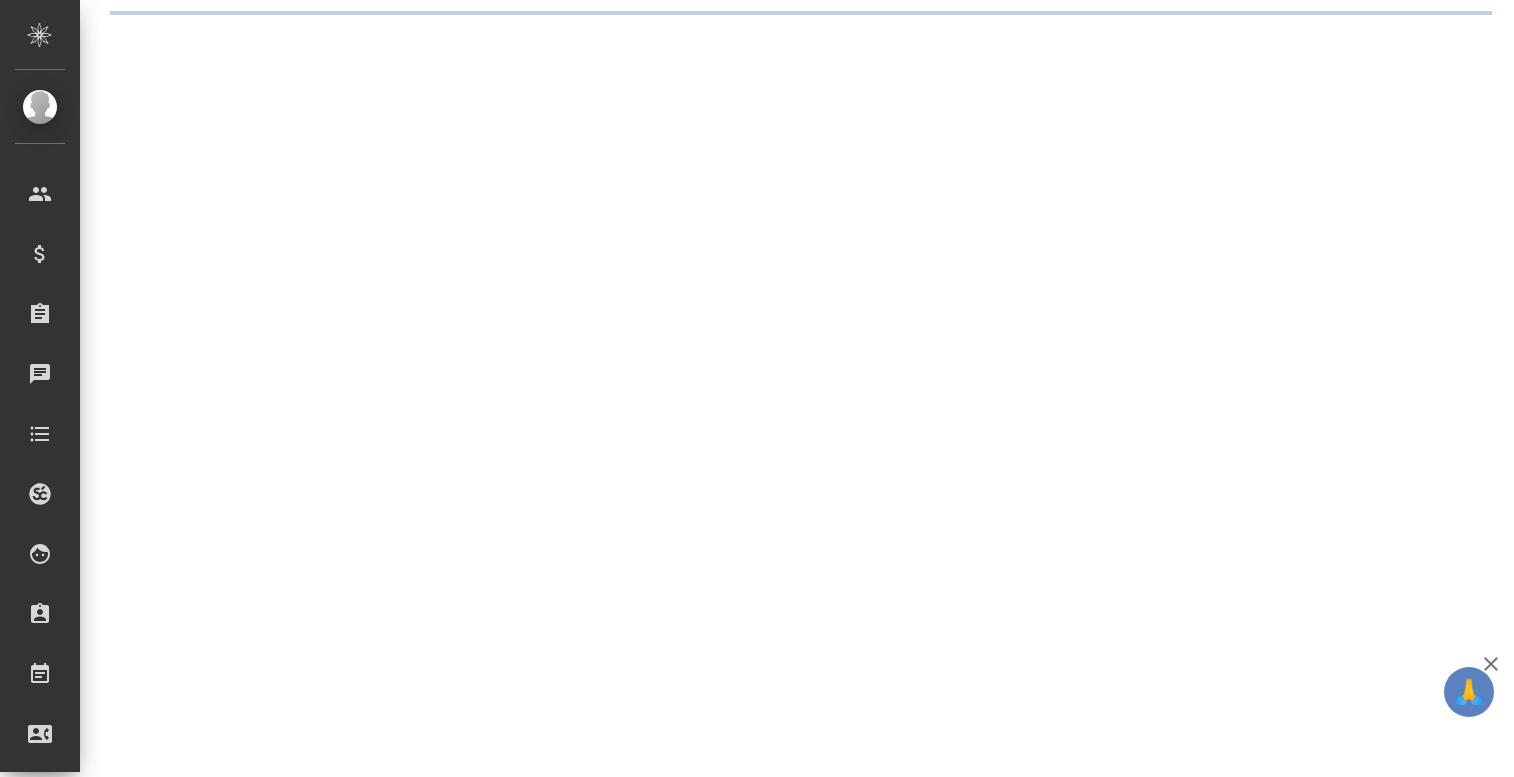 scroll, scrollTop: 0, scrollLeft: 0, axis: both 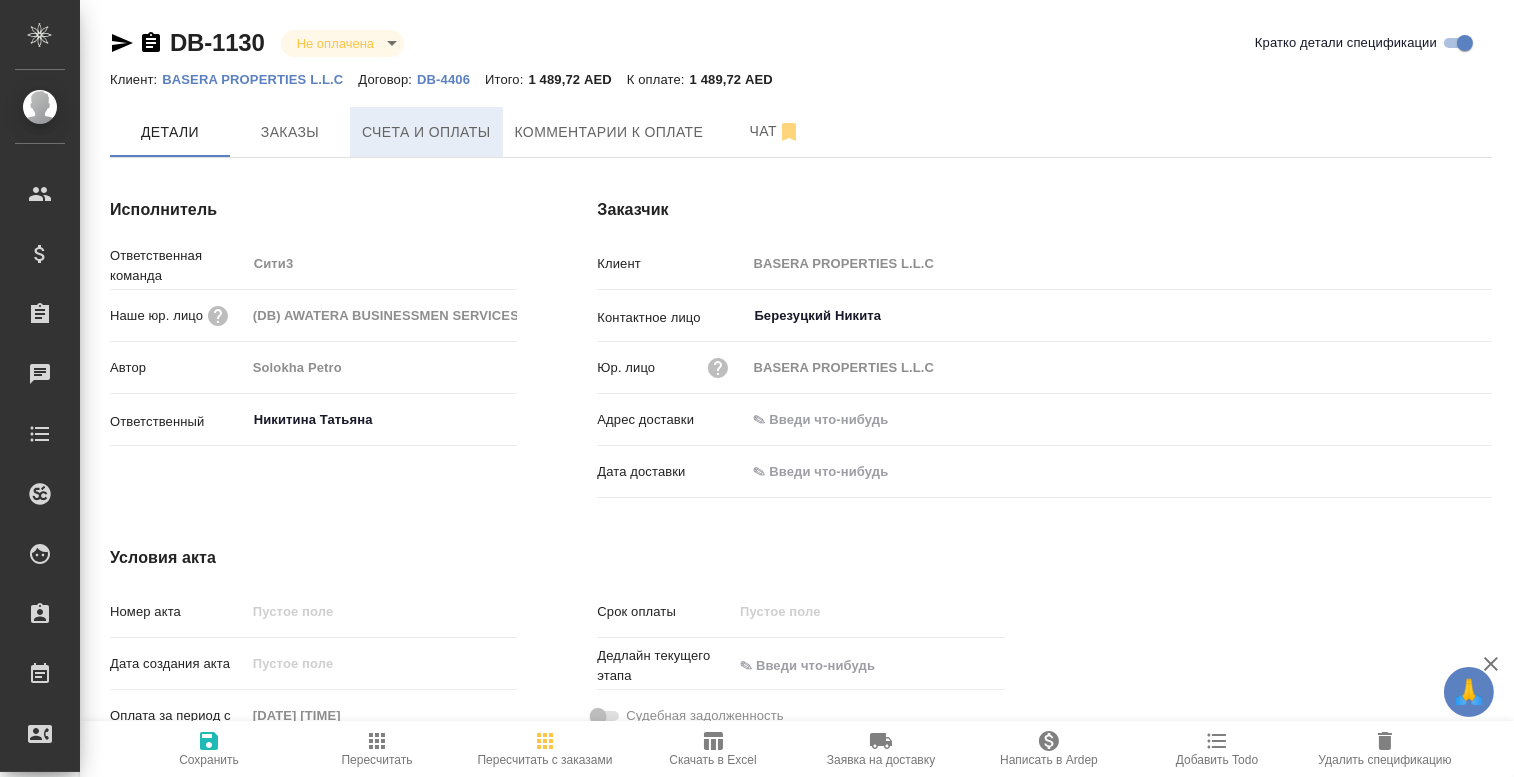 click on "Счета и оплаты" at bounding box center [426, 132] 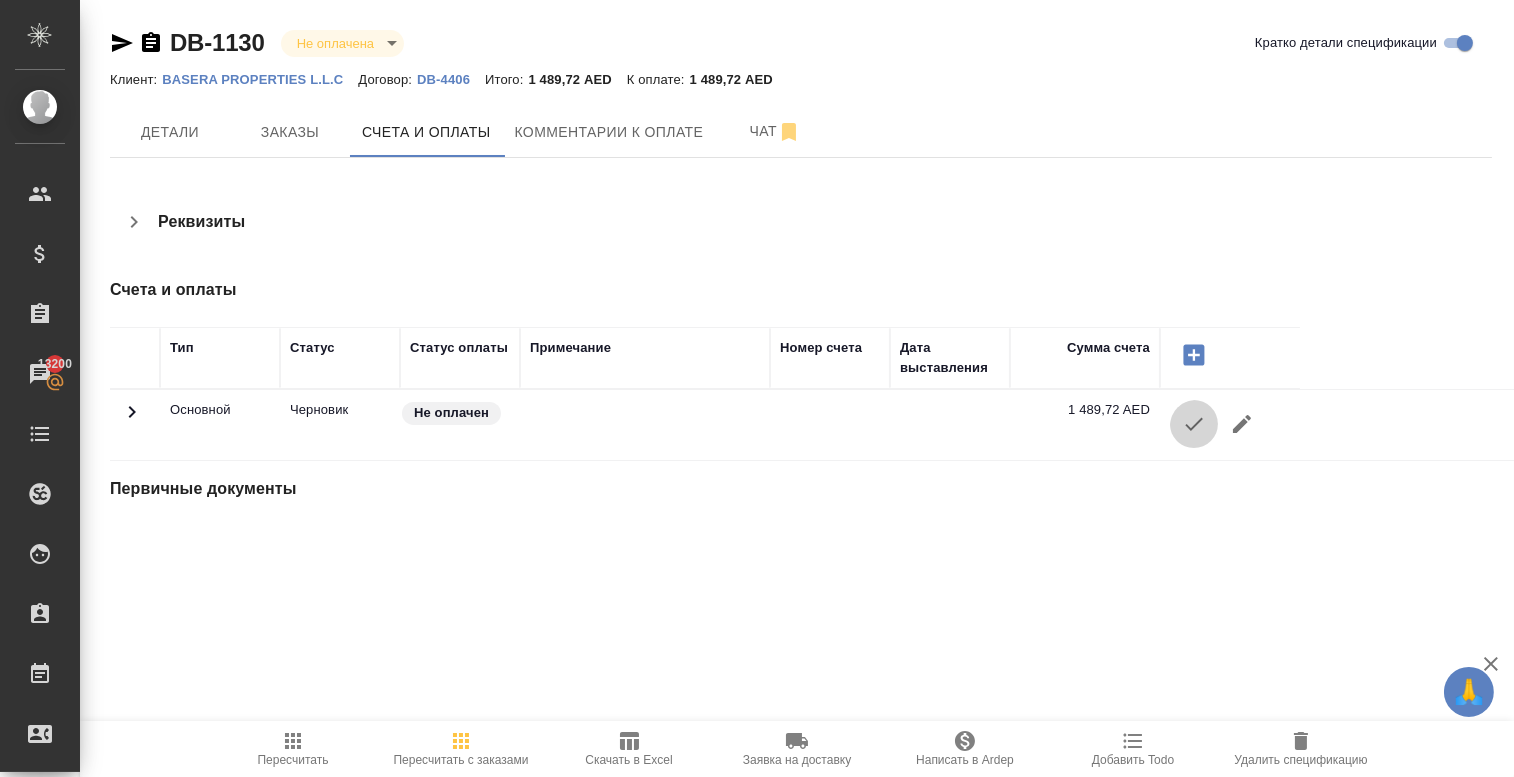 click 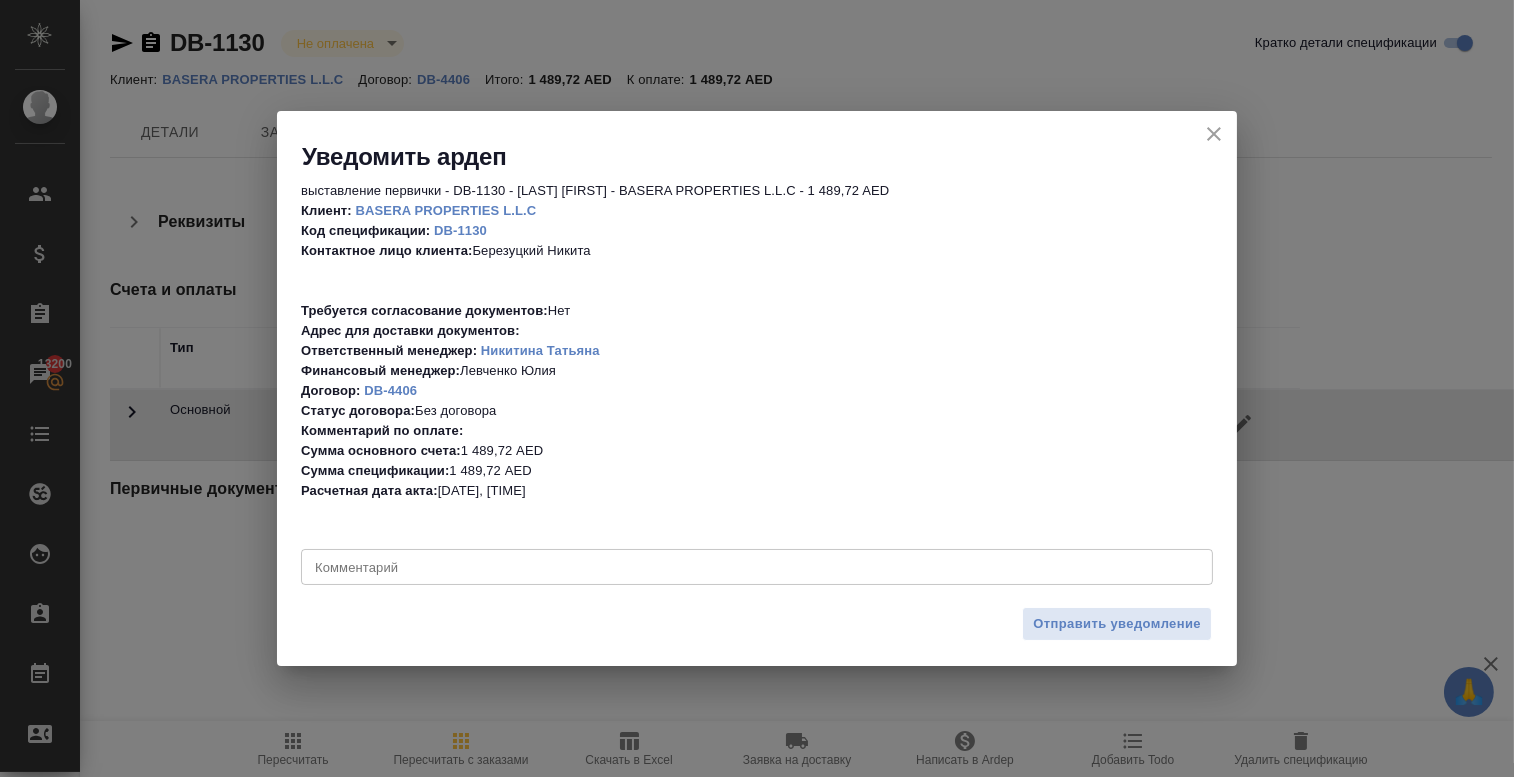 click at bounding box center (757, 566) 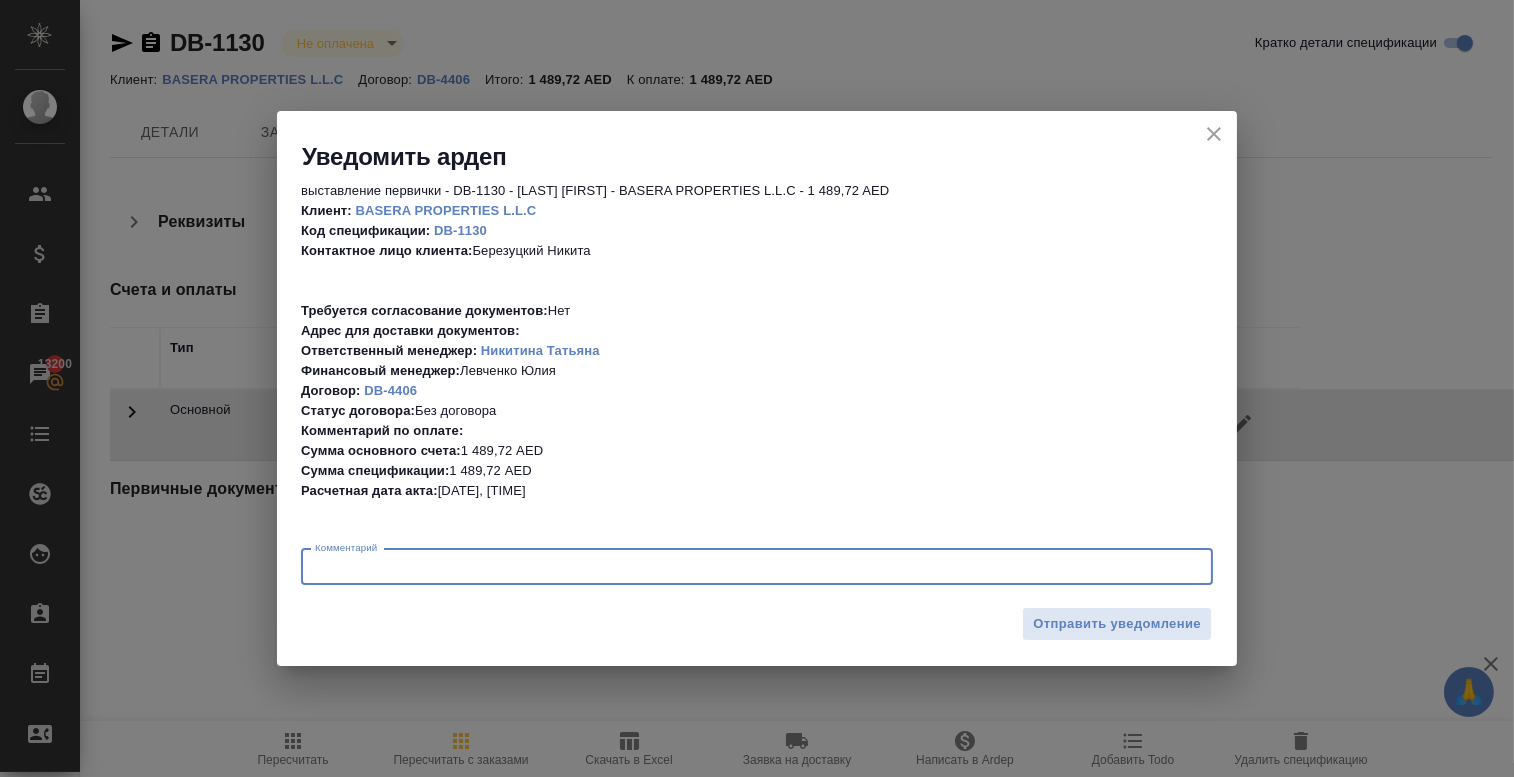 paste on "BASERA PROPERTIES L.L.C
Office 5E4, Alfa Hub Building, Al Mankool, Dubai, [REGION]
TRN: [NUMBER]
Email: [EMAIL]
Телефон: [PHONE]
basera.ae" 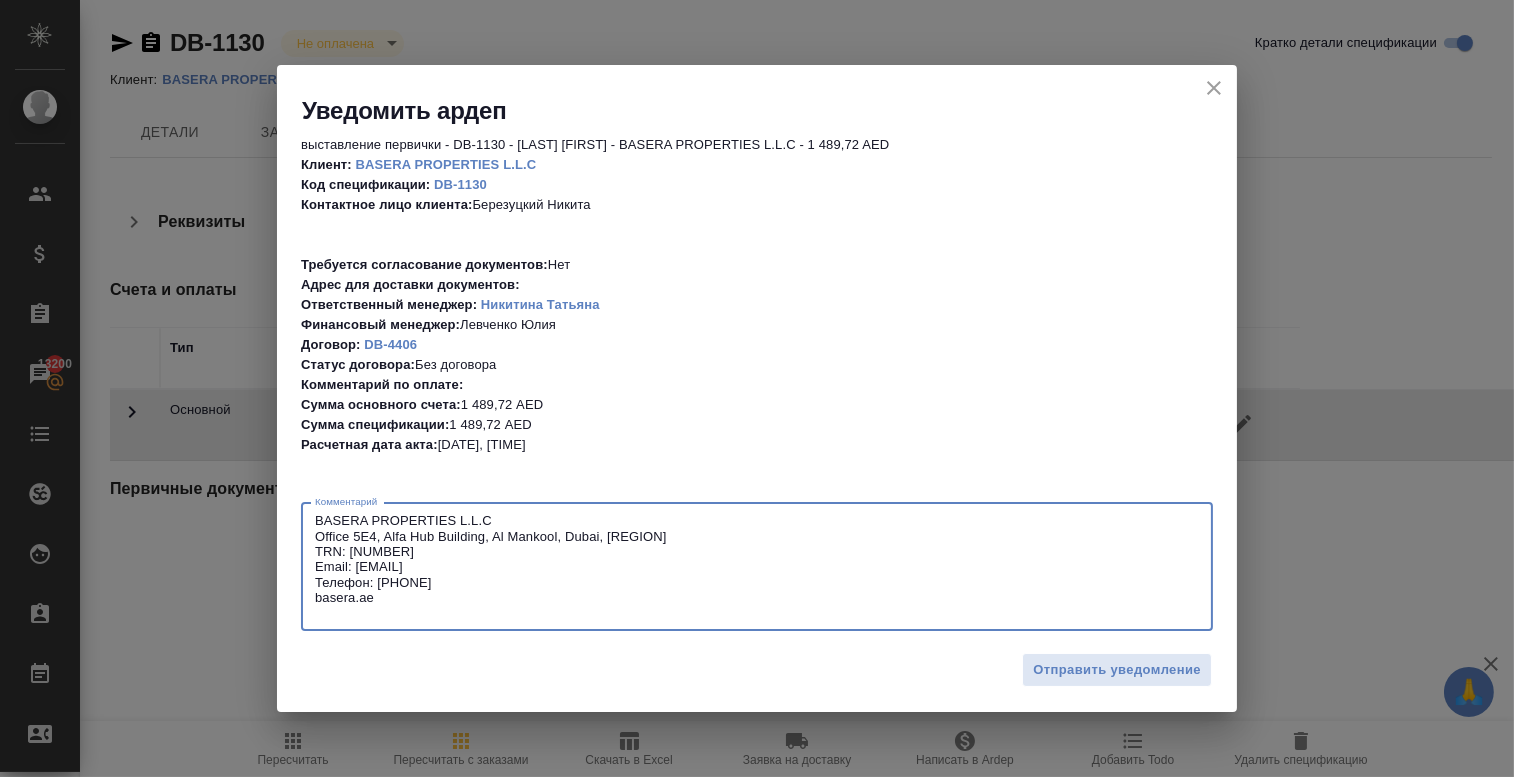 scroll, scrollTop: 0, scrollLeft: 0, axis: both 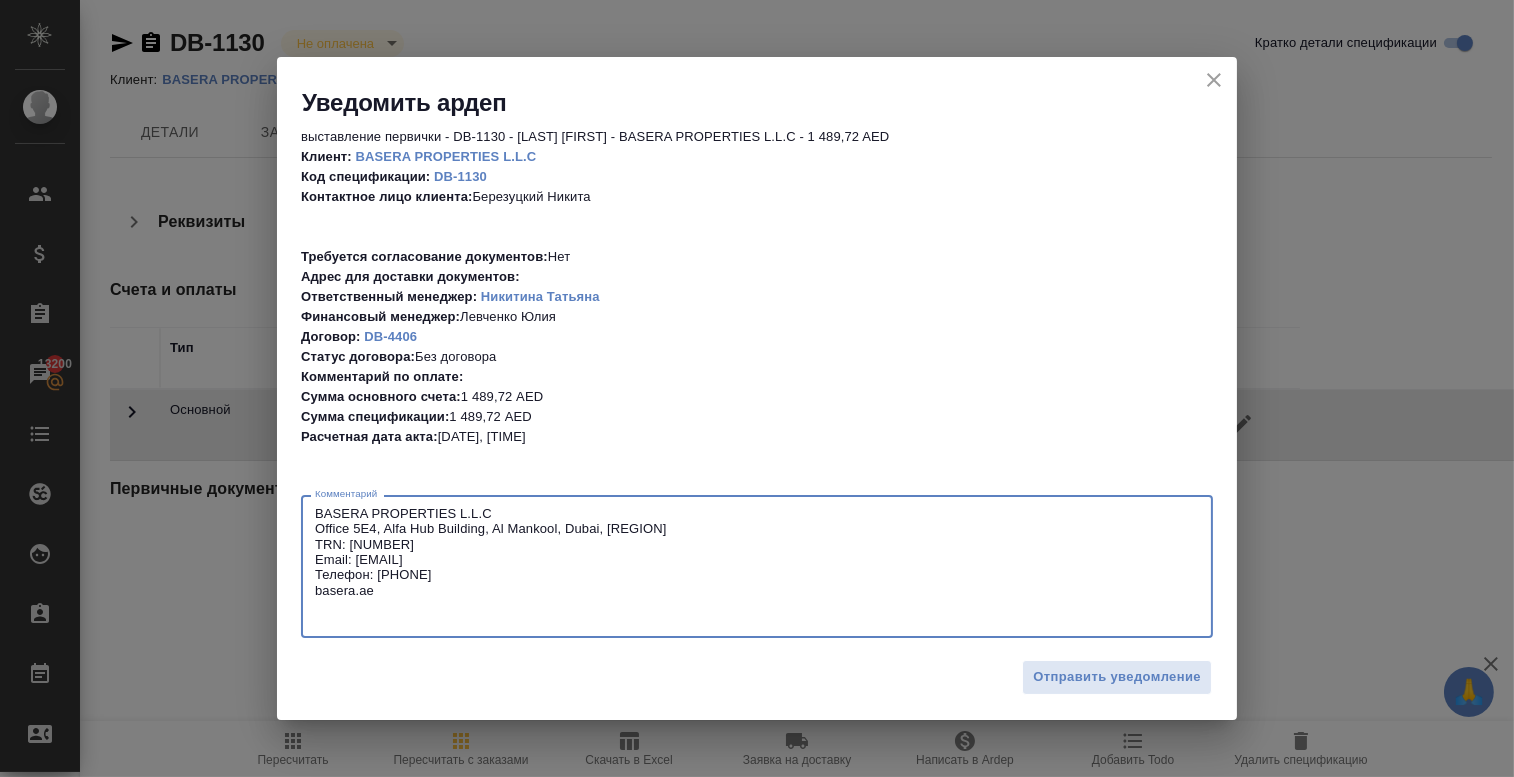 paste on "Имя: BASERA PROPERTIES L.L.C
Номер счёта: 1007780065
IBAN: AE150230000001007780065
SWIFT: CBDUAEAD
Банк: Commercial Bank of Dubai (CBD)
Отделение: Sheikh Zayed Road Branch" 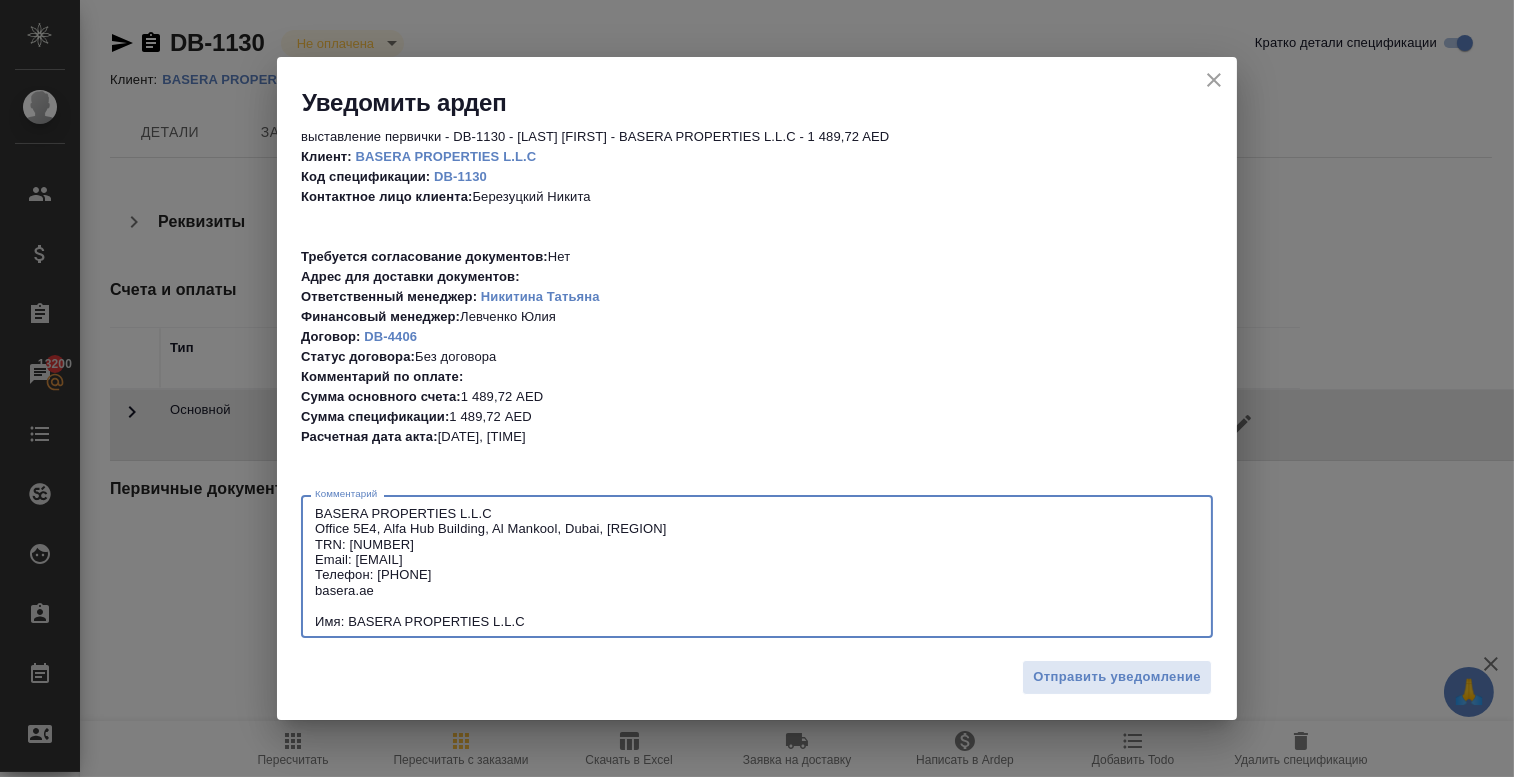 scroll, scrollTop: 1, scrollLeft: 0, axis: vertical 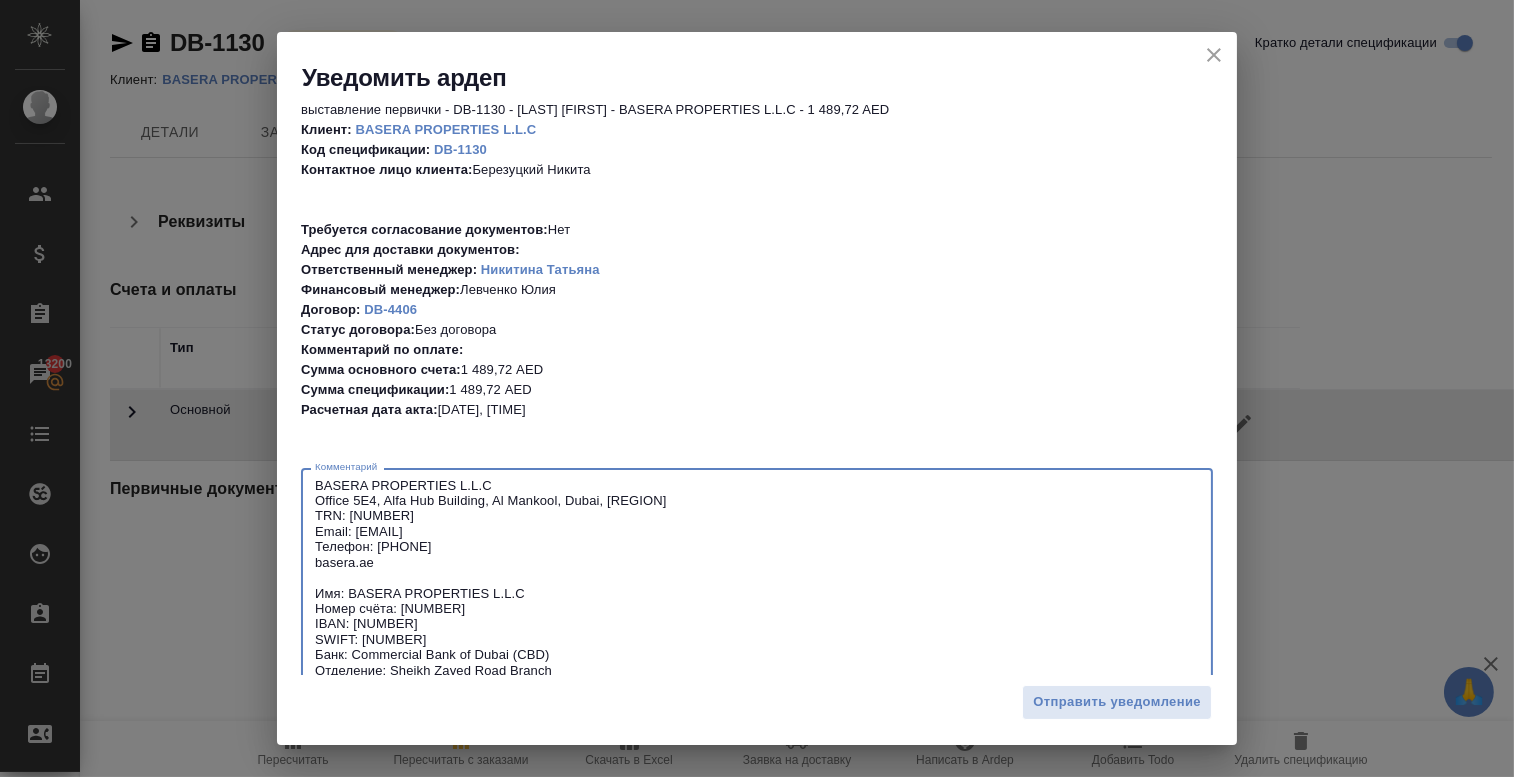 type on "BASERA PROPERTIES L.L.C
Office 5E4, Alfa Hub Building, Al Mankool, Dubai, UAE
TRN: 104306093600003
Email: info@basera.ae
Телефон: +971 (4) 553 9642
basera.ae
Имя: BASERA PROPERTIES L.L.C
Номер счёта: 1007780065
IBAN: AE150230000001007780065
SWIFT: CBDUAEAD
Банк: Commercial Bank of Dubai (CBD)
Отделение: Sheikh Zayed Road Branch" 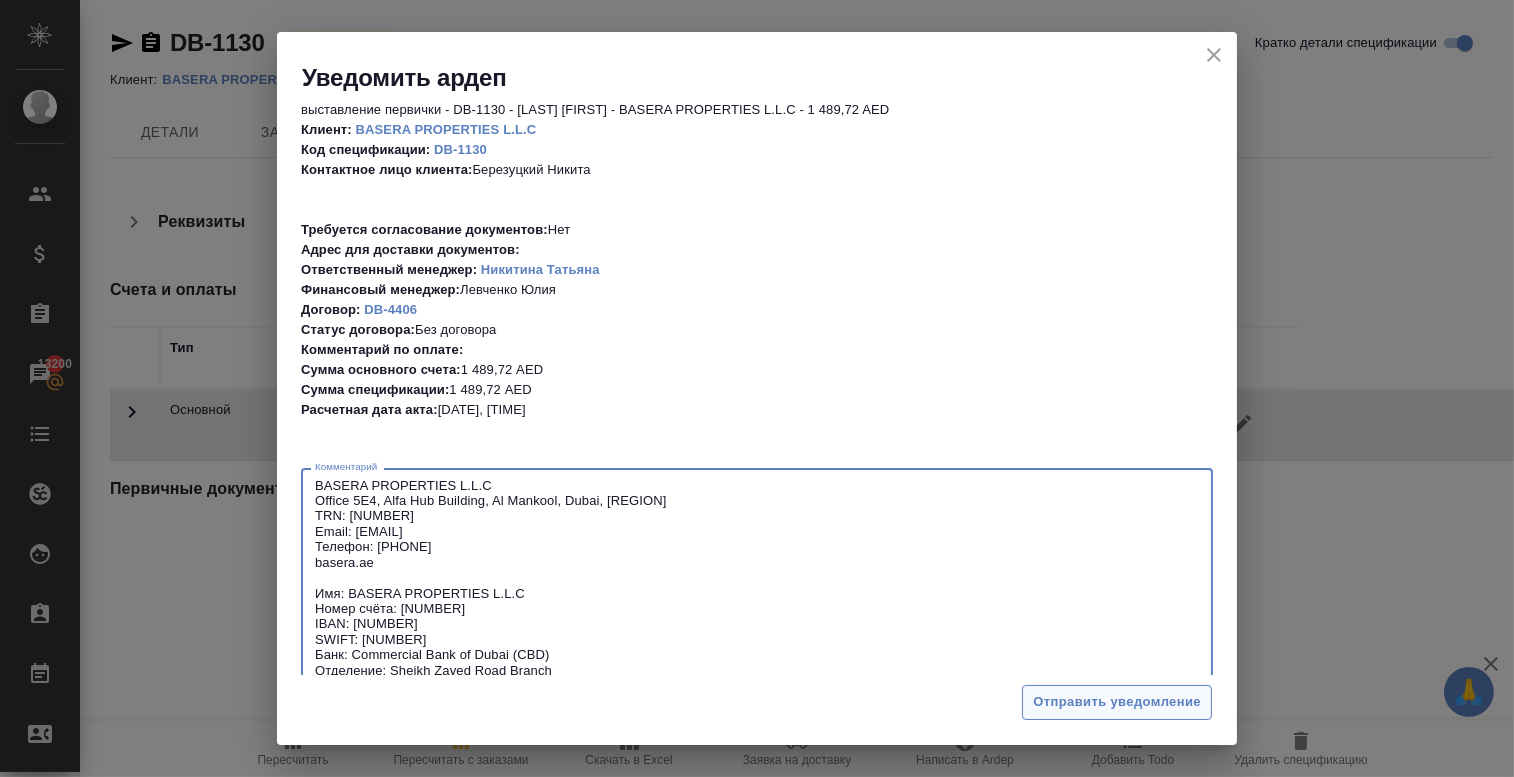 click on "Отправить уведомление" at bounding box center (1117, 702) 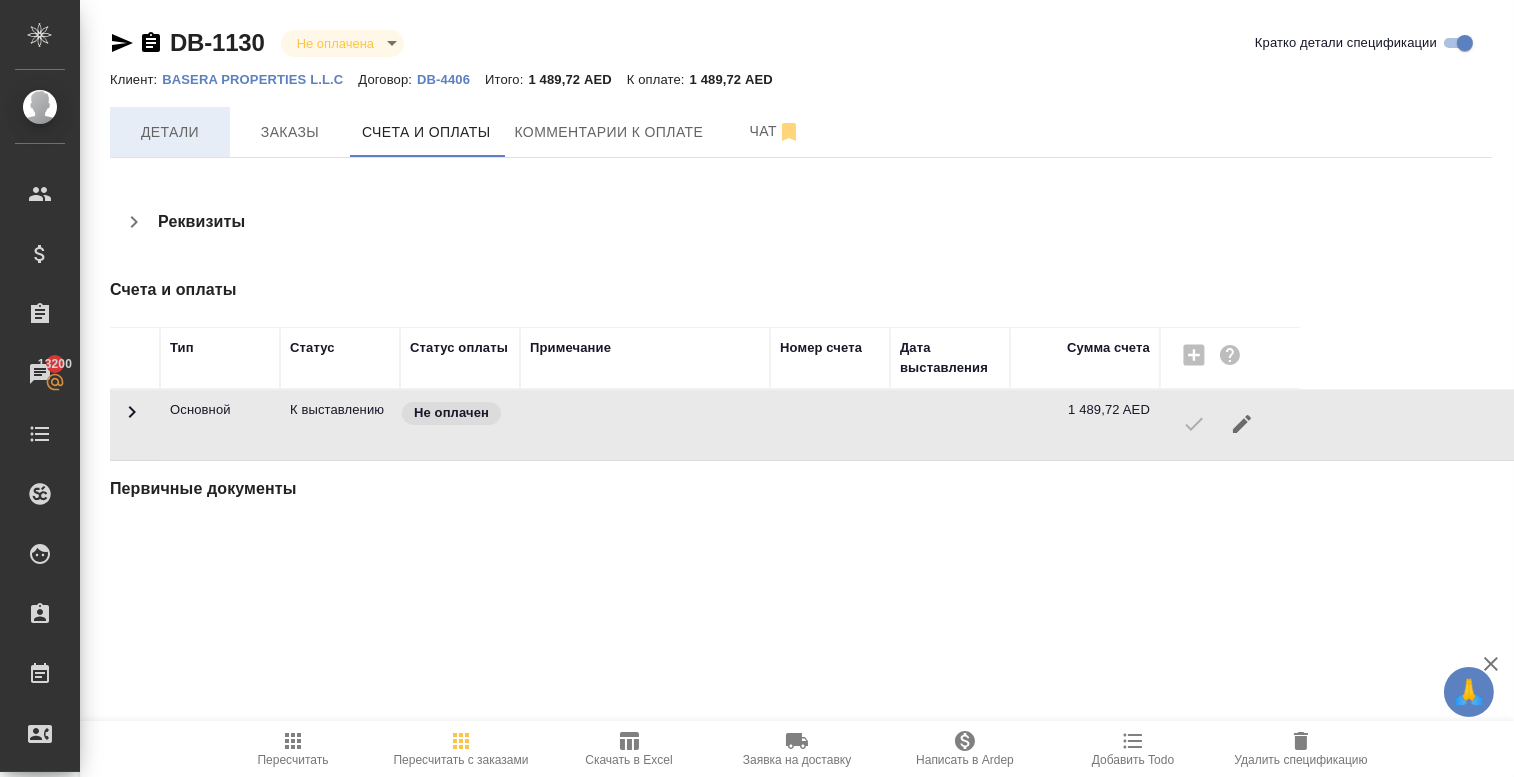 click on "Детали" at bounding box center (170, 132) 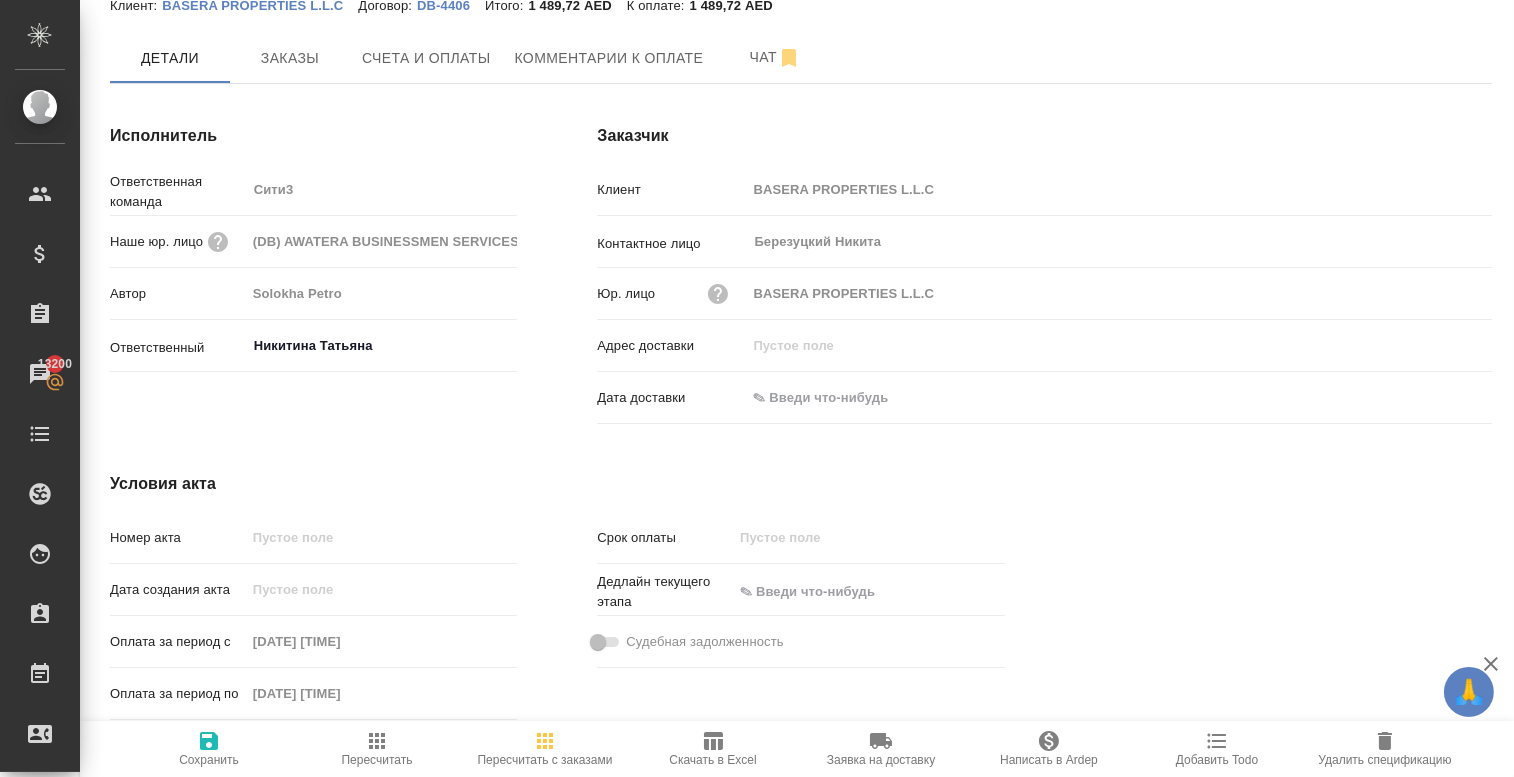 scroll, scrollTop: 72, scrollLeft: 0, axis: vertical 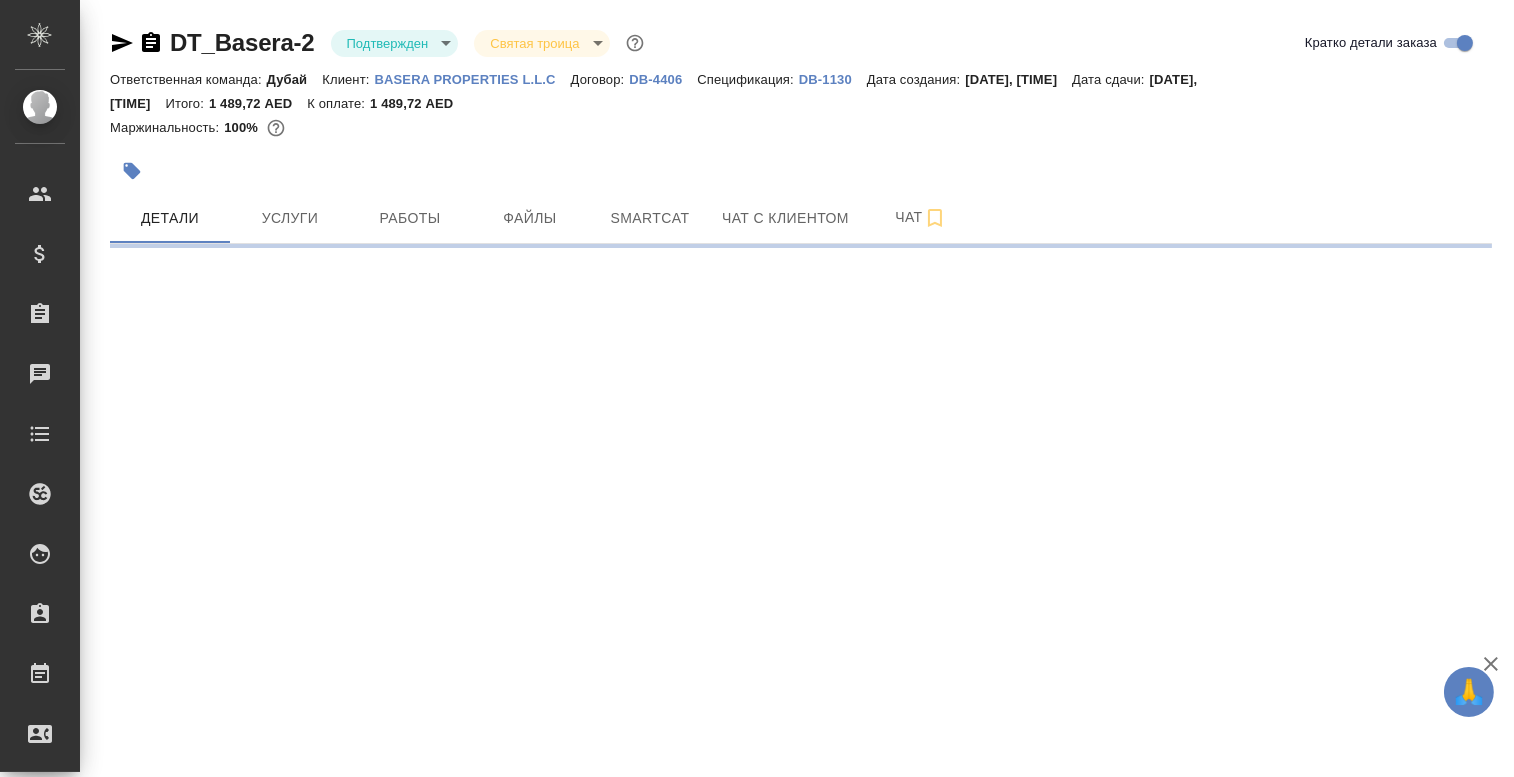 select on "RU" 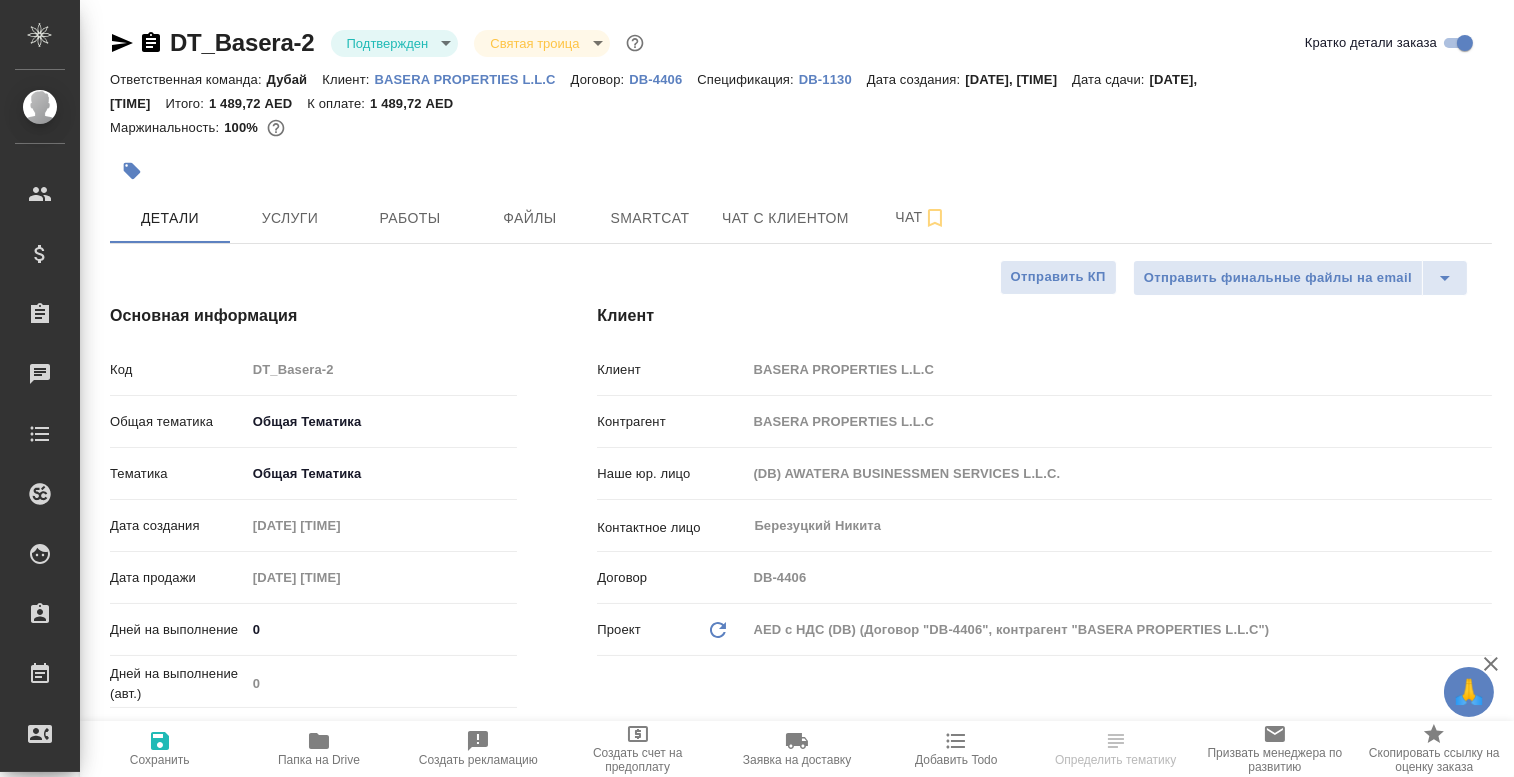 type on "x" 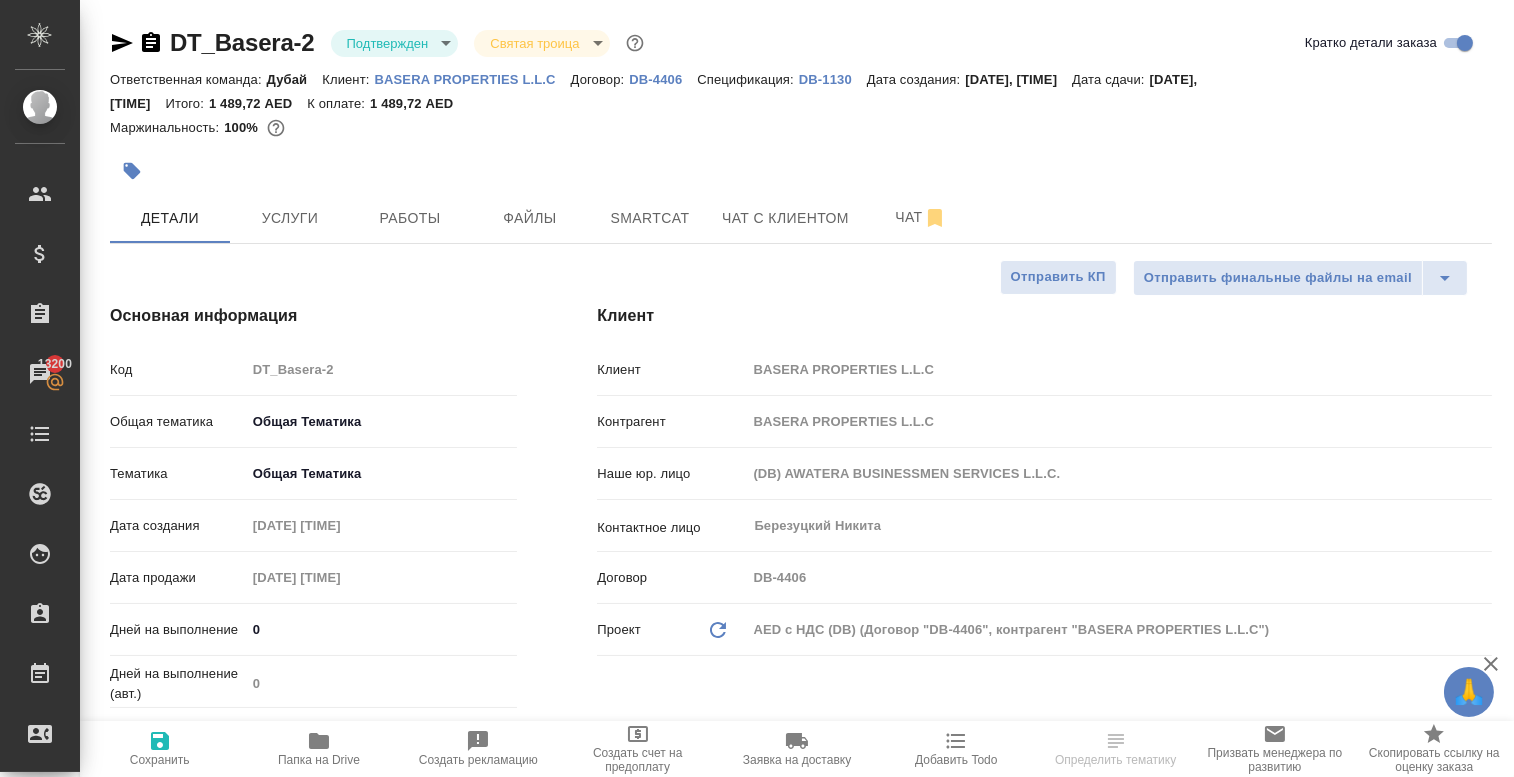scroll, scrollTop: 0, scrollLeft: 0, axis: both 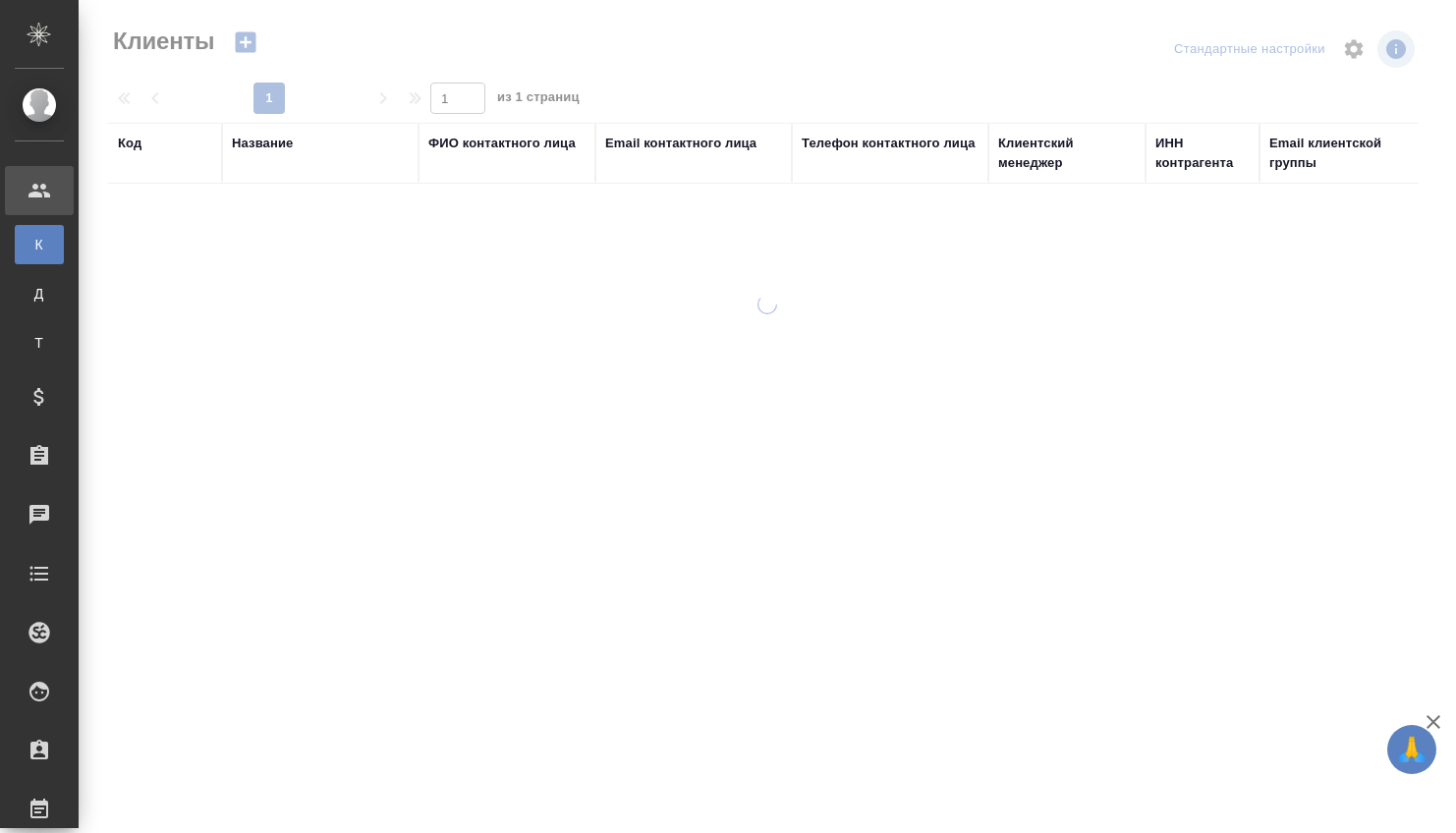 select on "RU" 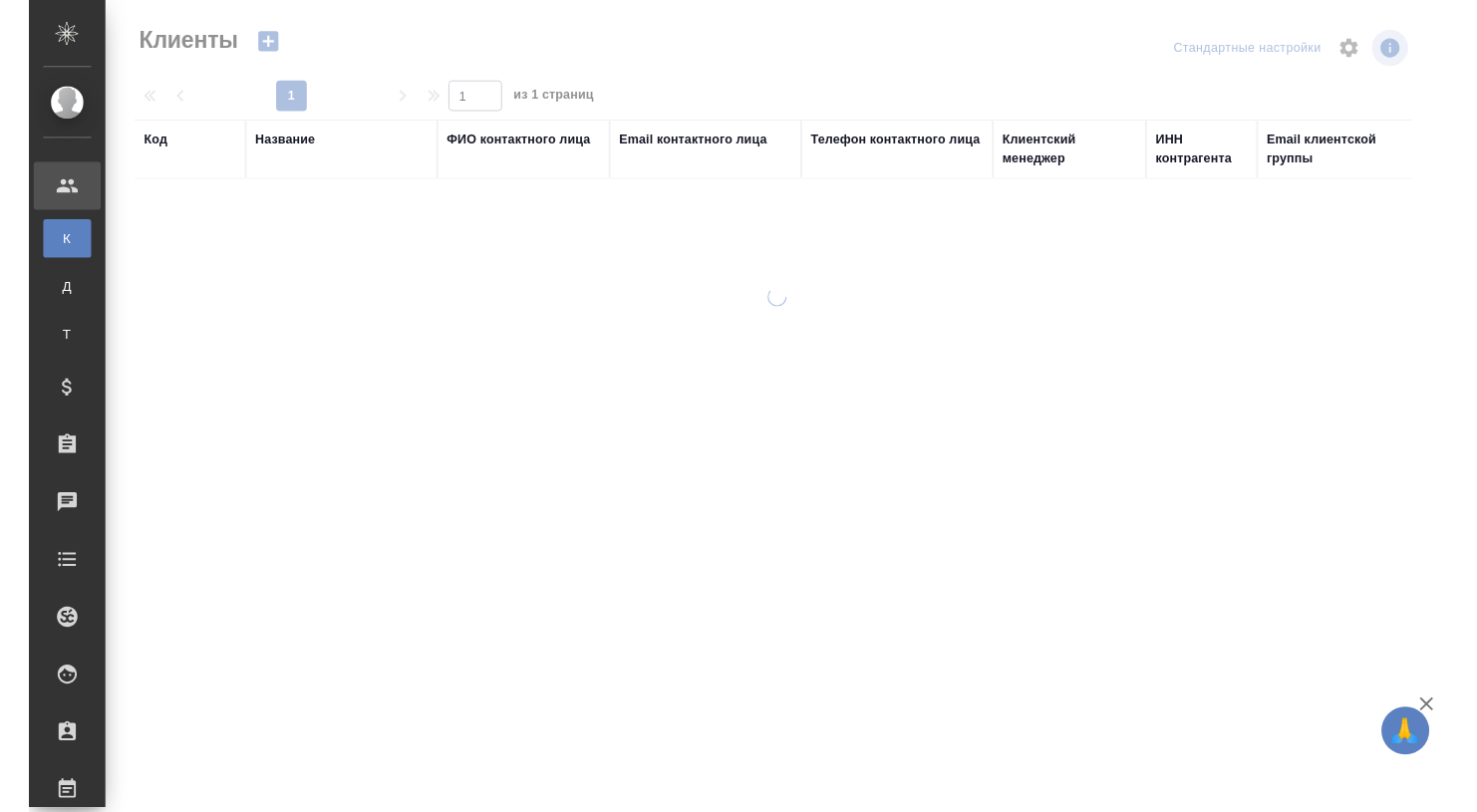 scroll, scrollTop: 0, scrollLeft: 0, axis: both 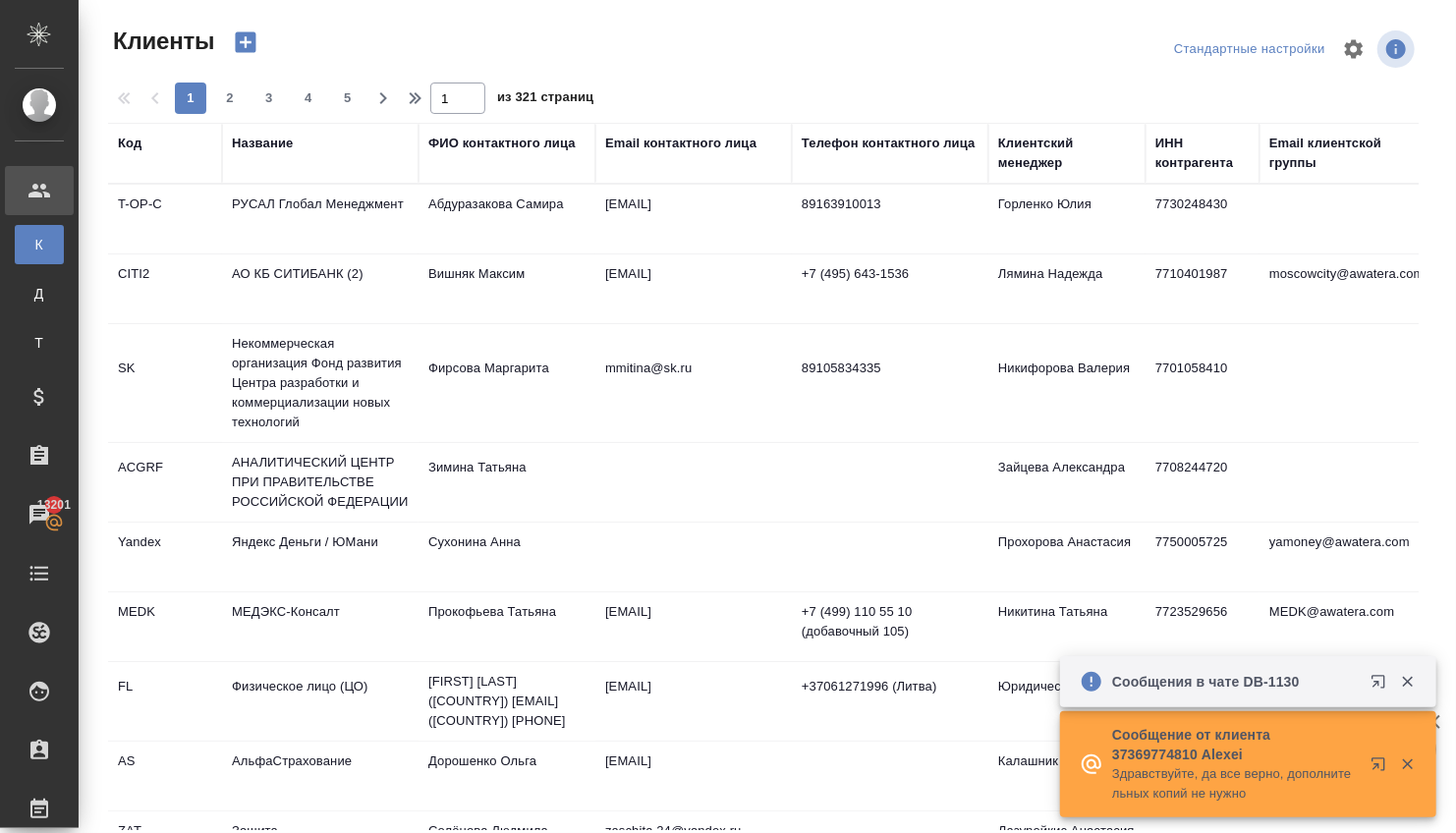 click on "Сообщения в чате DB-1130" at bounding box center [1235, 682] 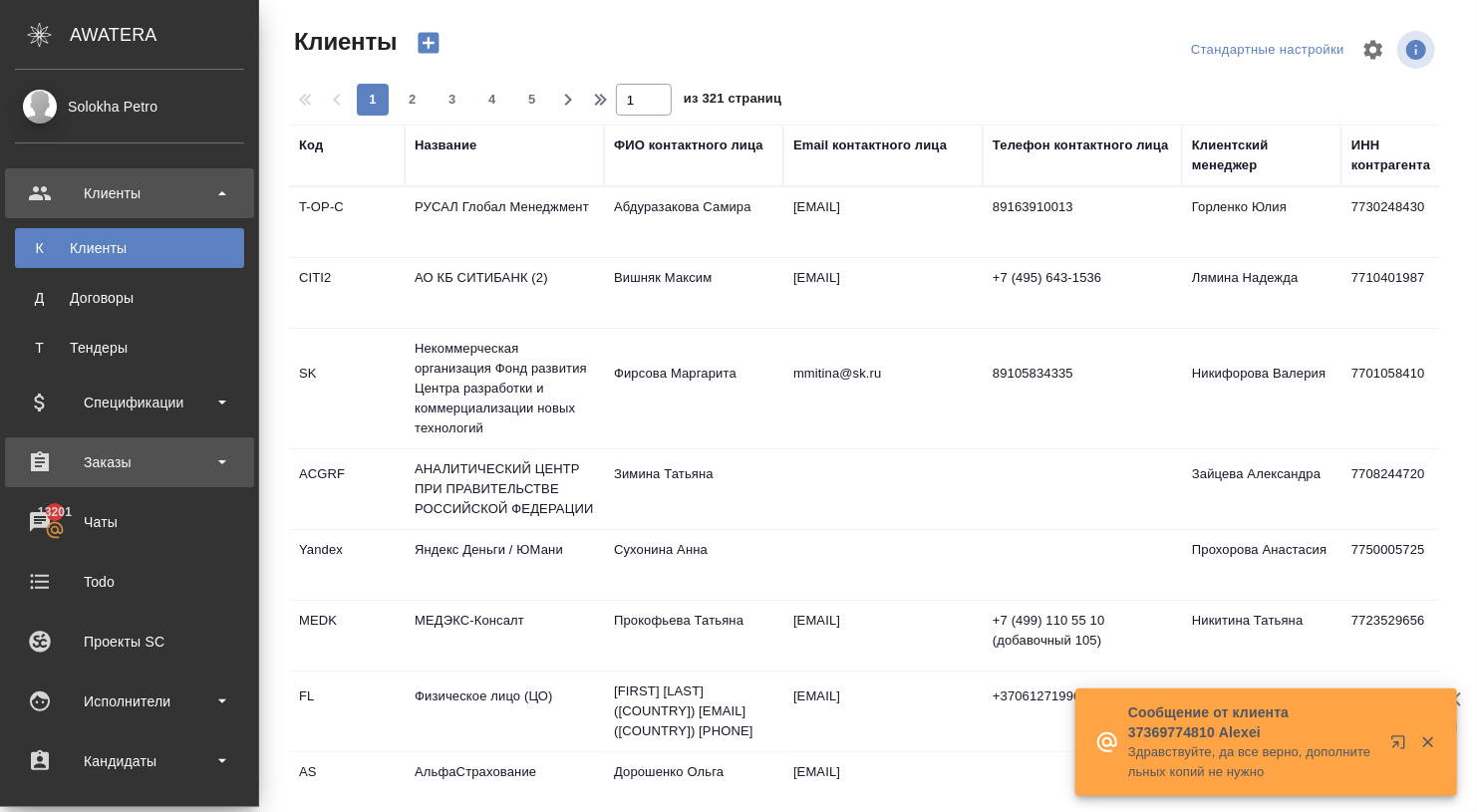 click on "Заказы" at bounding box center [130, 462] 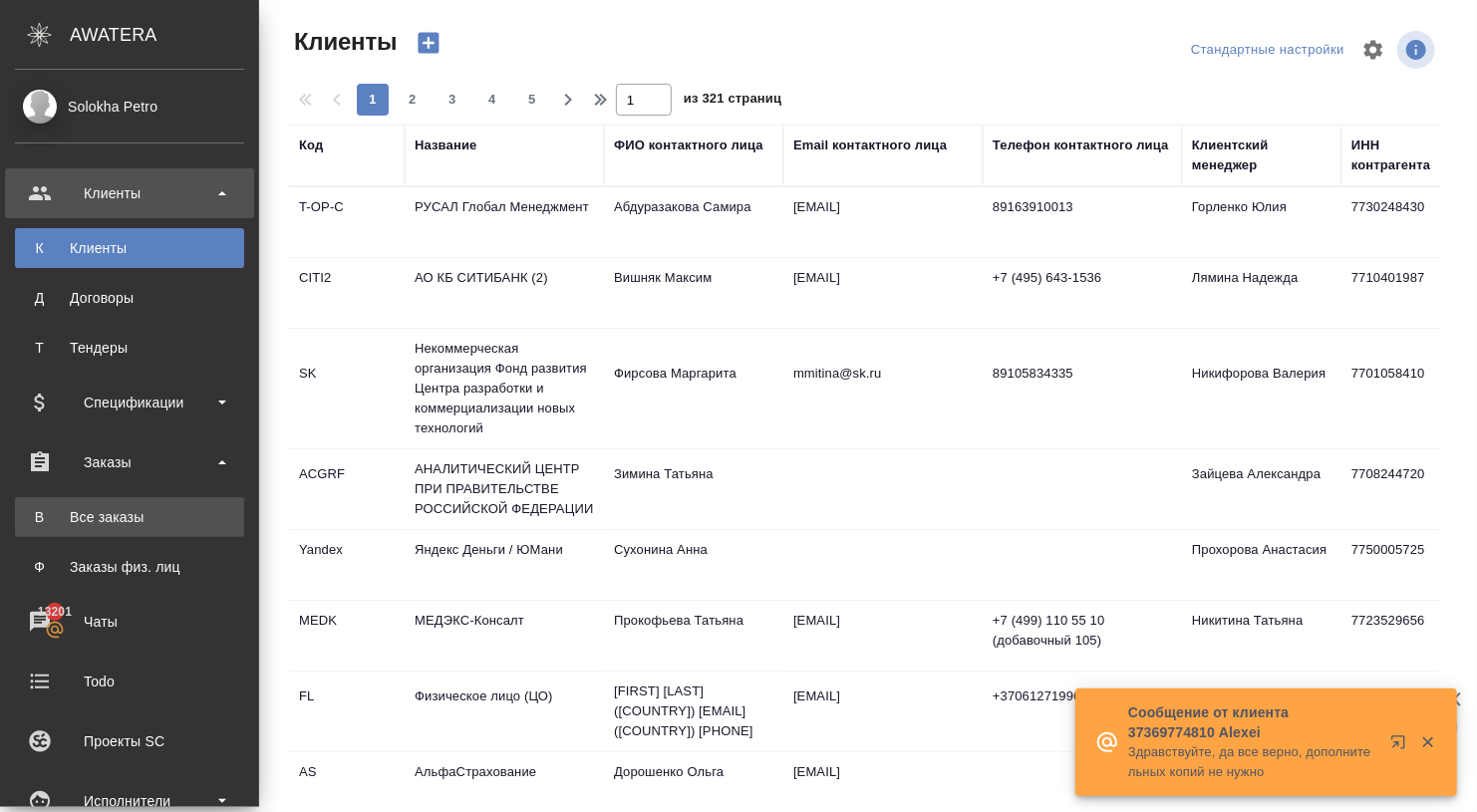 click on "Все заказы" at bounding box center (130, 517) 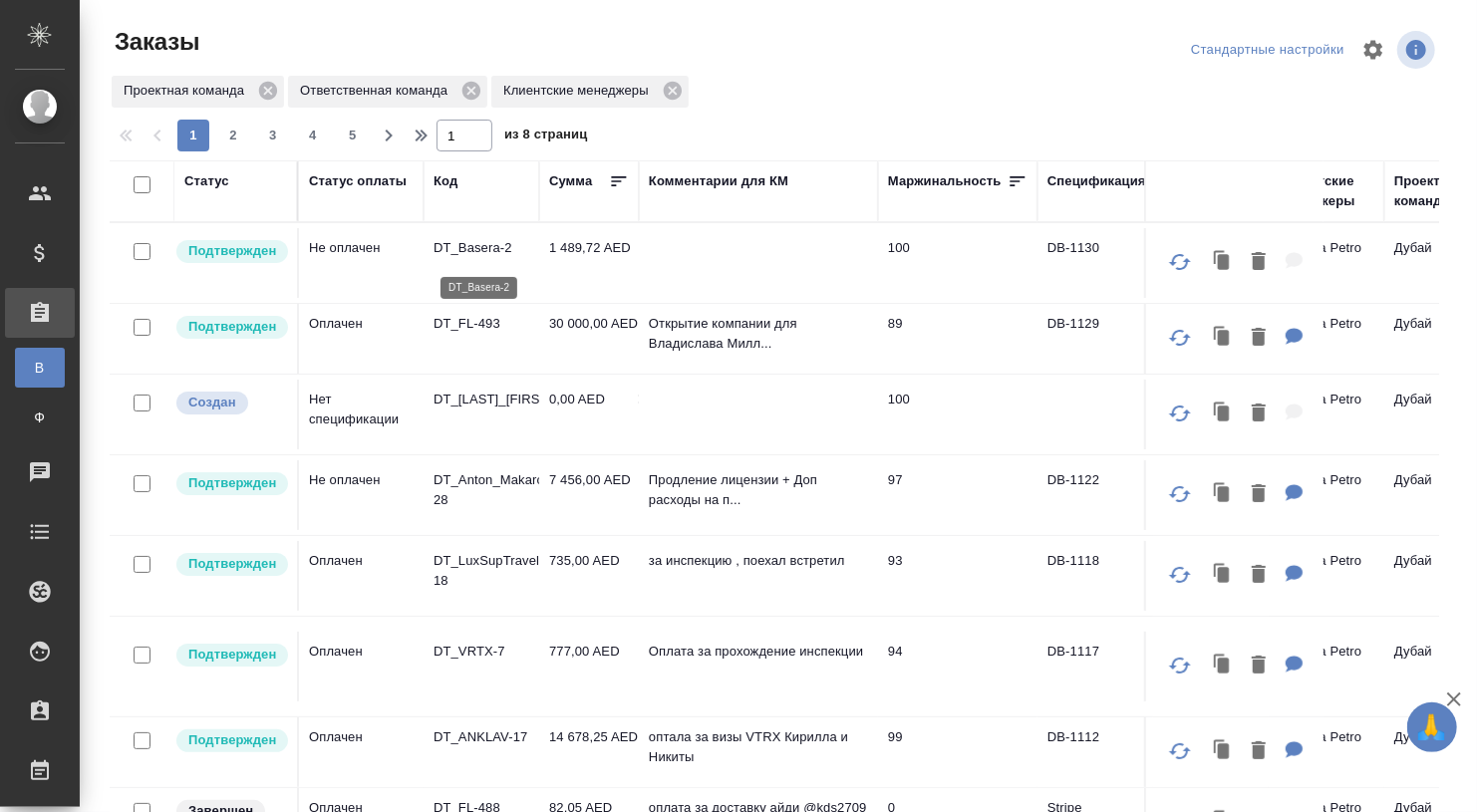 click on "DT_Basera-2" at bounding box center [481, 248] 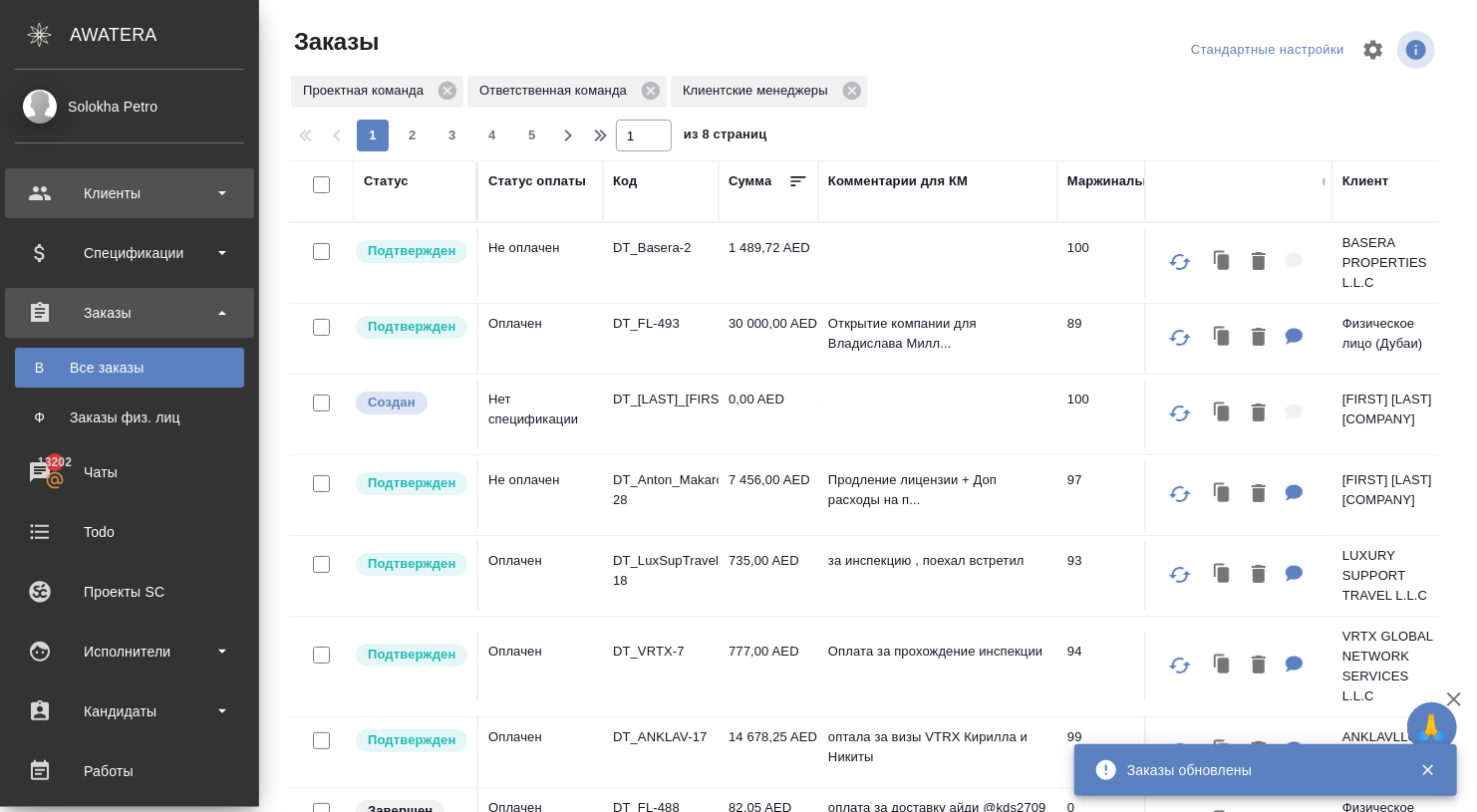 click on "Клиенты" at bounding box center (130, 193) 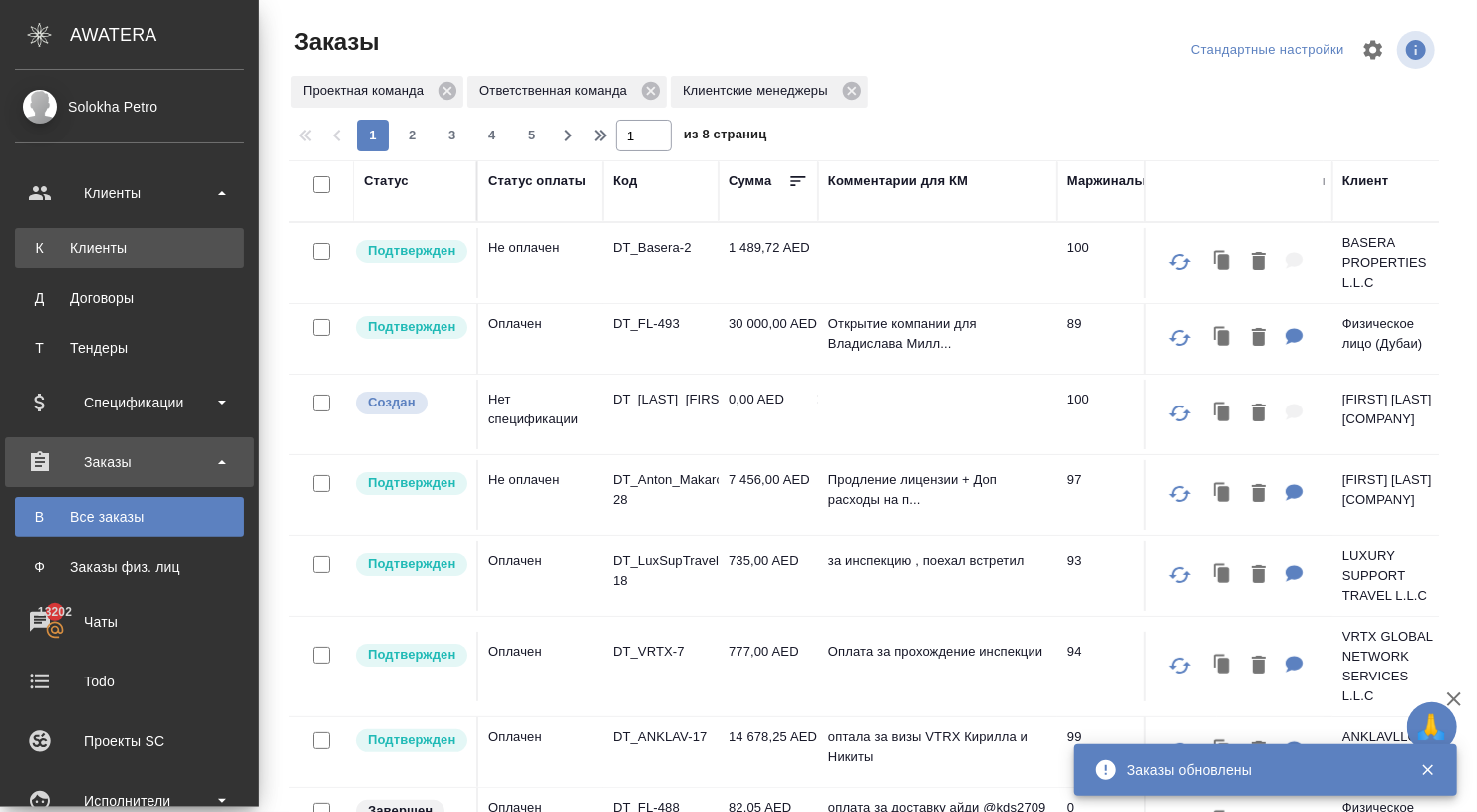 click on "Клиенты" at bounding box center [130, 248] 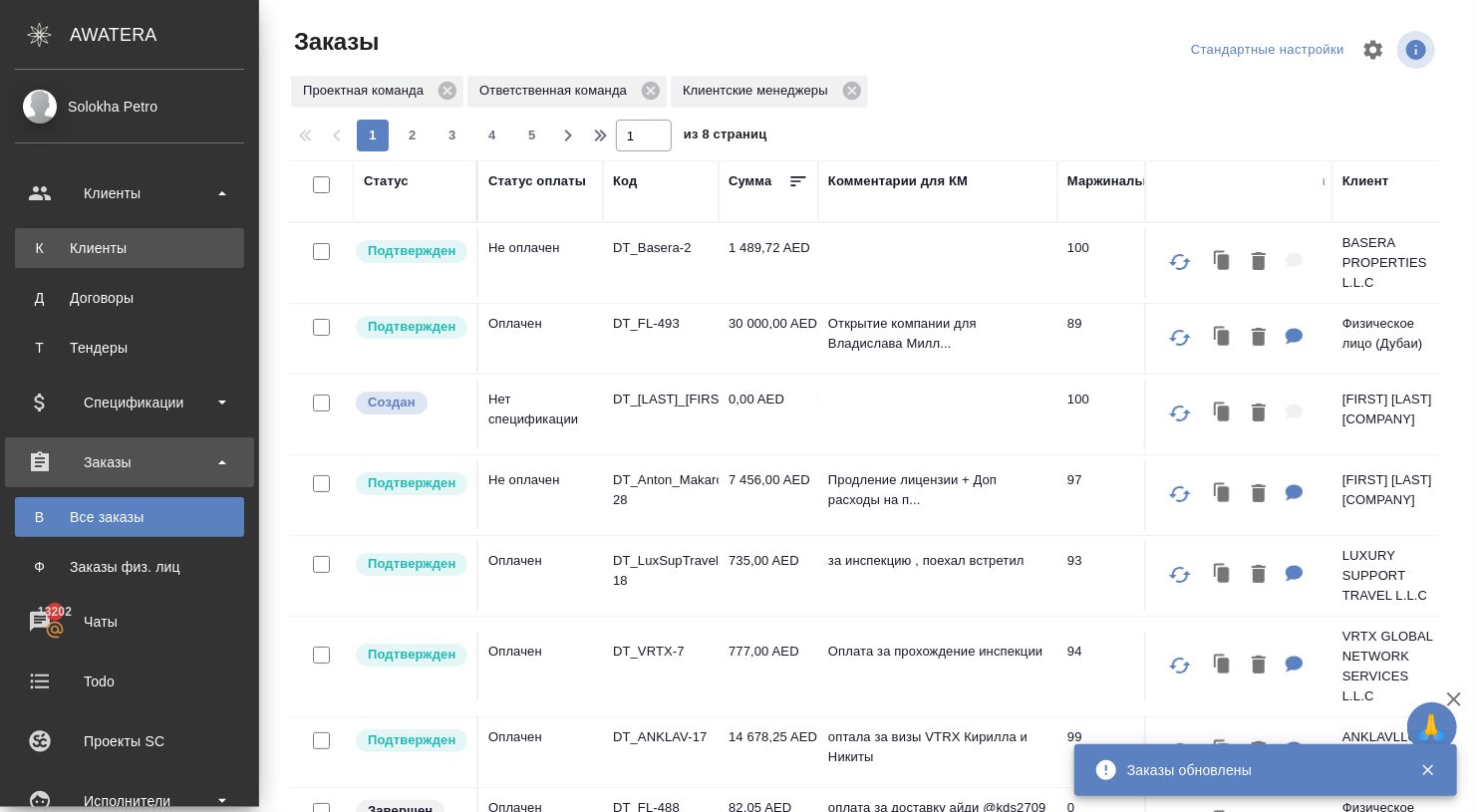 select on "RU" 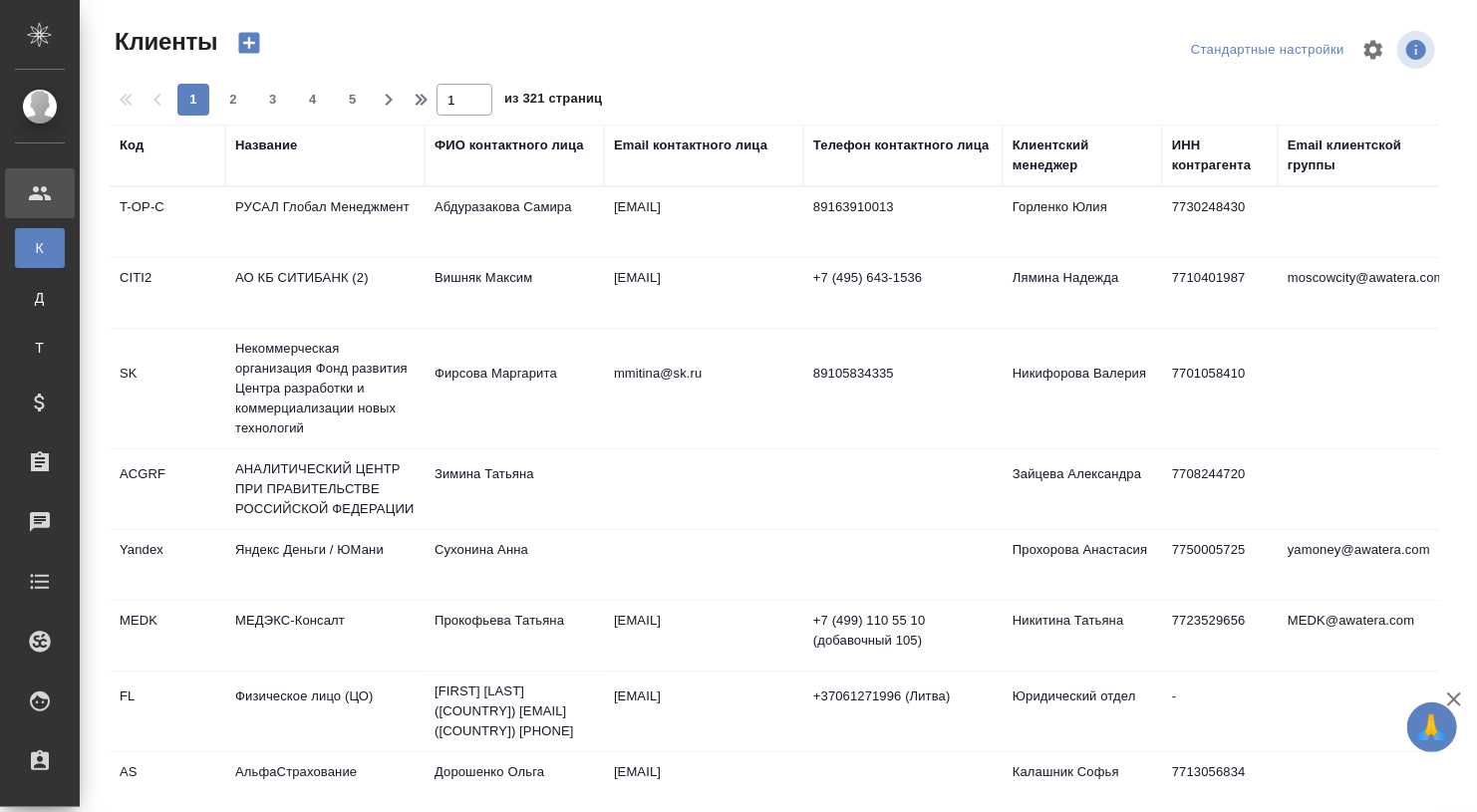 click on "Название" at bounding box center (266, 145) 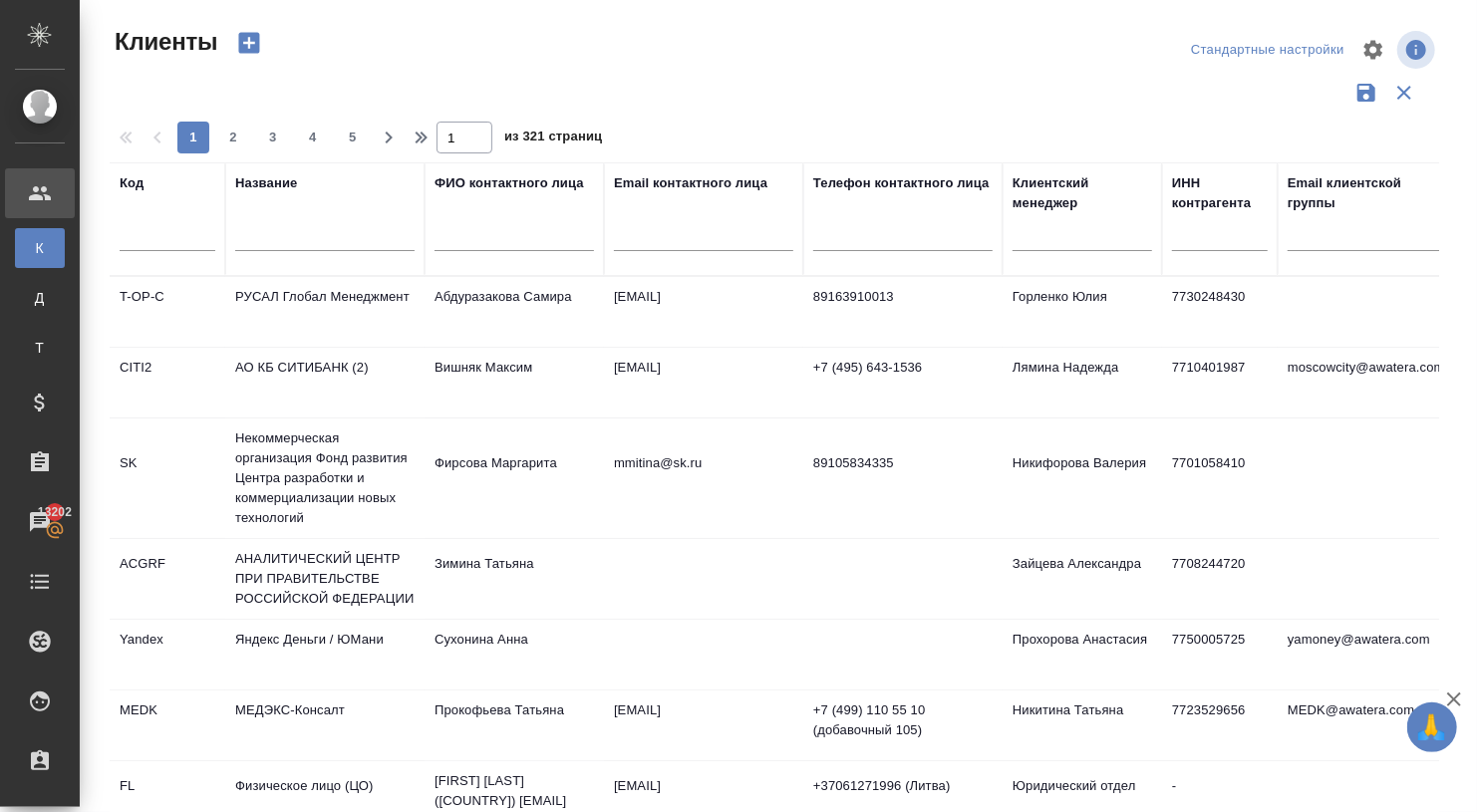 click at bounding box center (325, 240) 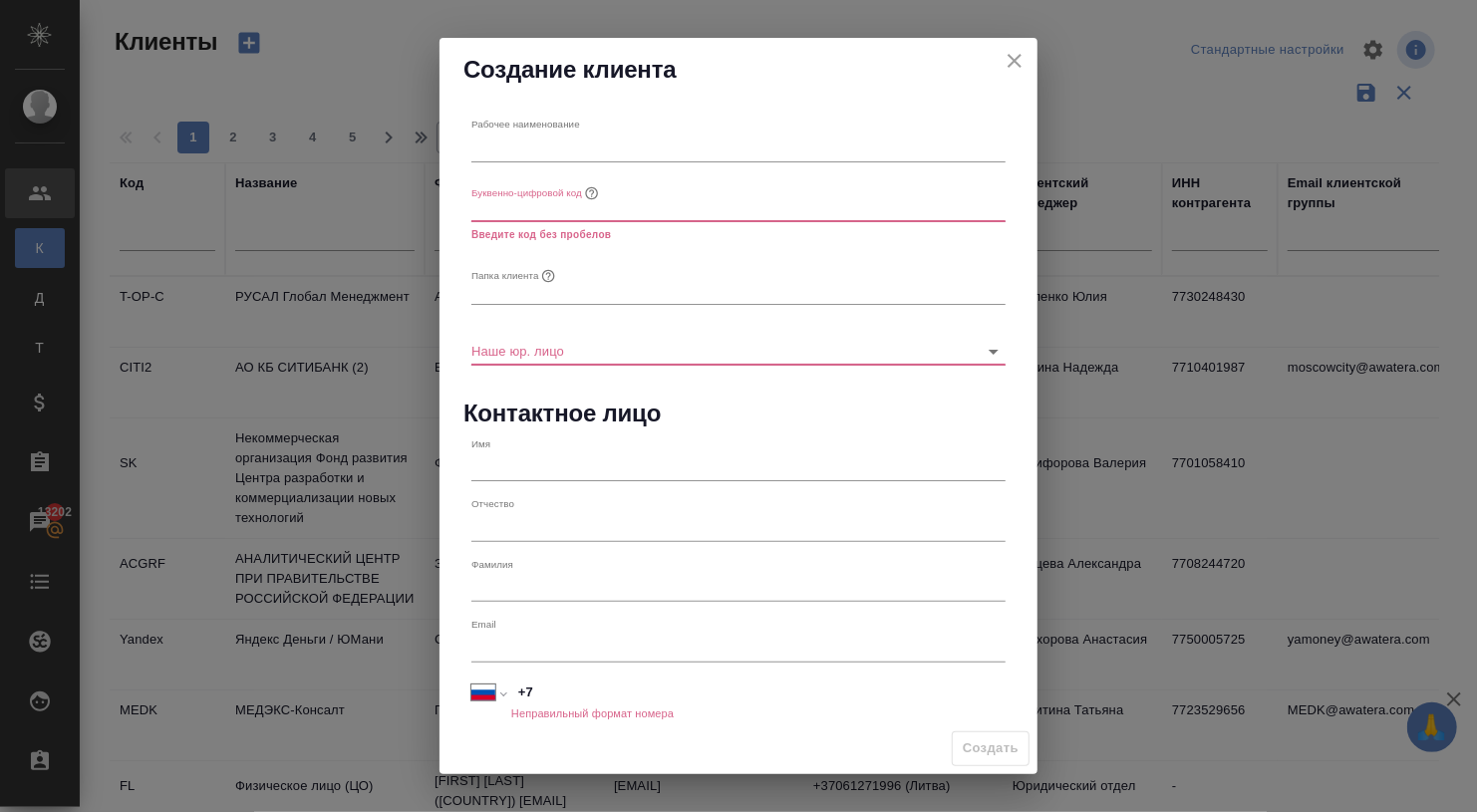 click at bounding box center [738, 147] 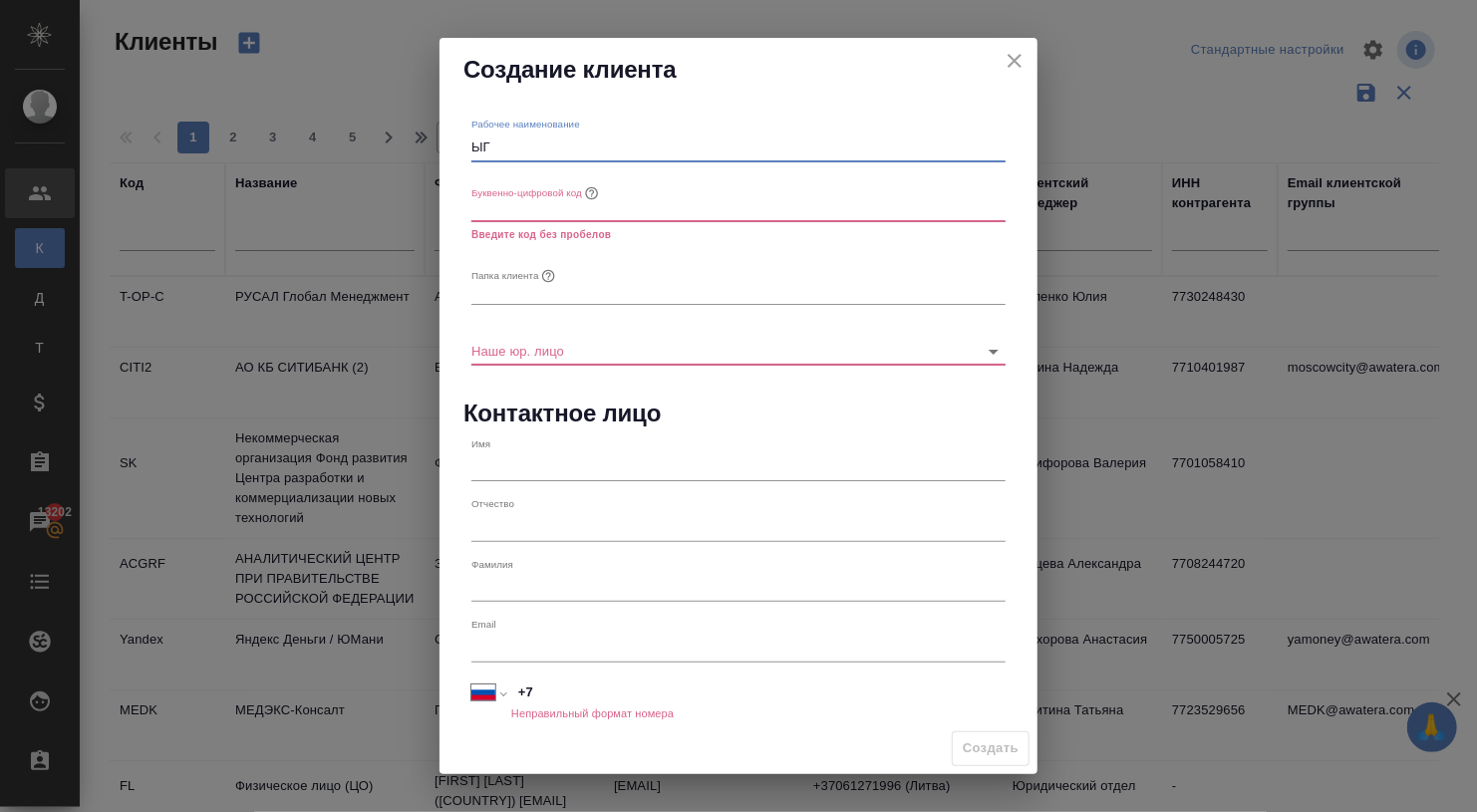 type on "Ы" 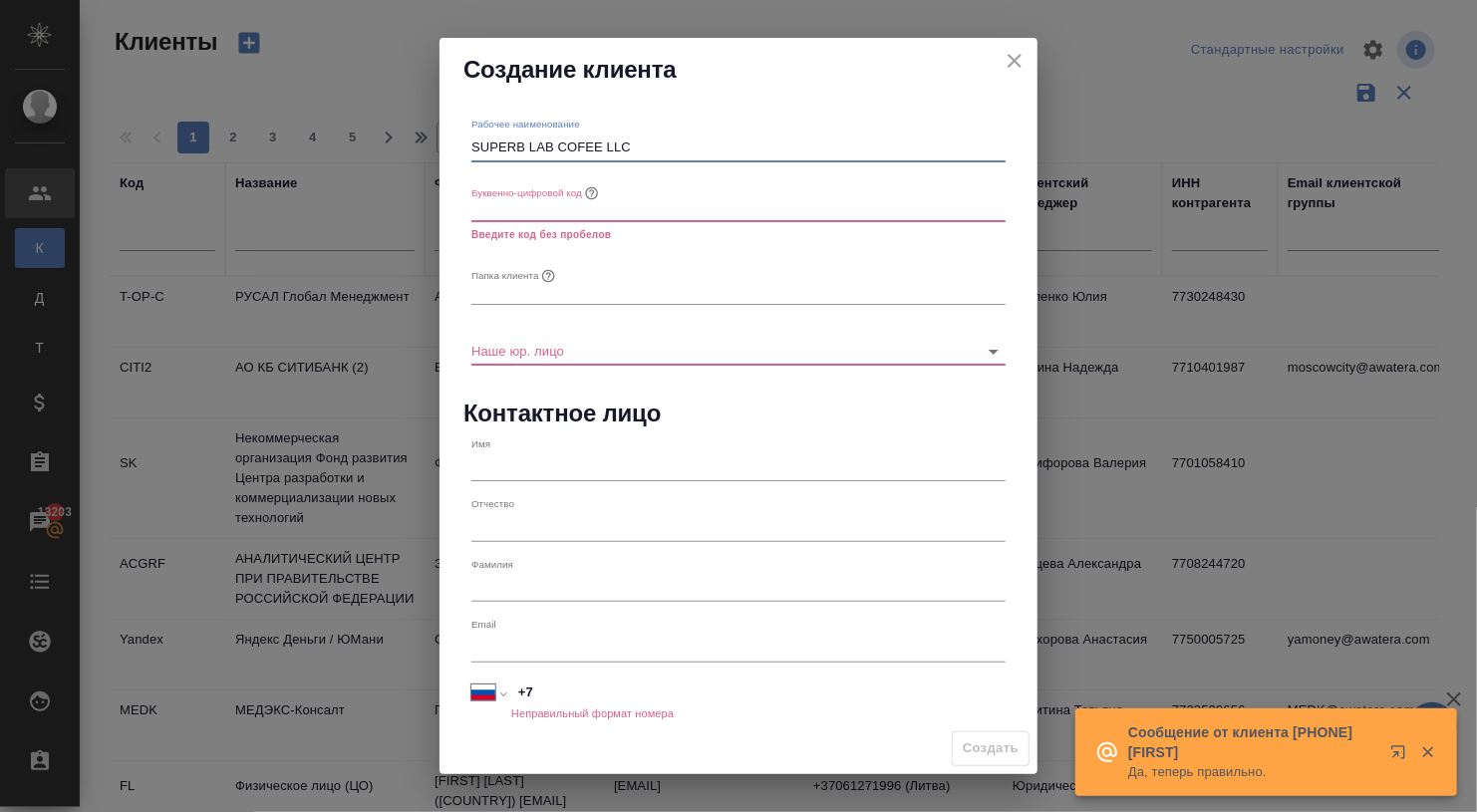 type on "SUPERB LAB COFEE LLC" 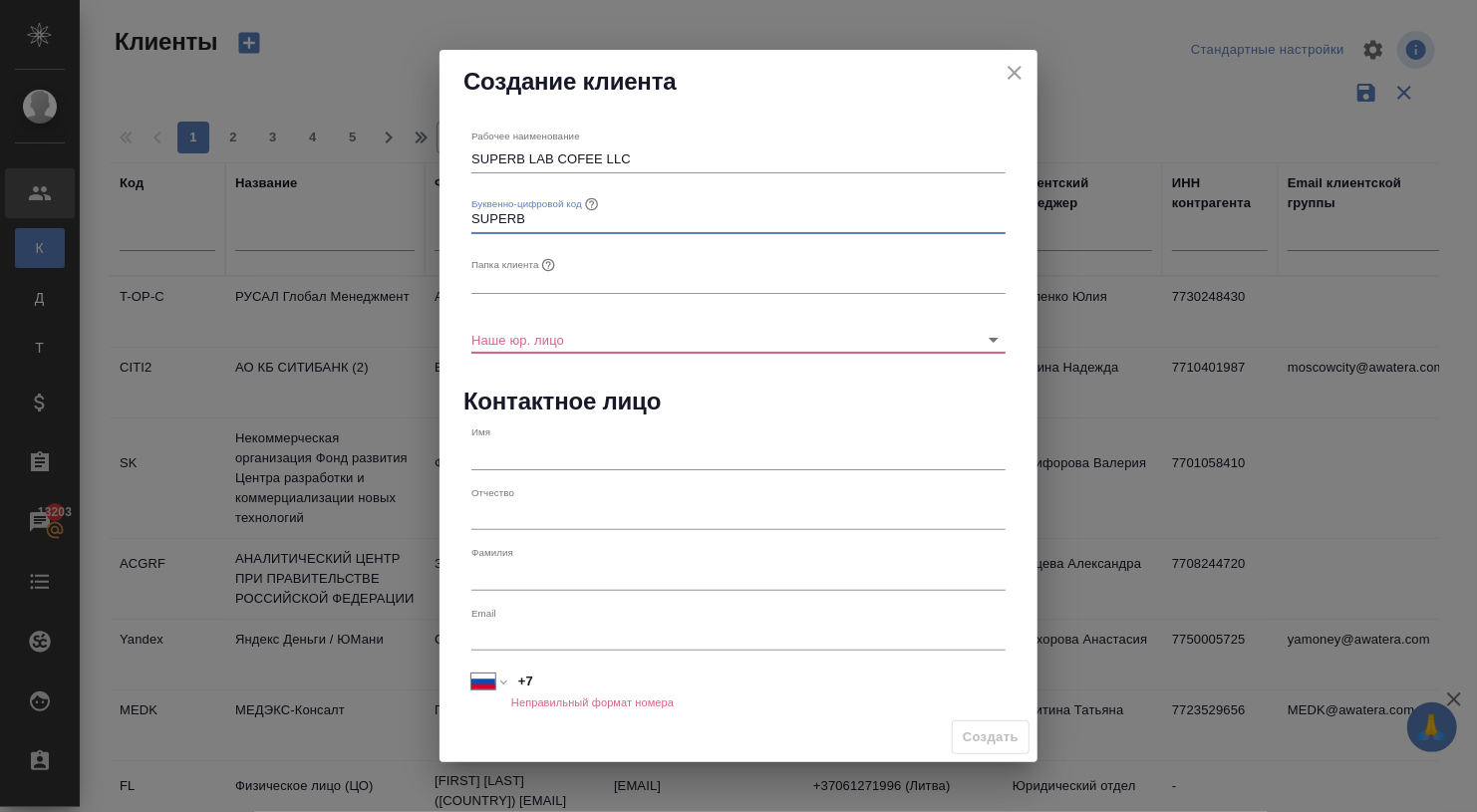 type on "SUPERB" 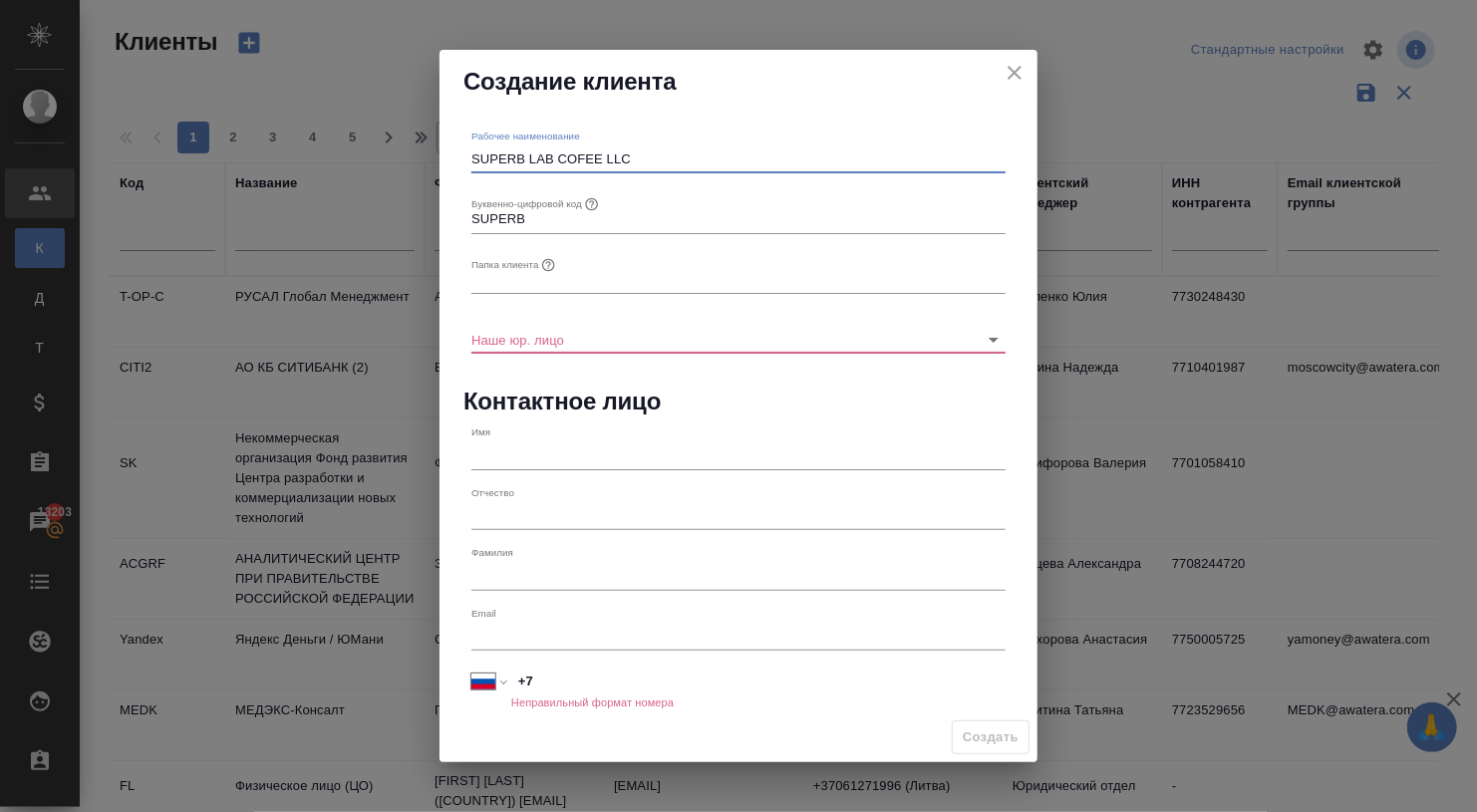 drag, startPoint x: 640, startPoint y: 163, endPoint x: 467, endPoint y: 160, distance: 173.02601 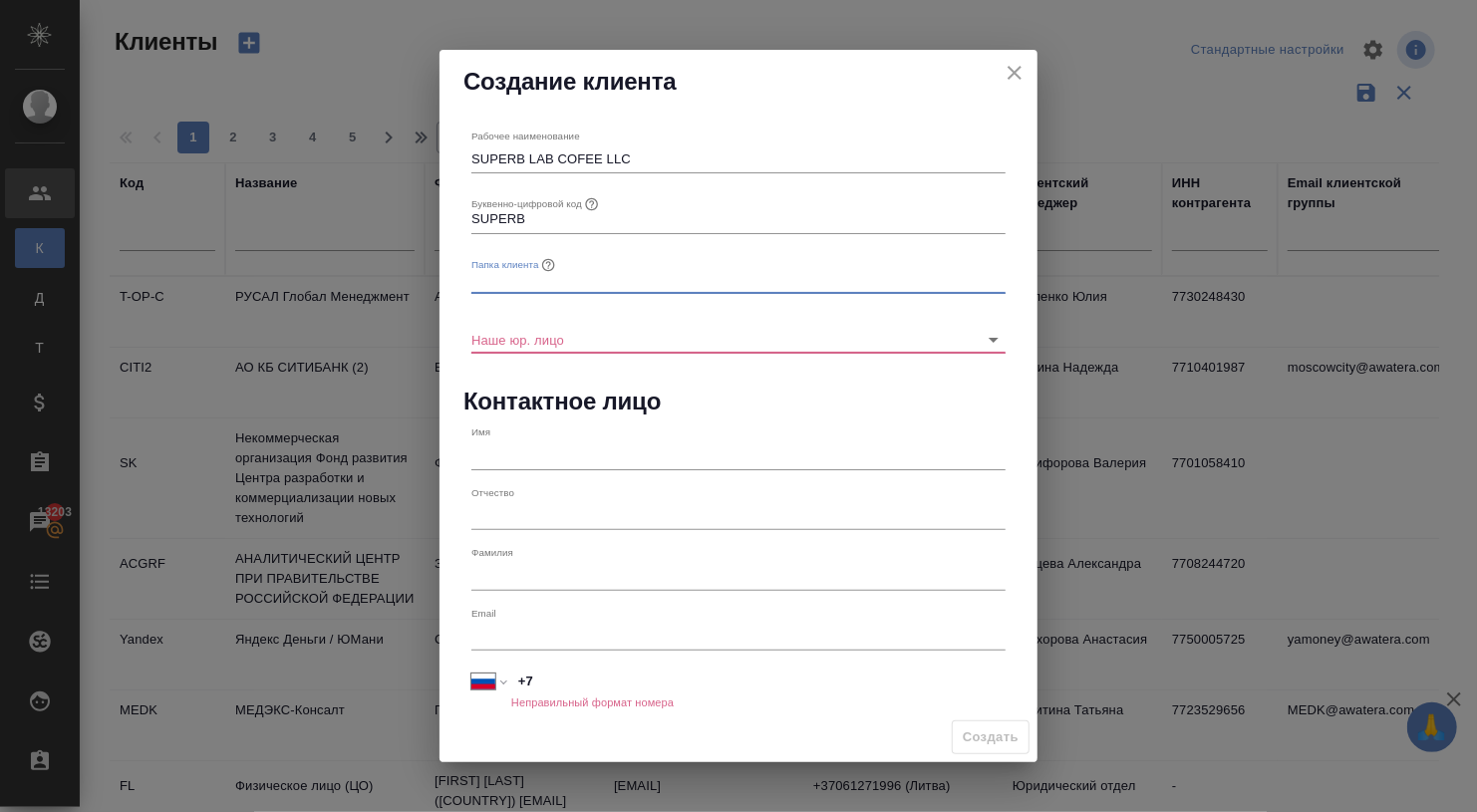 paste on "SUPERB LAB COFEE LLC" 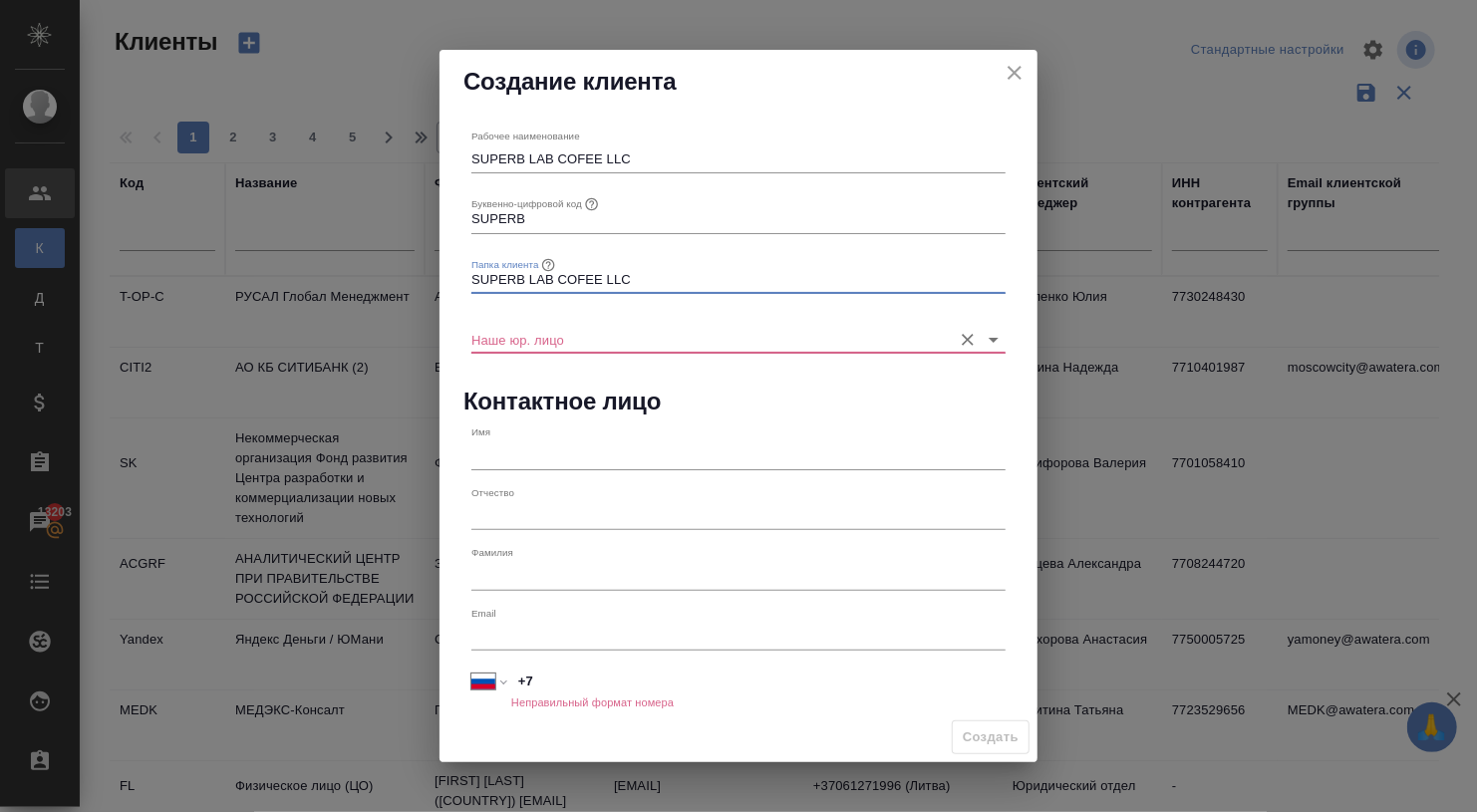 type on "SUPERB LAB COFEE LLC" 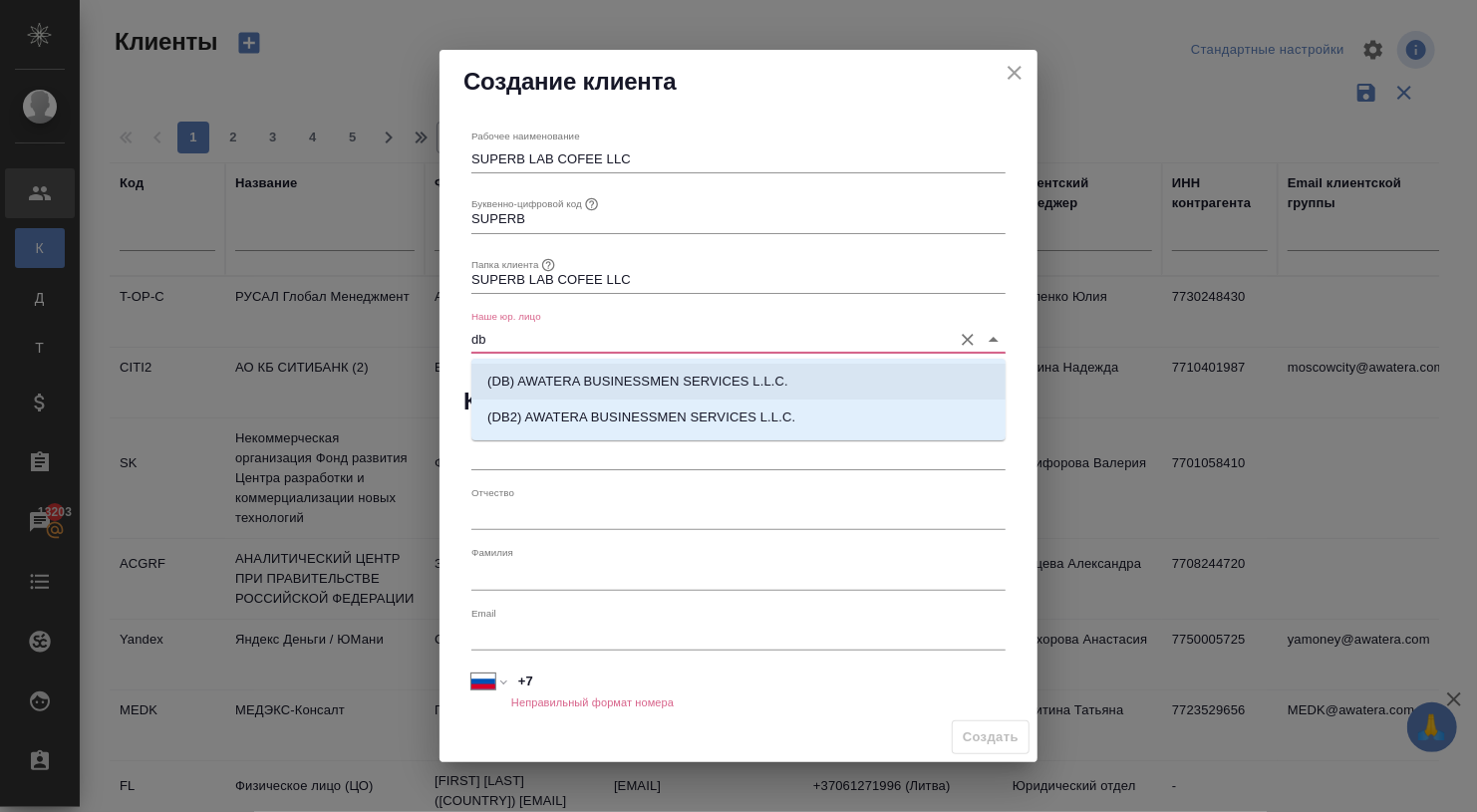 click on "(DB) AWATERA BUSINESSMEN SERVICES L.L.C." at bounding box center [638, 382] 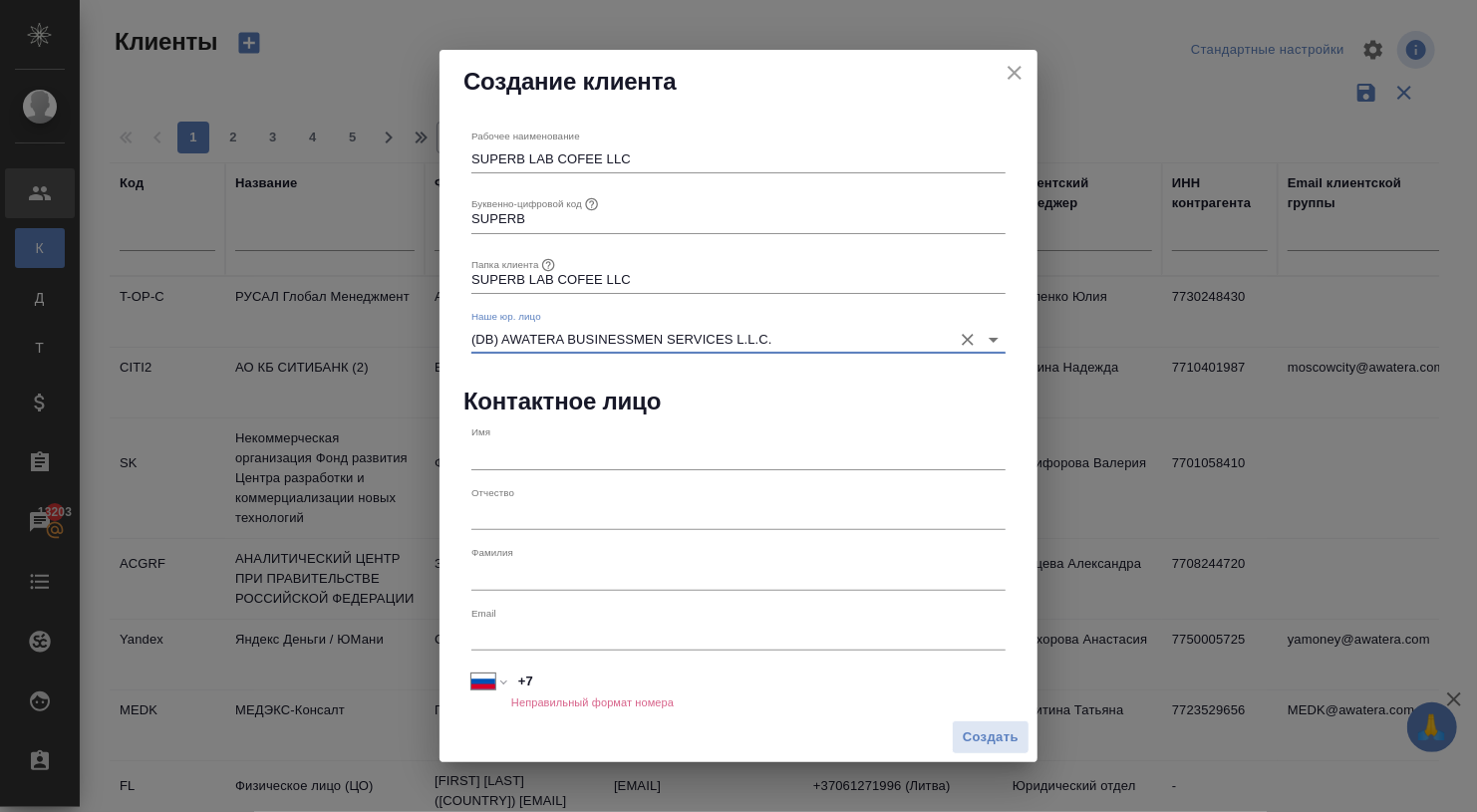 click at bounding box center (738, 455) 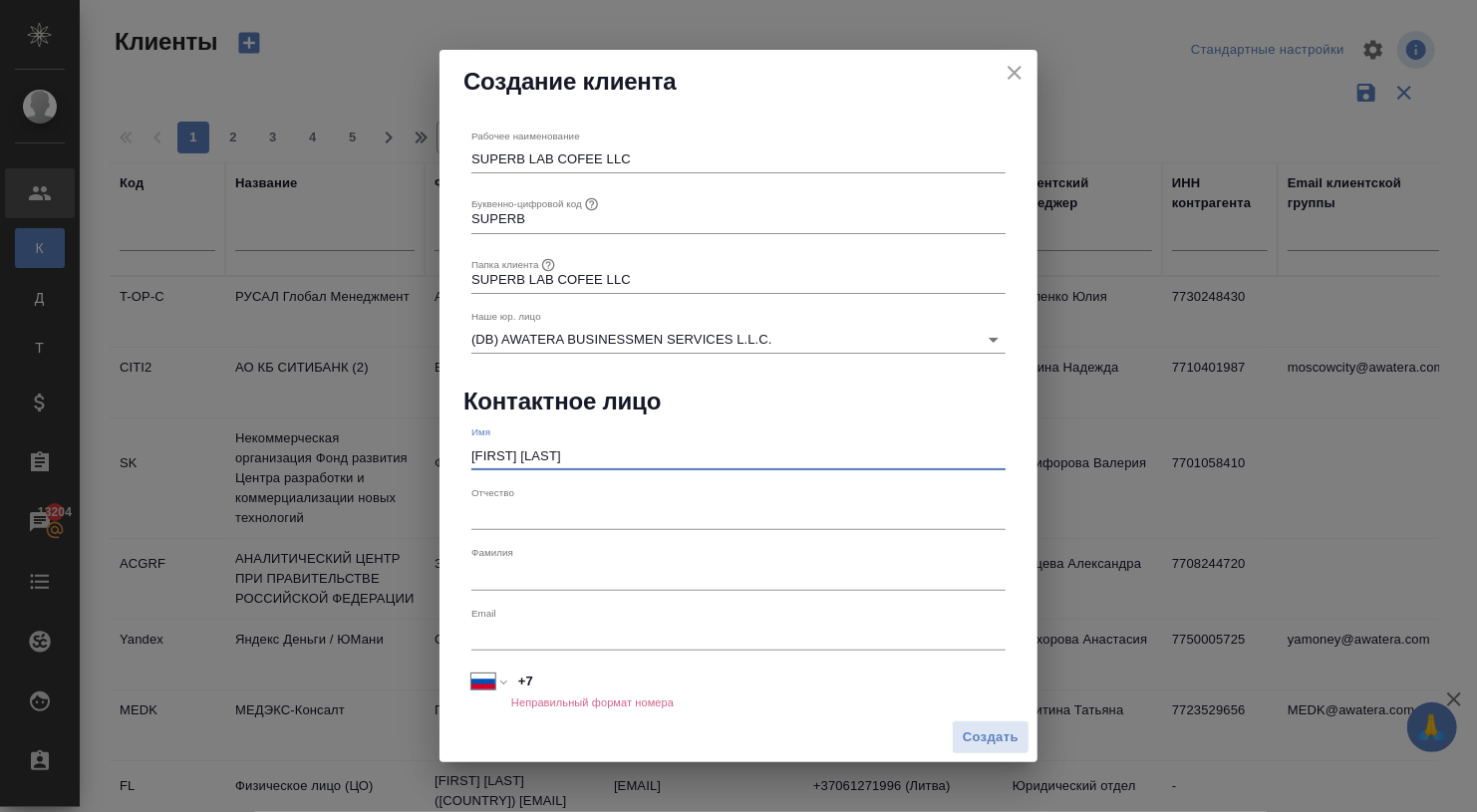 drag, startPoint x: 603, startPoint y: 454, endPoint x: 590, endPoint y: 453, distance: 13.038405 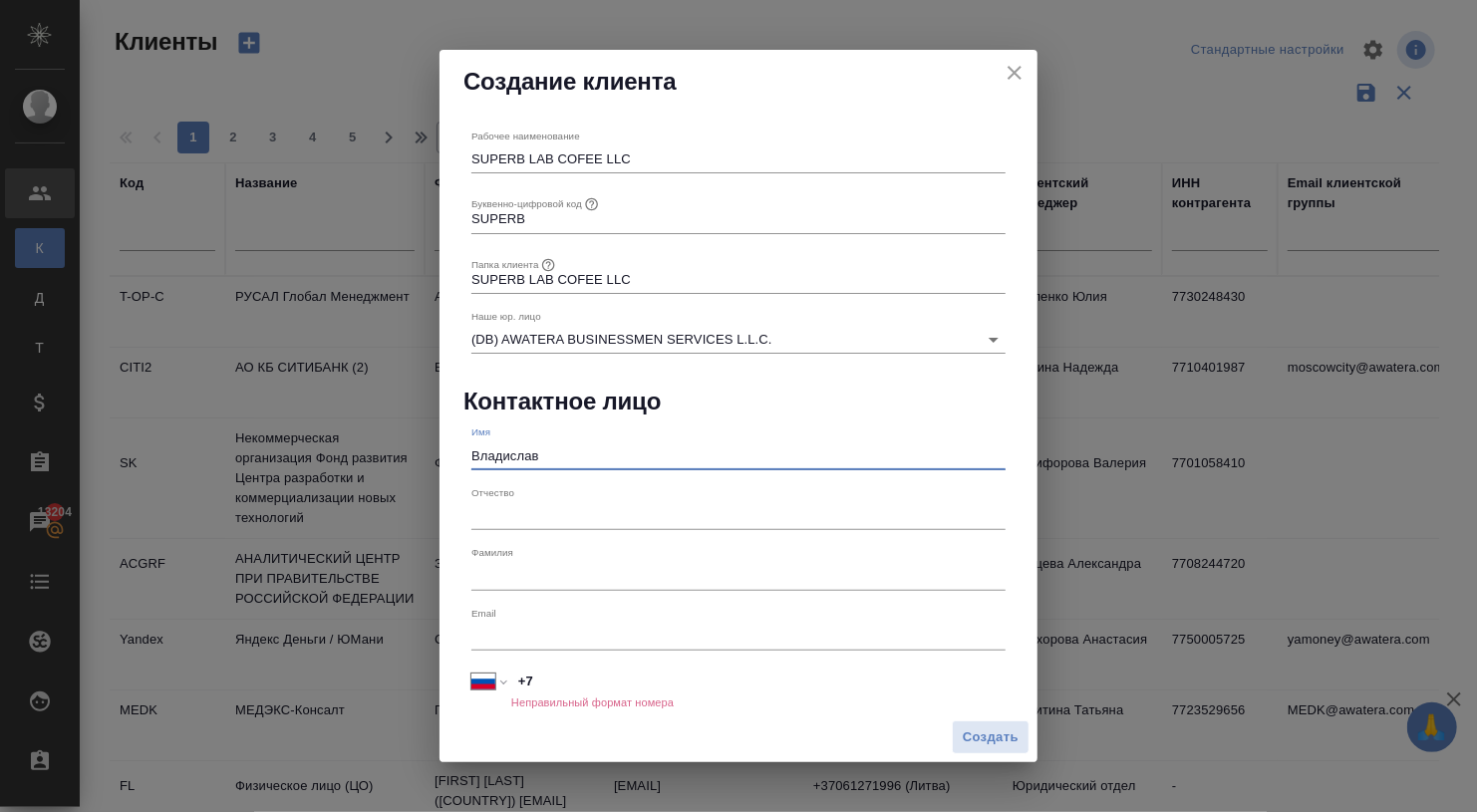 type on "Владислав" 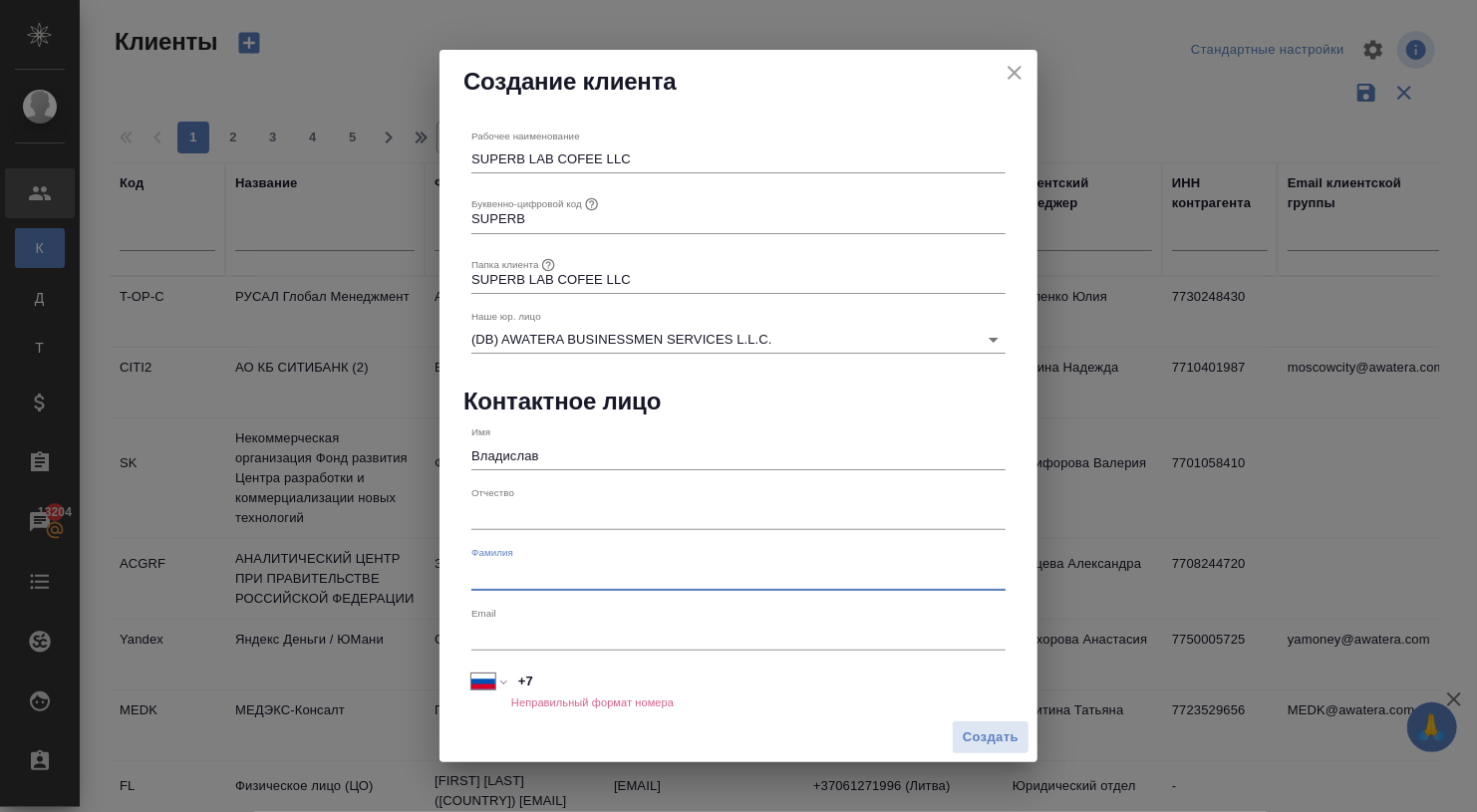 click at bounding box center [738, 576] 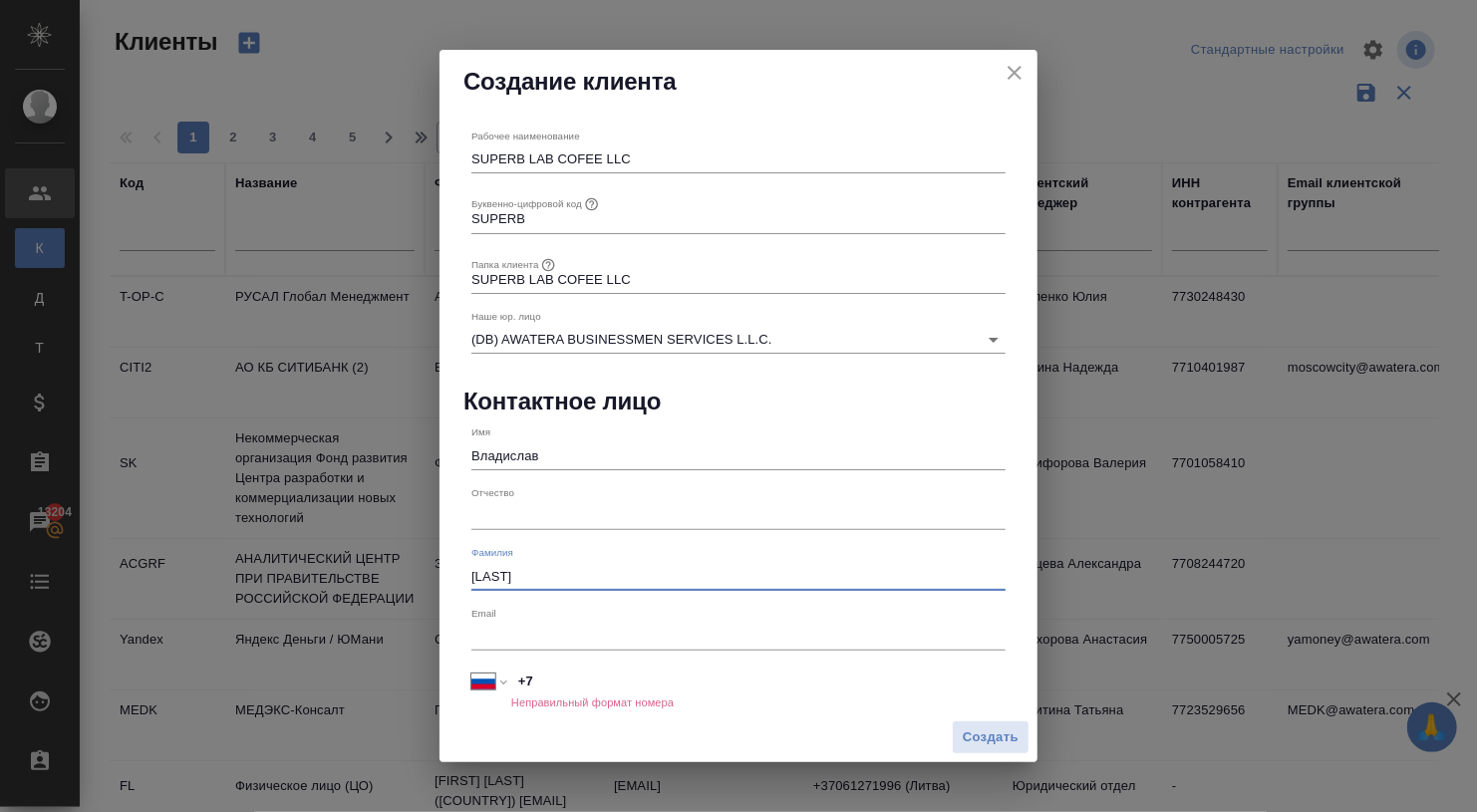 type on "Миллер" 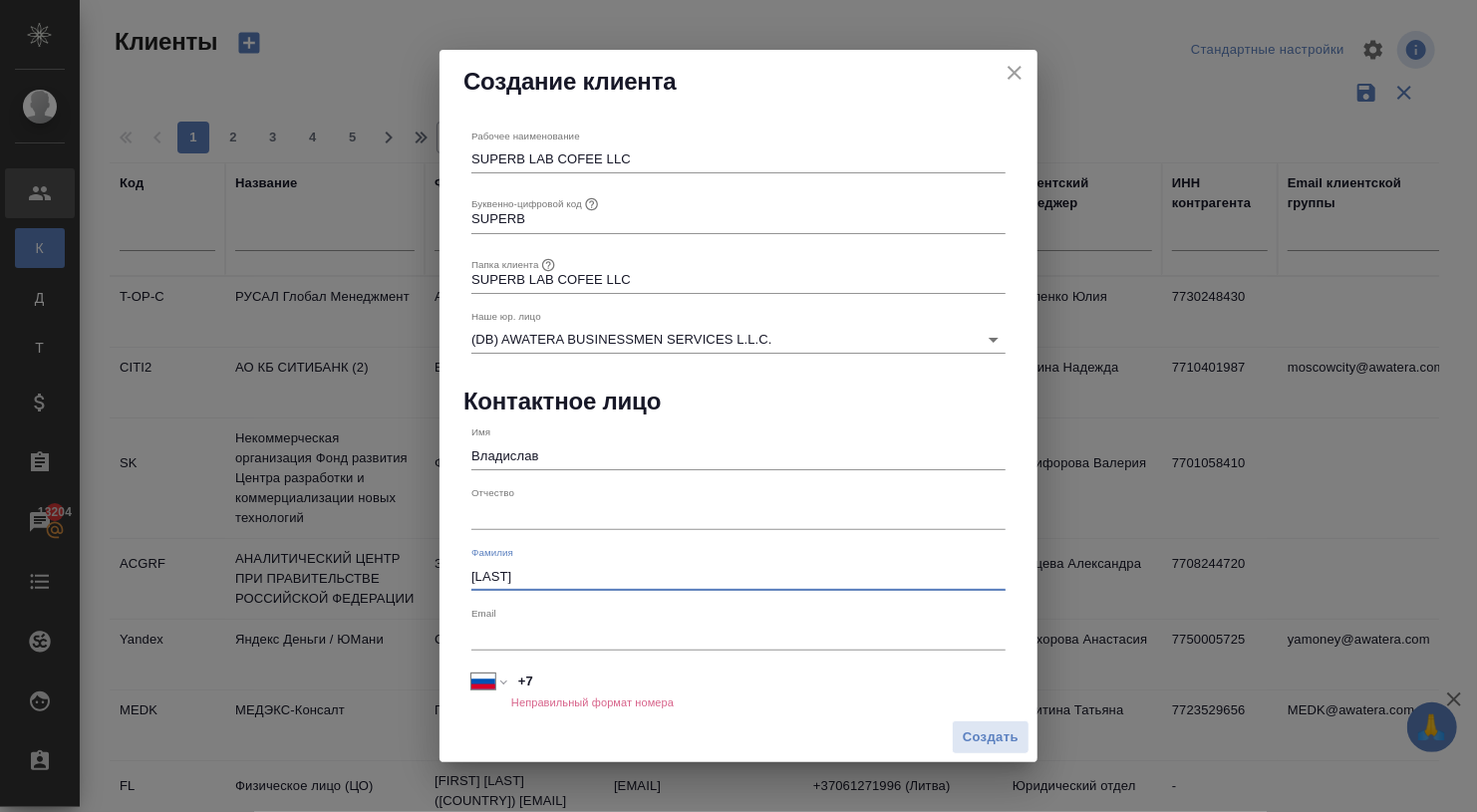 click on "+7" at bounding box center (758, 680) 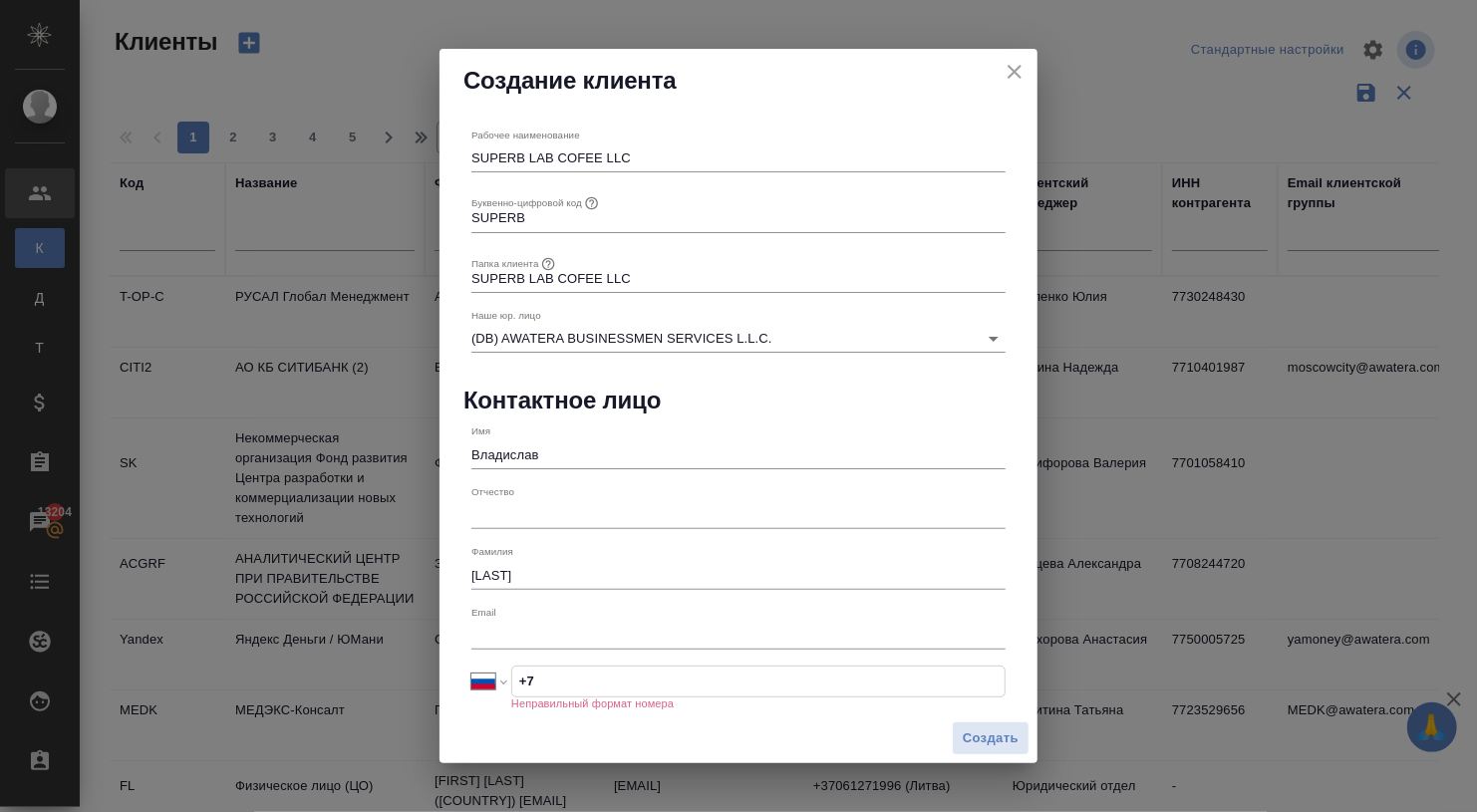 select on "ZZ" 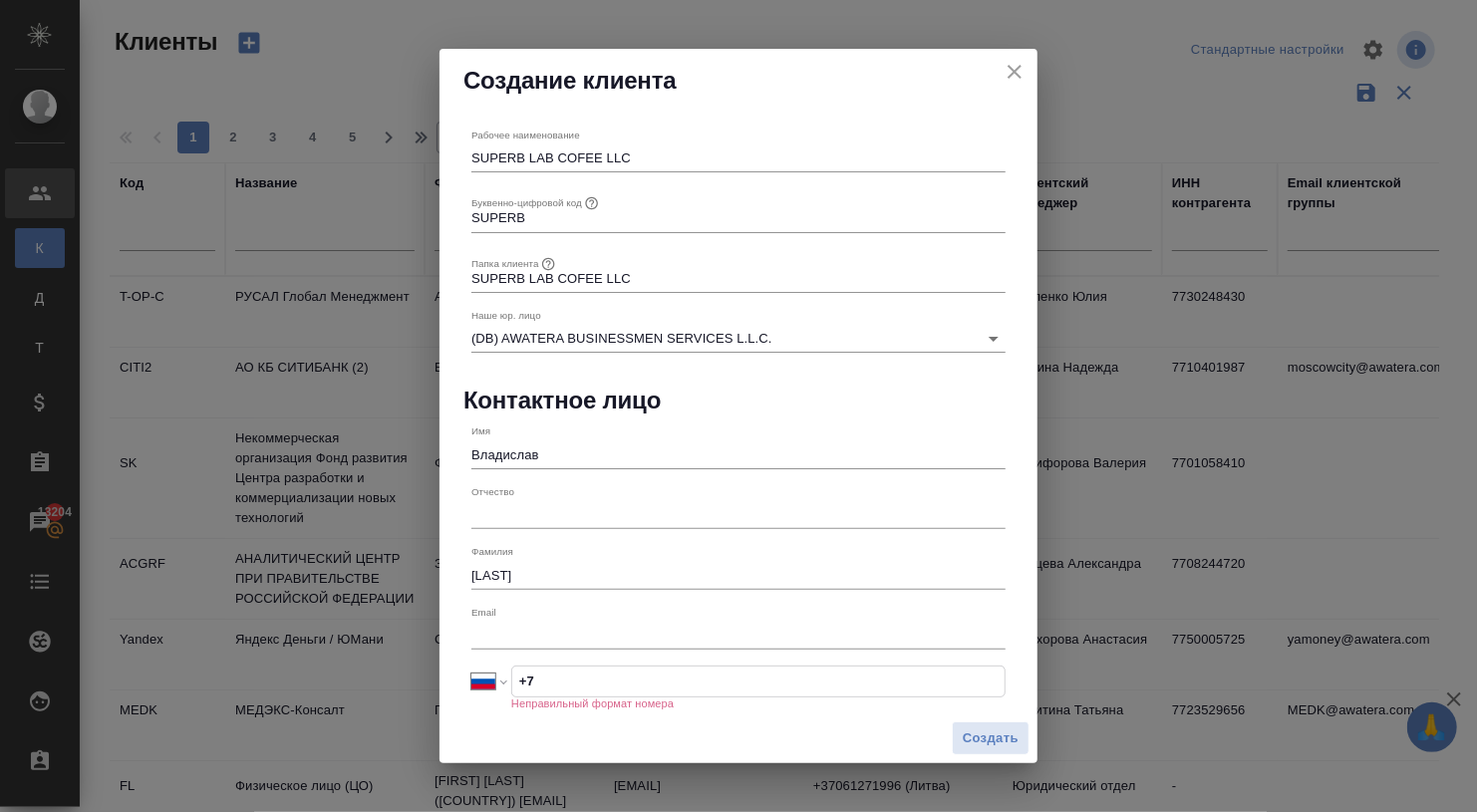 type on "+" 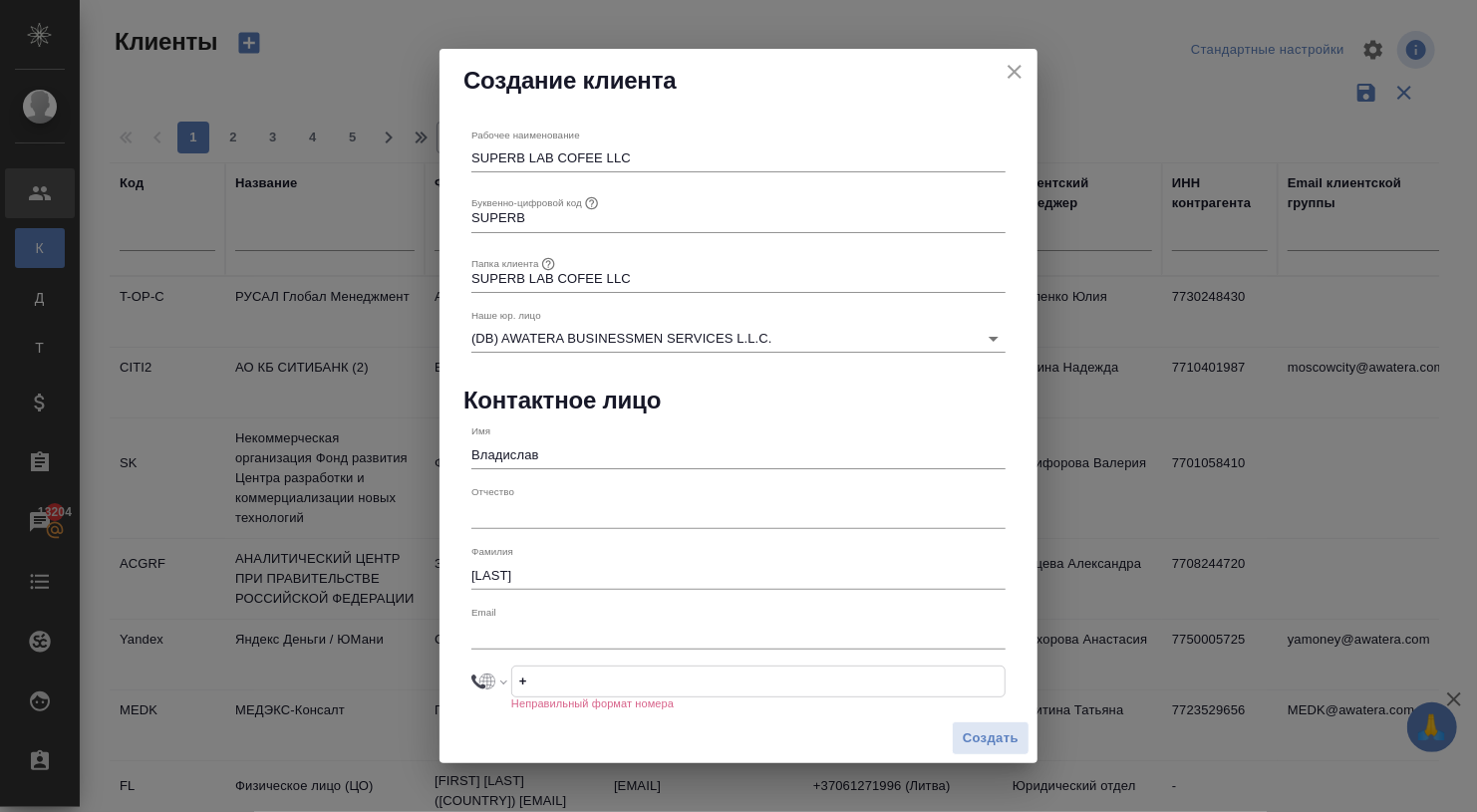 paste on "971 58 592 0066" 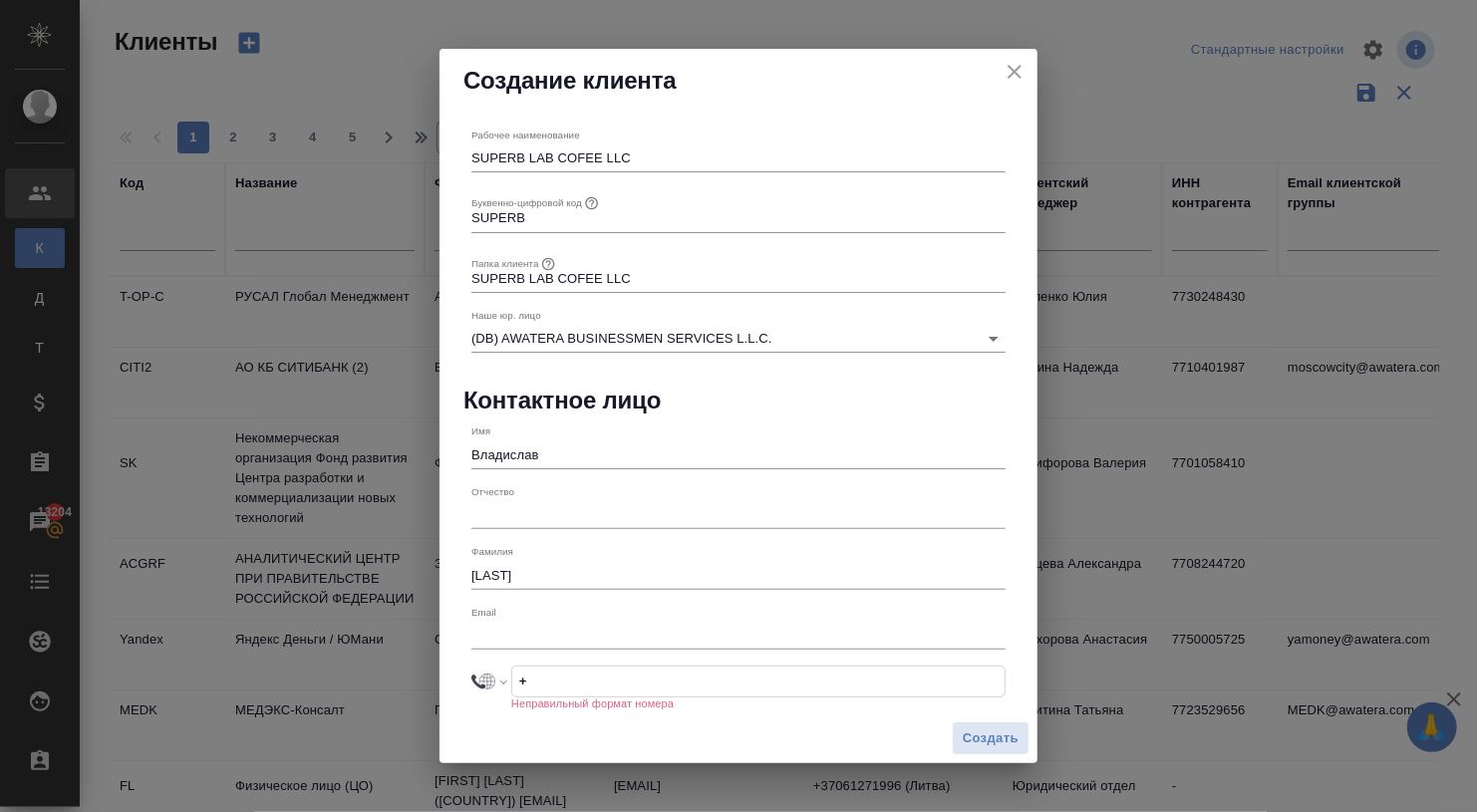 select on "AE" 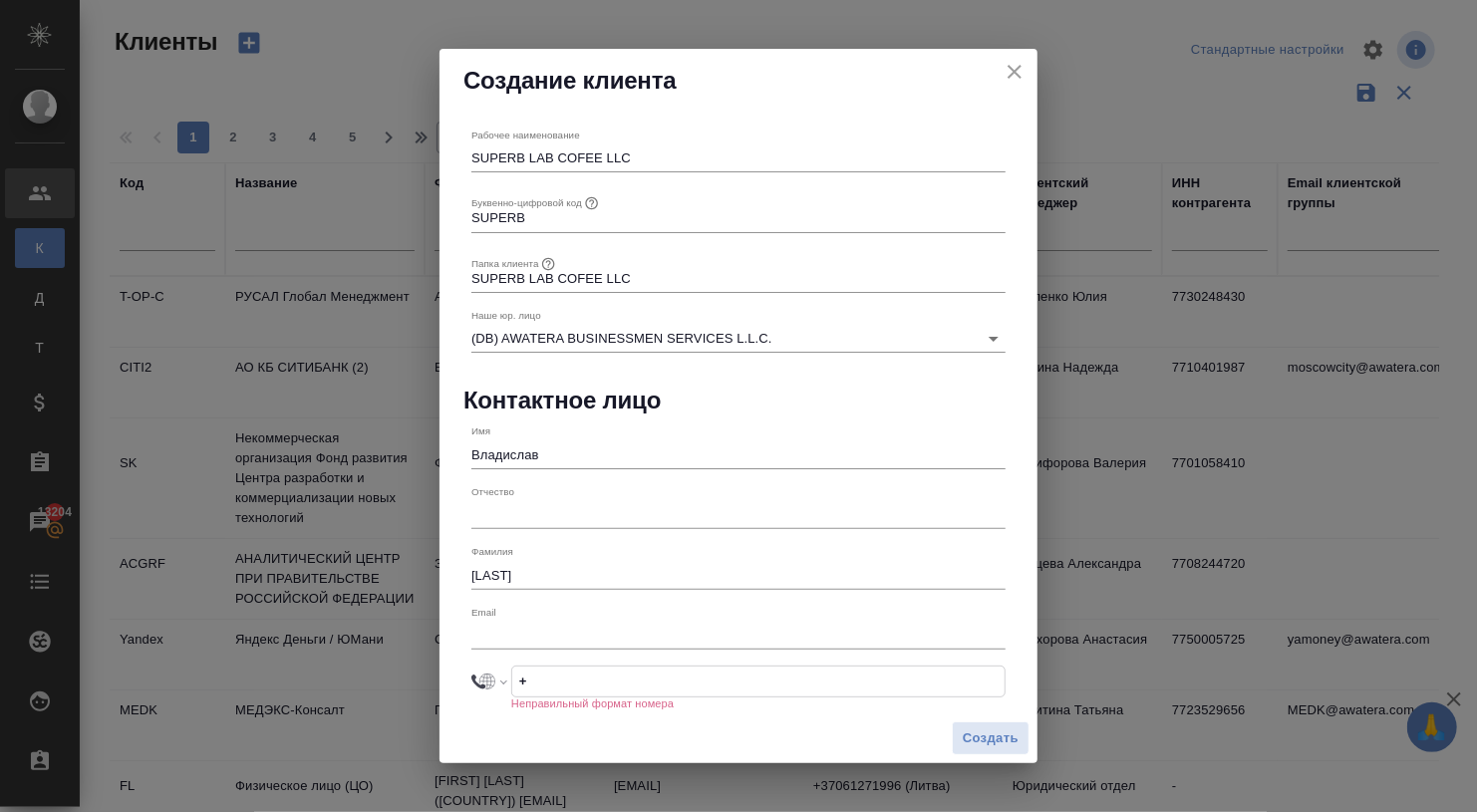 type on "+971 58 592 0066" 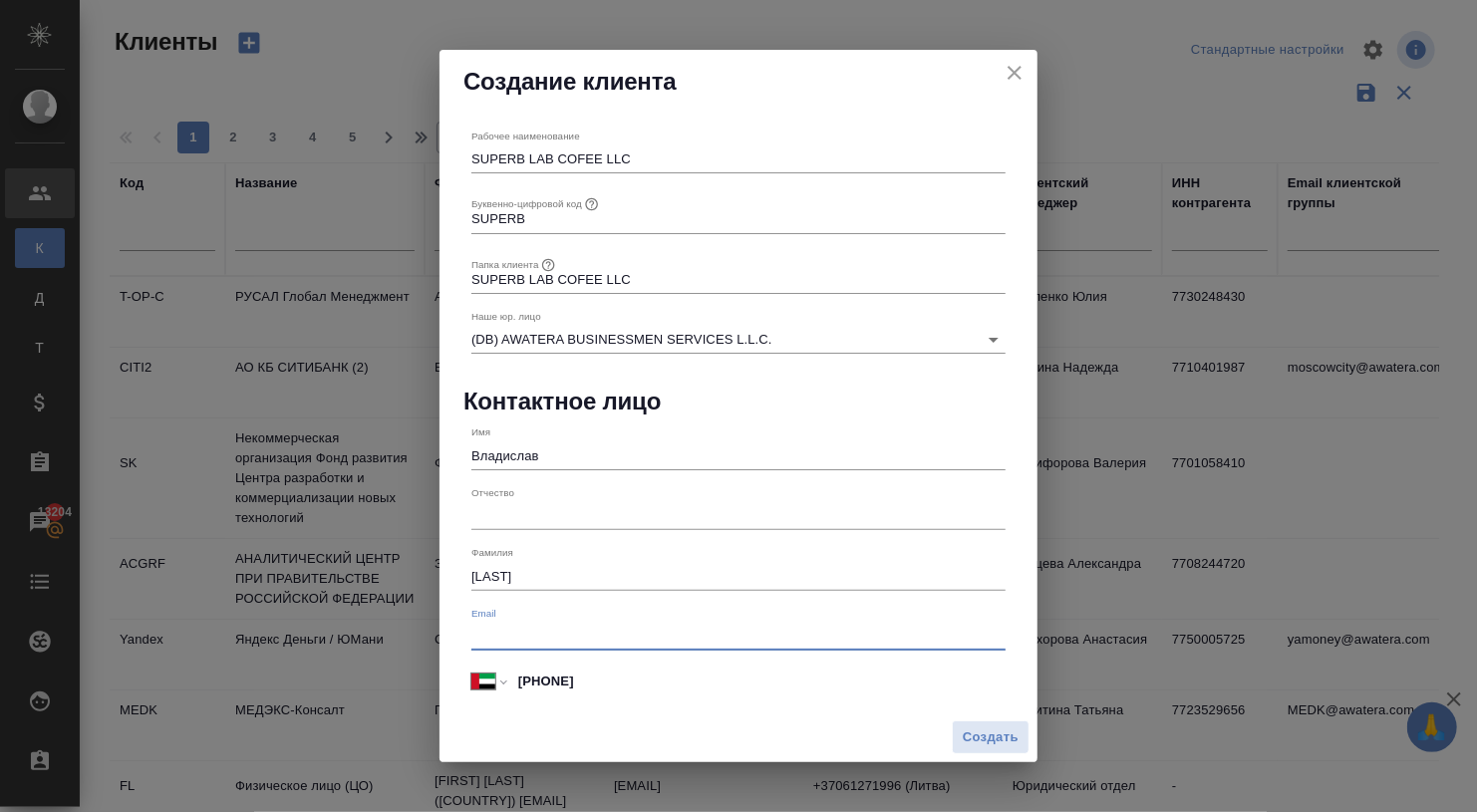 paste on "@vv_miller" 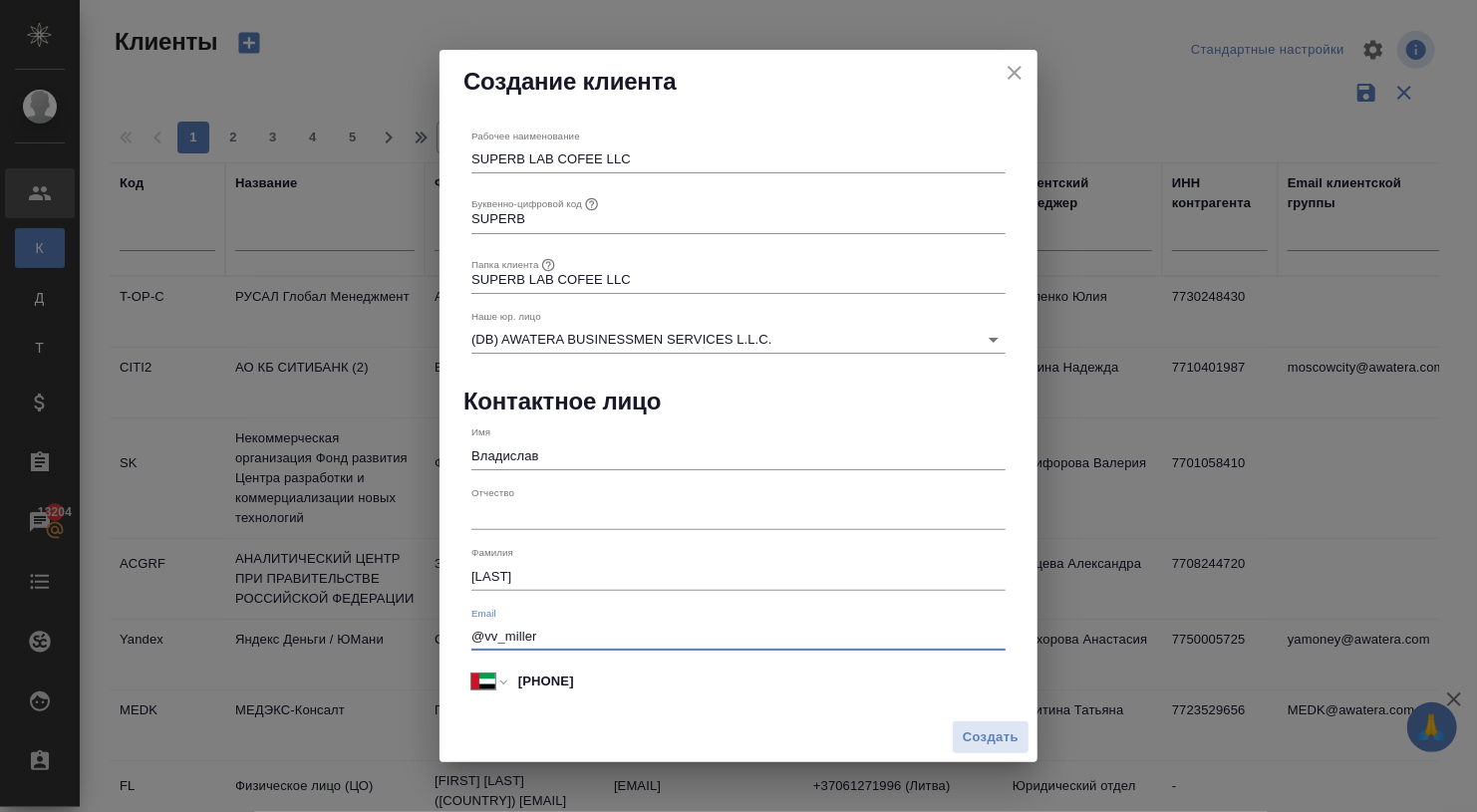type on "@vv_miller" 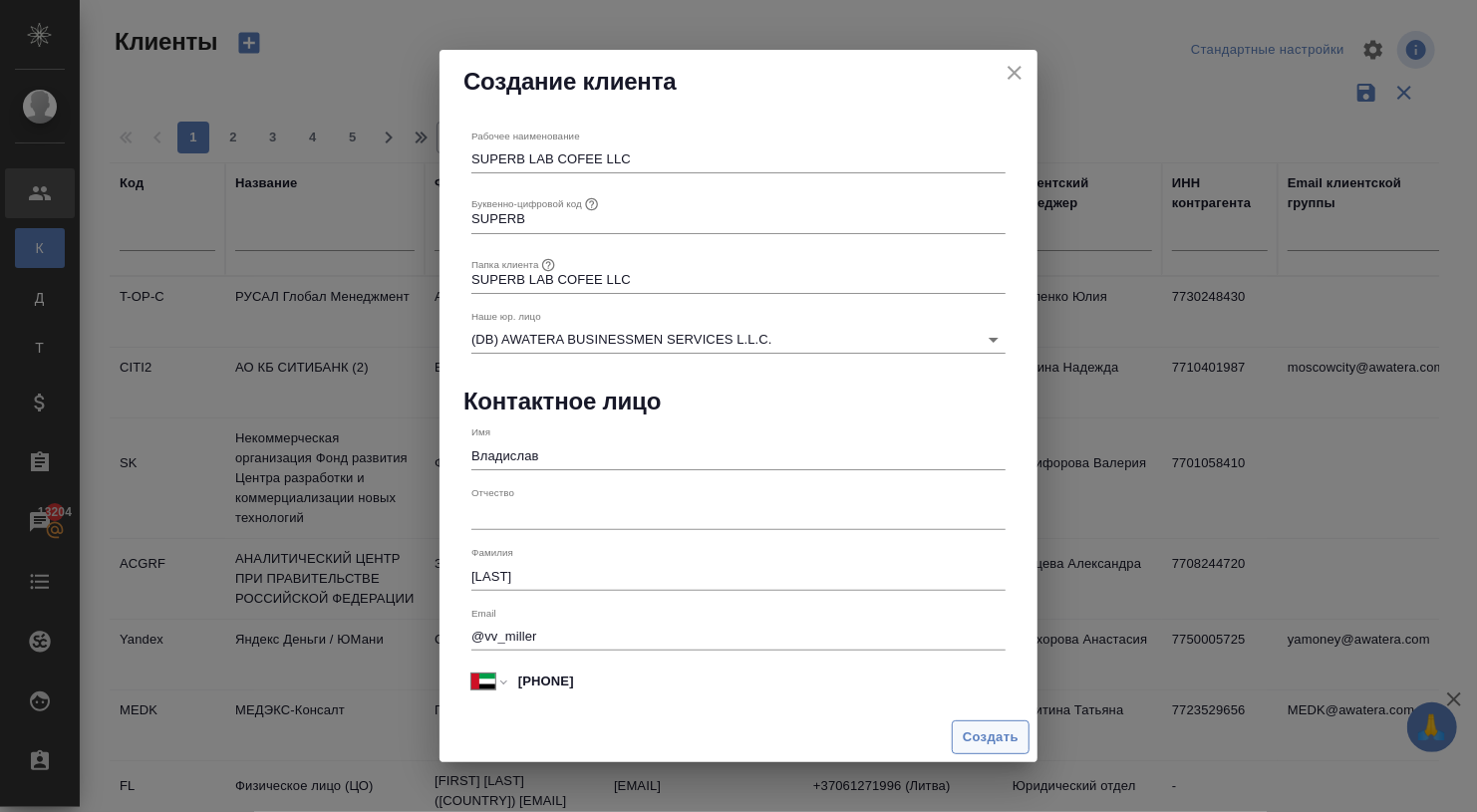 click on "Создать" at bounding box center [991, 737] 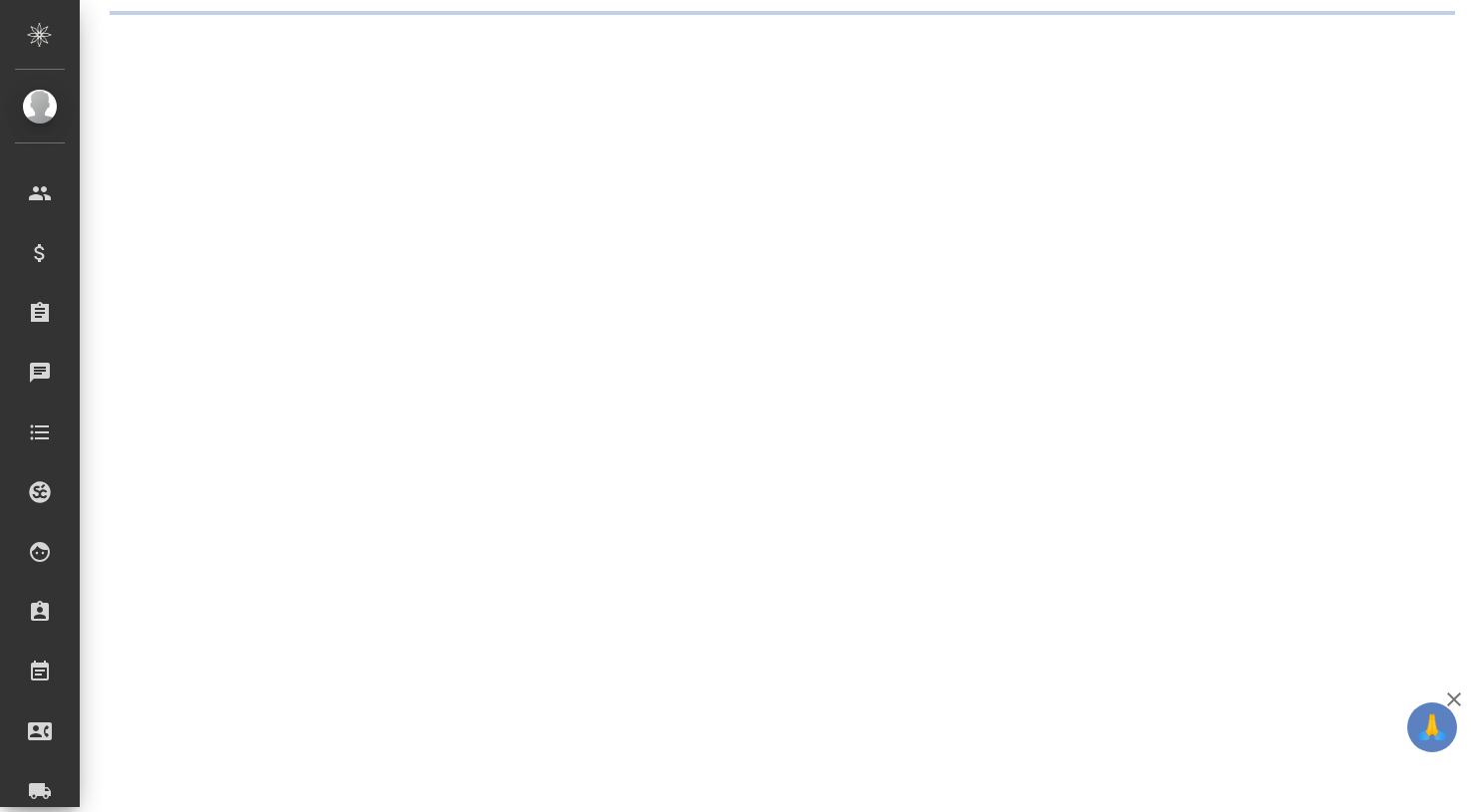 scroll, scrollTop: 0, scrollLeft: 0, axis: both 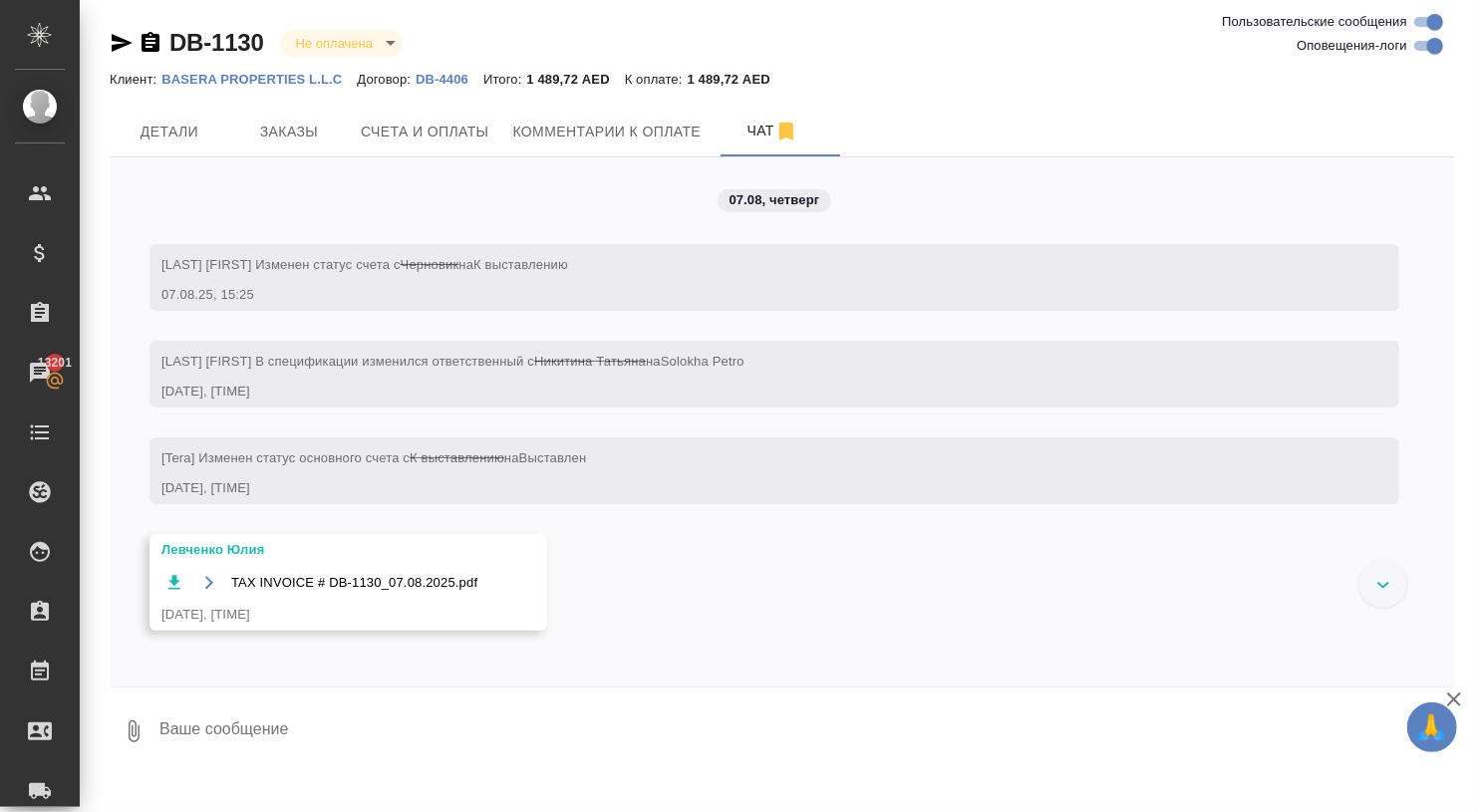 click at bounding box center (806, 731) 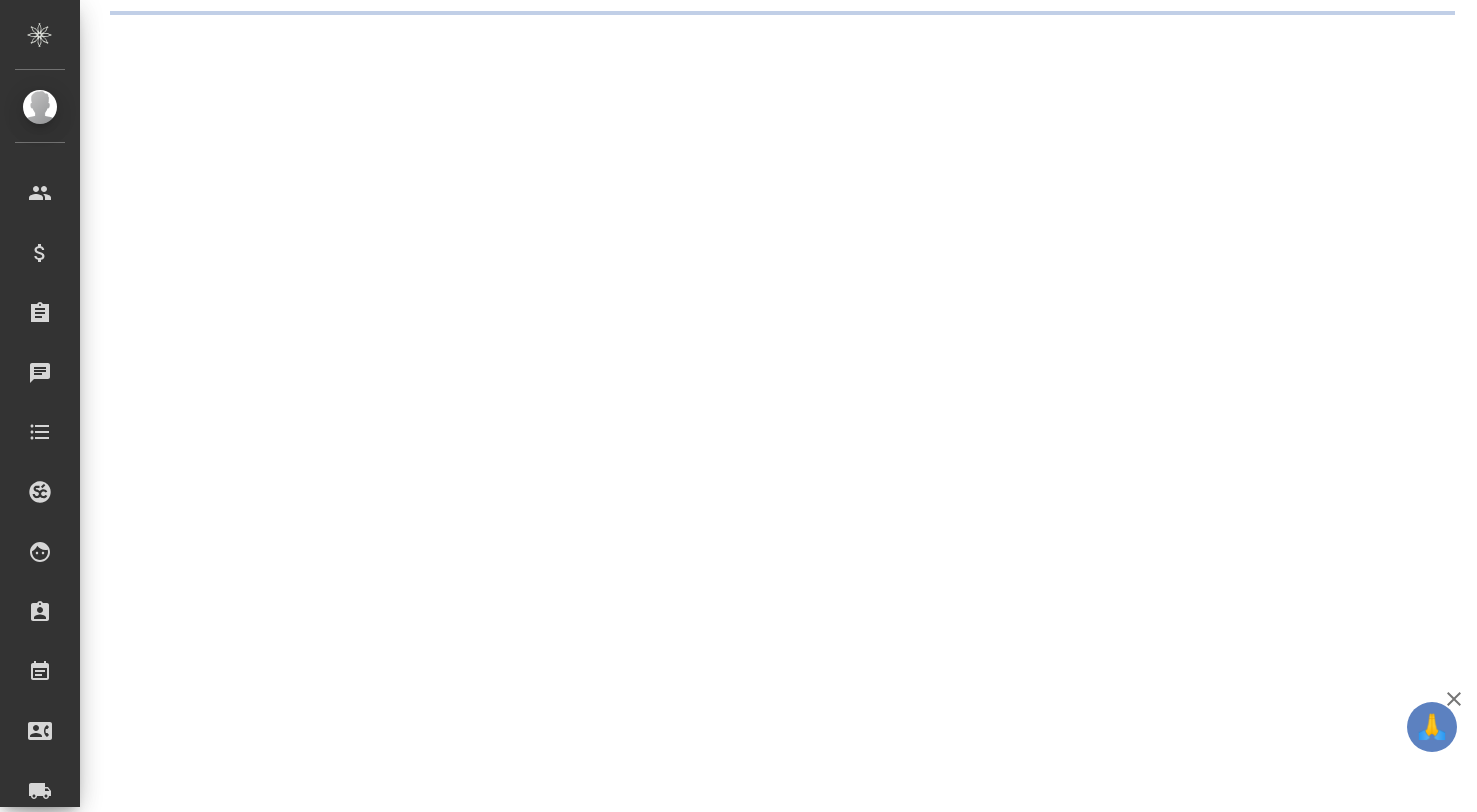 scroll, scrollTop: 0, scrollLeft: 0, axis: both 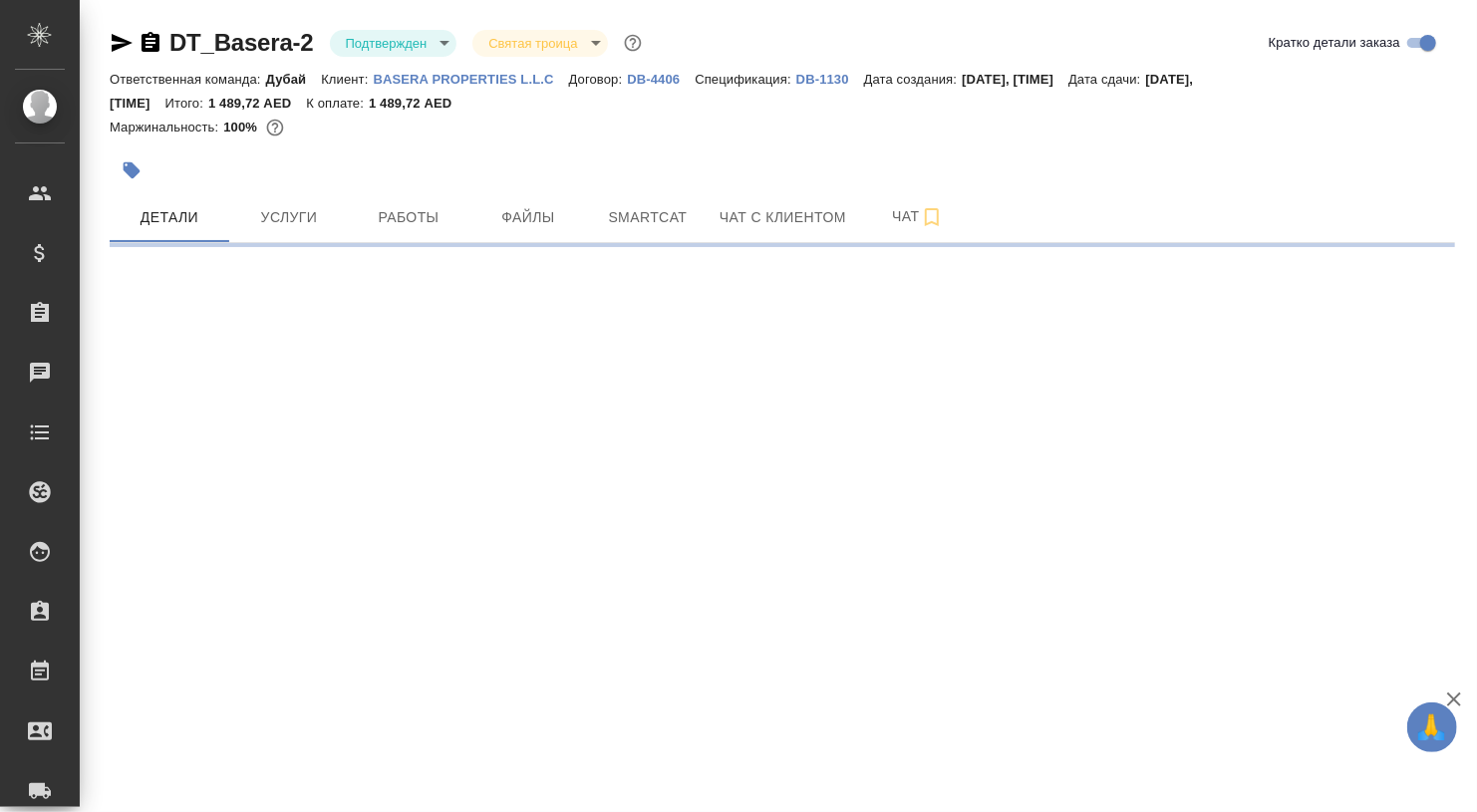 select on "RU" 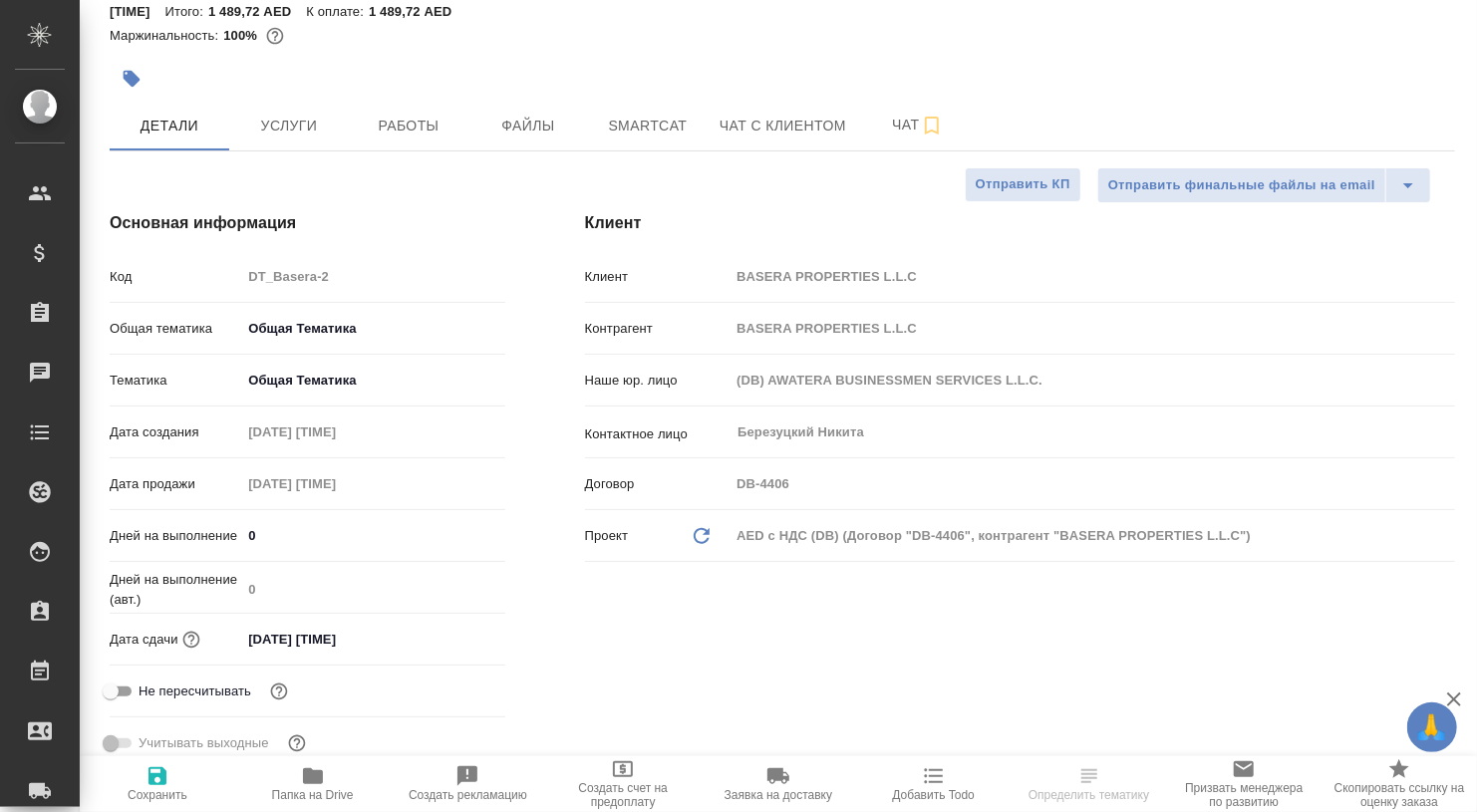 scroll, scrollTop: 102, scrollLeft: 0, axis: vertical 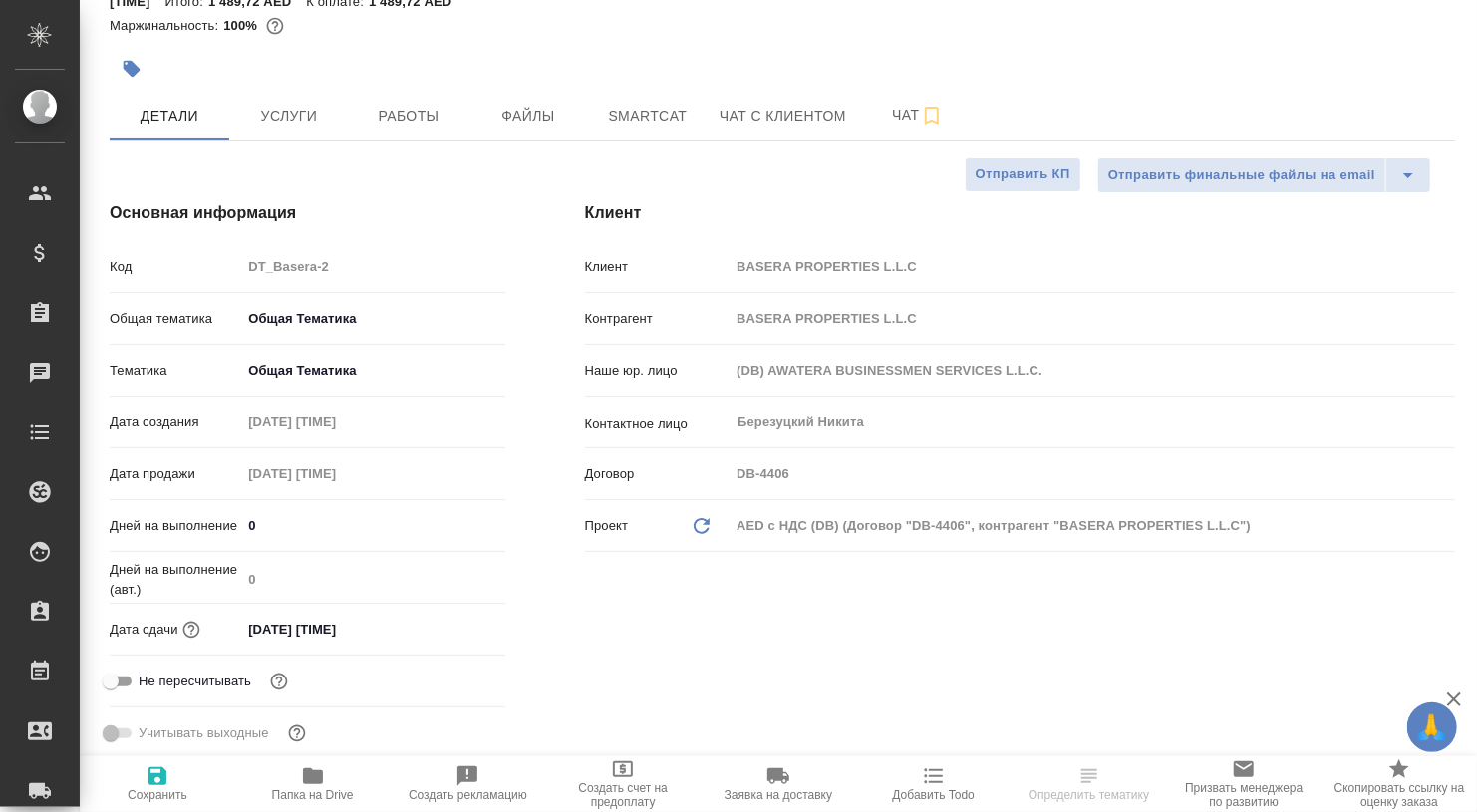 type on "x" 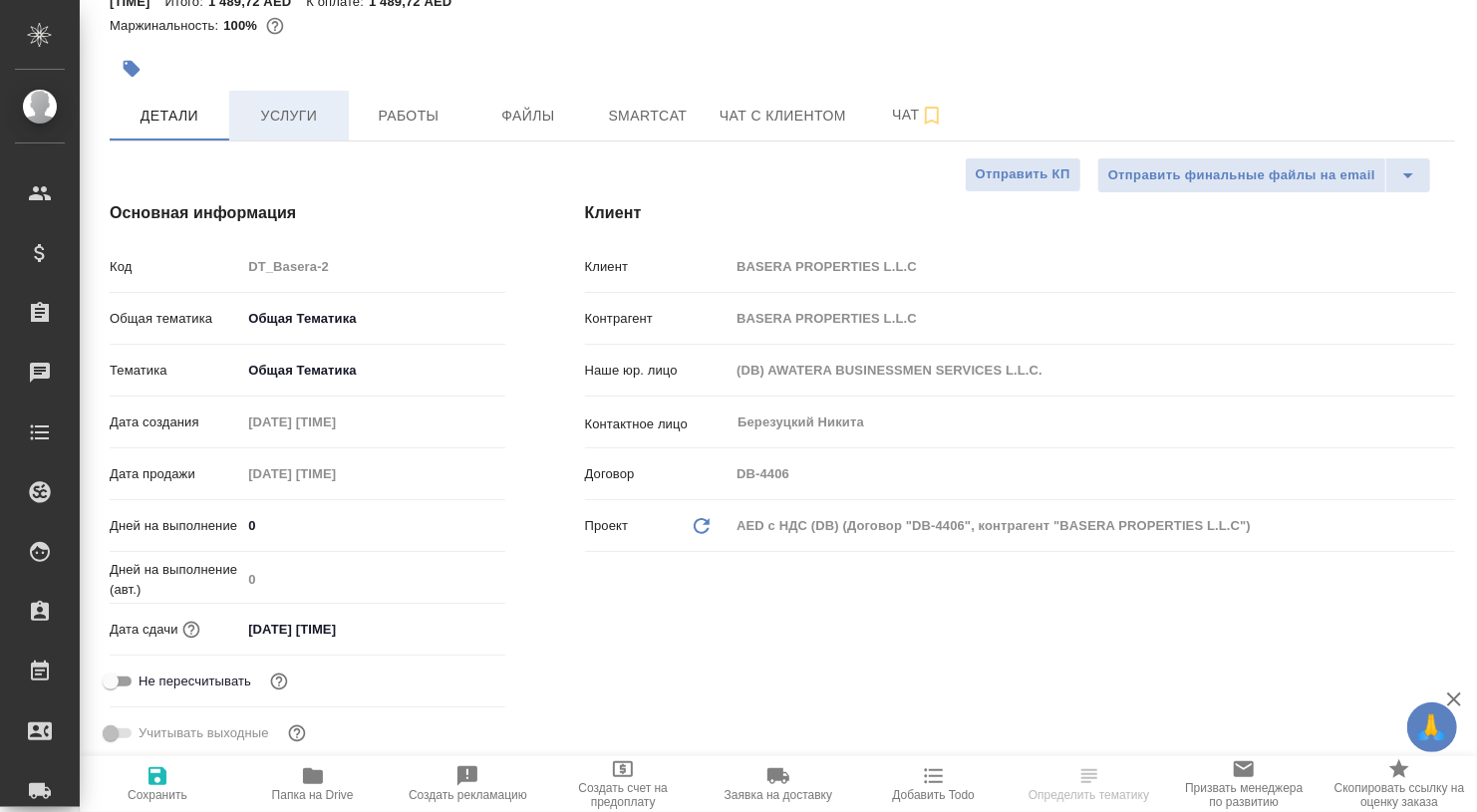 type on "x" 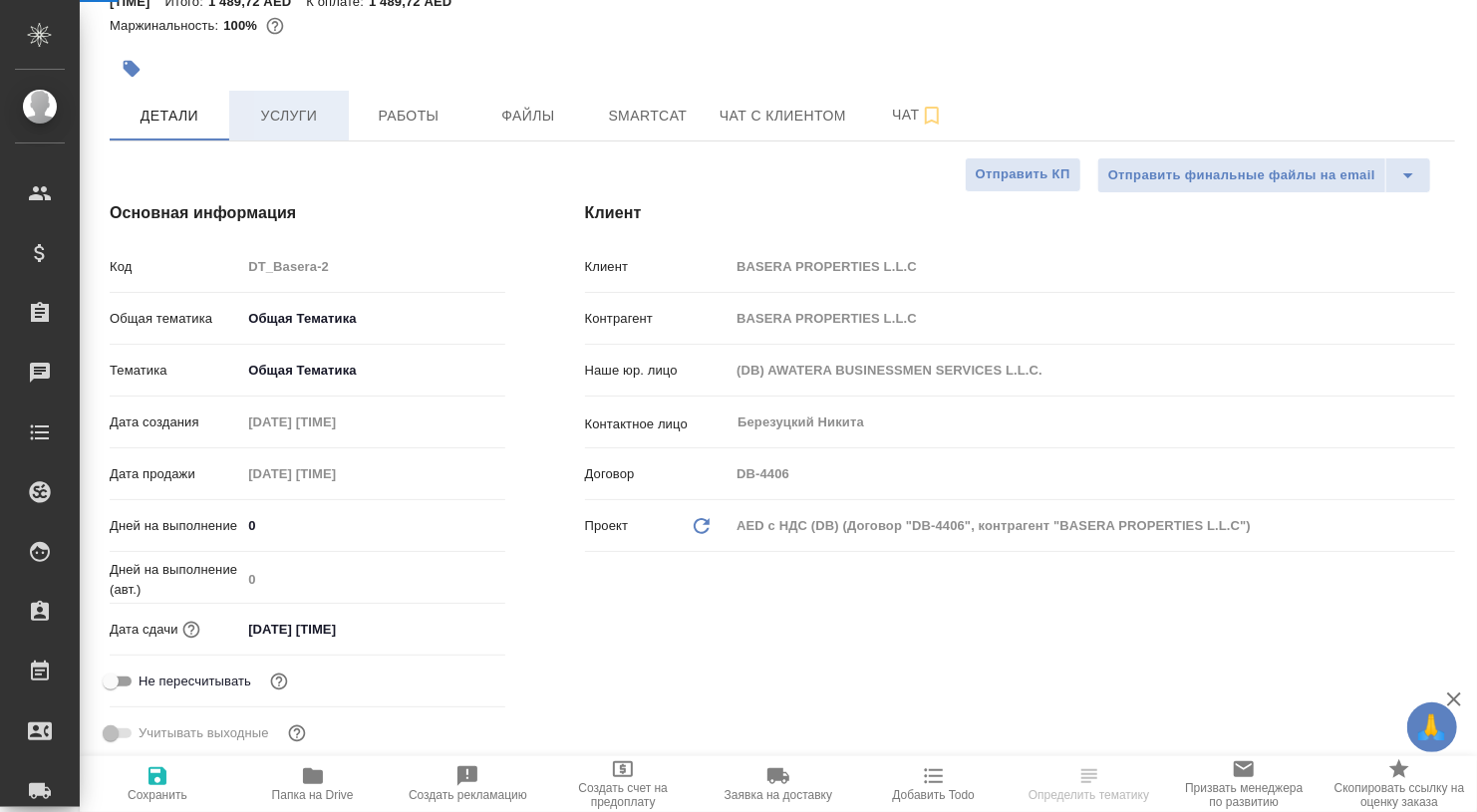 type on "x" 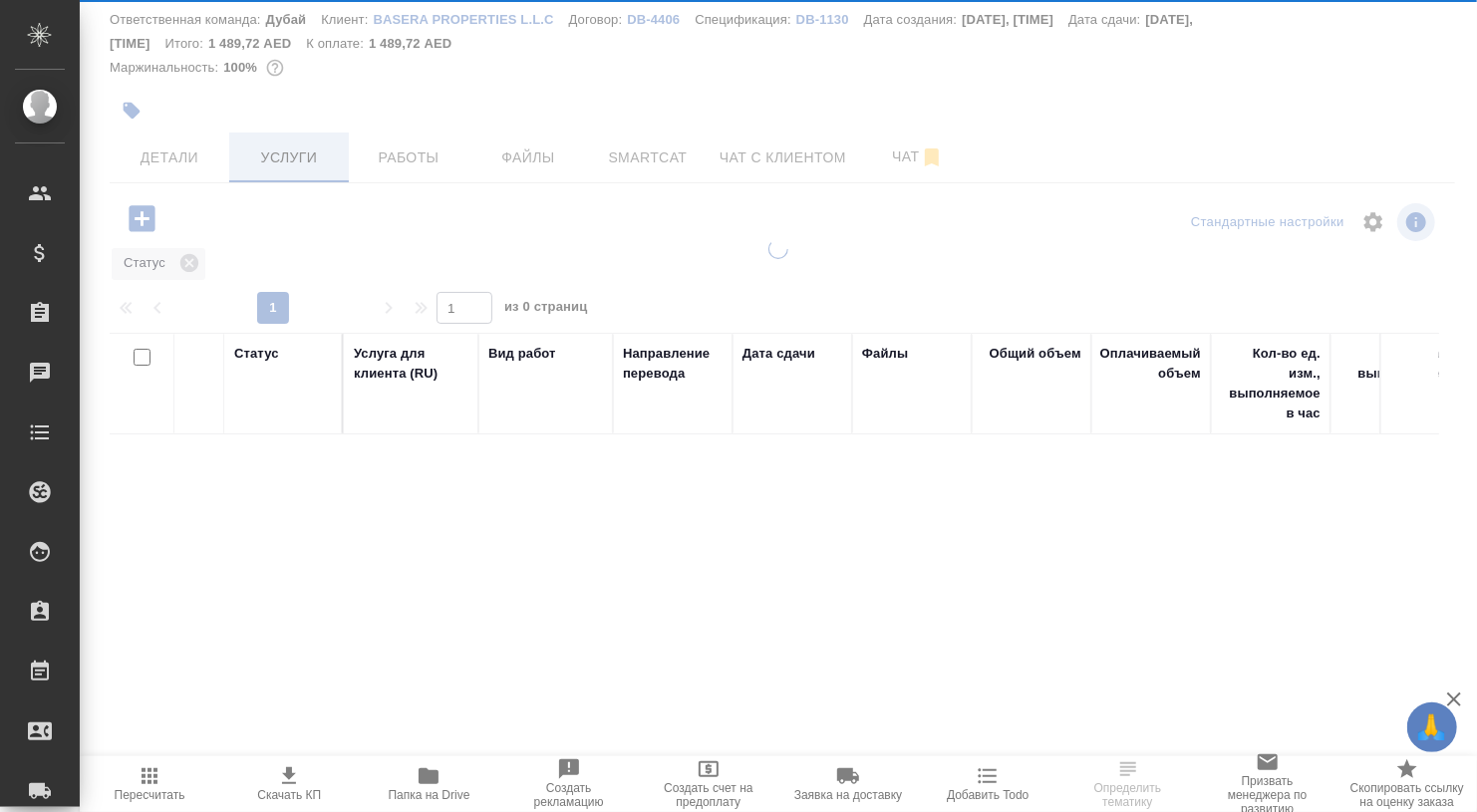 scroll, scrollTop: 69, scrollLeft: 0, axis: vertical 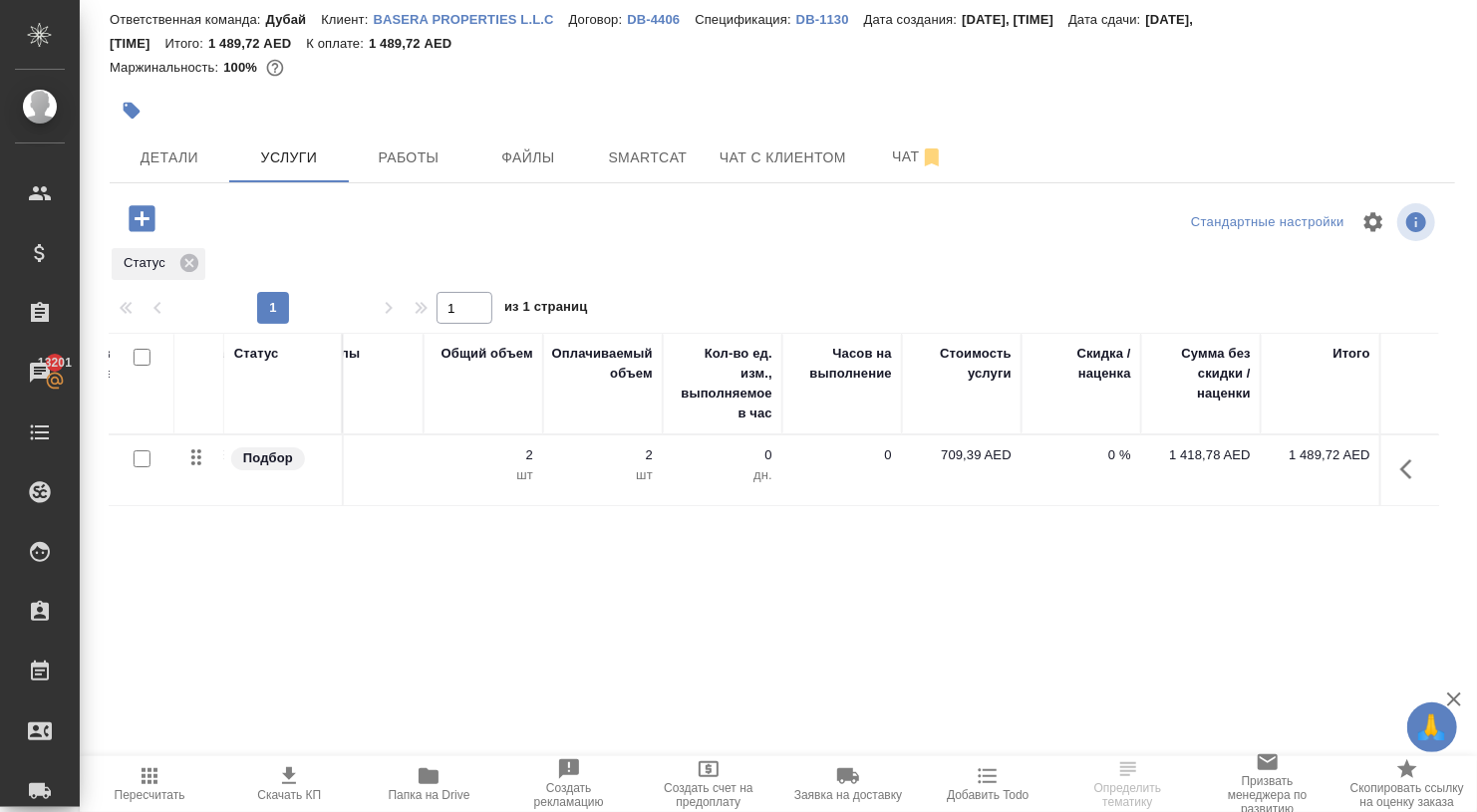 type 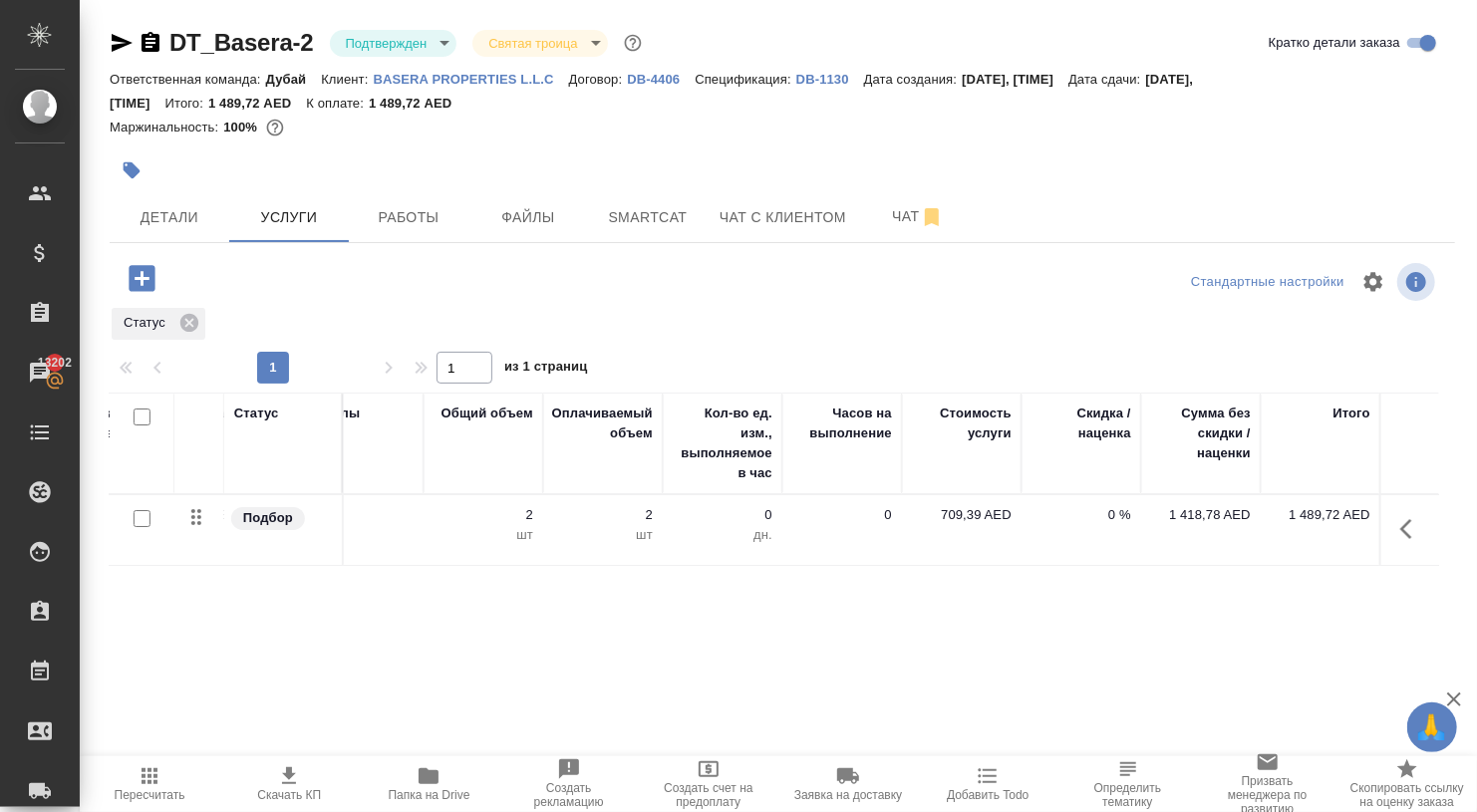 scroll, scrollTop: 0, scrollLeft: 0, axis: both 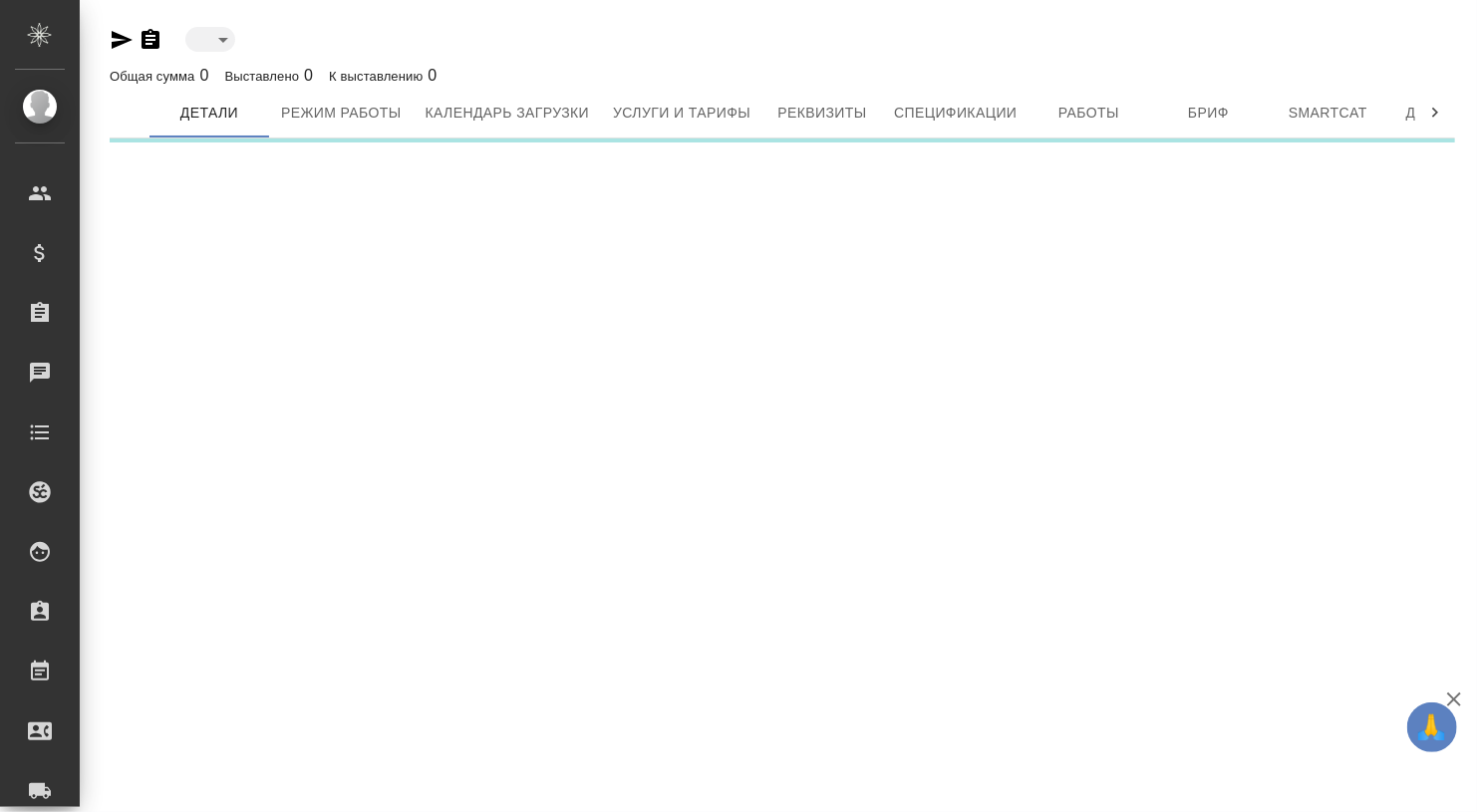 type on "active" 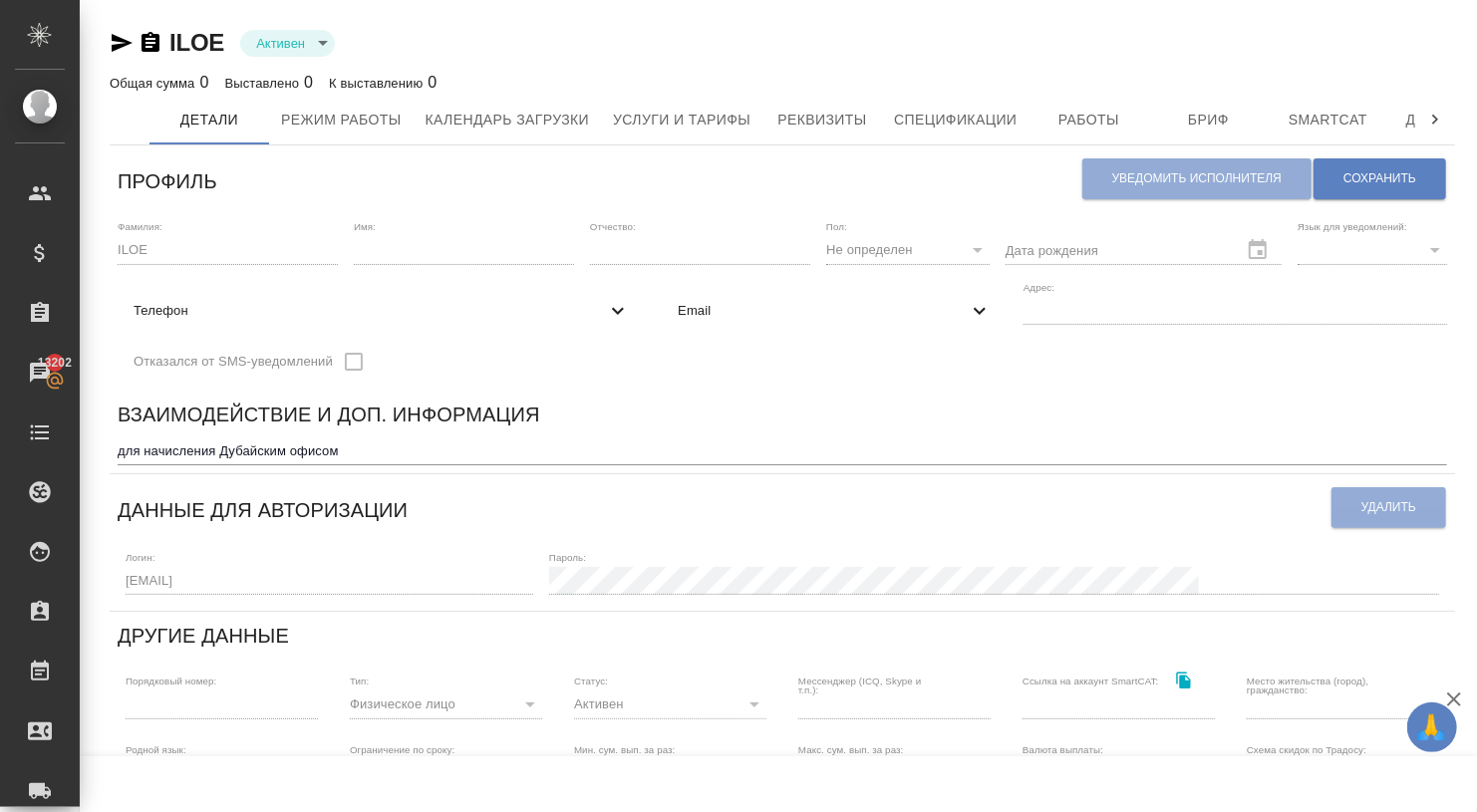 scroll, scrollTop: 0, scrollLeft: 0, axis: both 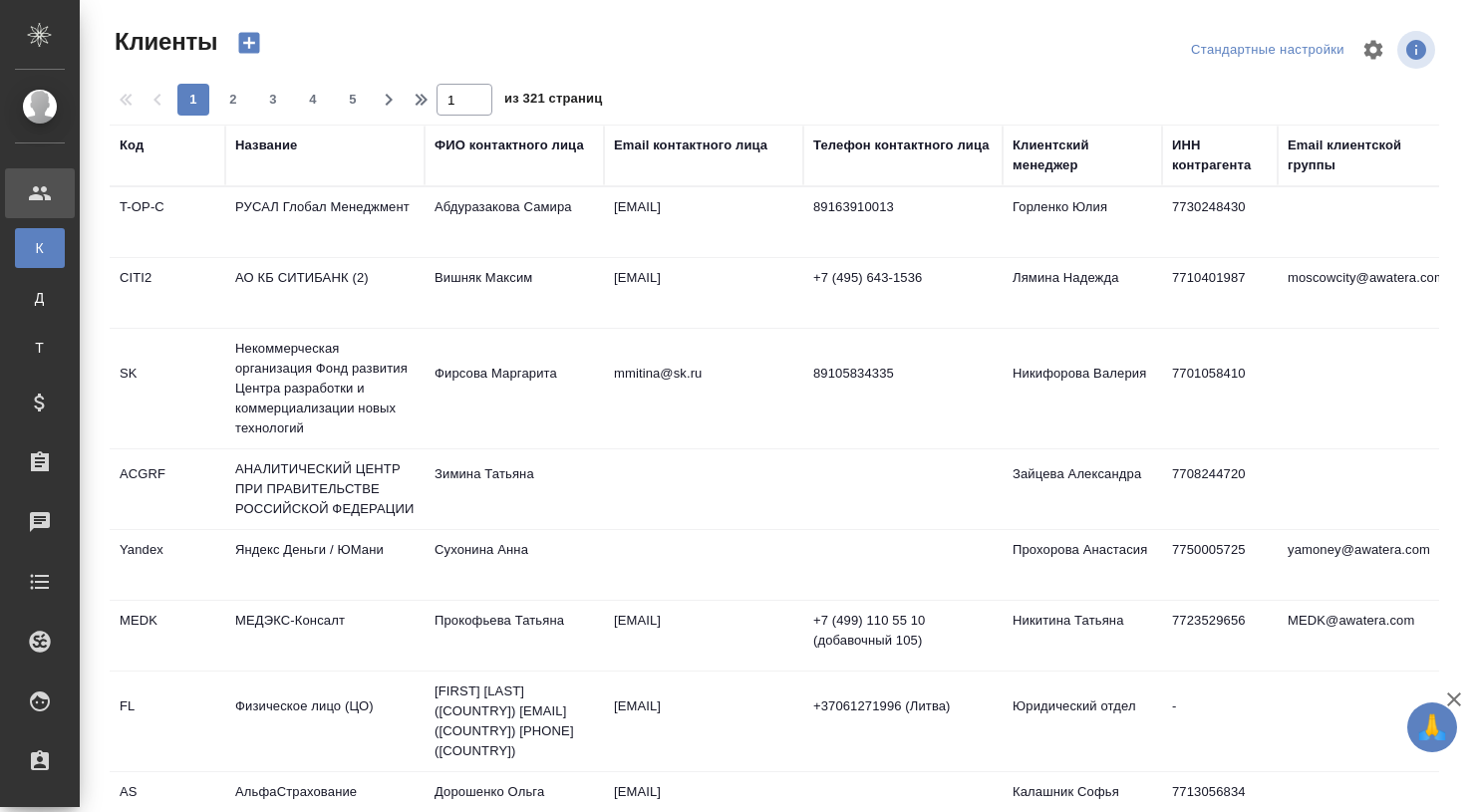 select on "RU" 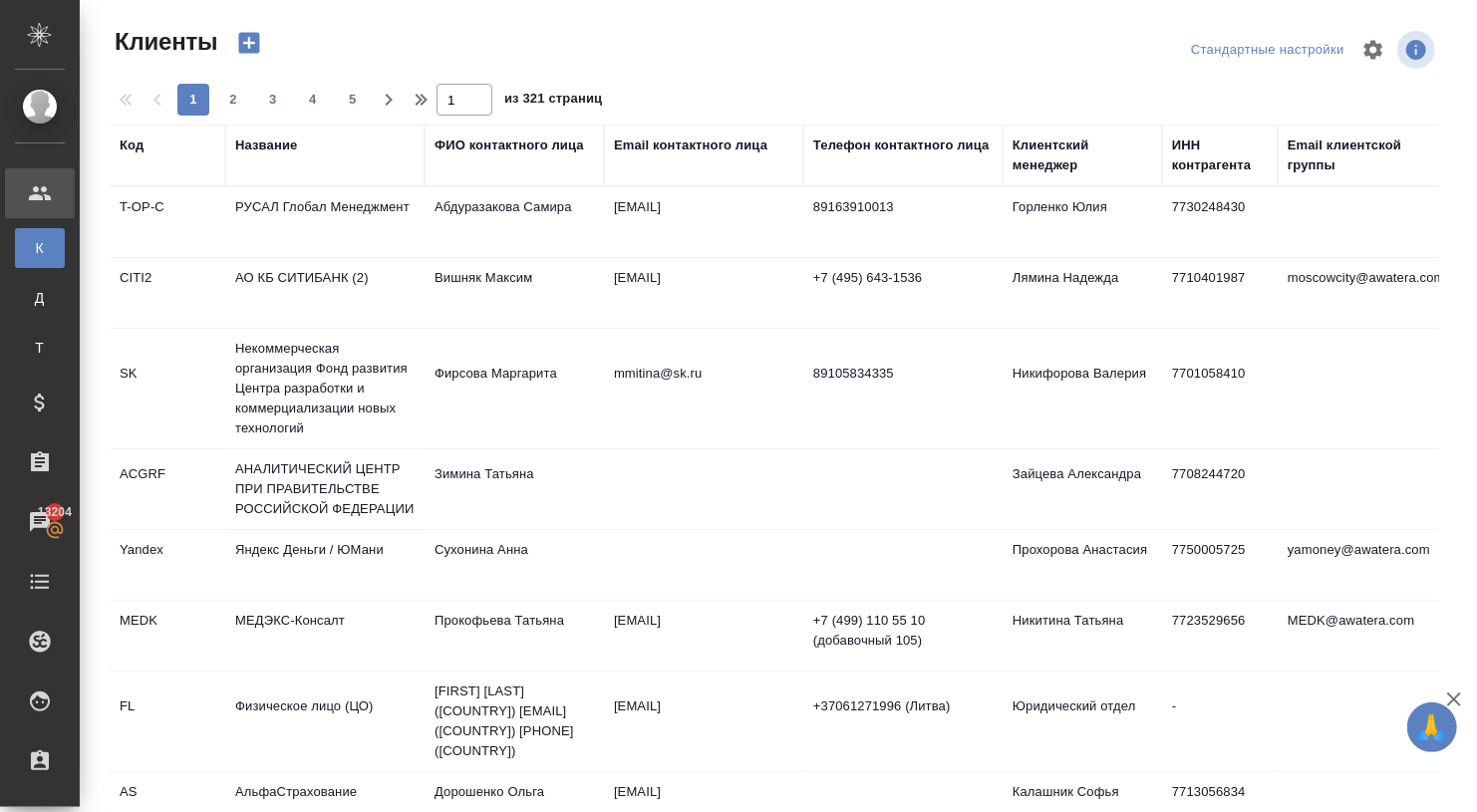 click on "Название" at bounding box center (266, 145) 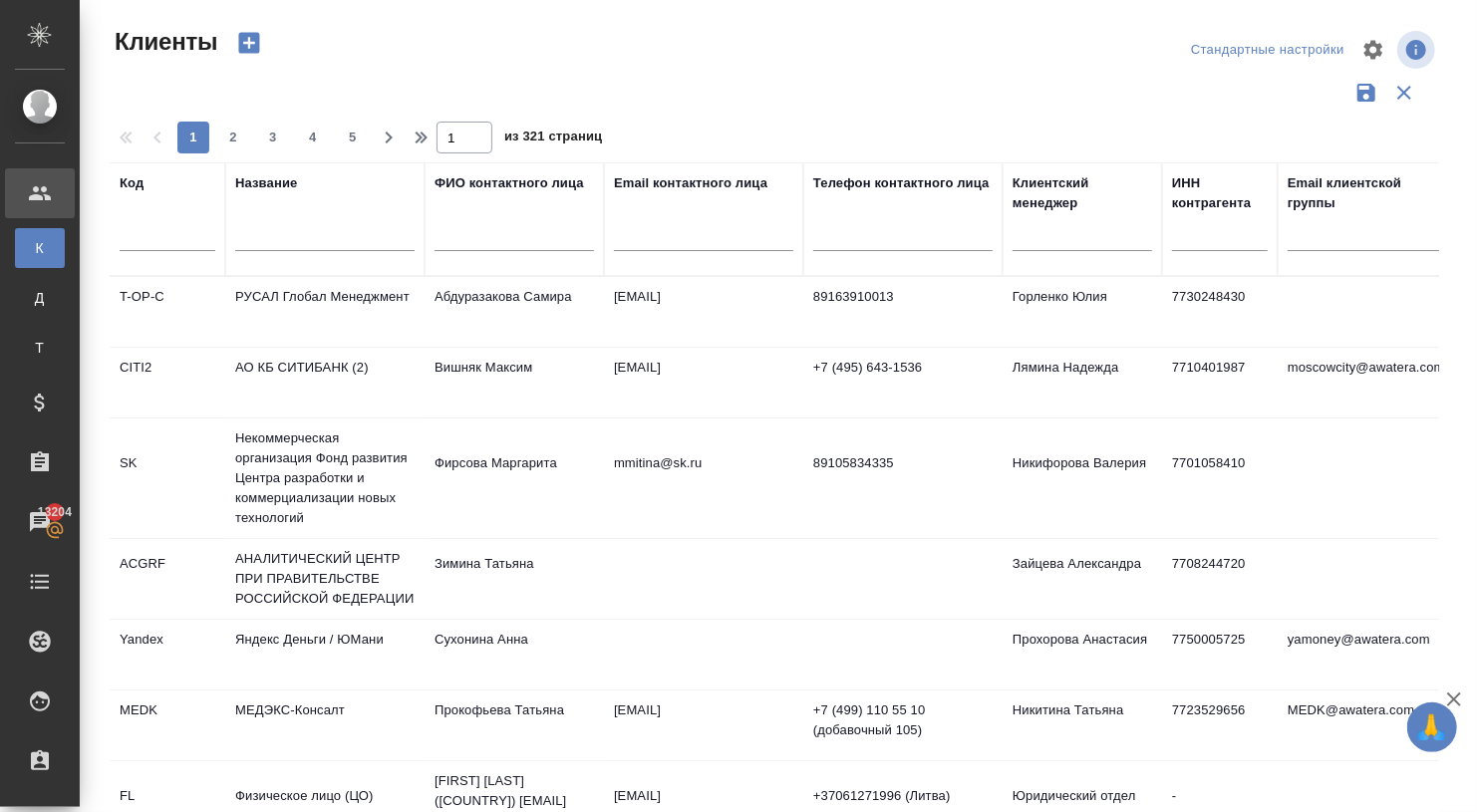 click at bounding box center [325, 240] 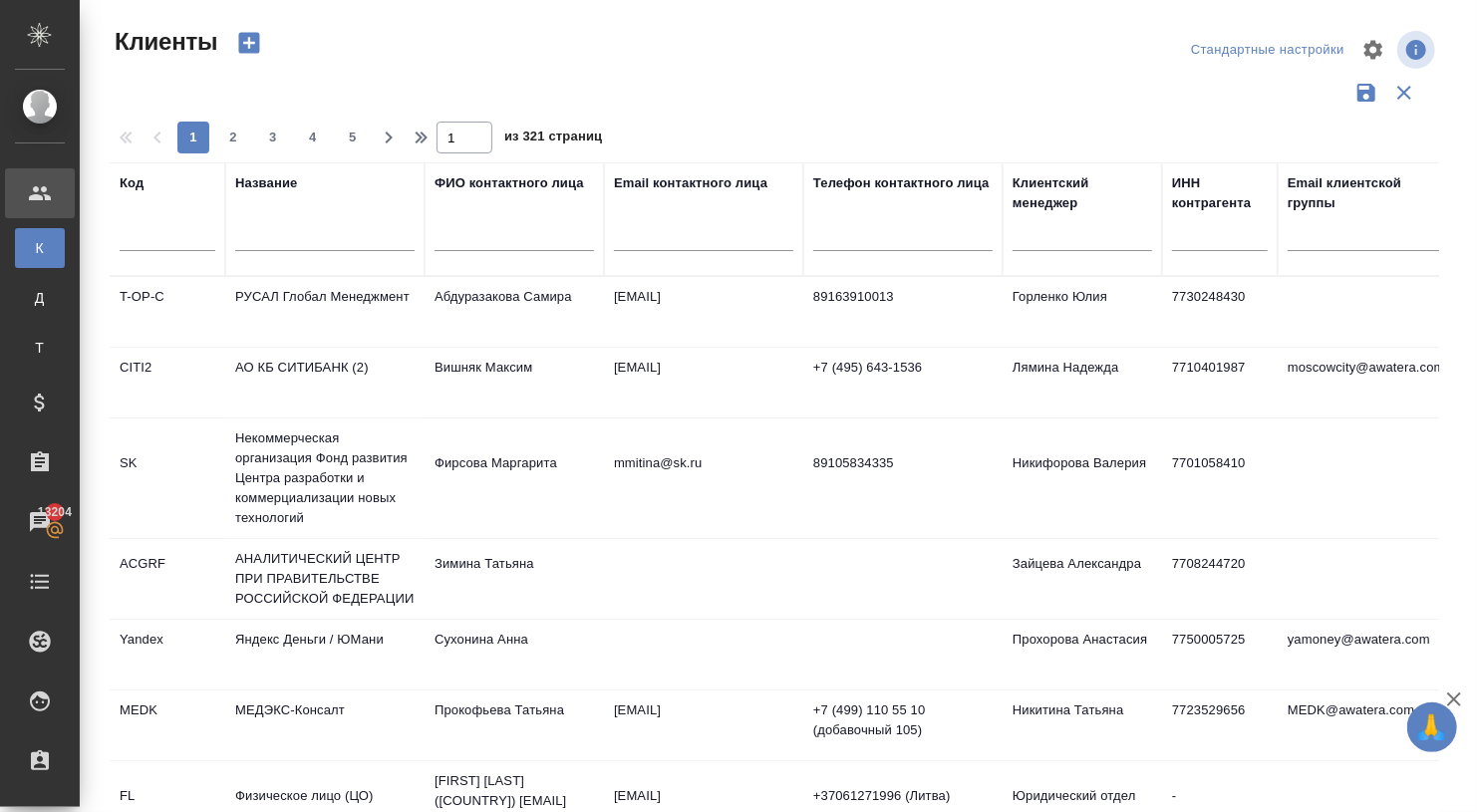click at bounding box center [325, 238] 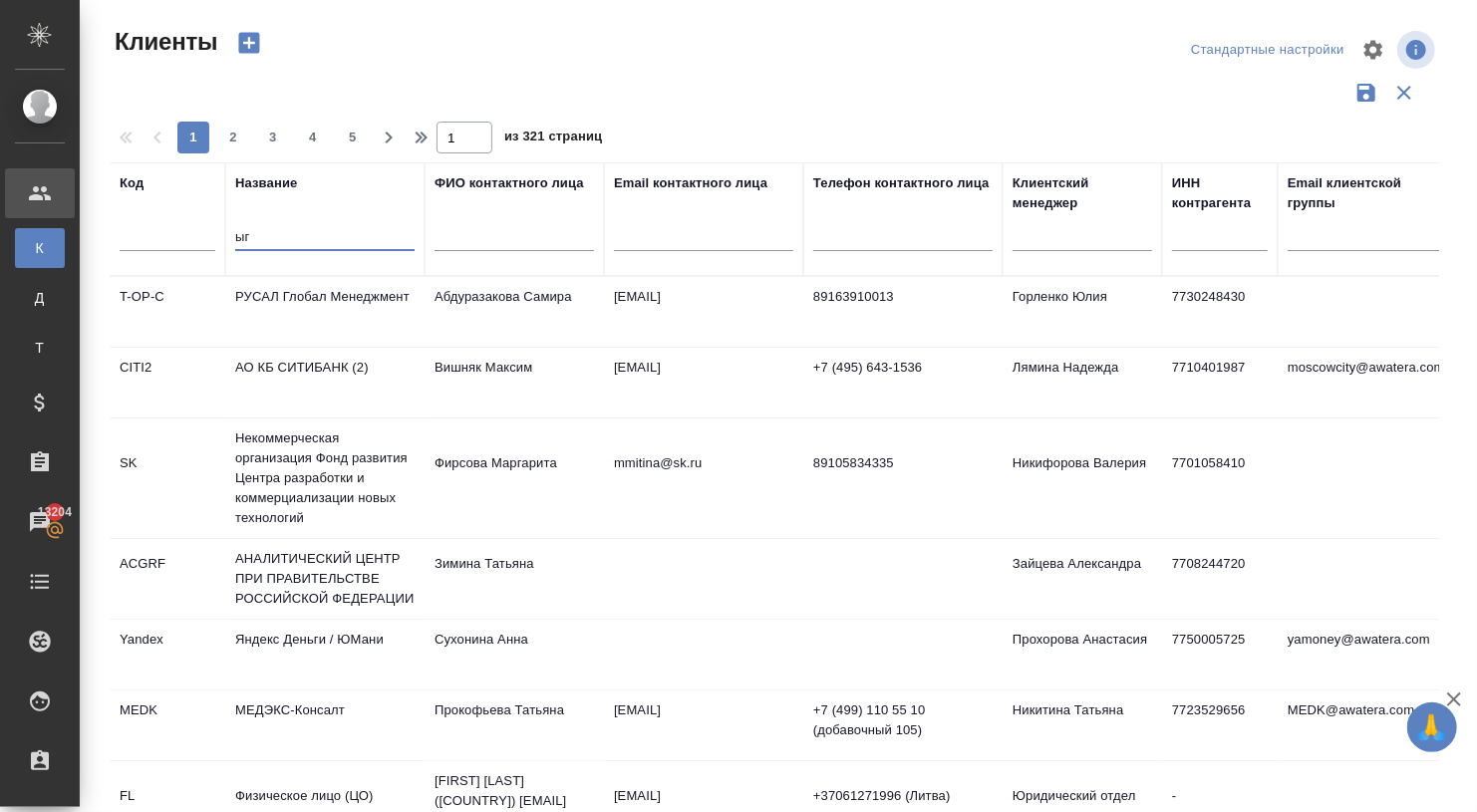 type on "ы" 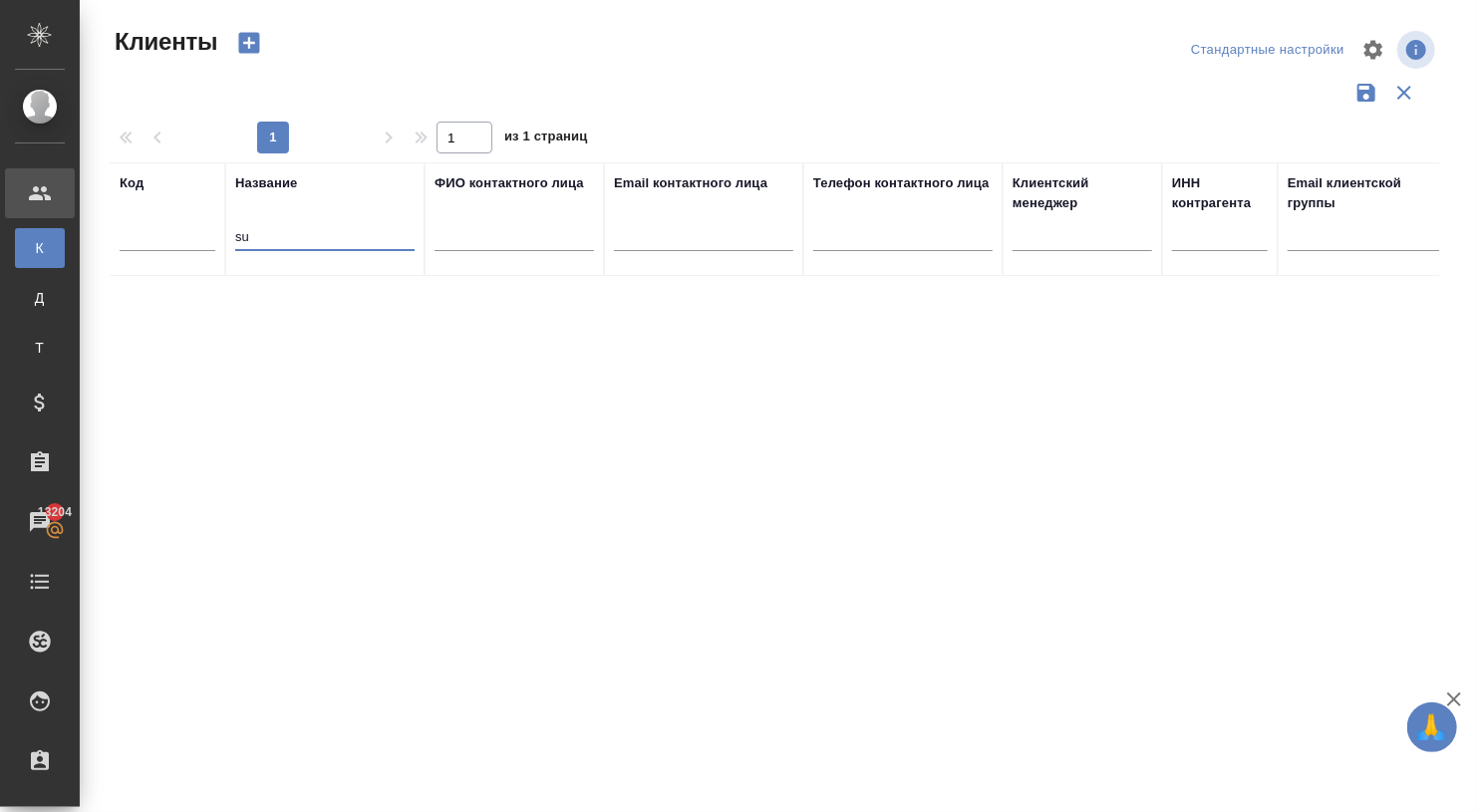 type on "s" 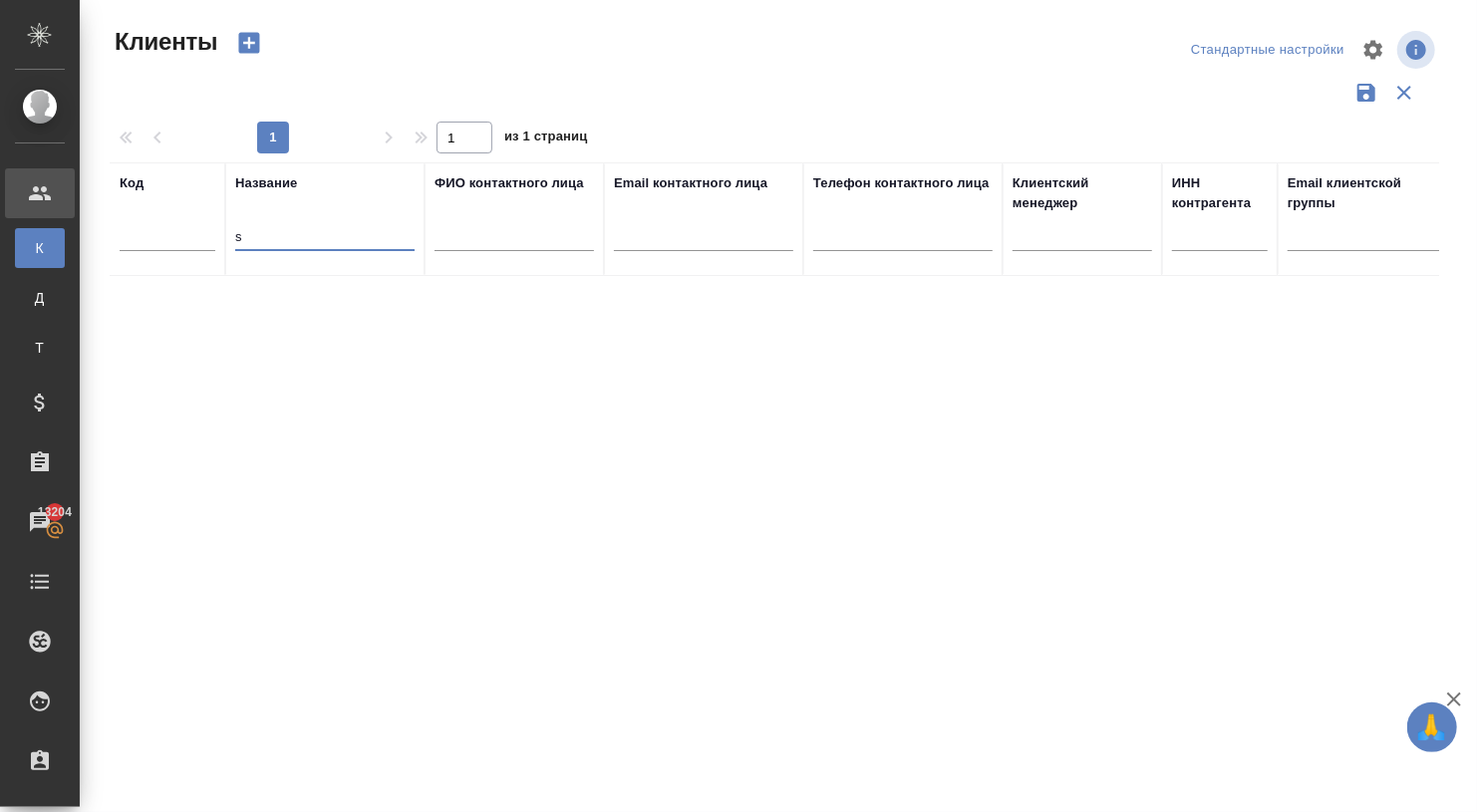 type 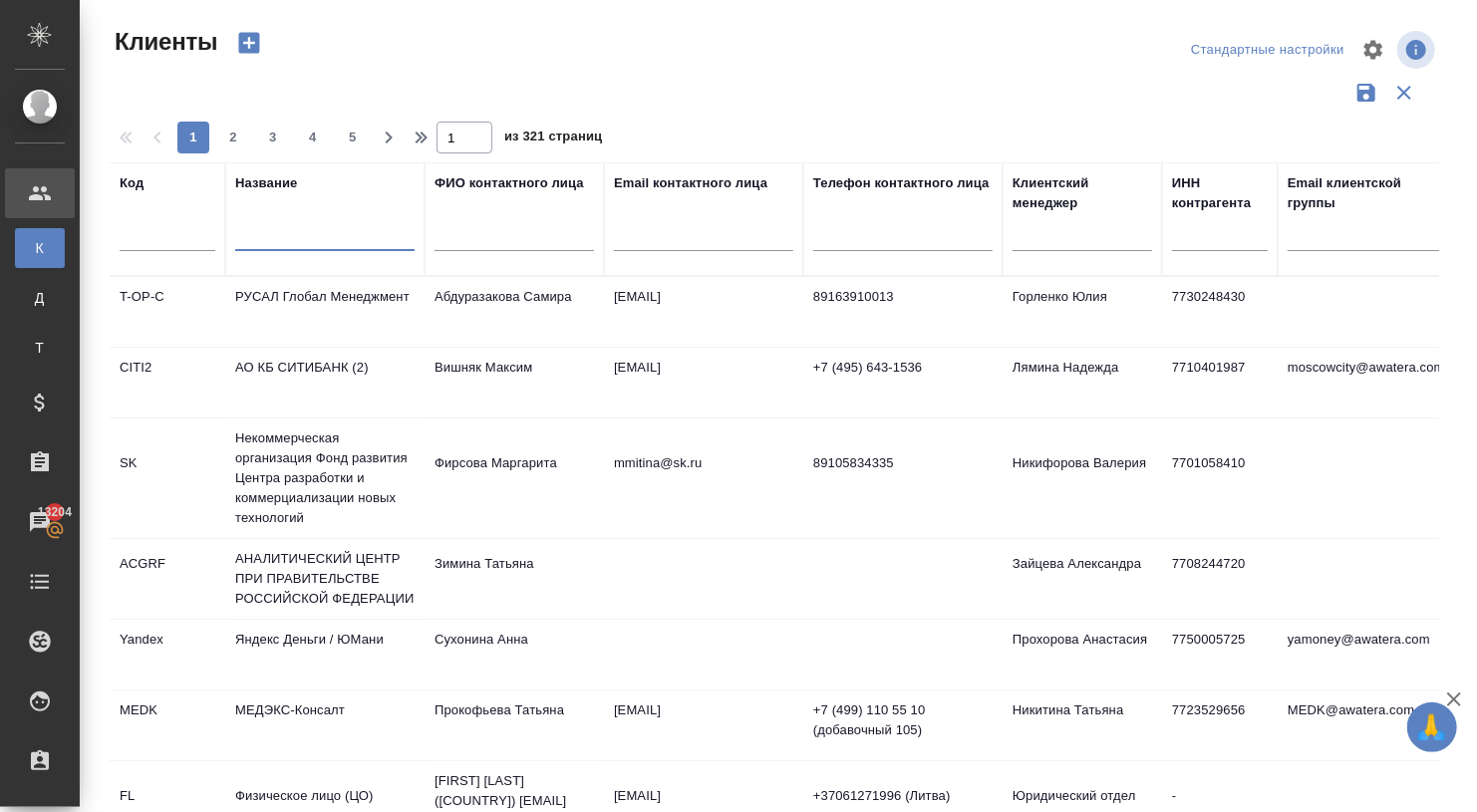 click 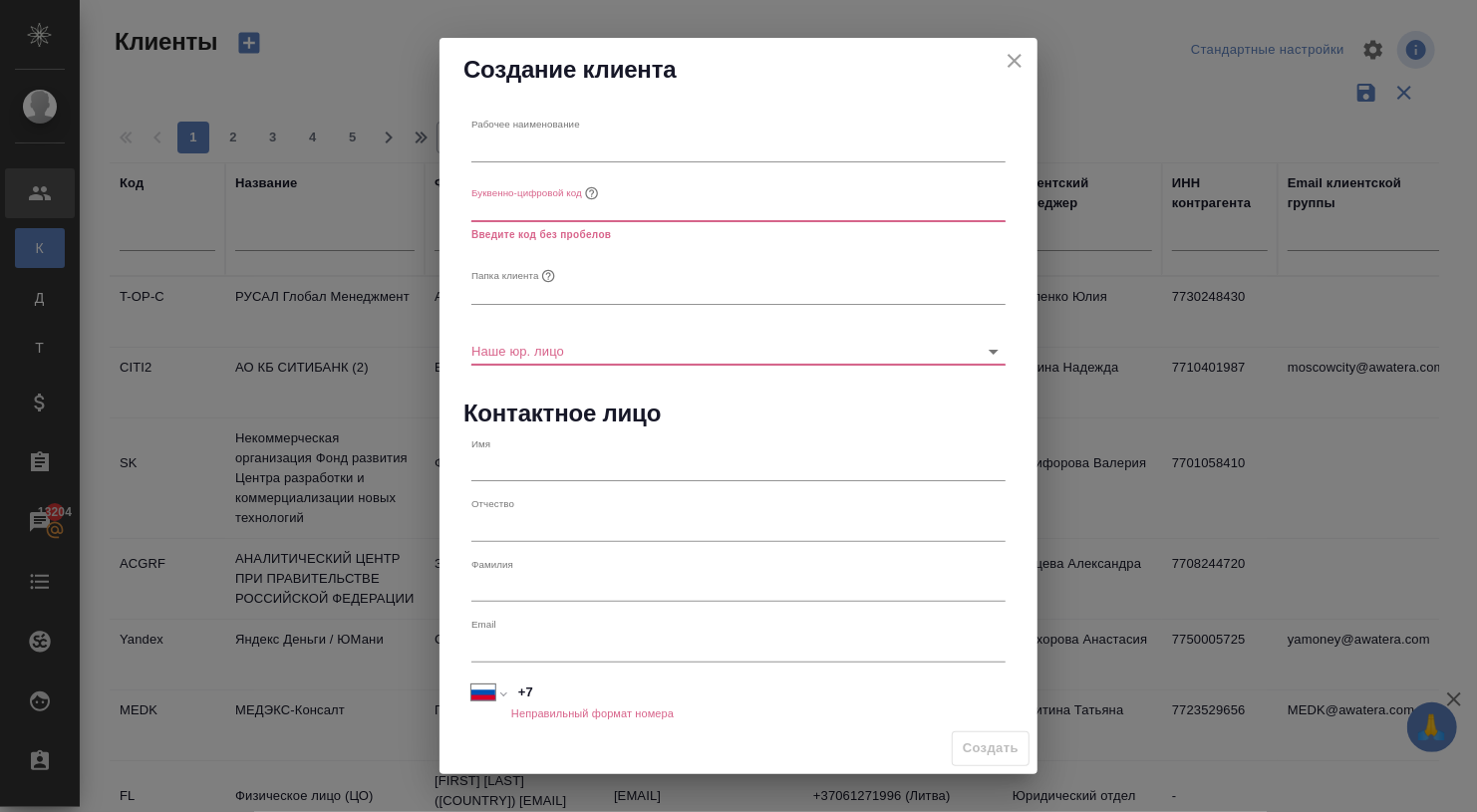 click at bounding box center (738, 147) 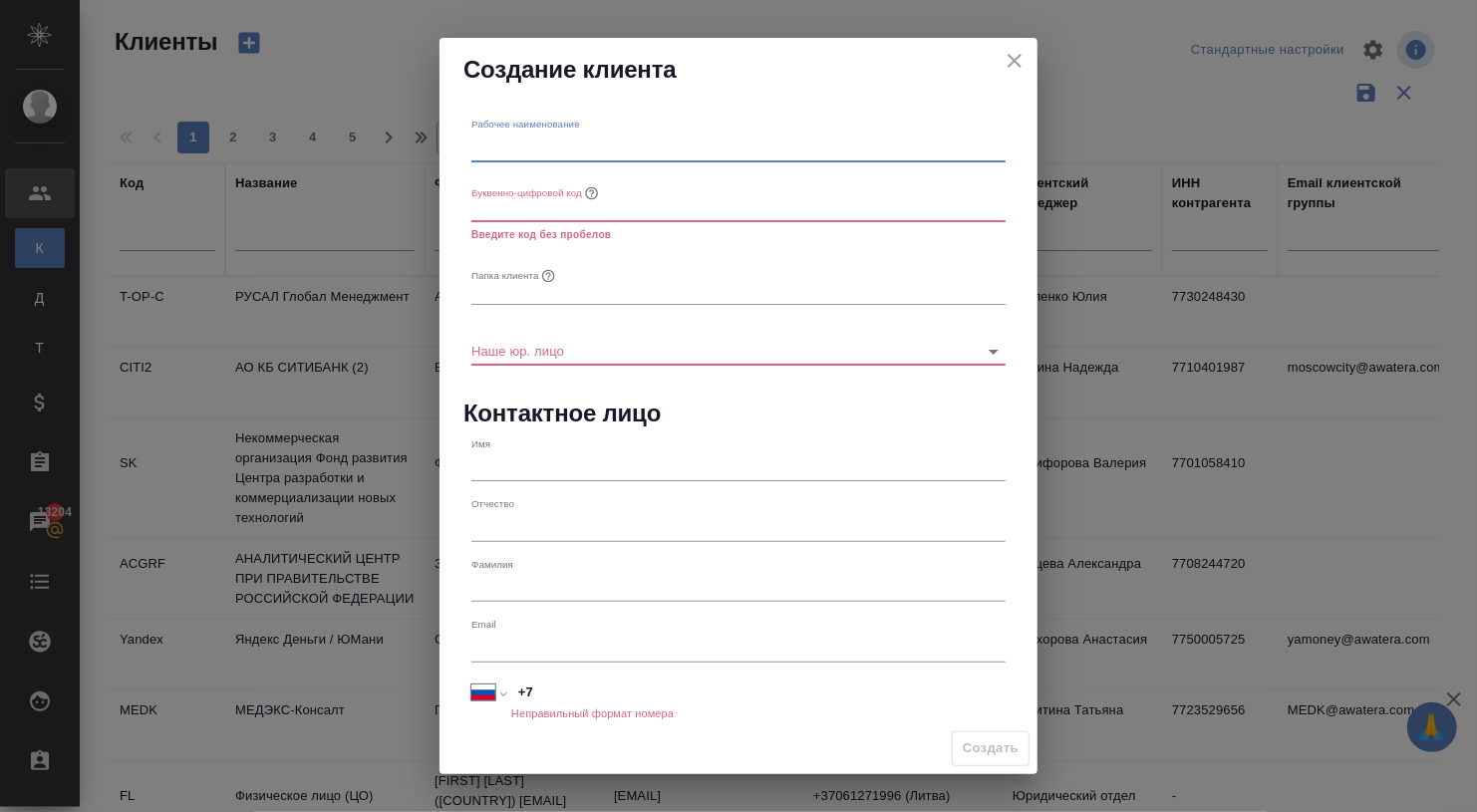 paste on "SUPERB LAB COFEE LLC" 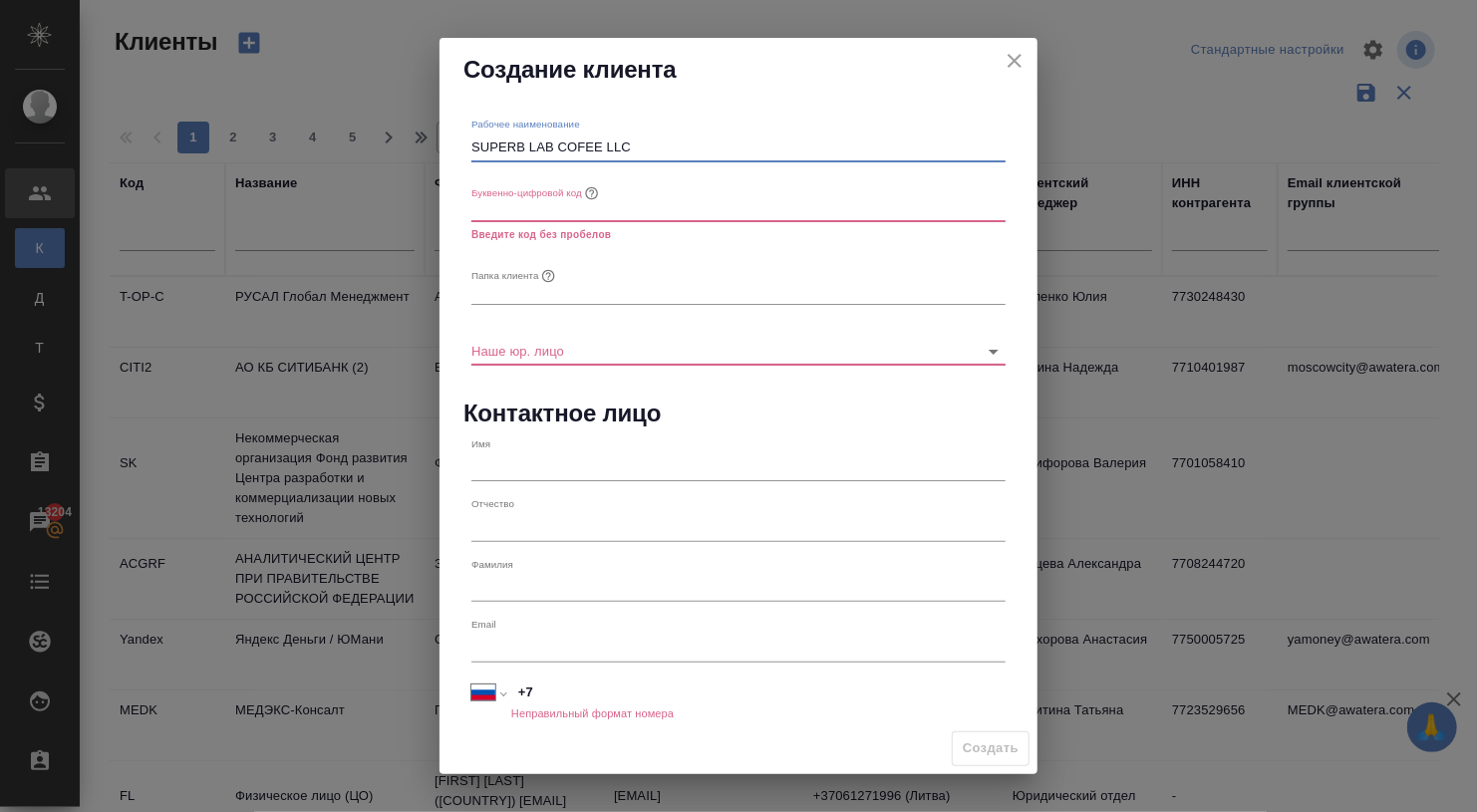 type on "SUPERB LAB COFEE LLC" 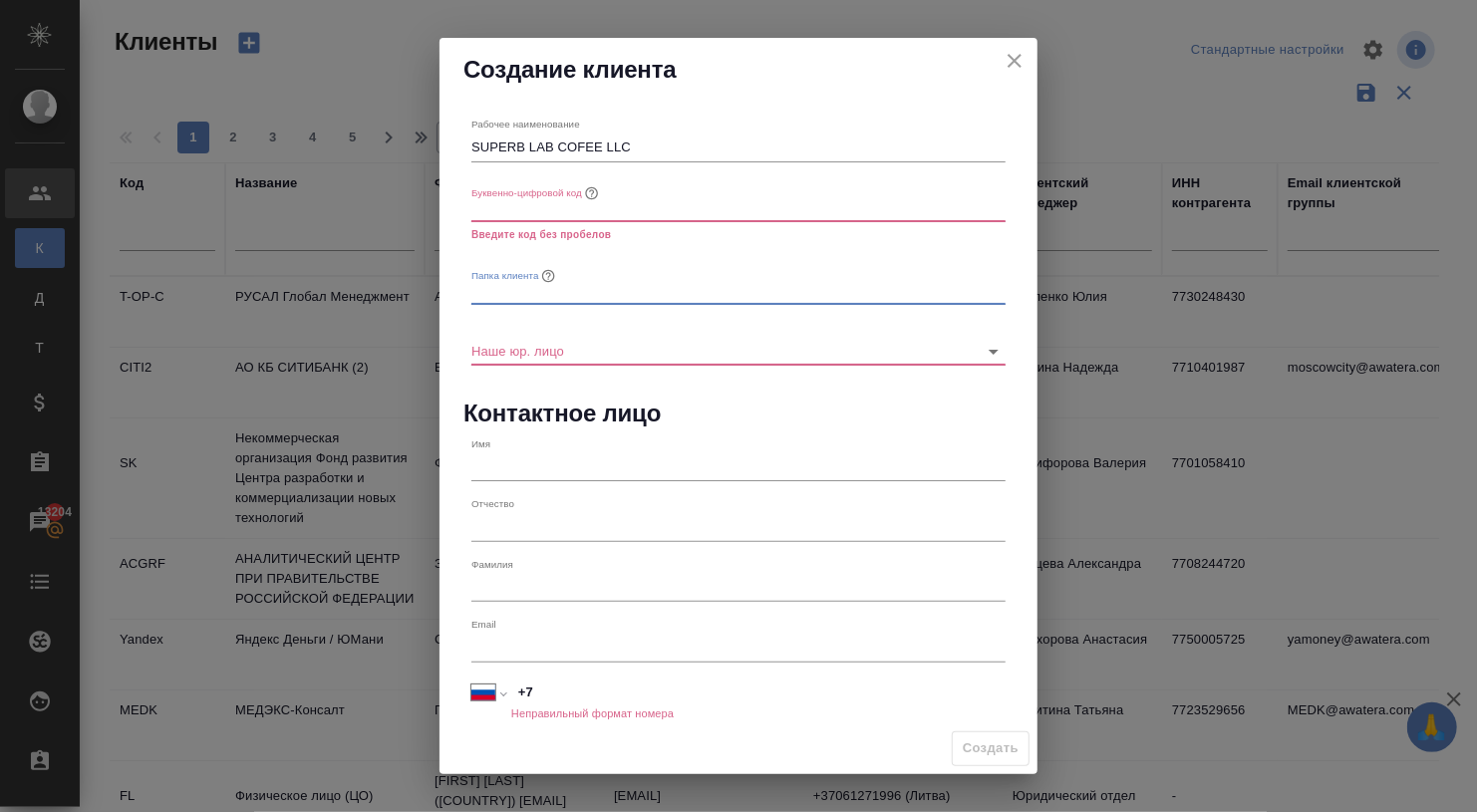 paste on "SUPERB LAB COFEE LLC" 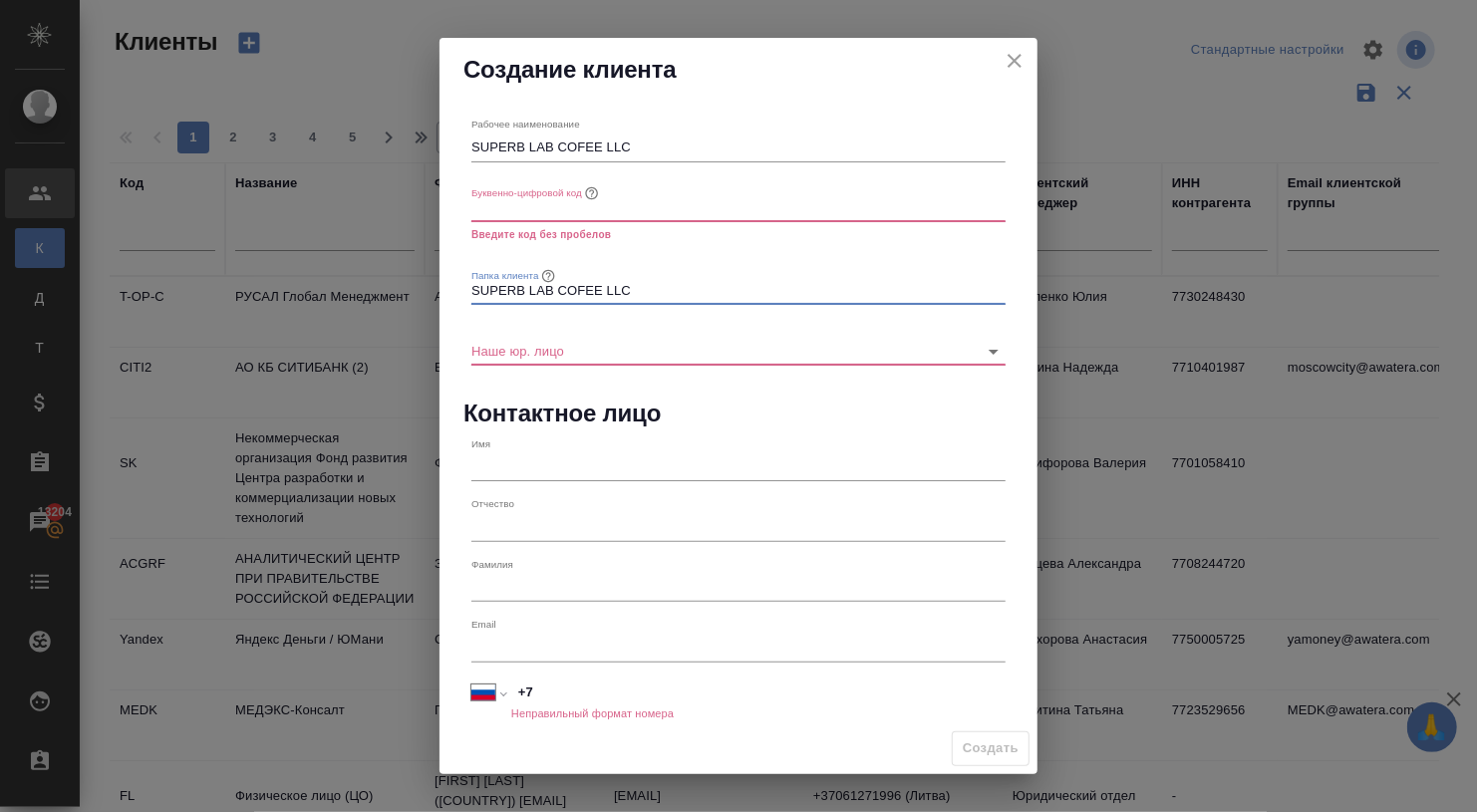 type on "SUPERB LAB COFEE LLC" 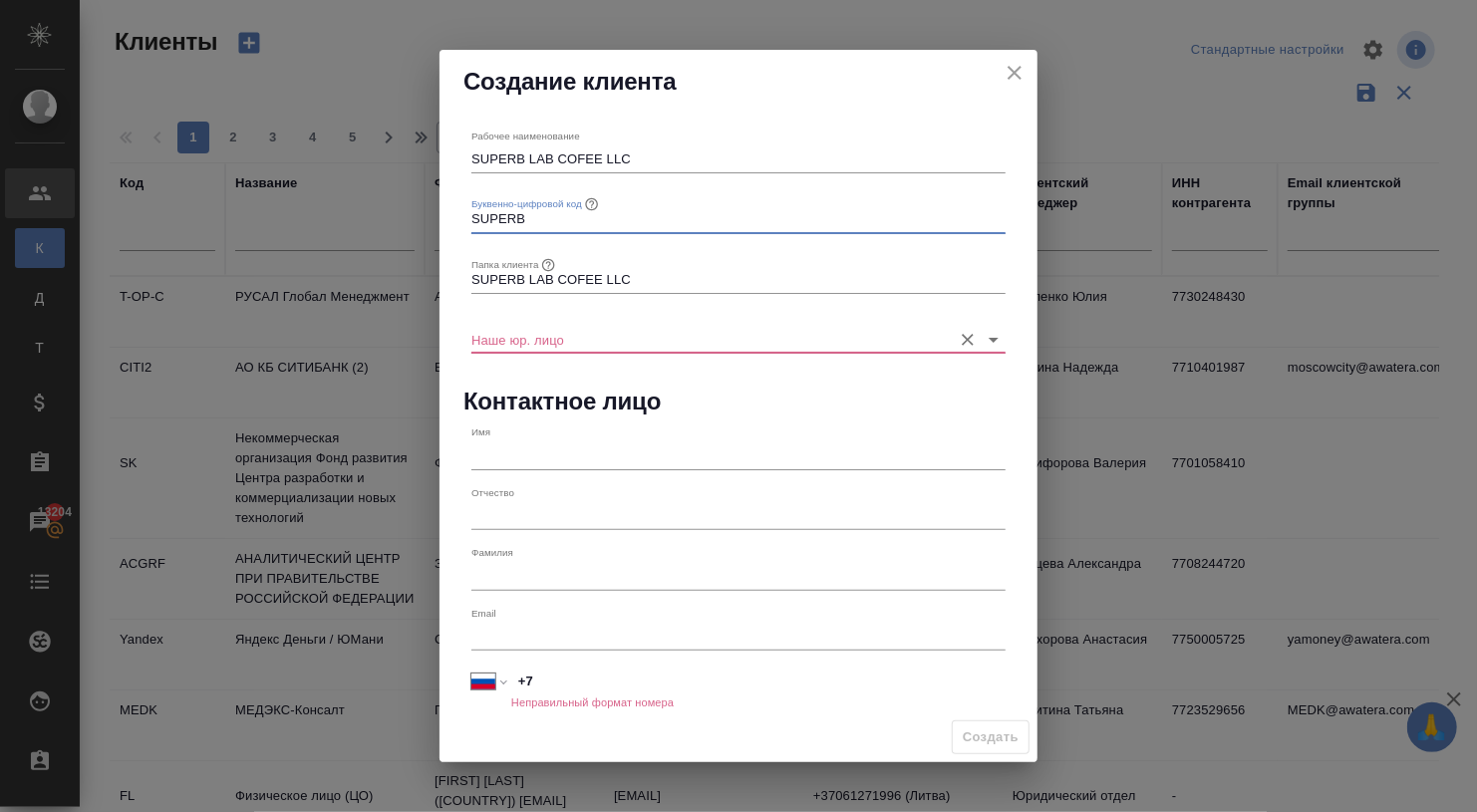 type on "SUPERB" 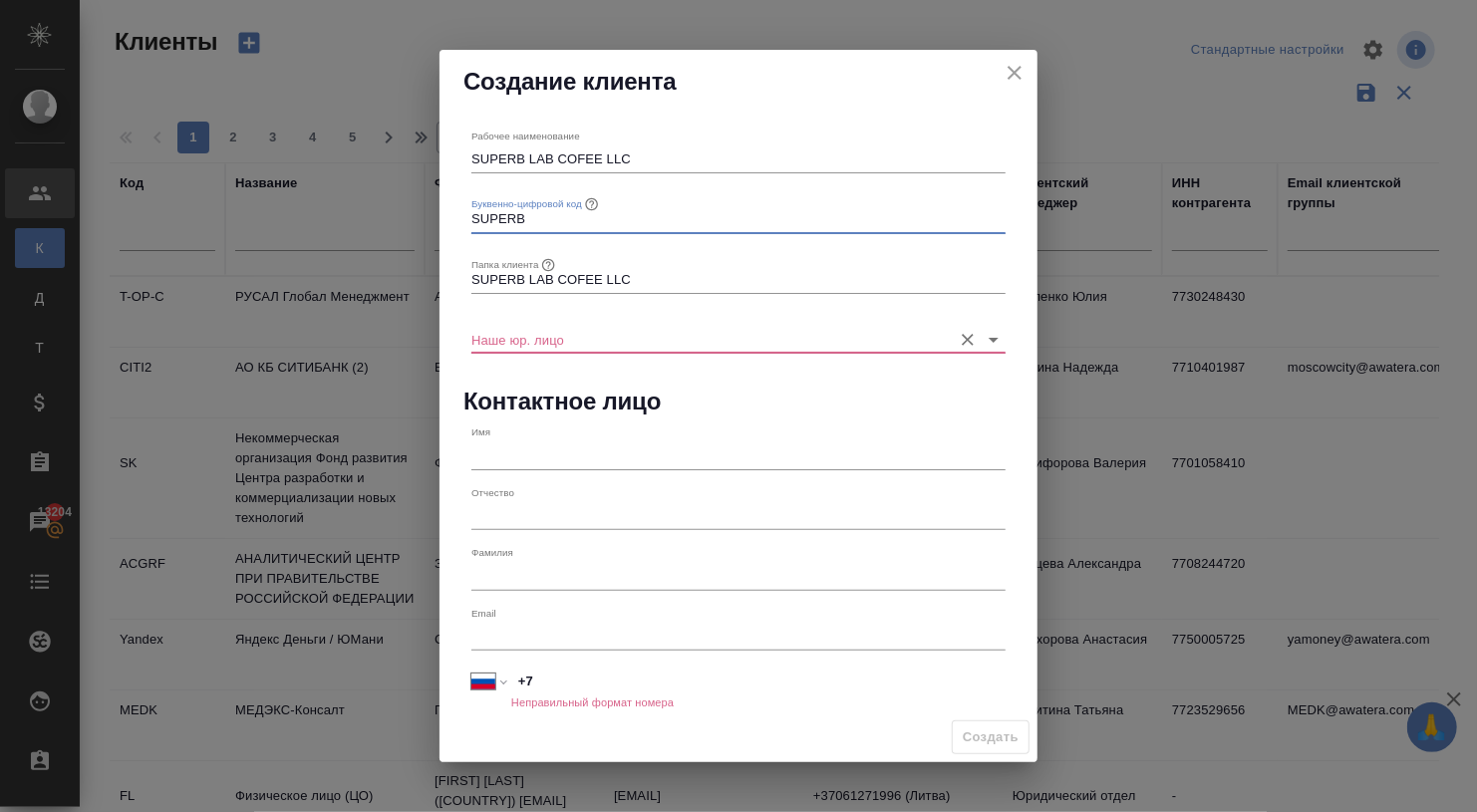 click on "Наше юр. лицо" at bounding box center (707, 339) 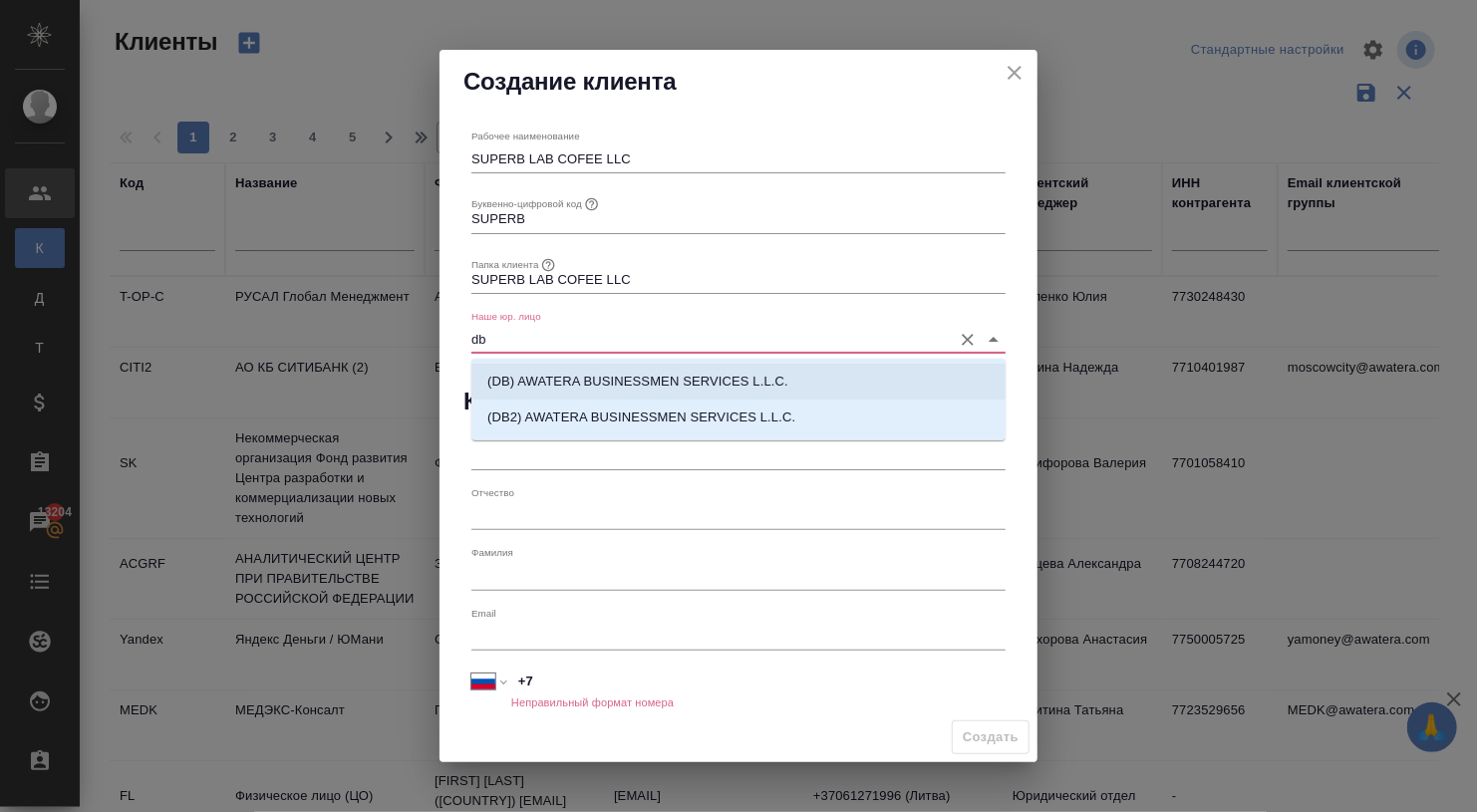 click on "(DB) AWATERA BUSINESSMEN SERVICES L.L.C." at bounding box center [638, 382] 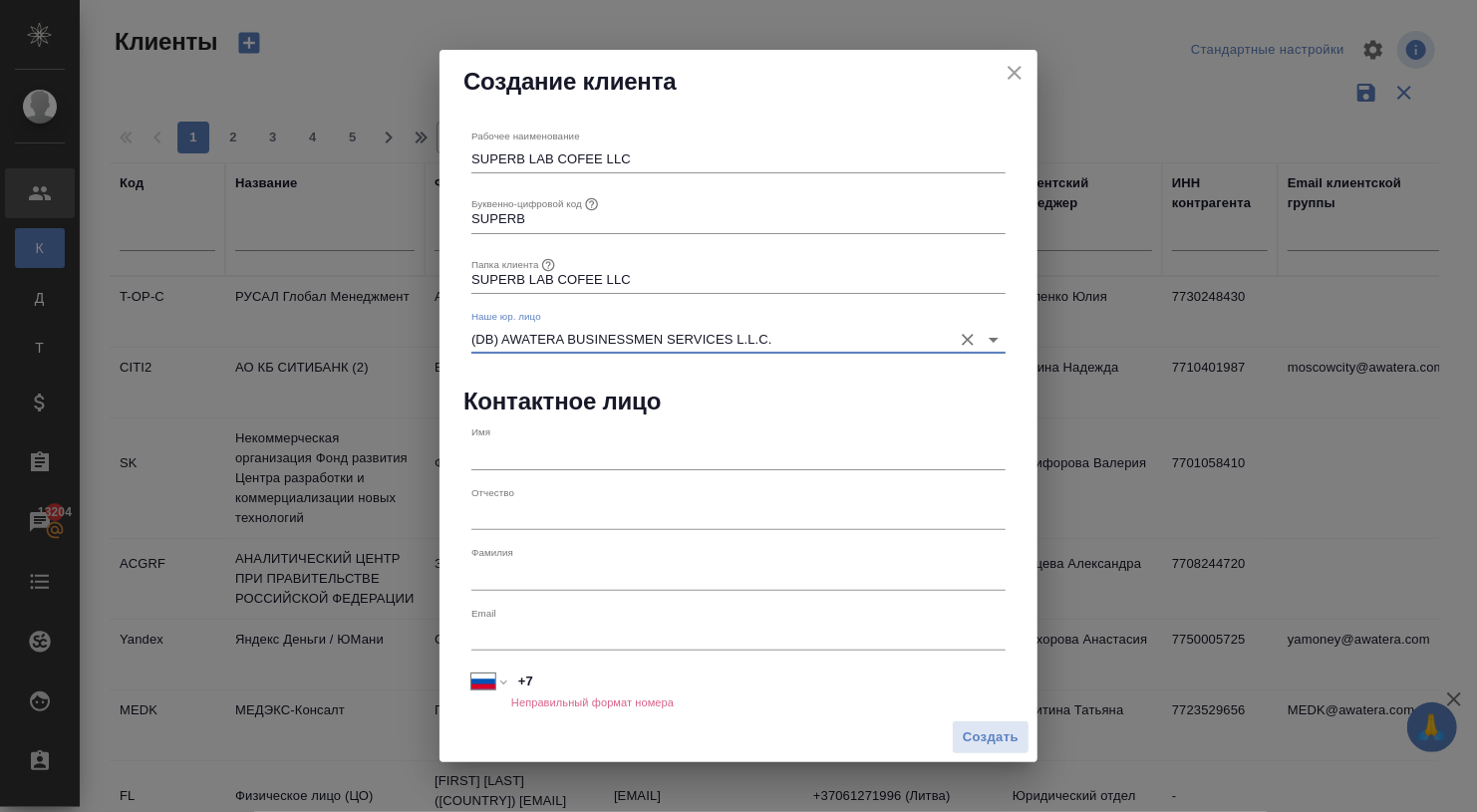 click at bounding box center [738, 455] 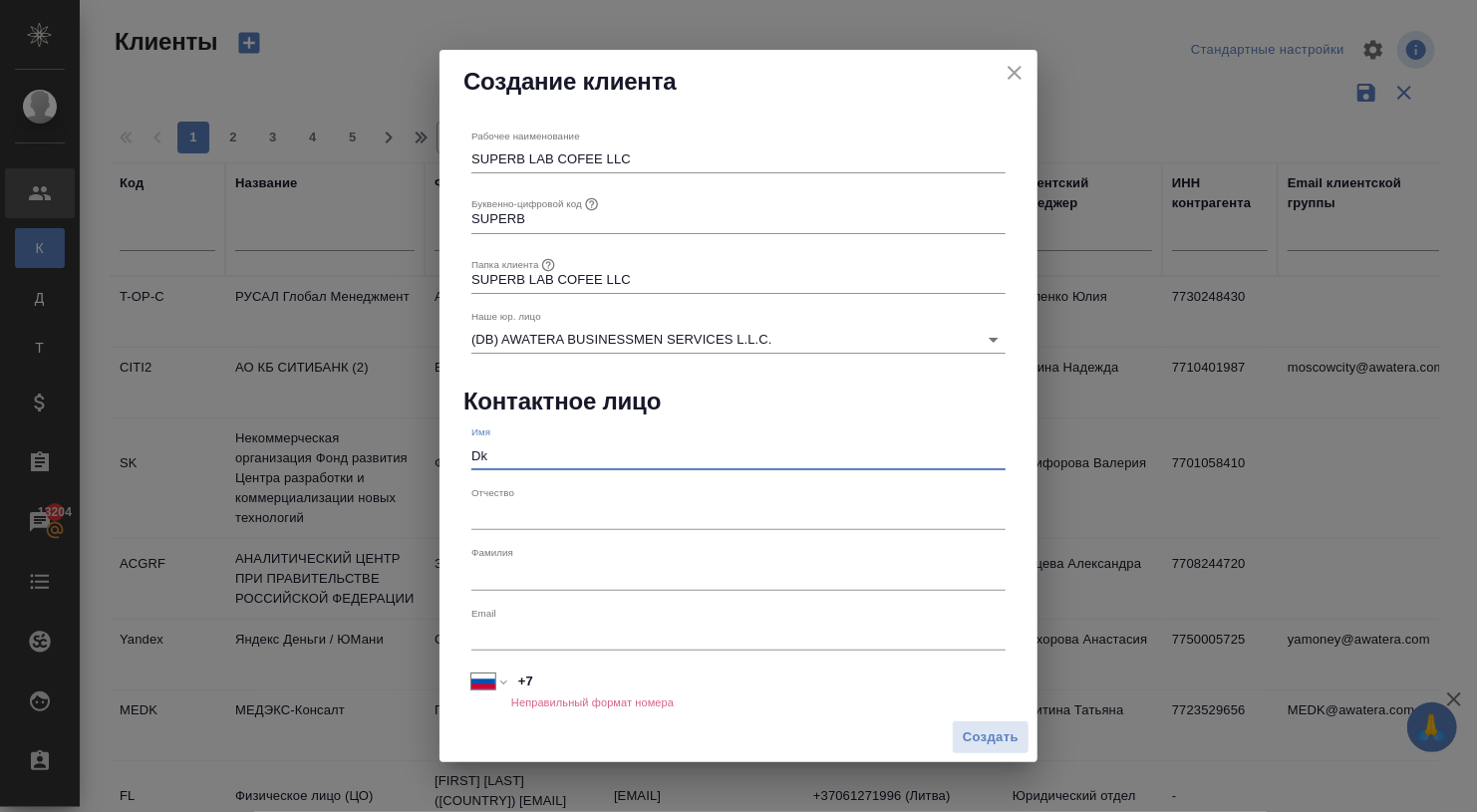 type on "D" 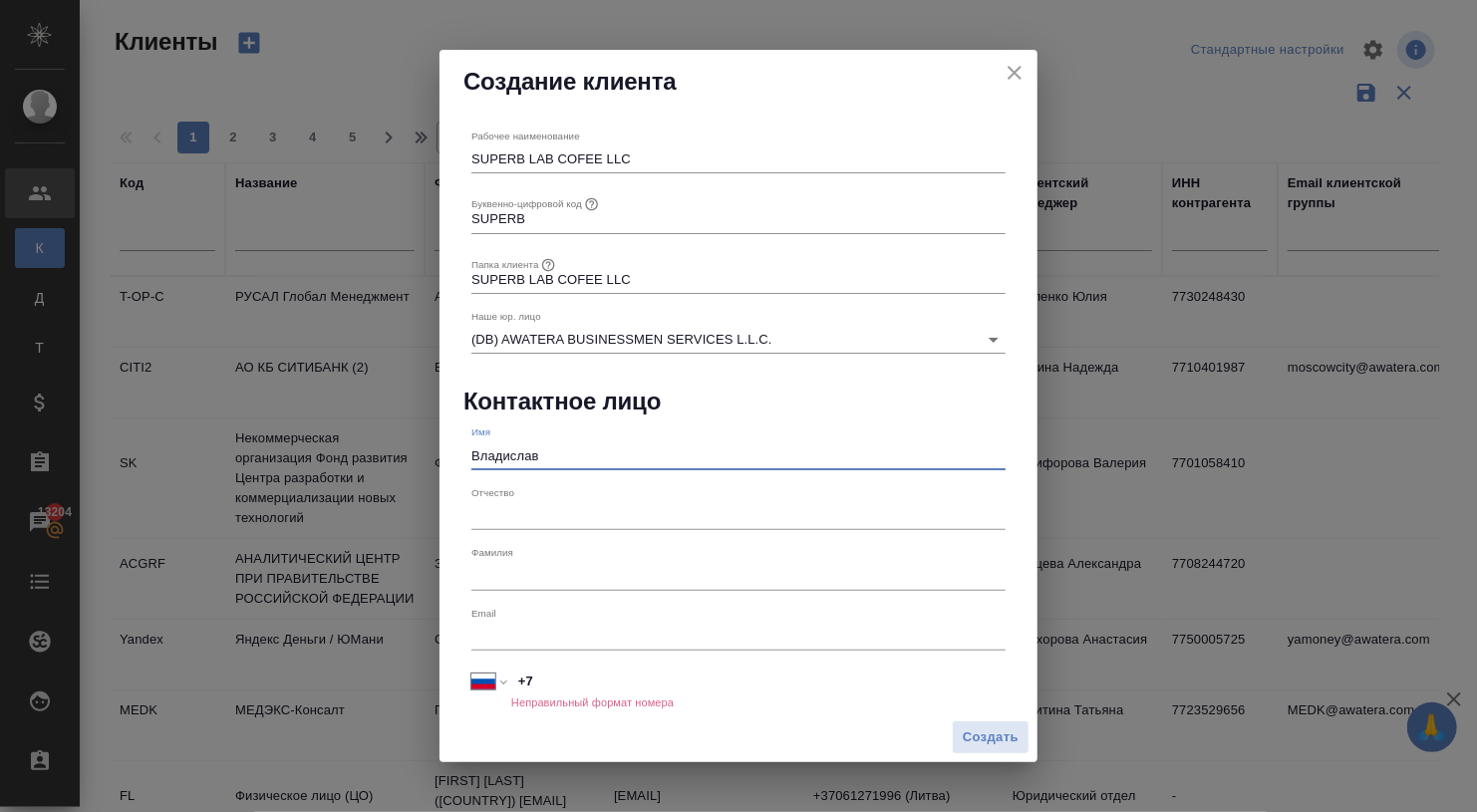 type on "Владислав" 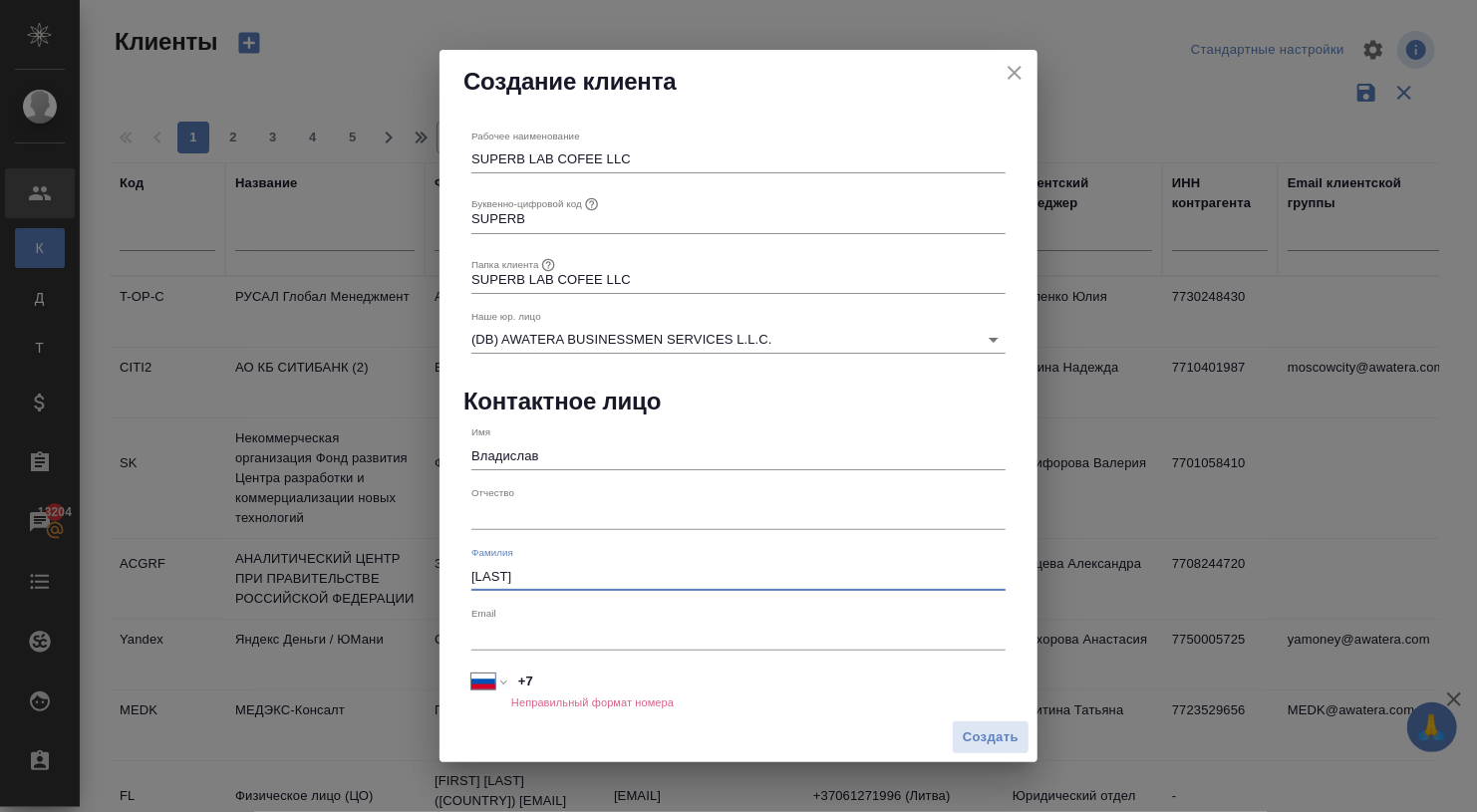 type on "Миллер" 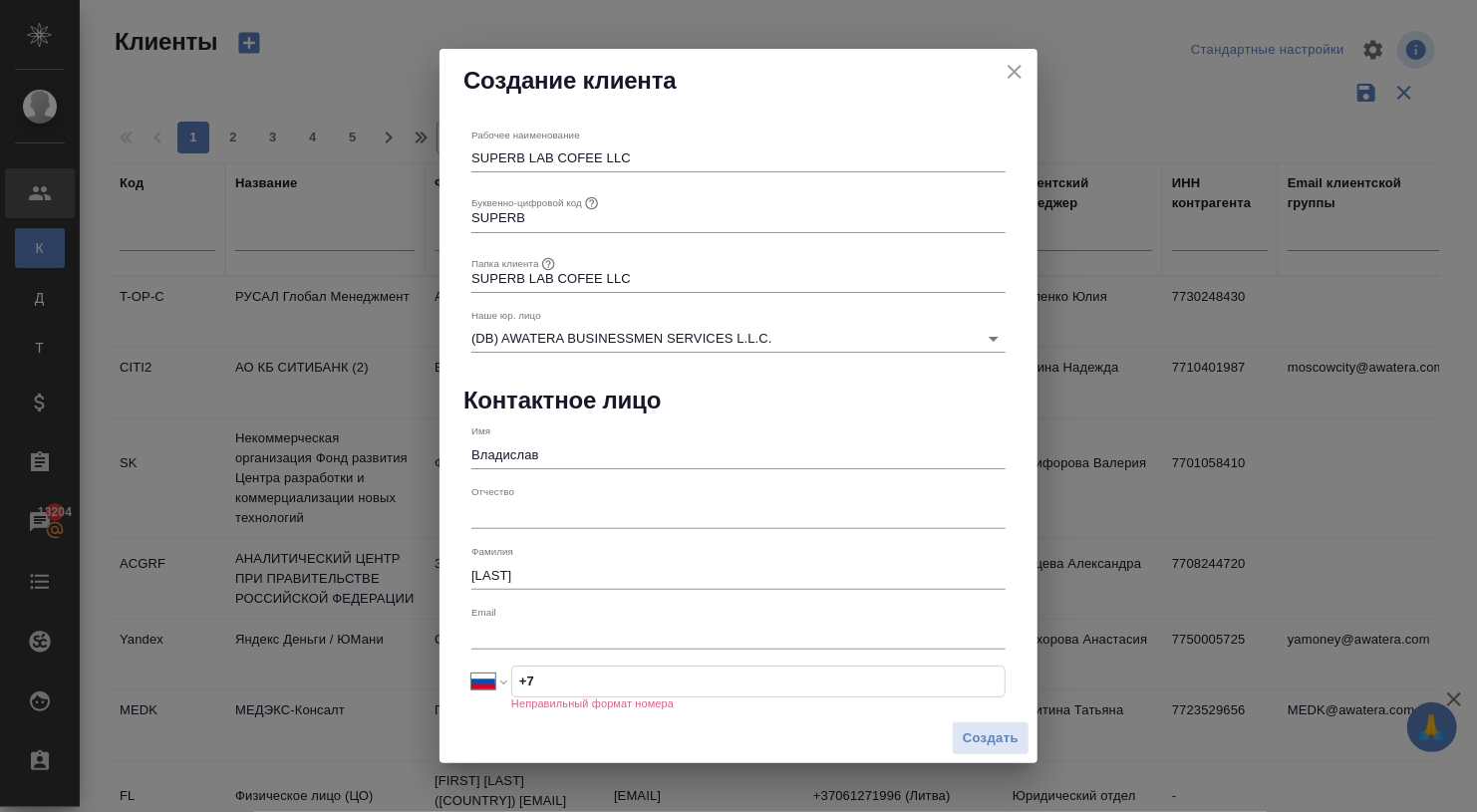 select on "ZZ" 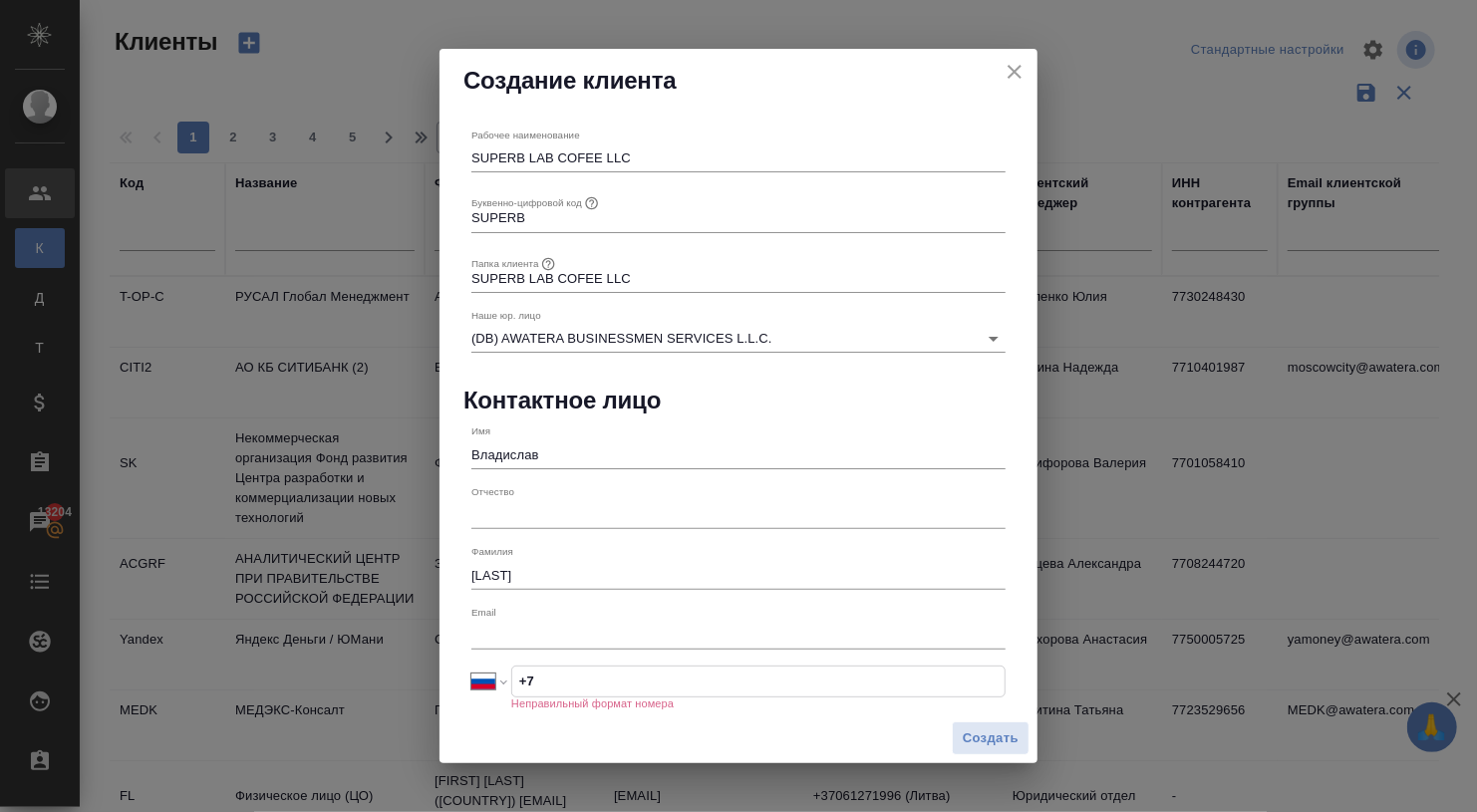type on "+" 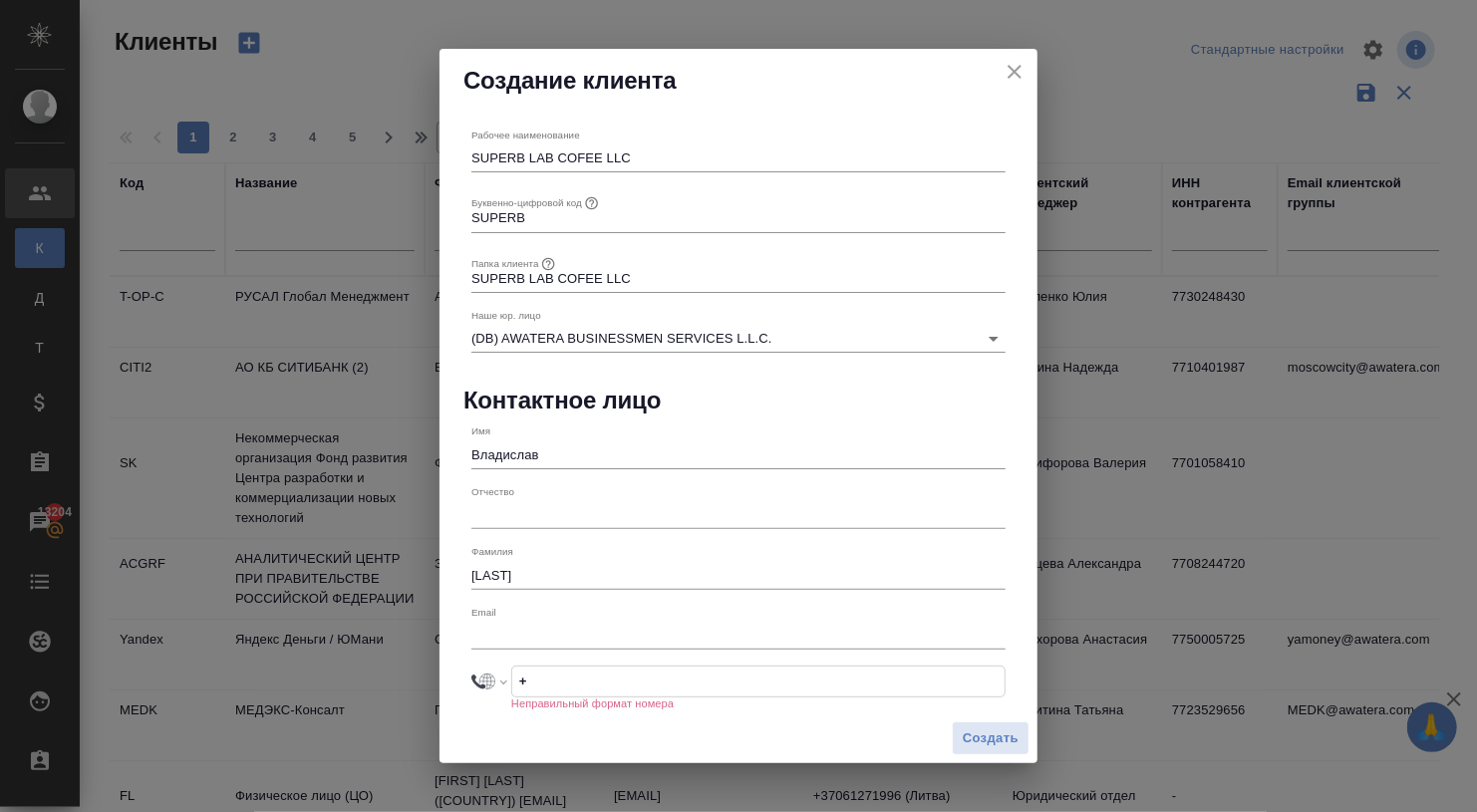 paste on "971 58 592 0066" 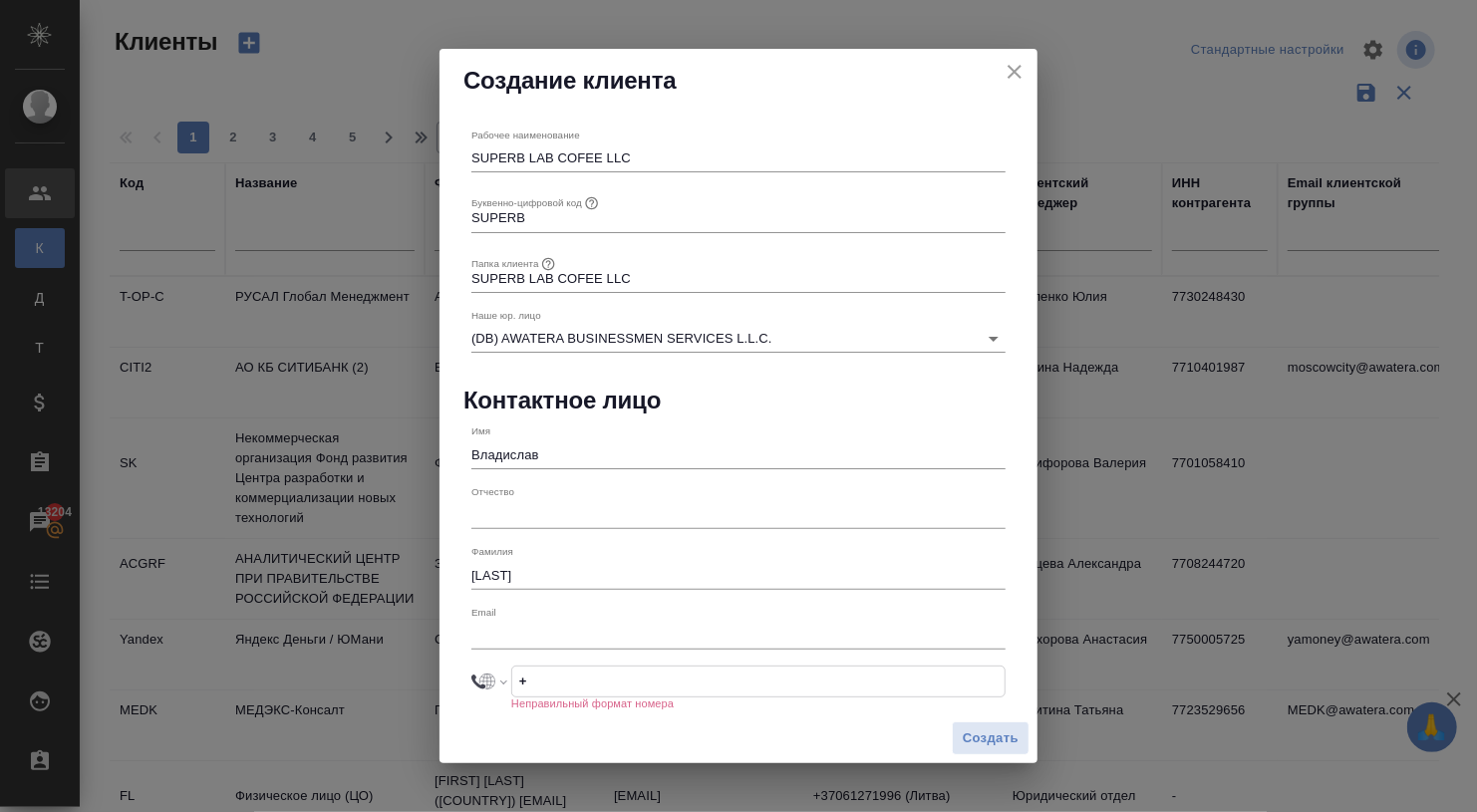 select on "AE" 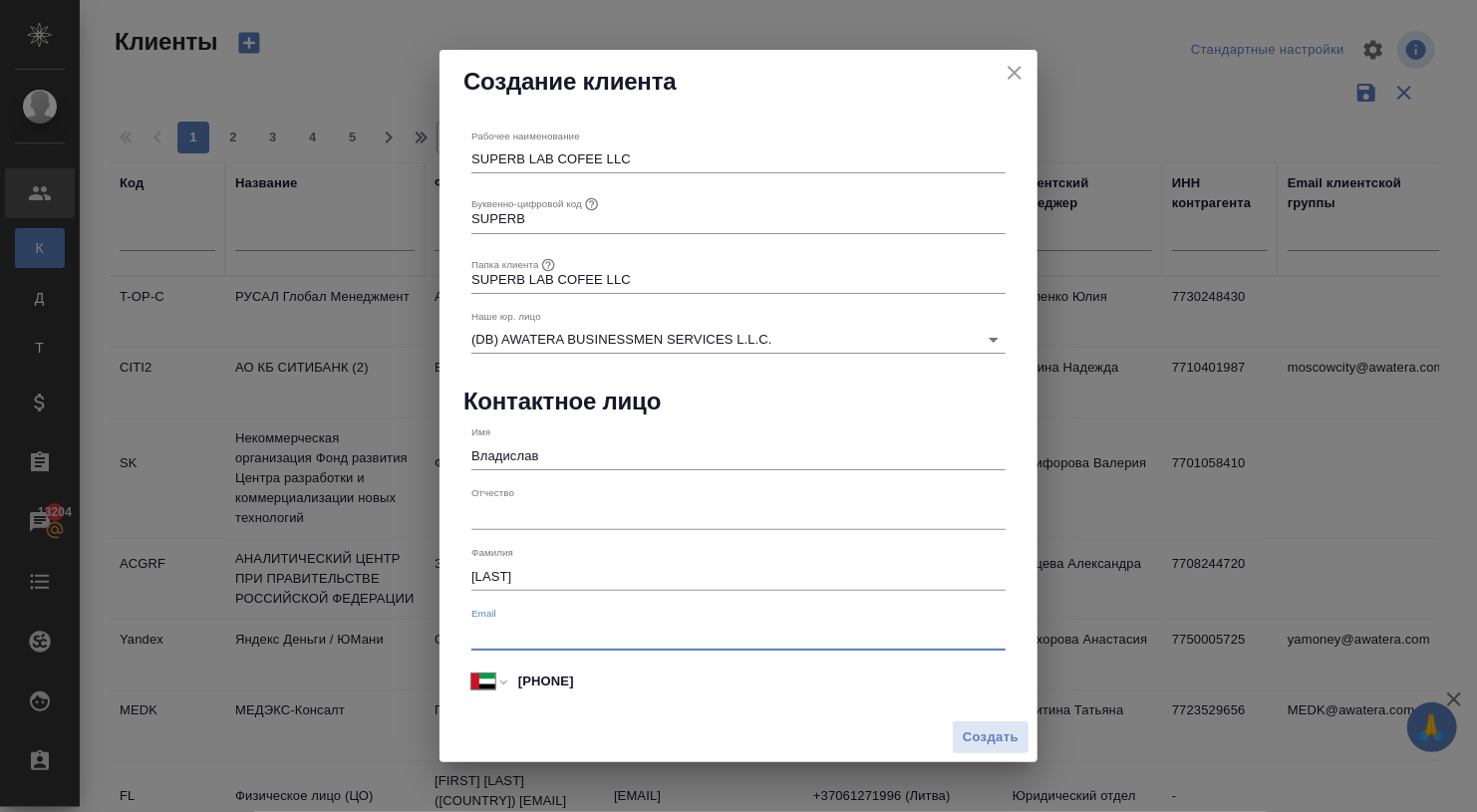 paste on "@vv_miller" 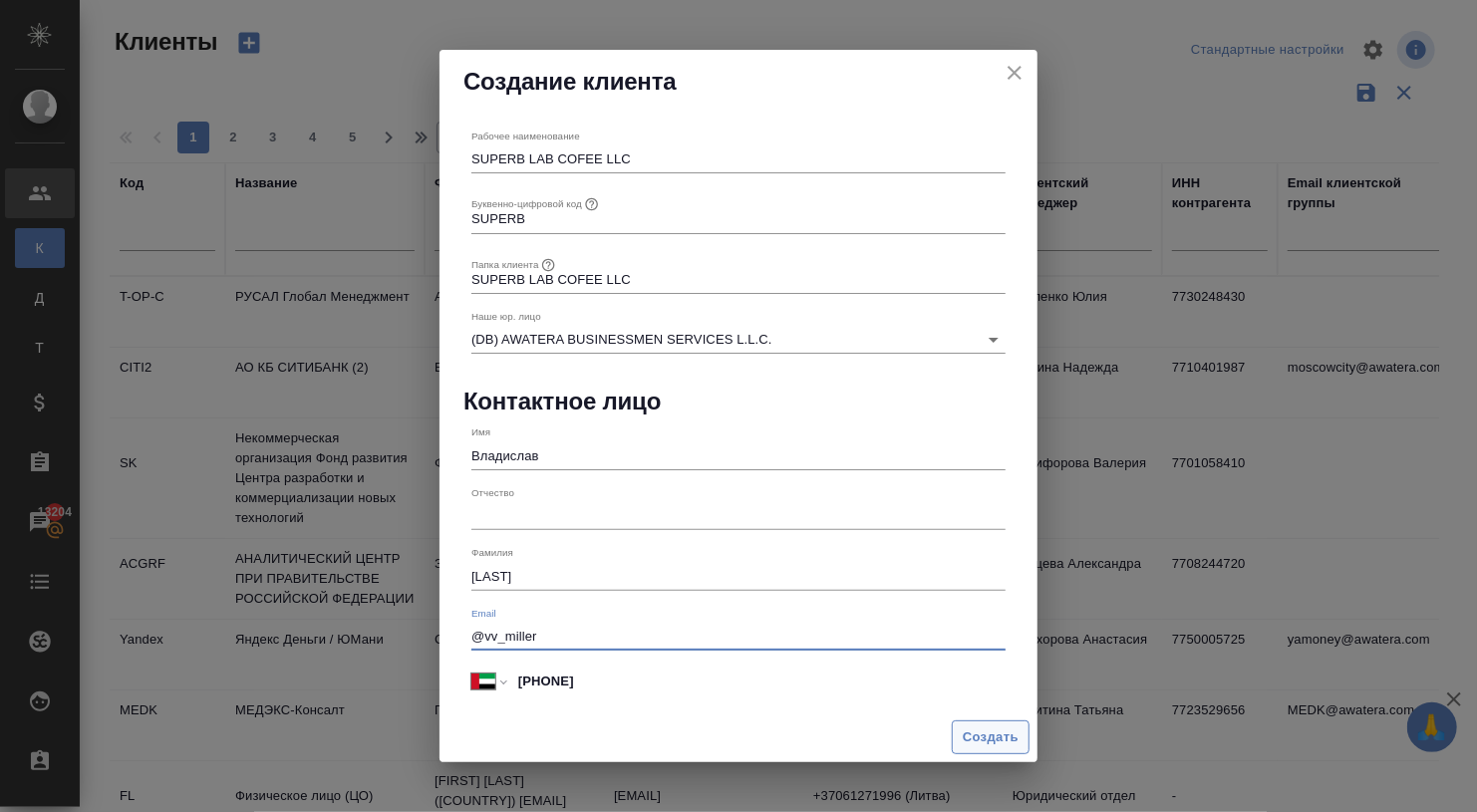 type on "@vv_miller" 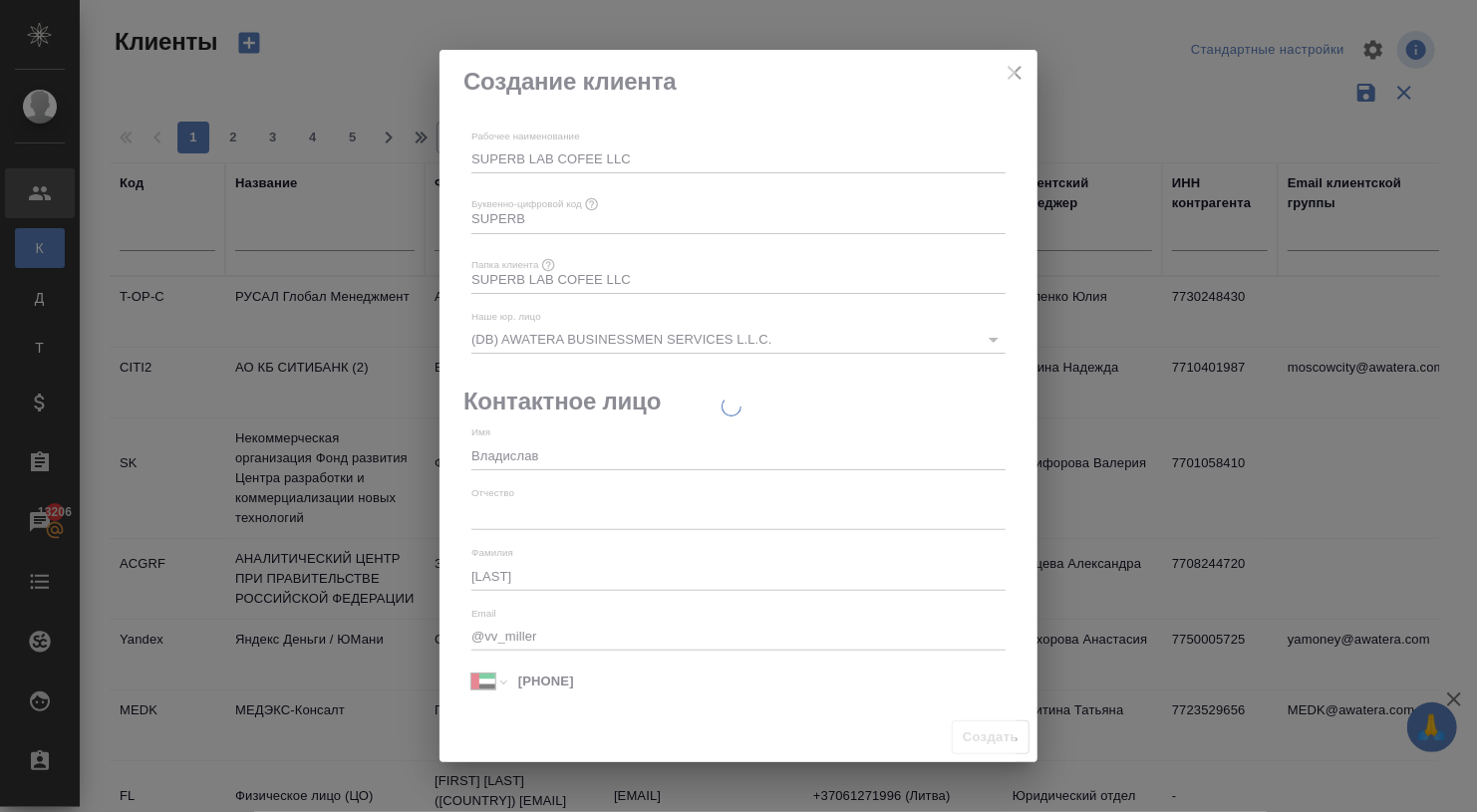 click 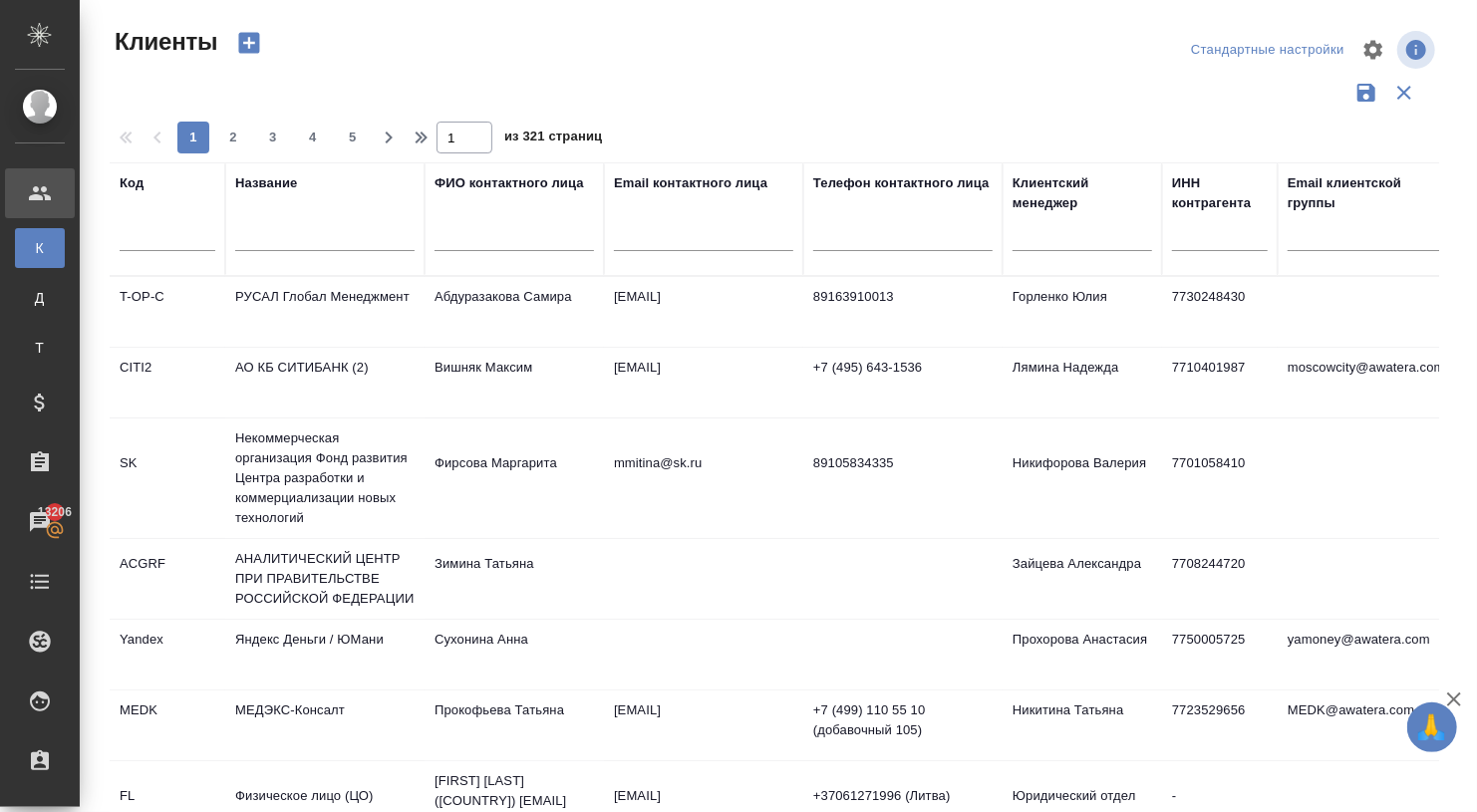 type 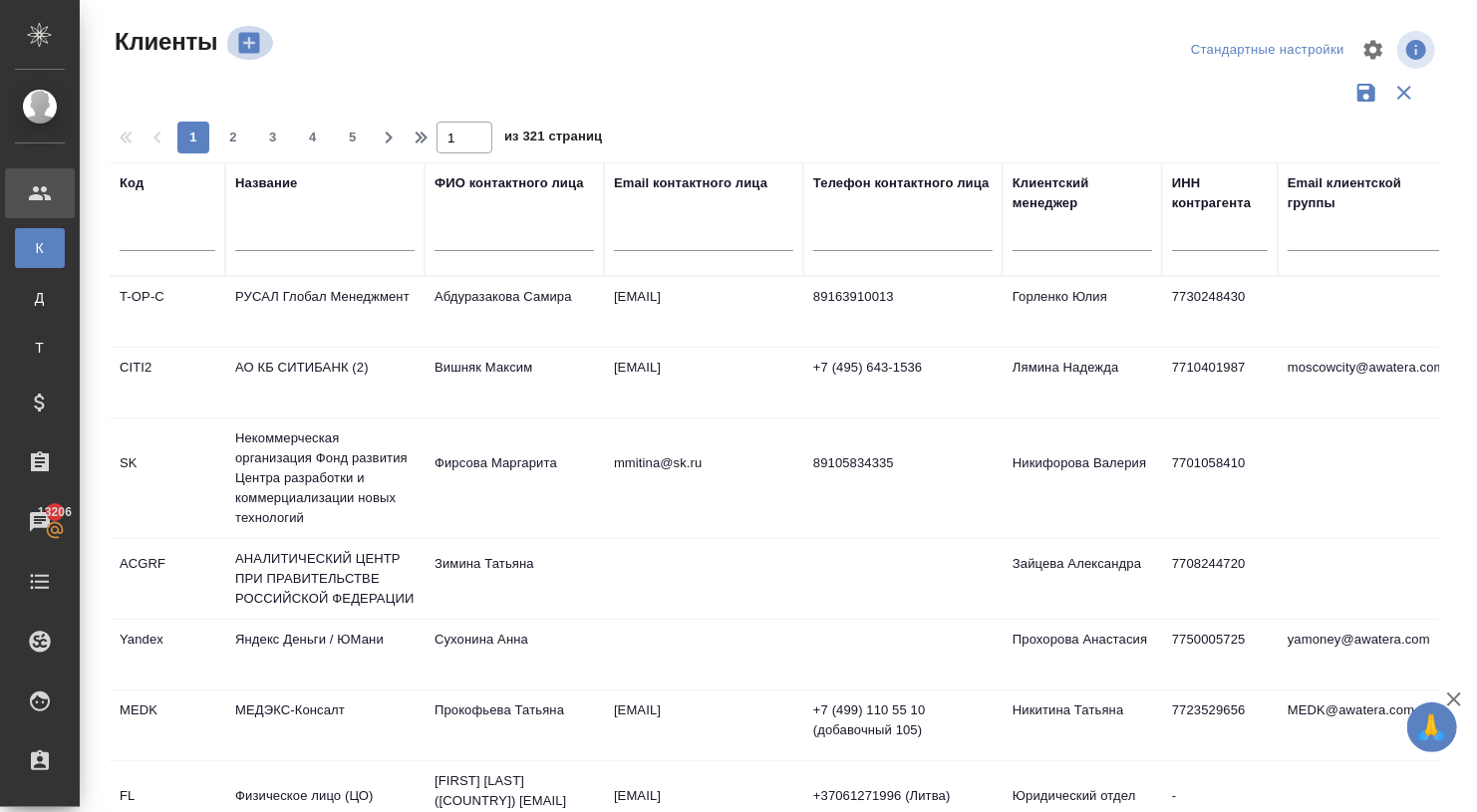 click 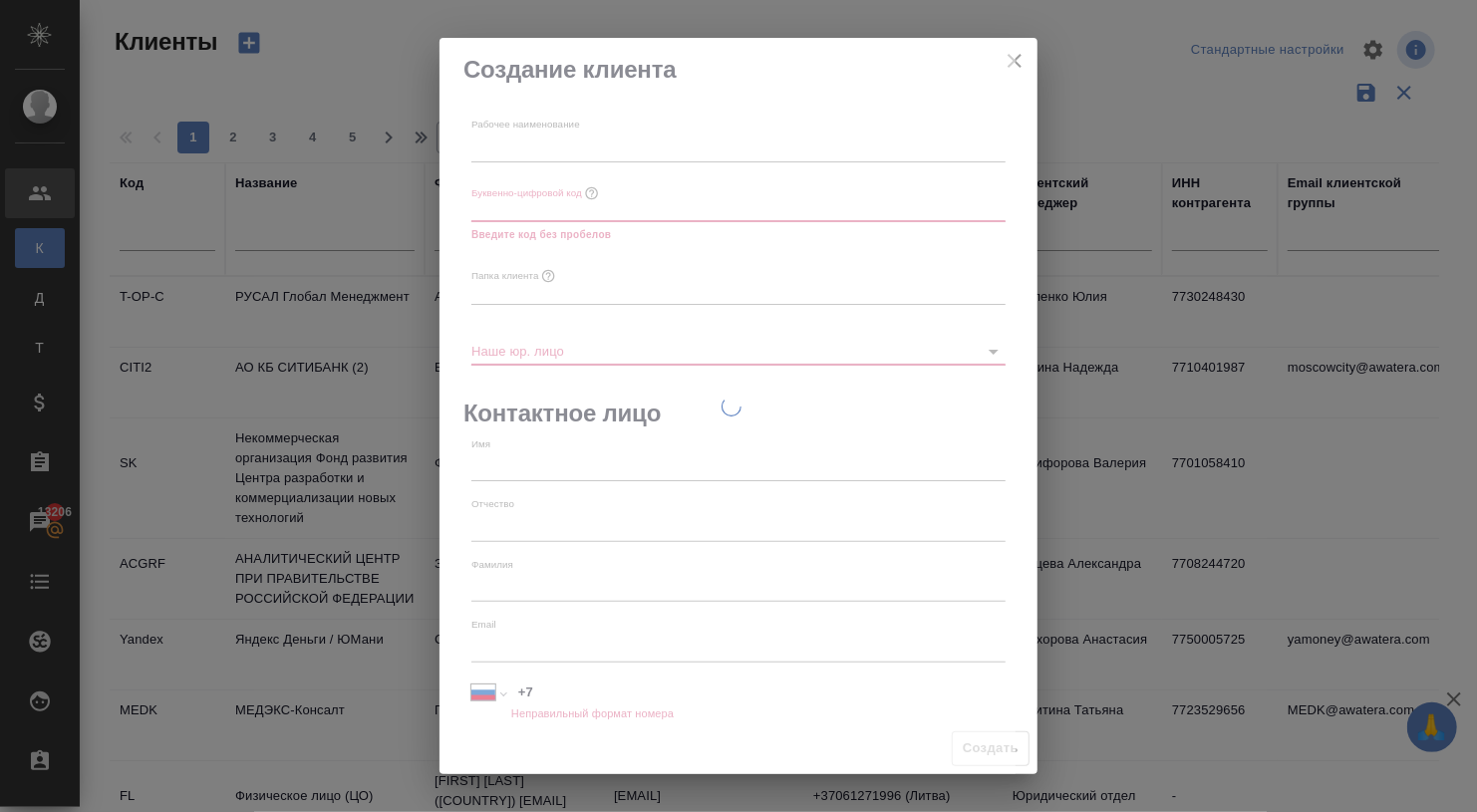 click at bounding box center [732, 406] 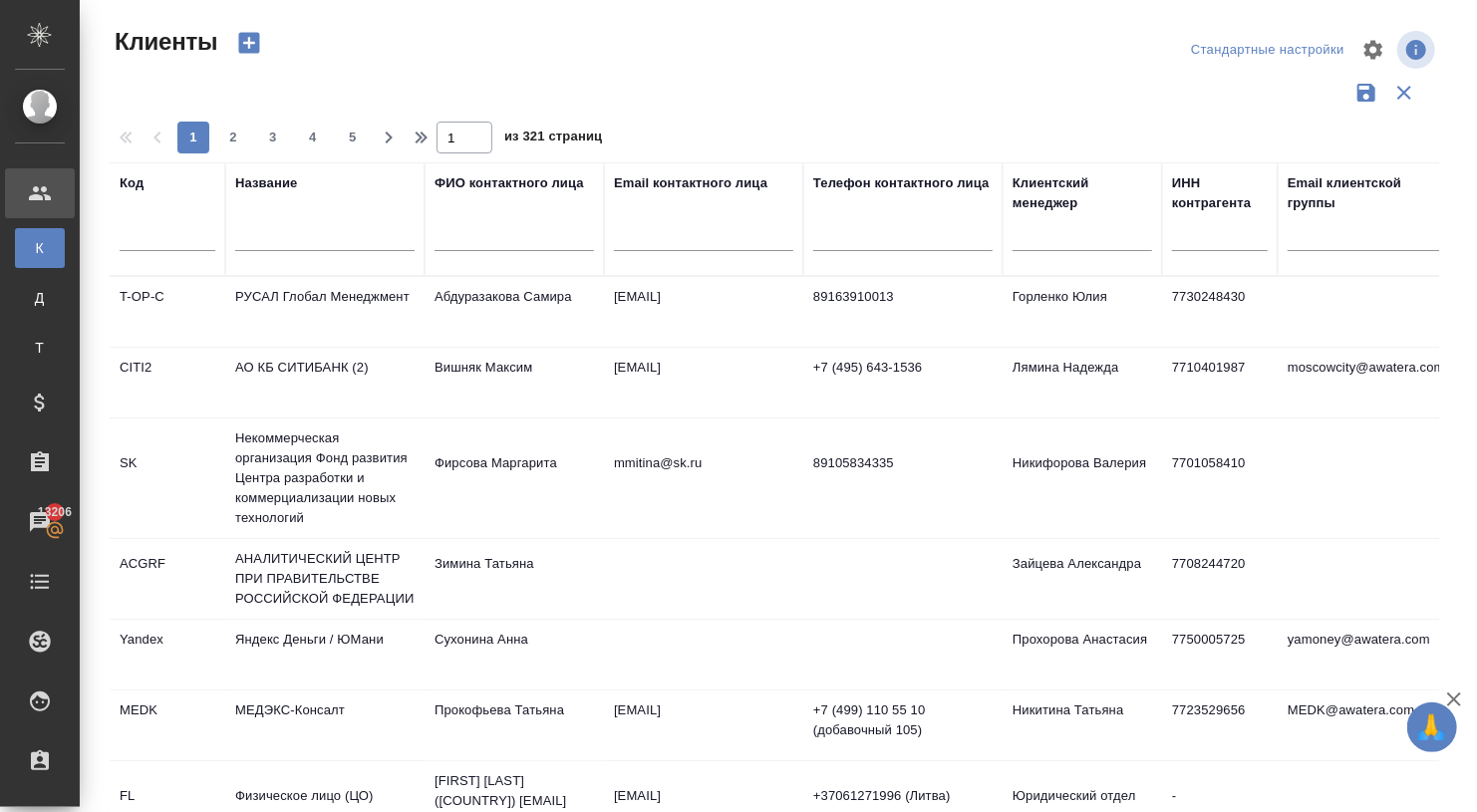 click at bounding box center [325, 238] 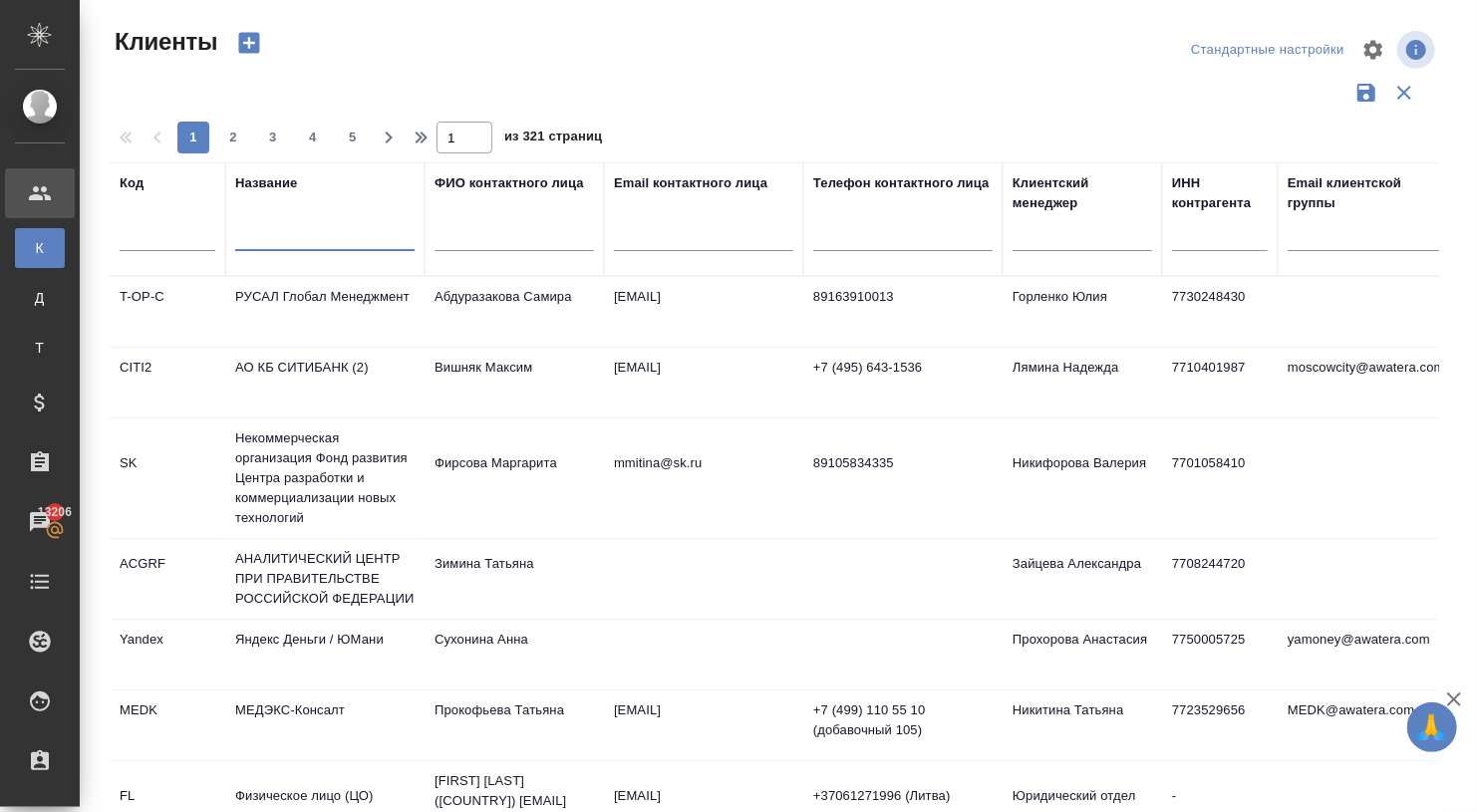 click 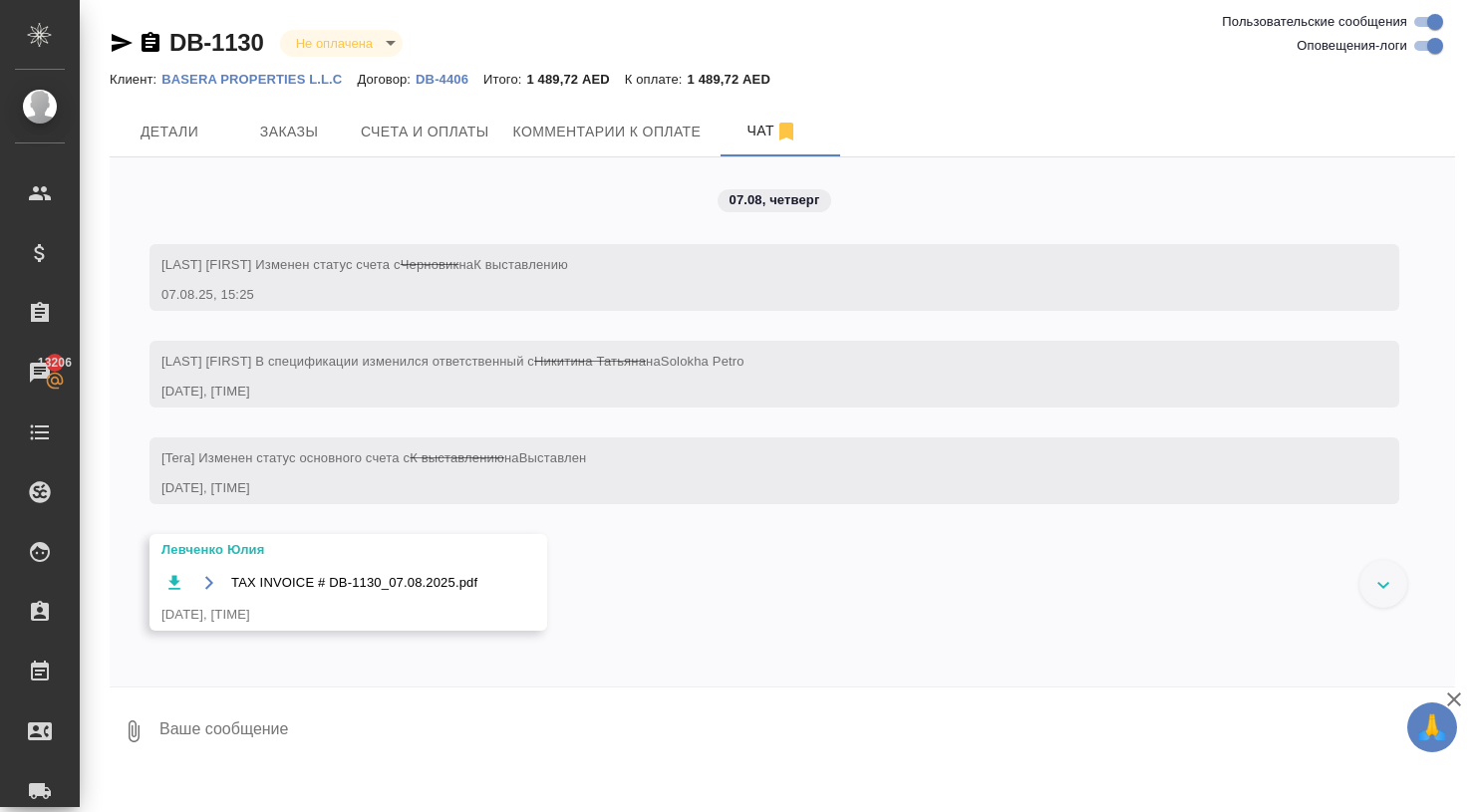 scroll, scrollTop: 0, scrollLeft: 0, axis: both 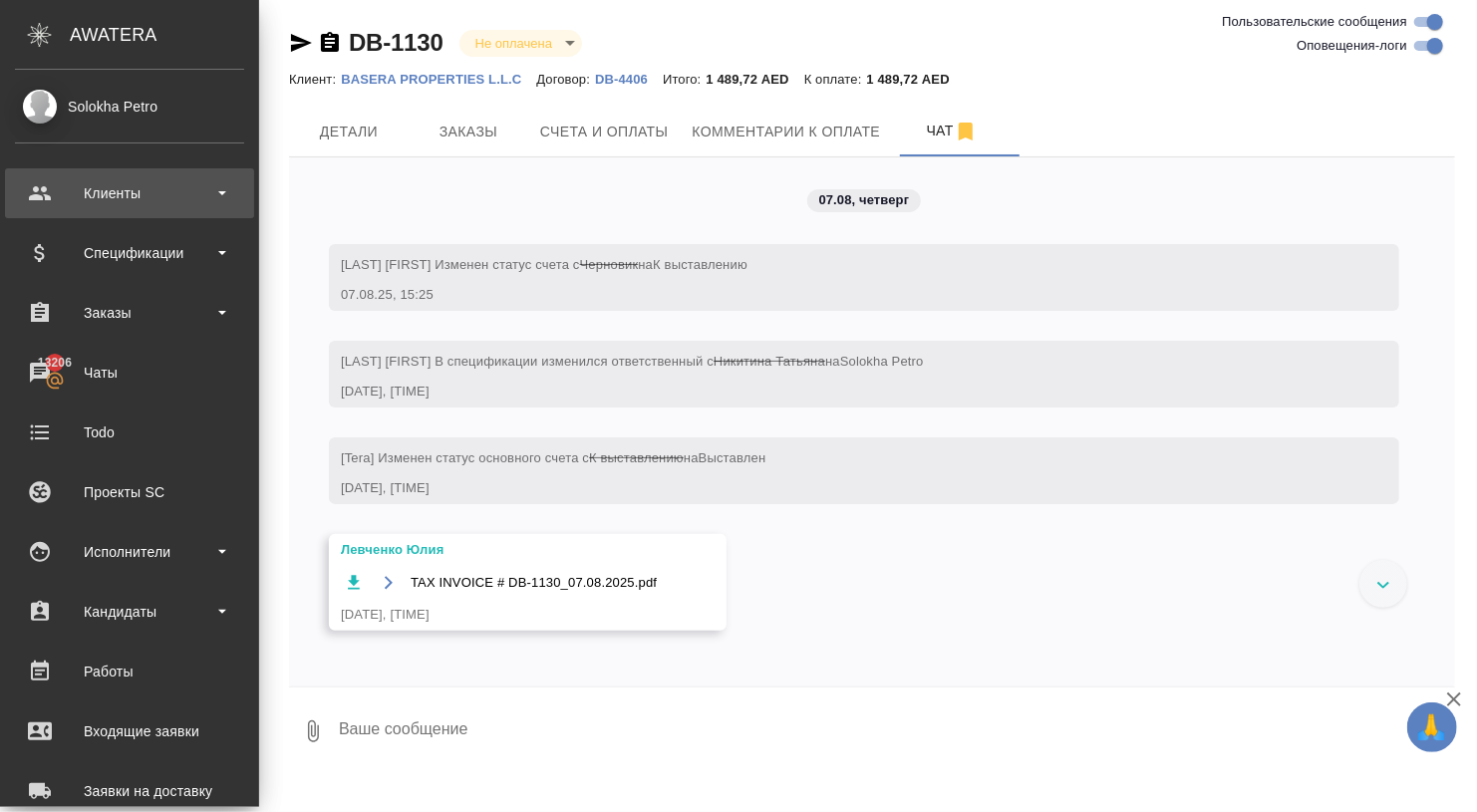 click on "Клиенты" at bounding box center [130, 193] 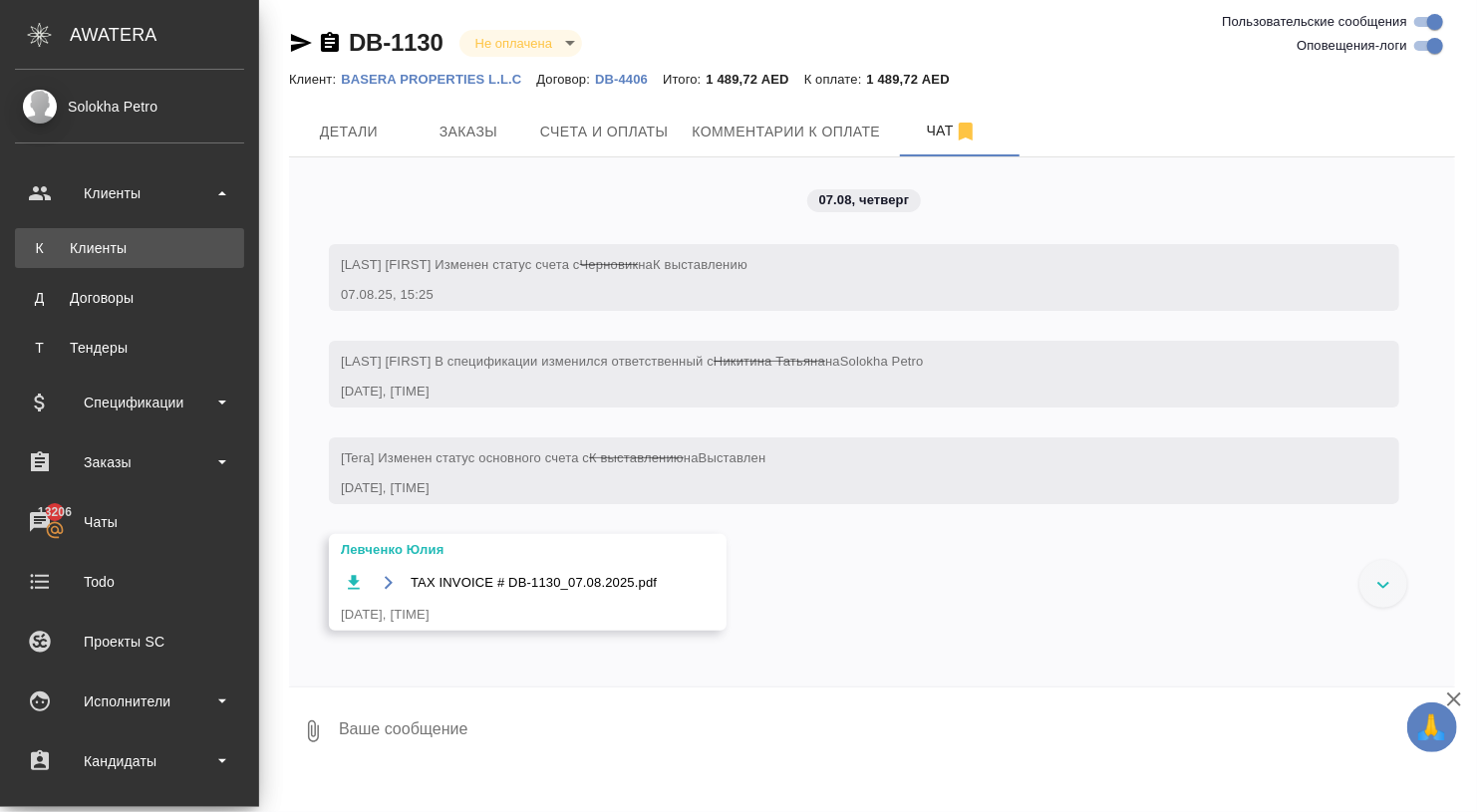click on "К Клиенты" at bounding box center (130, 248) 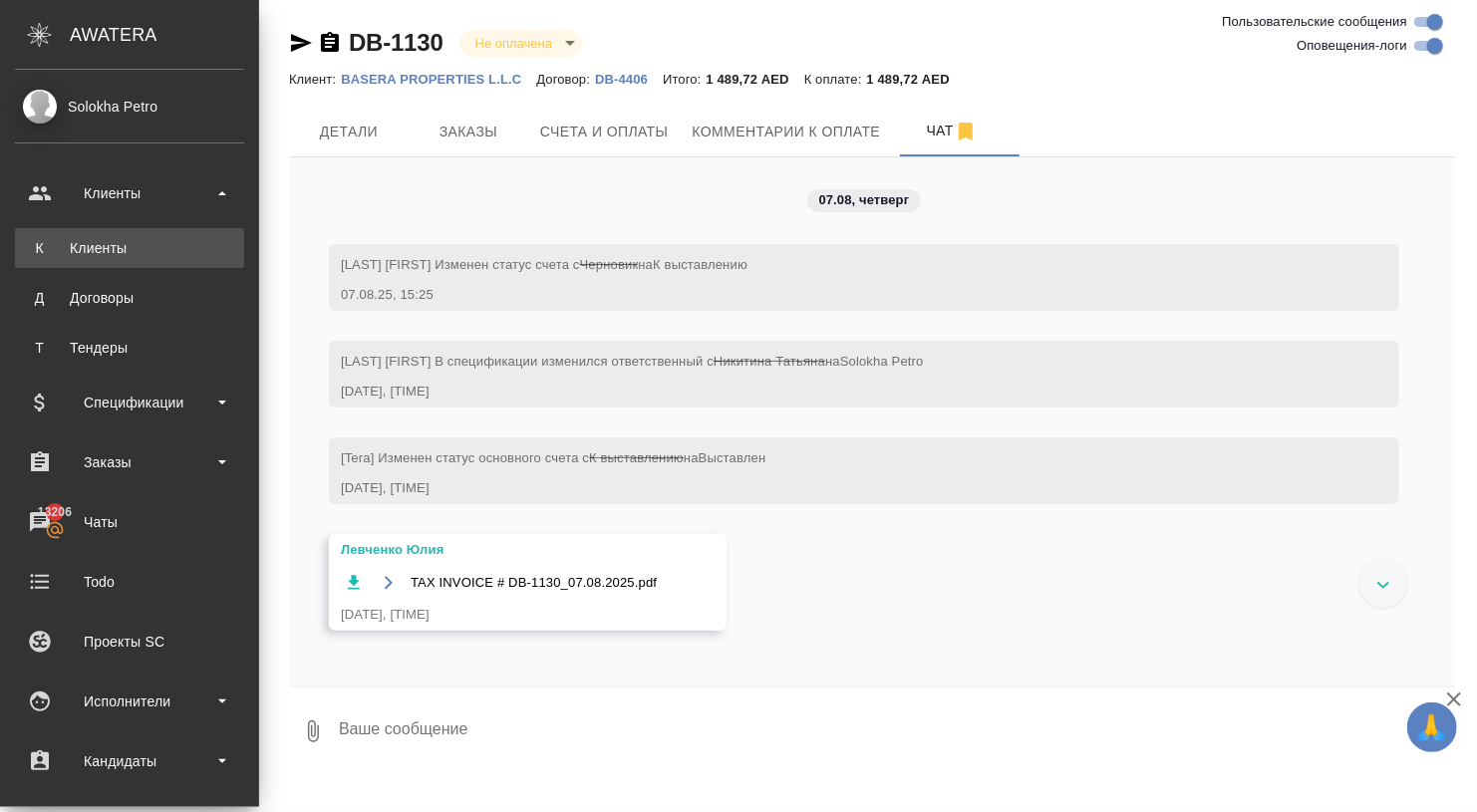 select on "RU" 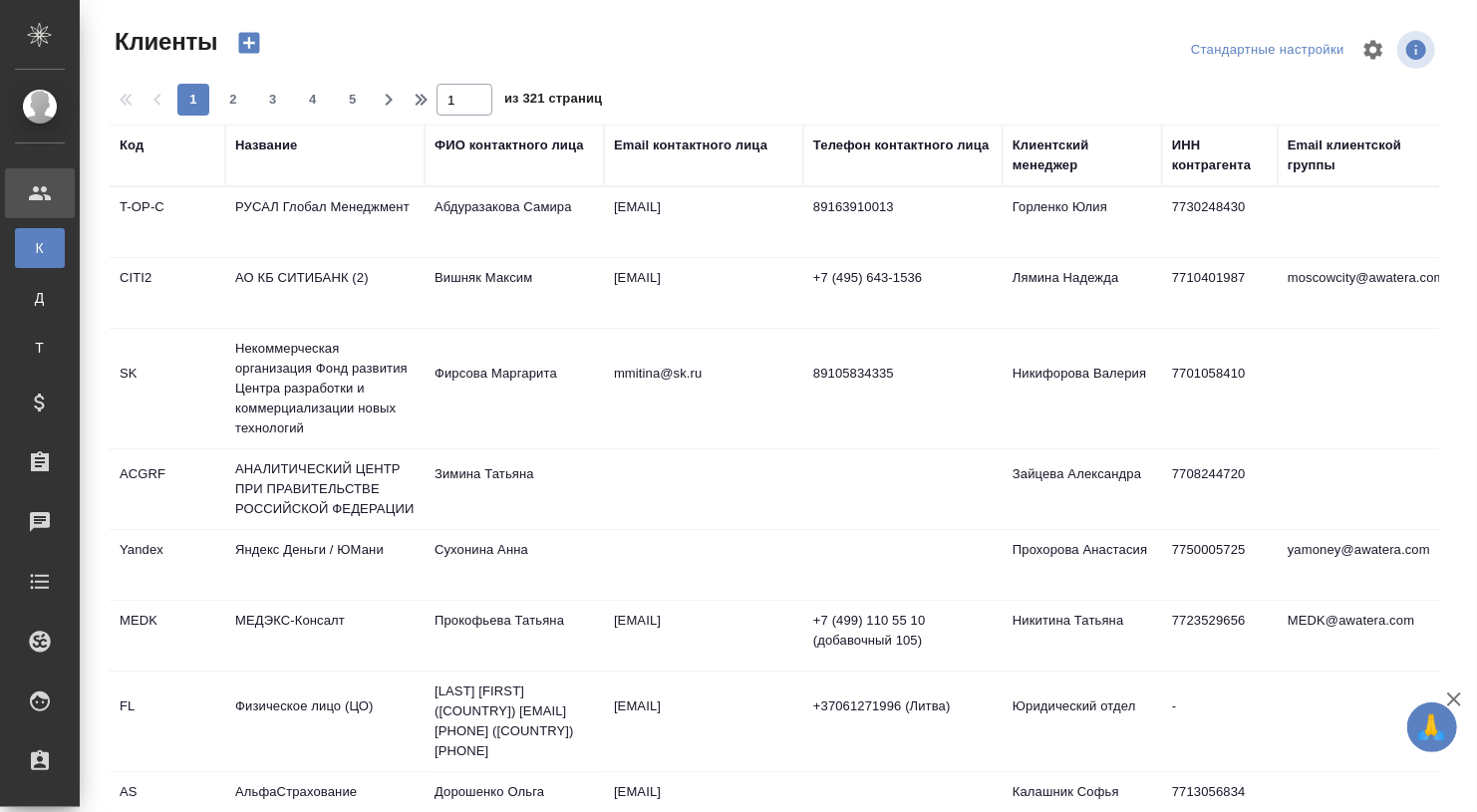 click on "Название" at bounding box center [266, 145] 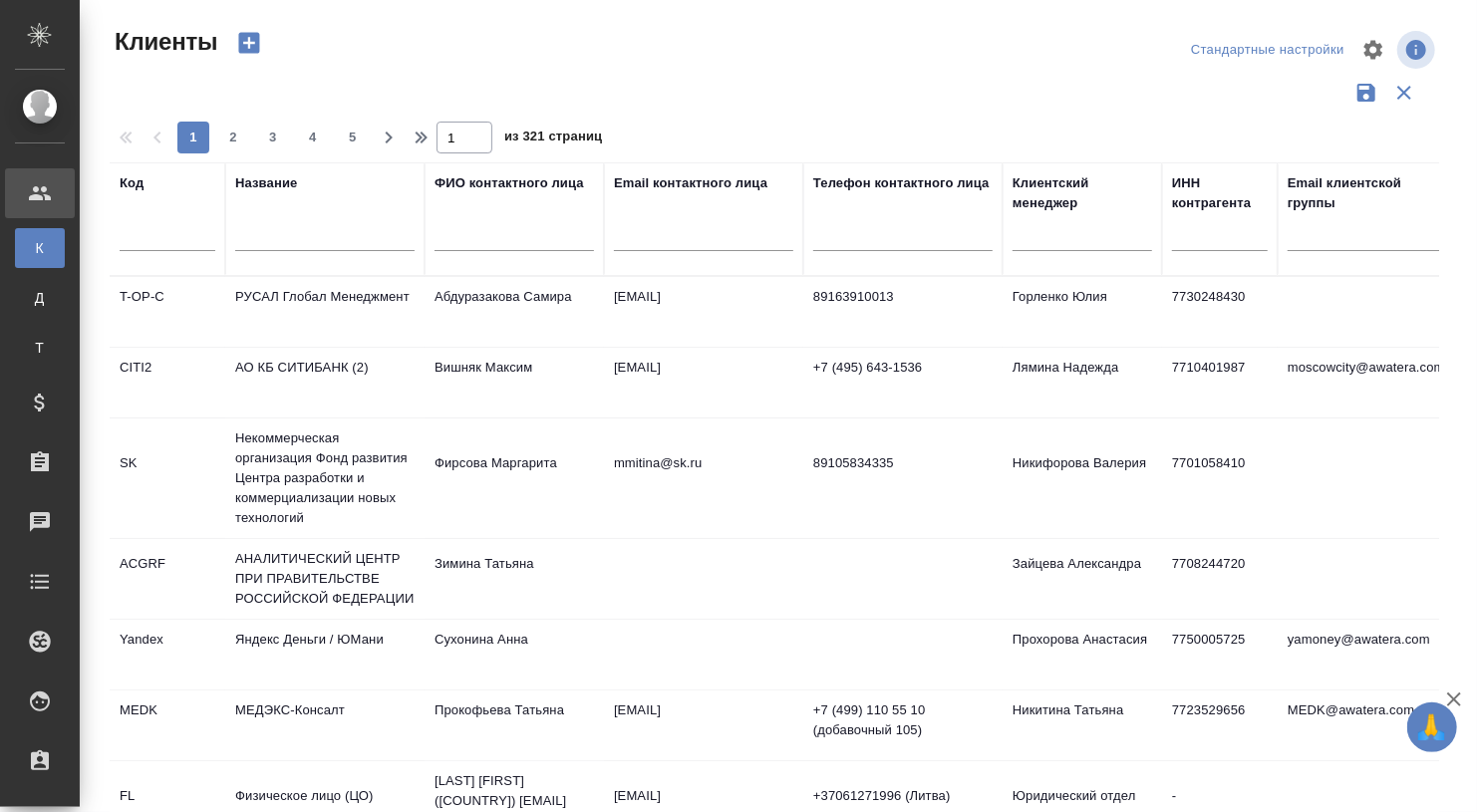 click at bounding box center [325, 240] 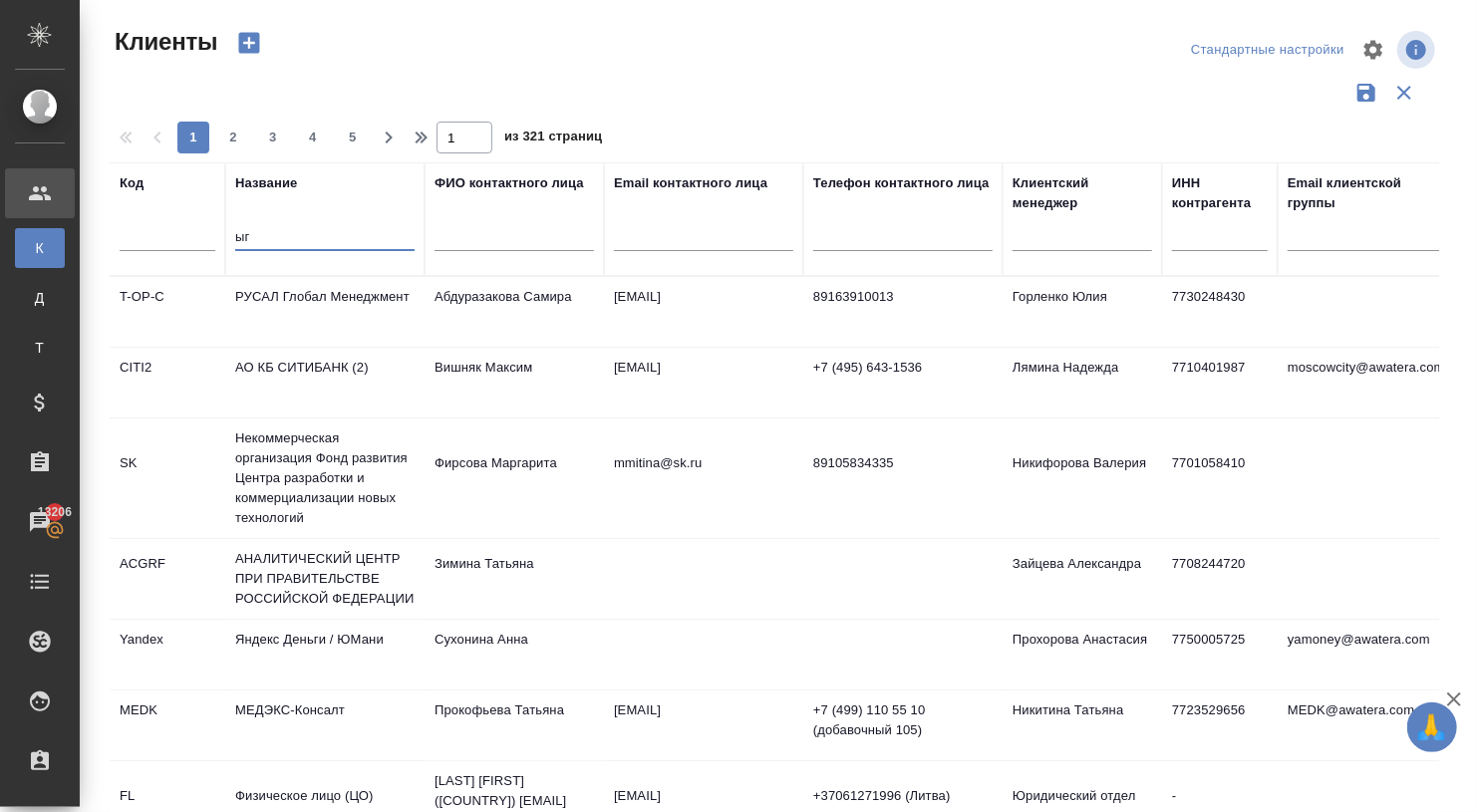 type on "ы" 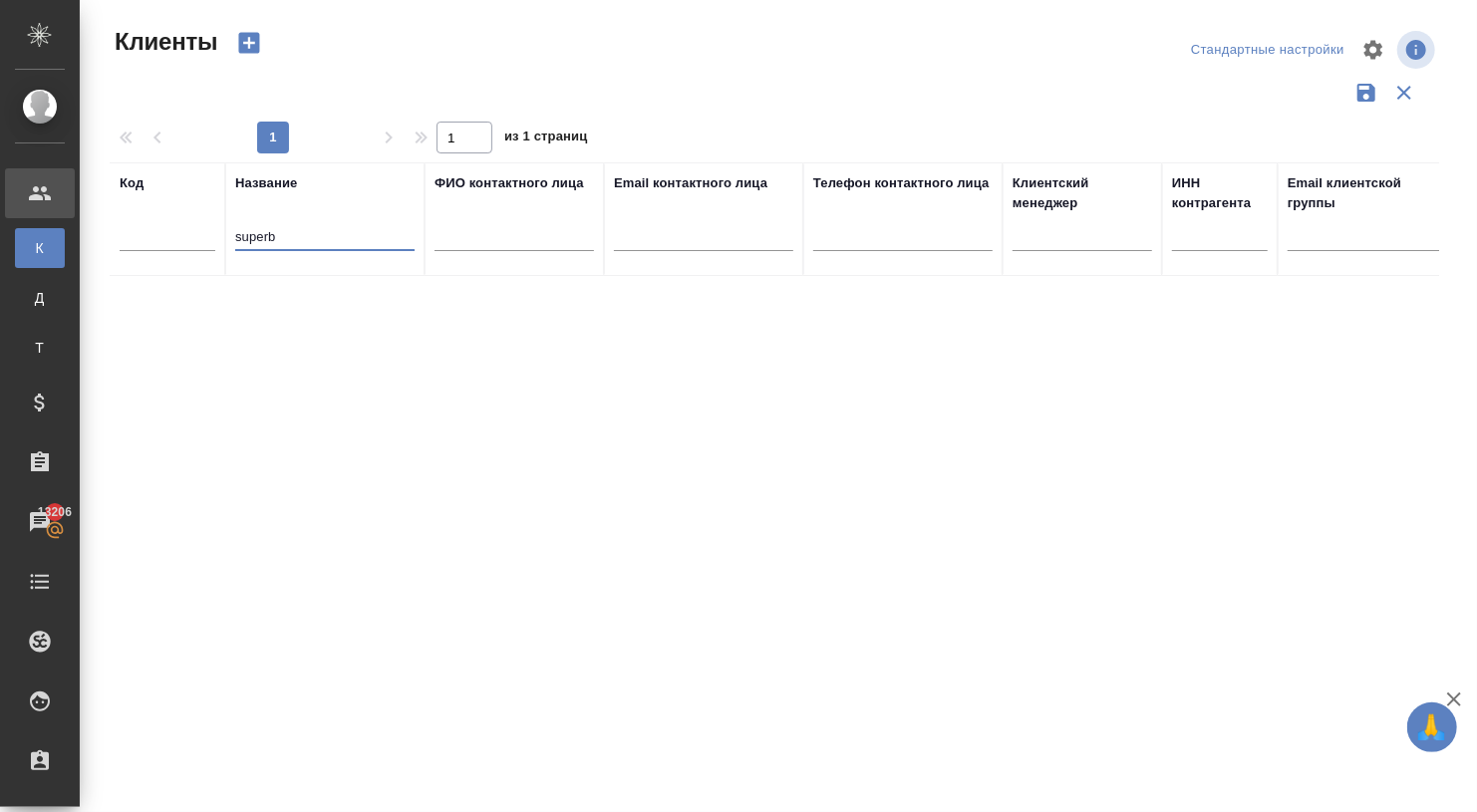 type on "superb" 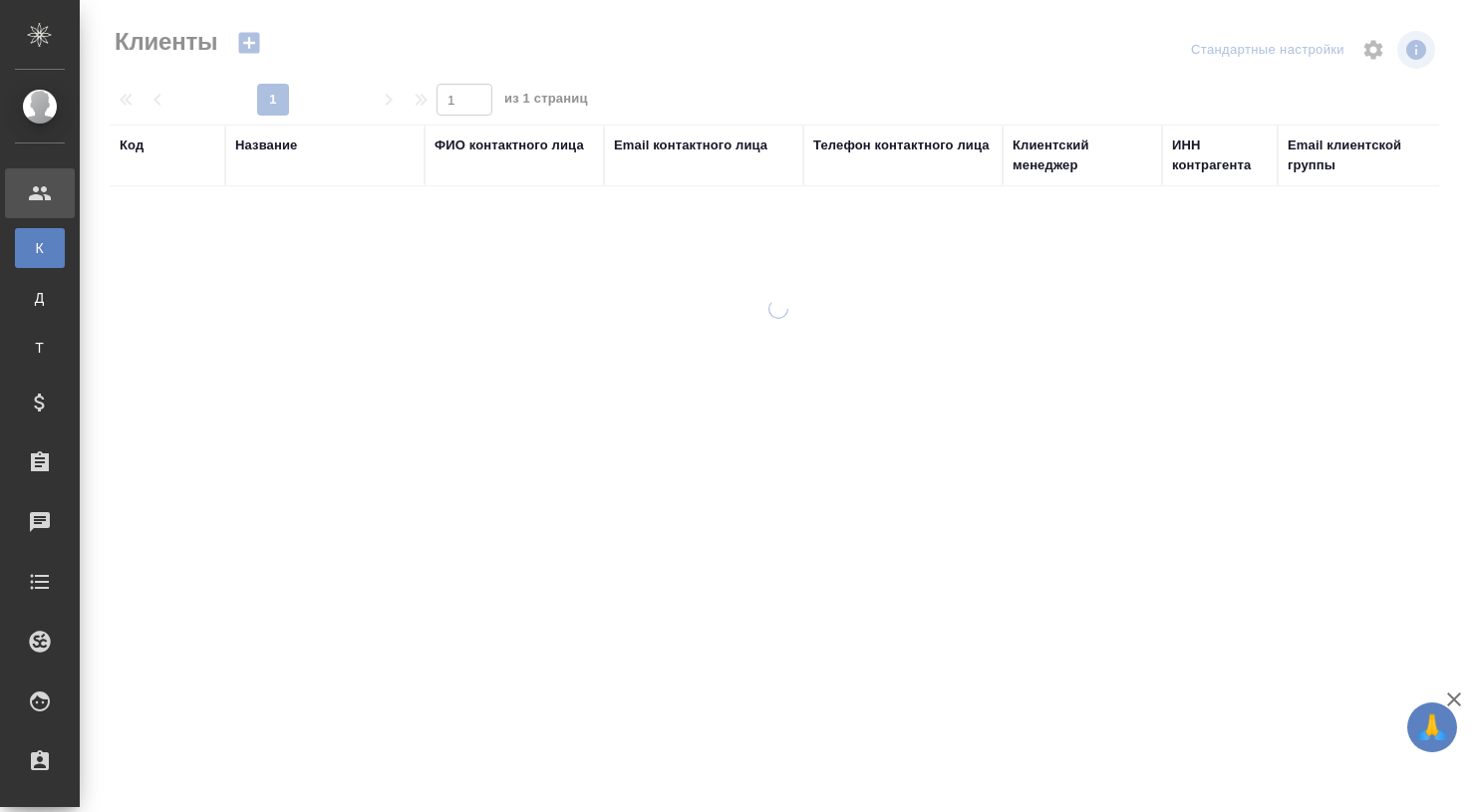 select on "RU" 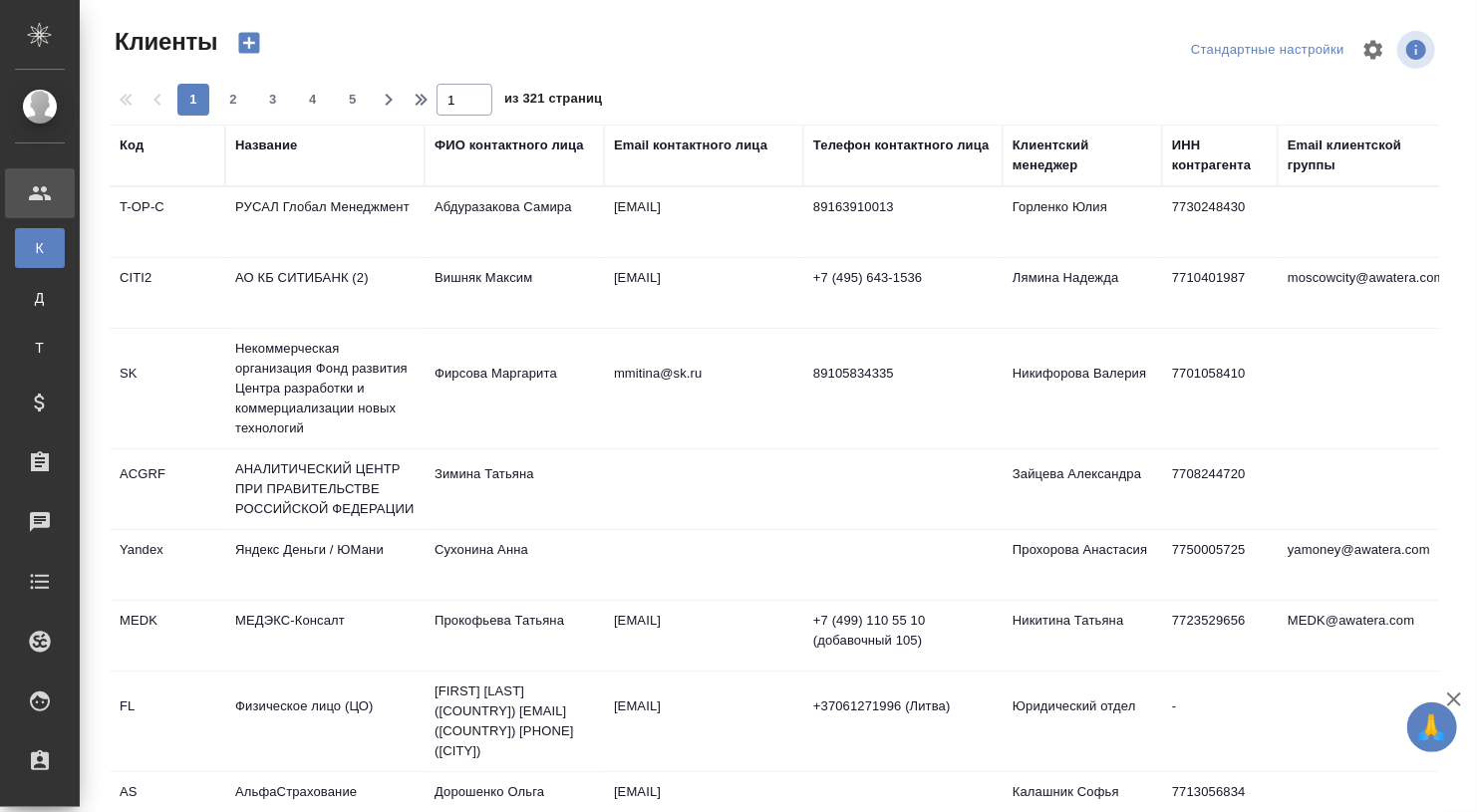 click 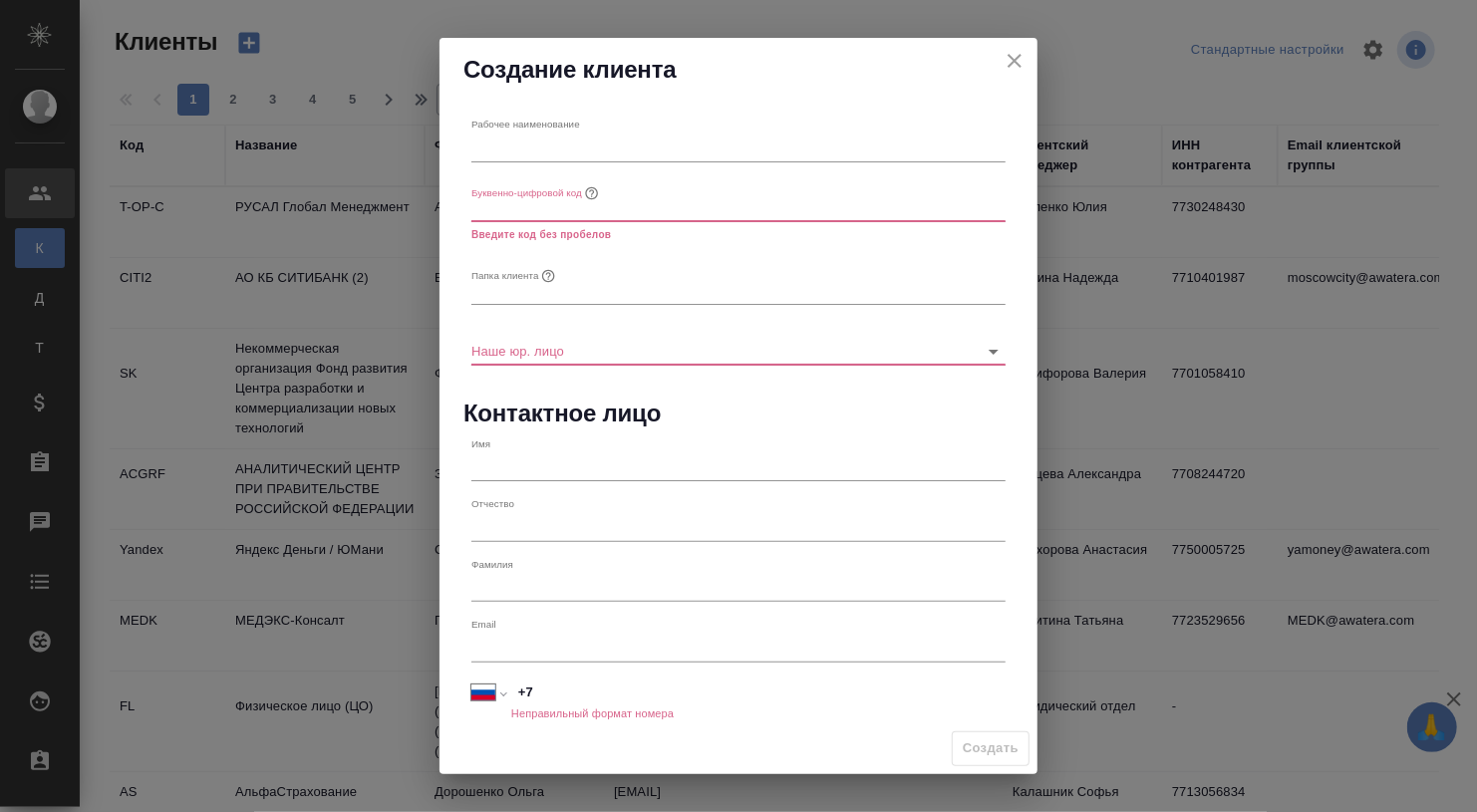 click at bounding box center (738, 147) 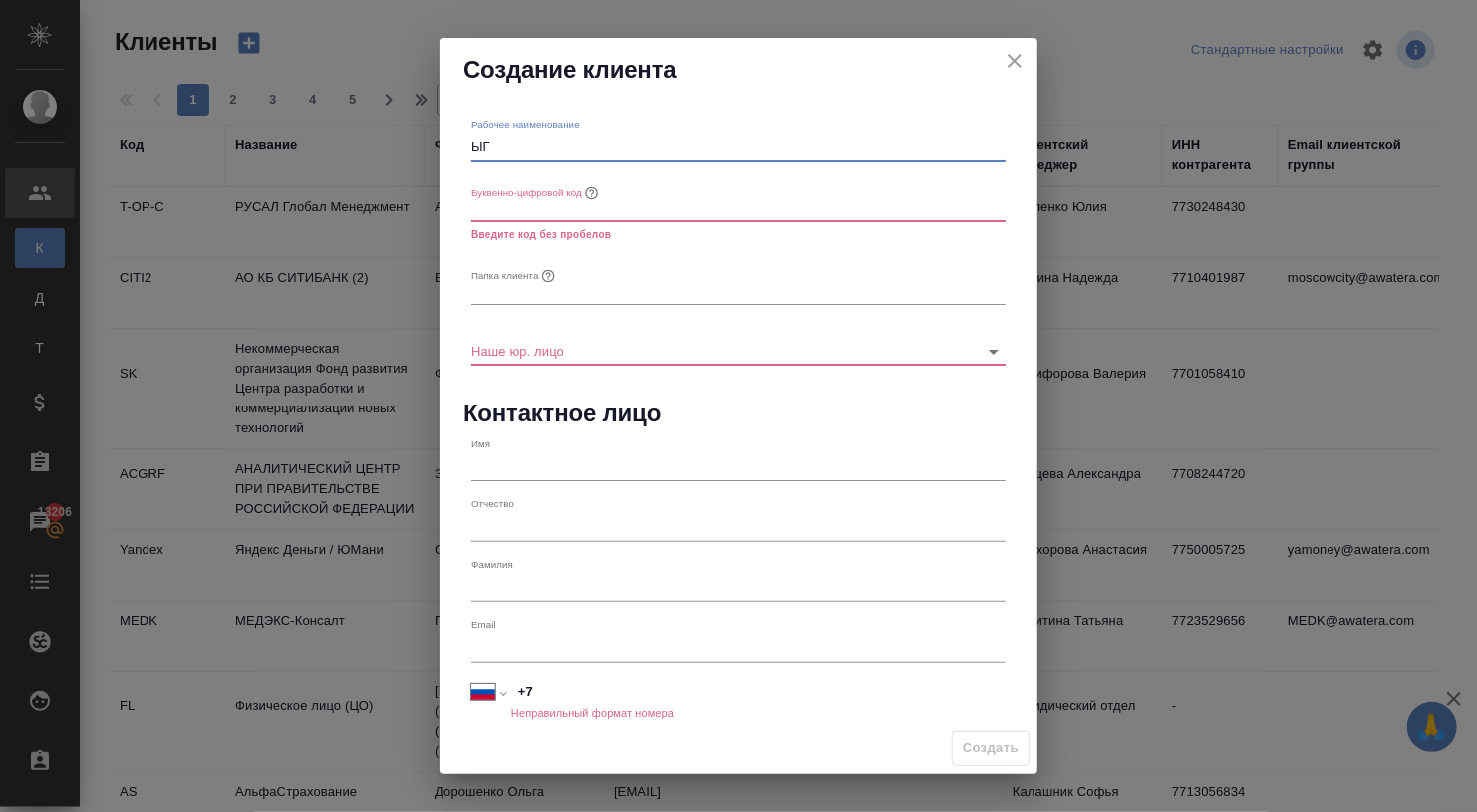 type on "Ы" 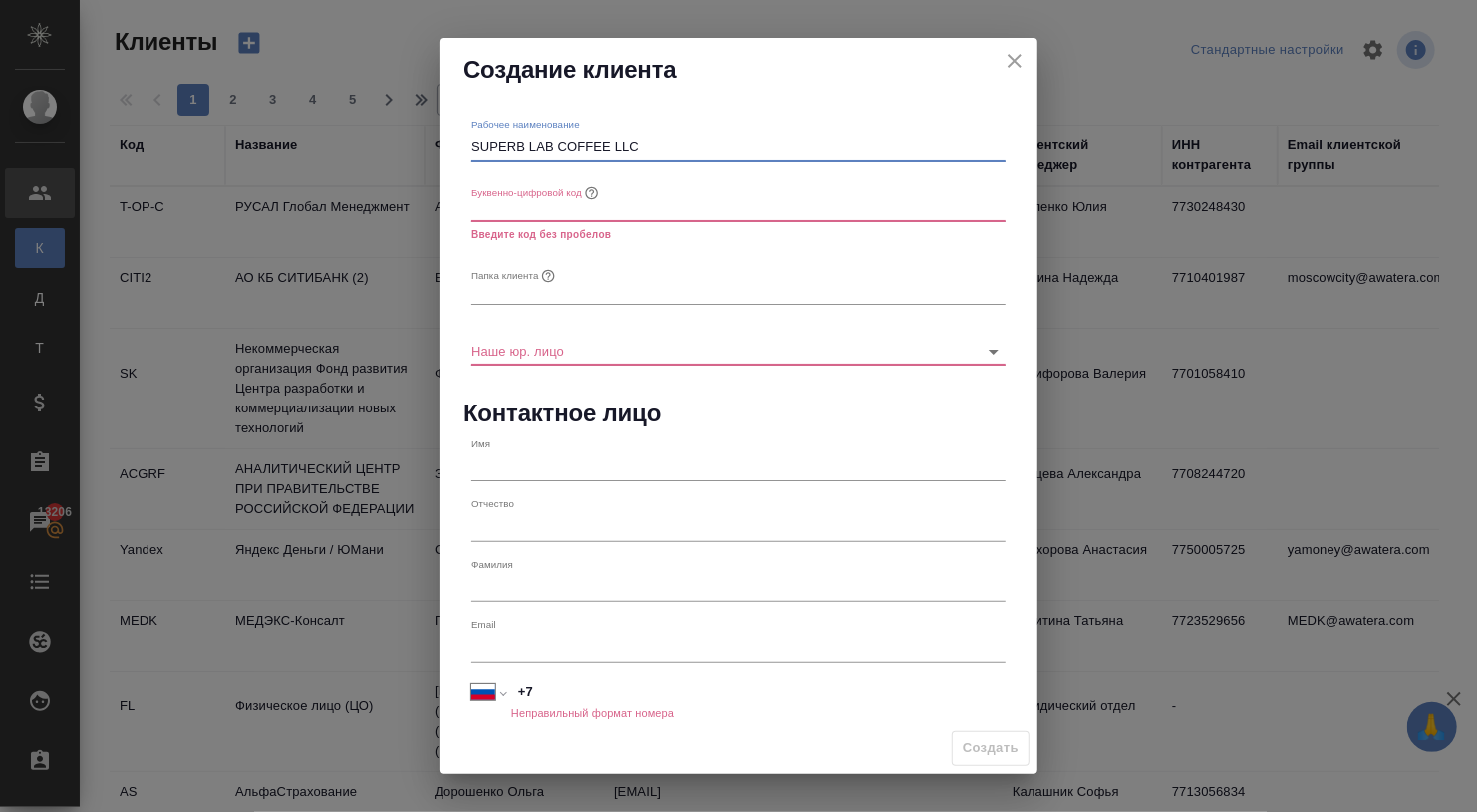 type on "SUPERB LAB COFFEE LLC" 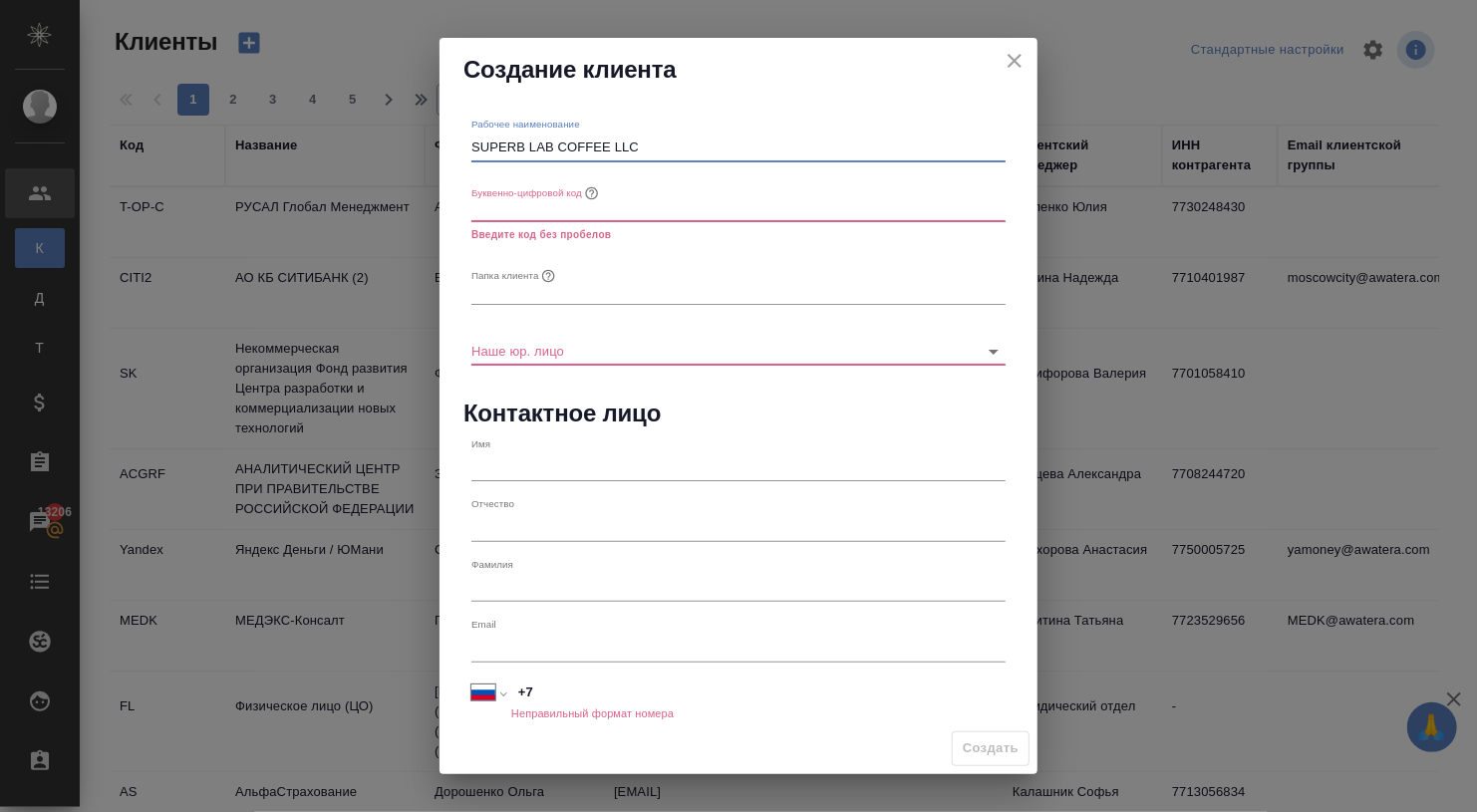 drag, startPoint x: 525, startPoint y: 148, endPoint x: 463, endPoint y: 144, distance: 62.1289 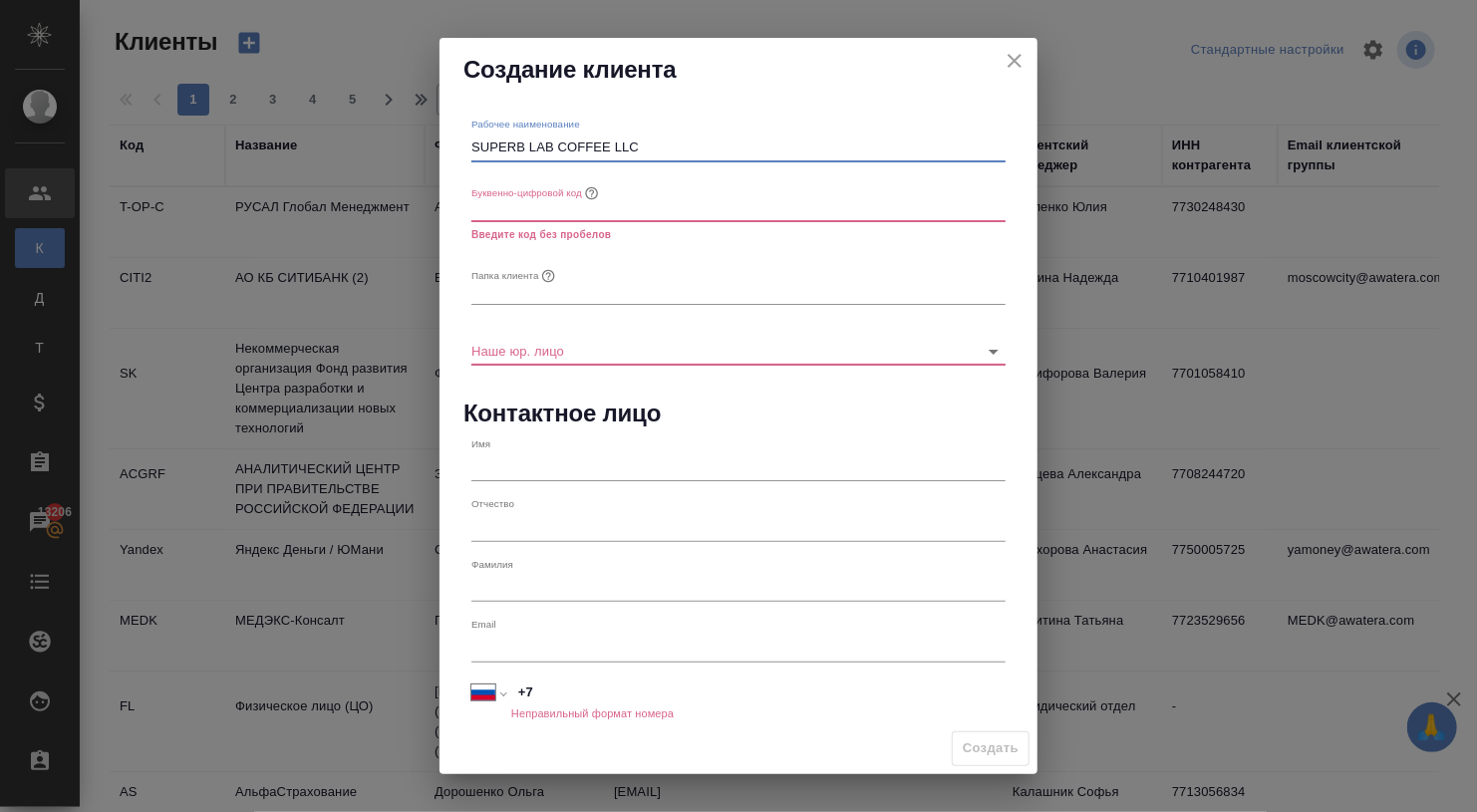 click at bounding box center [738, 208] 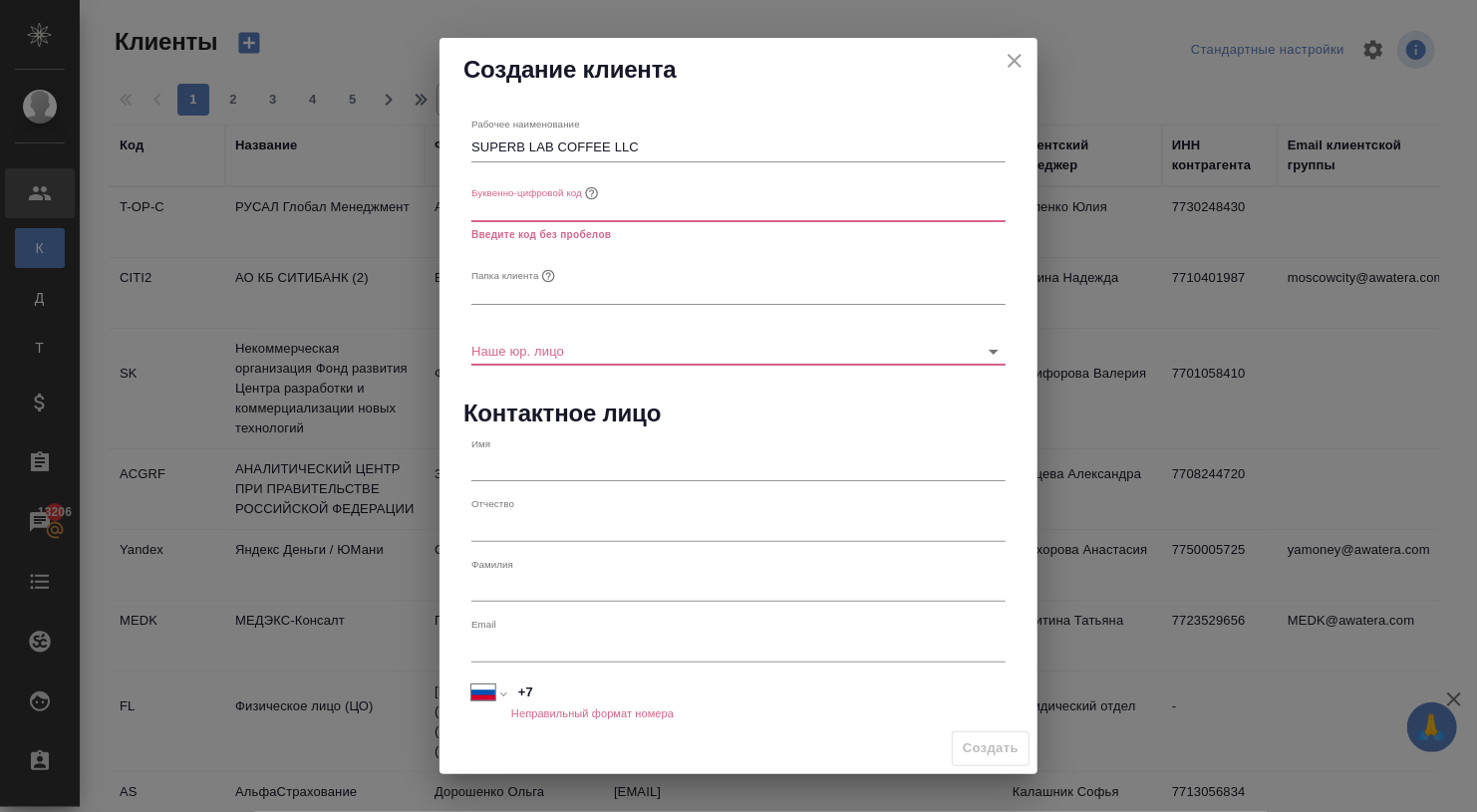 paste on "SUPERB" 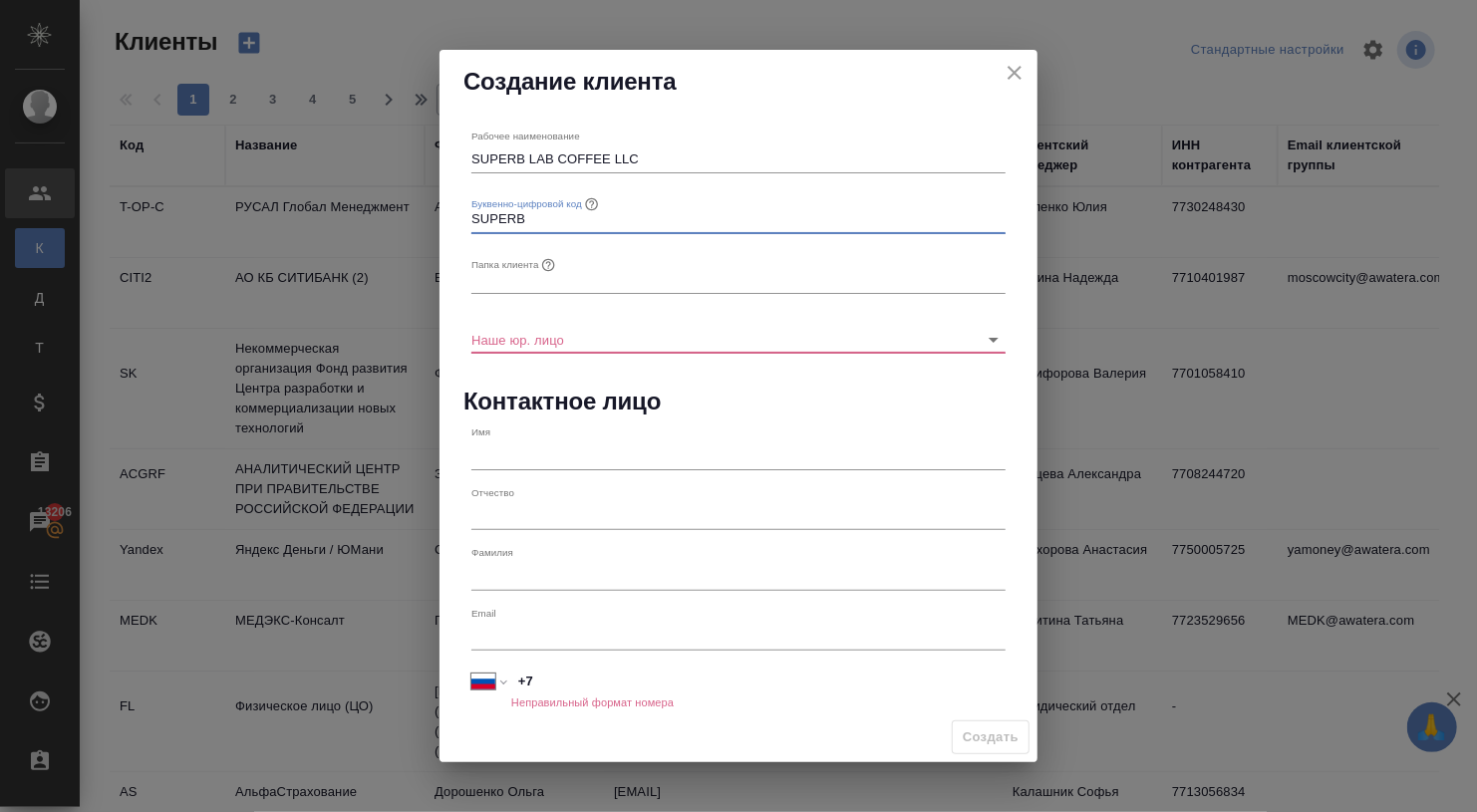type on "SUPERB" 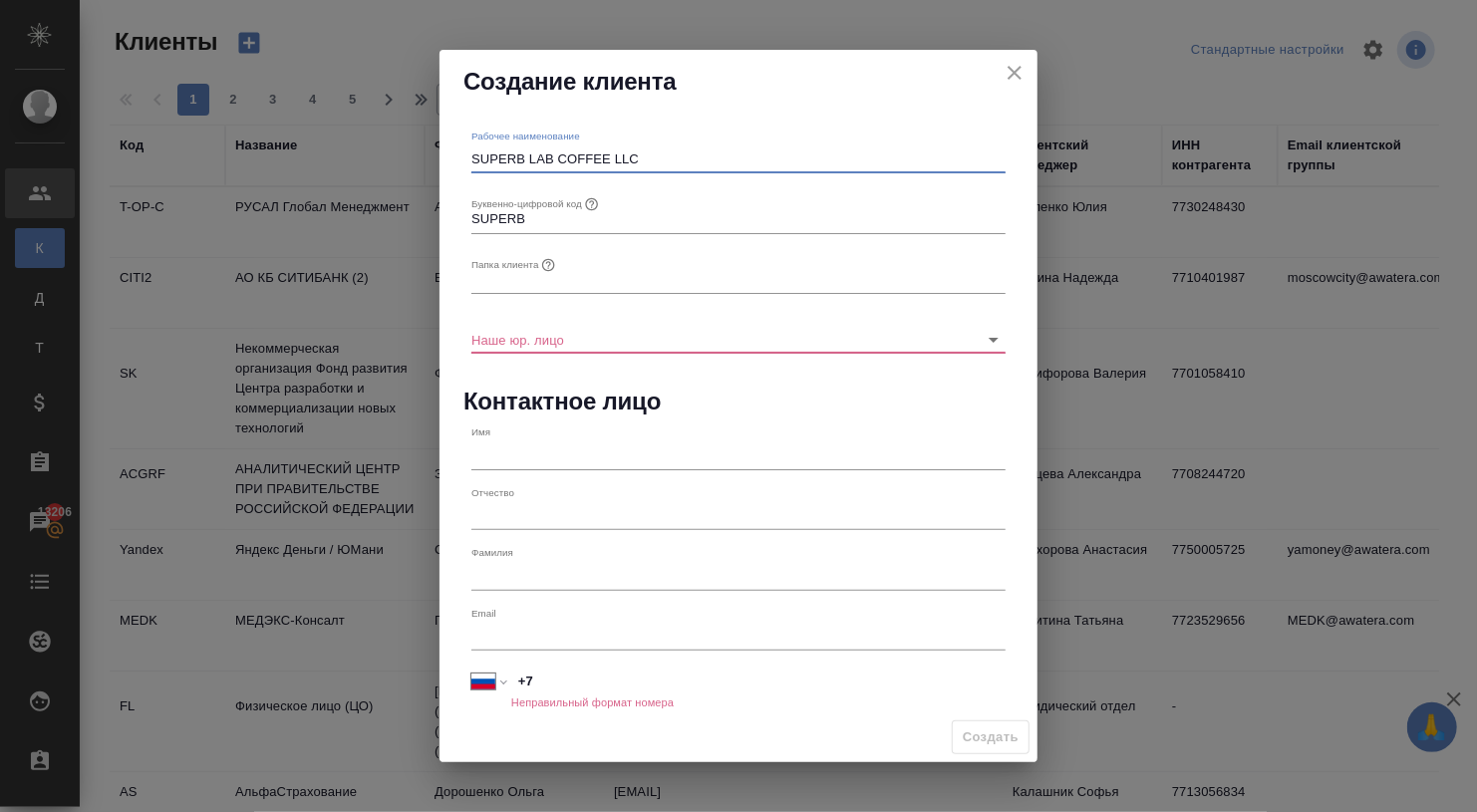 drag, startPoint x: 654, startPoint y: 160, endPoint x: 466, endPoint y: 156, distance: 188.04255 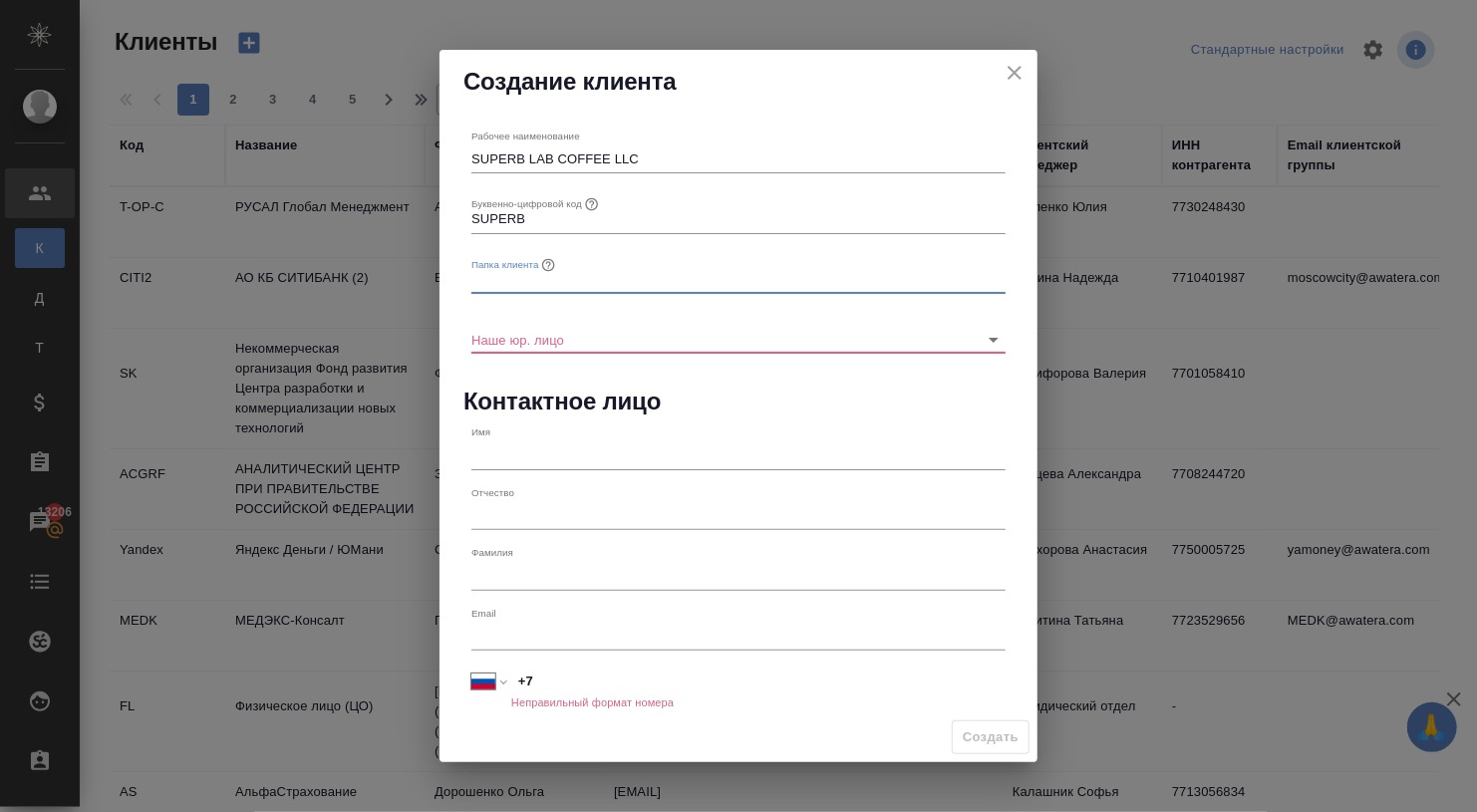 paste on "SUPERB LAB COFFEE LLC" 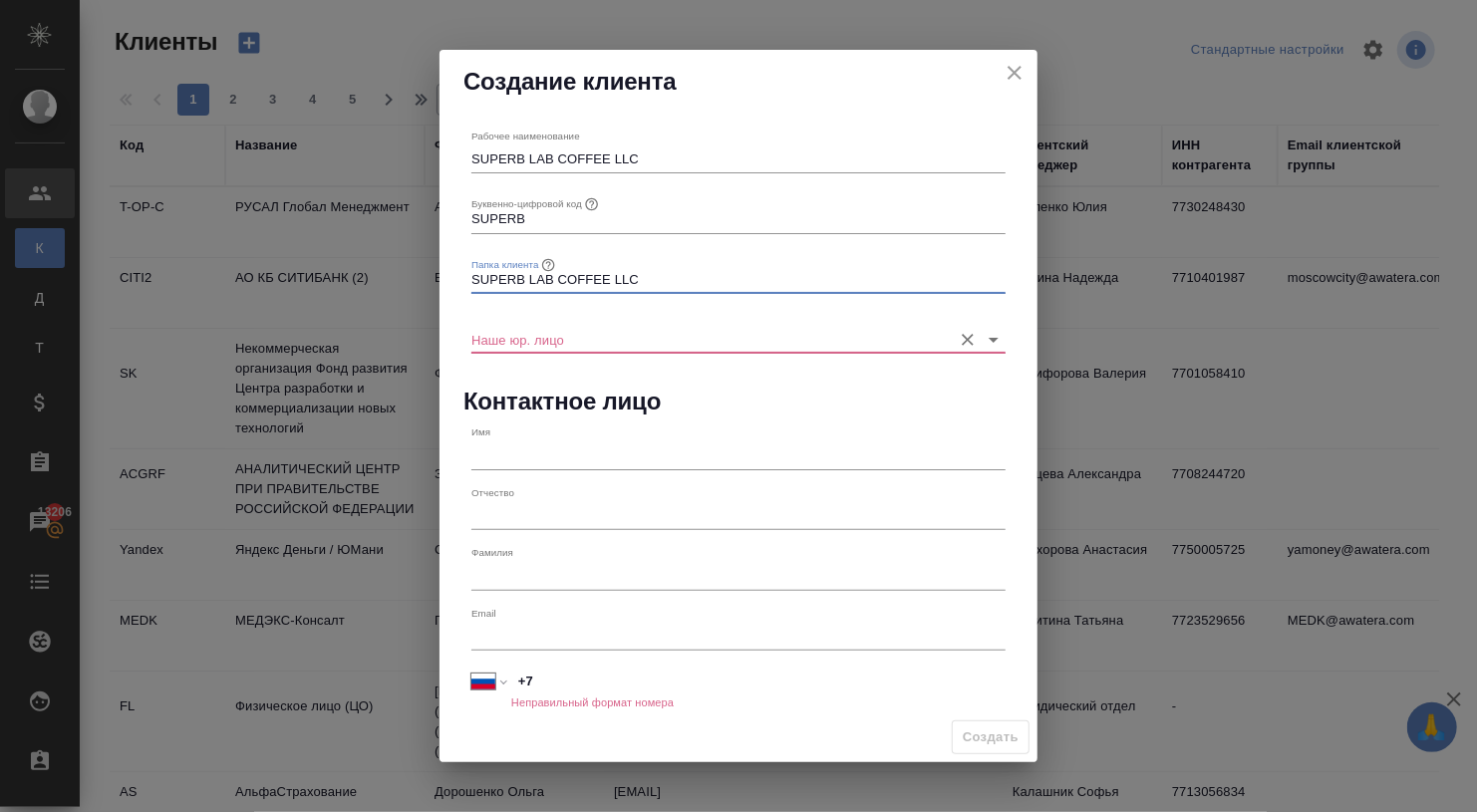 type on "SUPERB LAB COFFEE LLC" 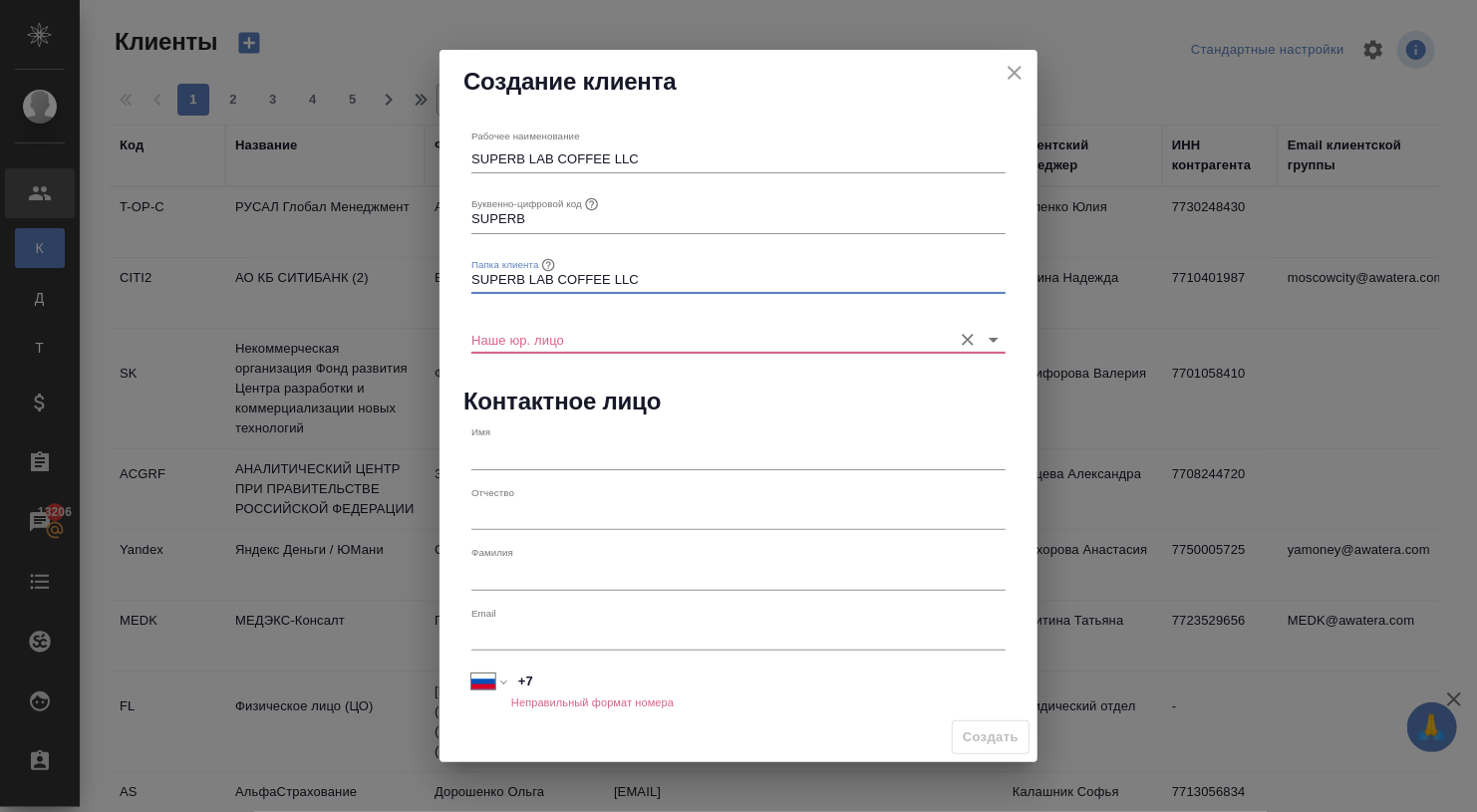 click on "Наше юр. лицо" at bounding box center [707, 339] 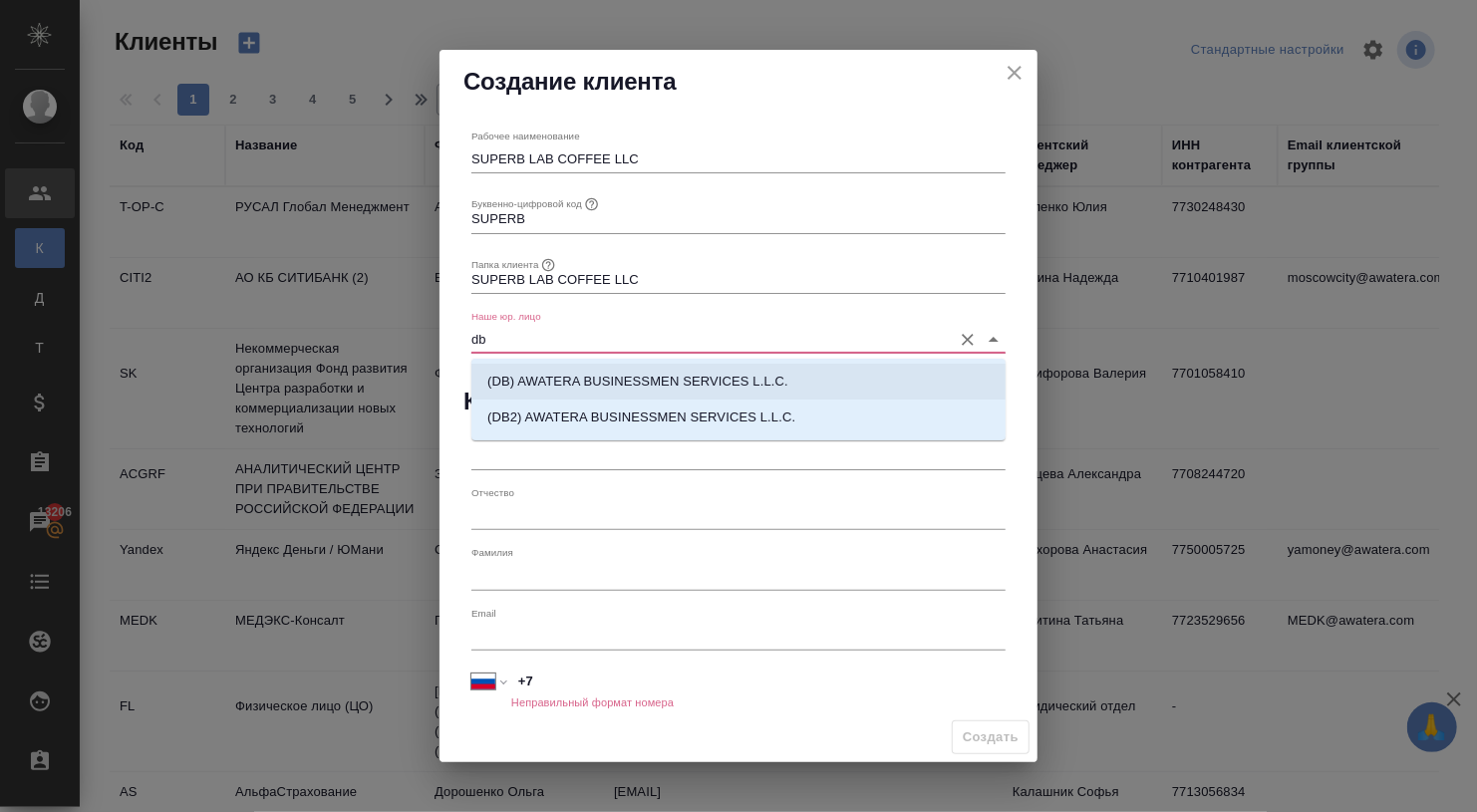 click on "(DB) AWATERA BUSINESSMEN SERVICES L.L.C." at bounding box center (738, 382) 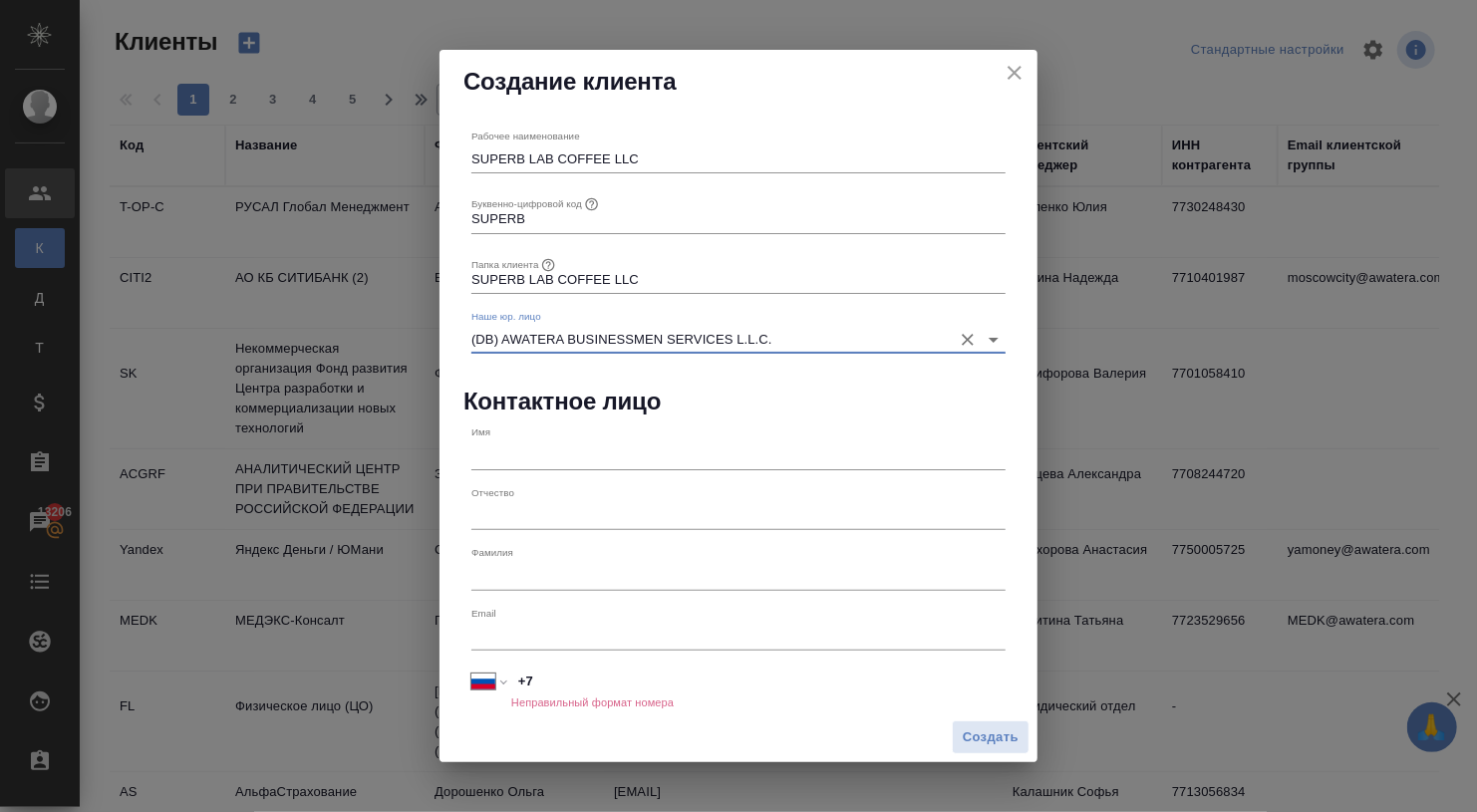 click at bounding box center [738, 455] 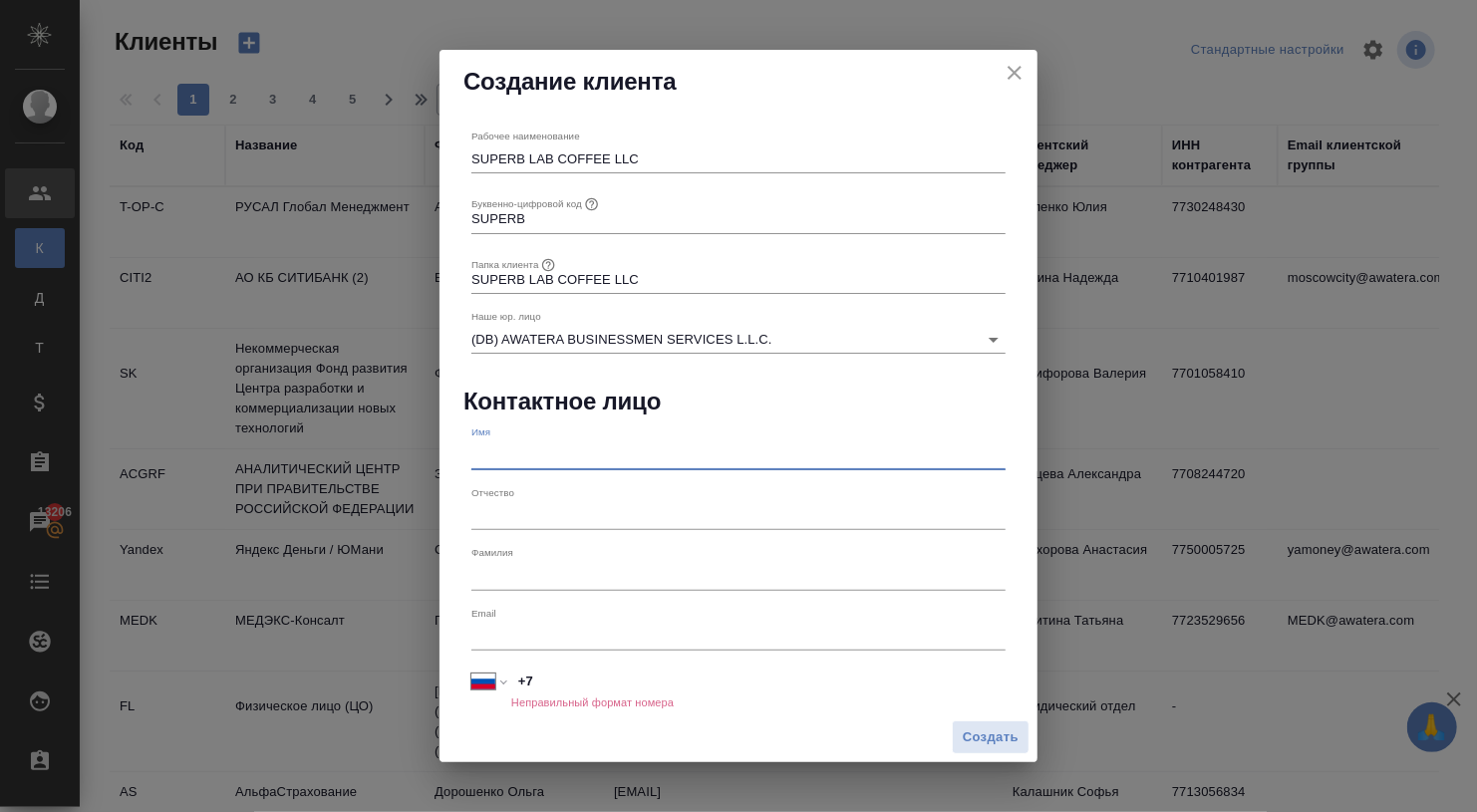 type on "D" 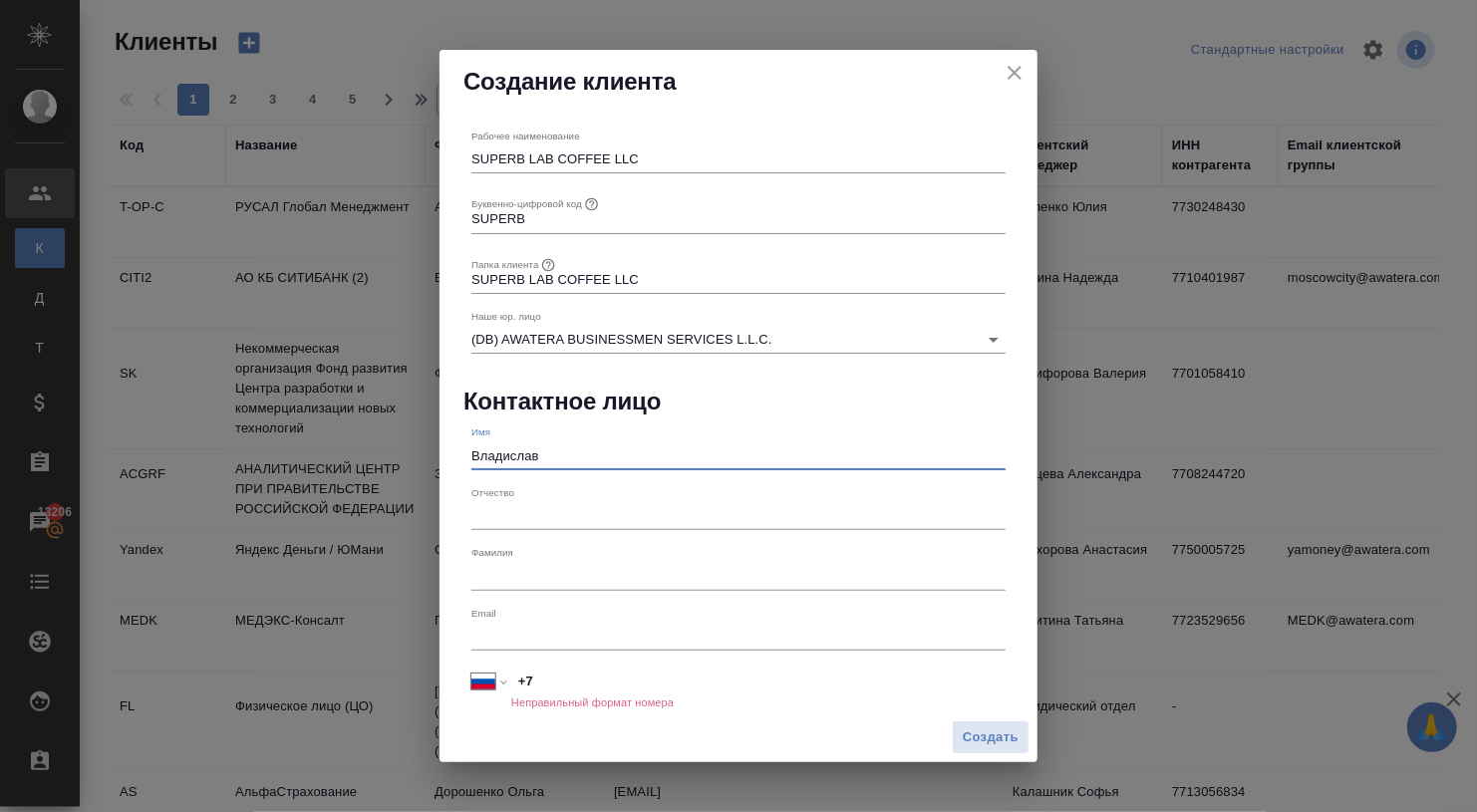 type on "Владислав" 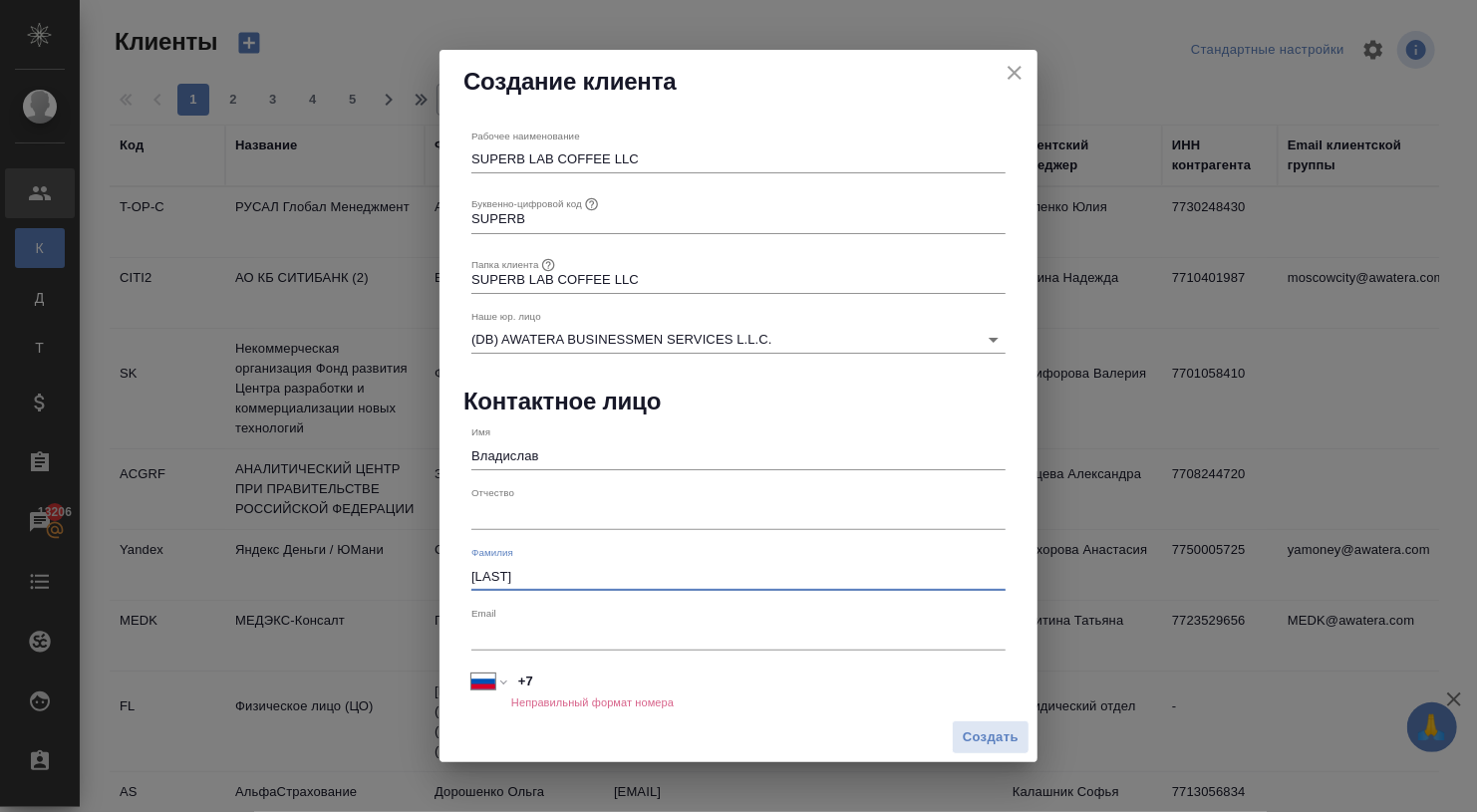 type on "Миллер" 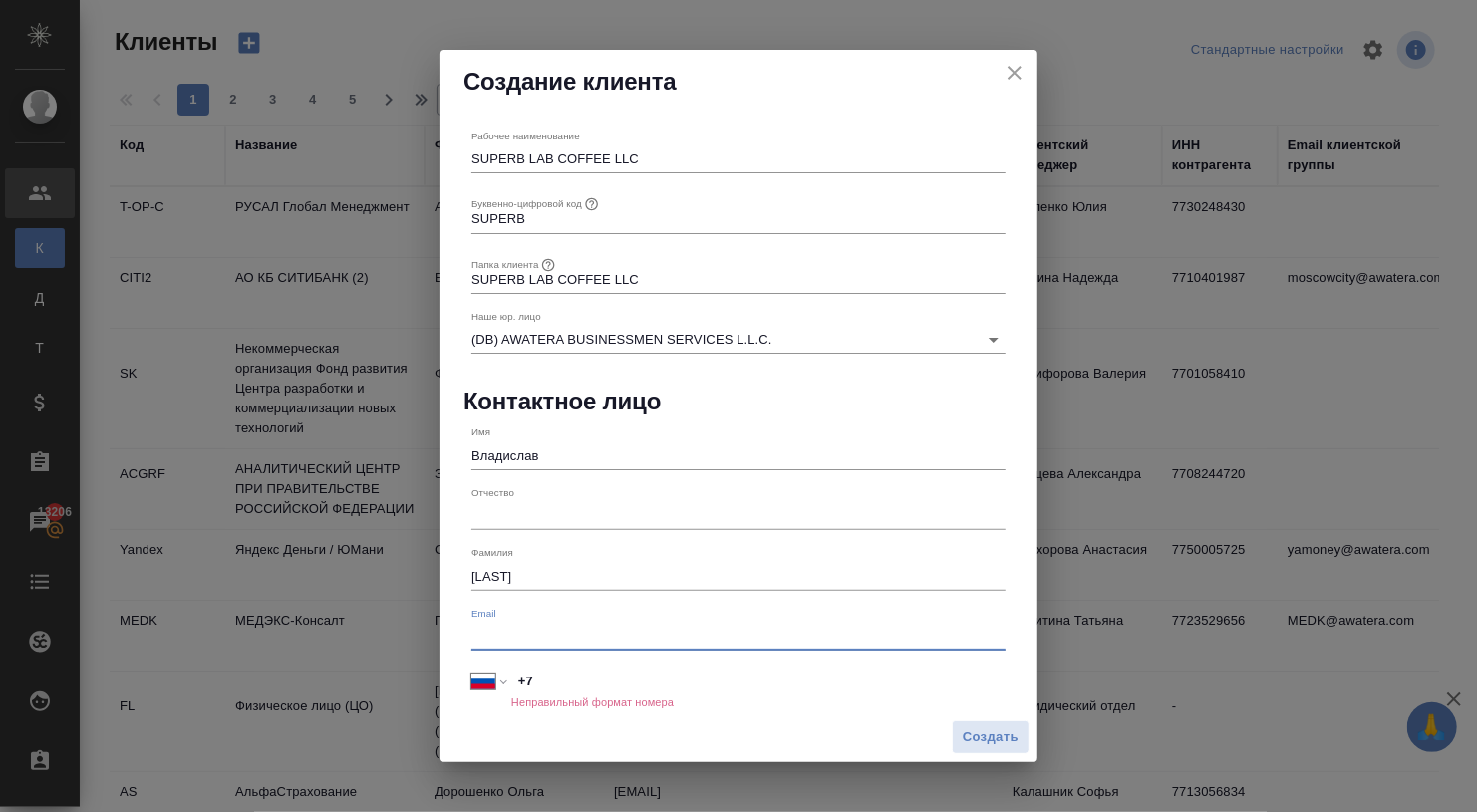click at bounding box center [738, 637] 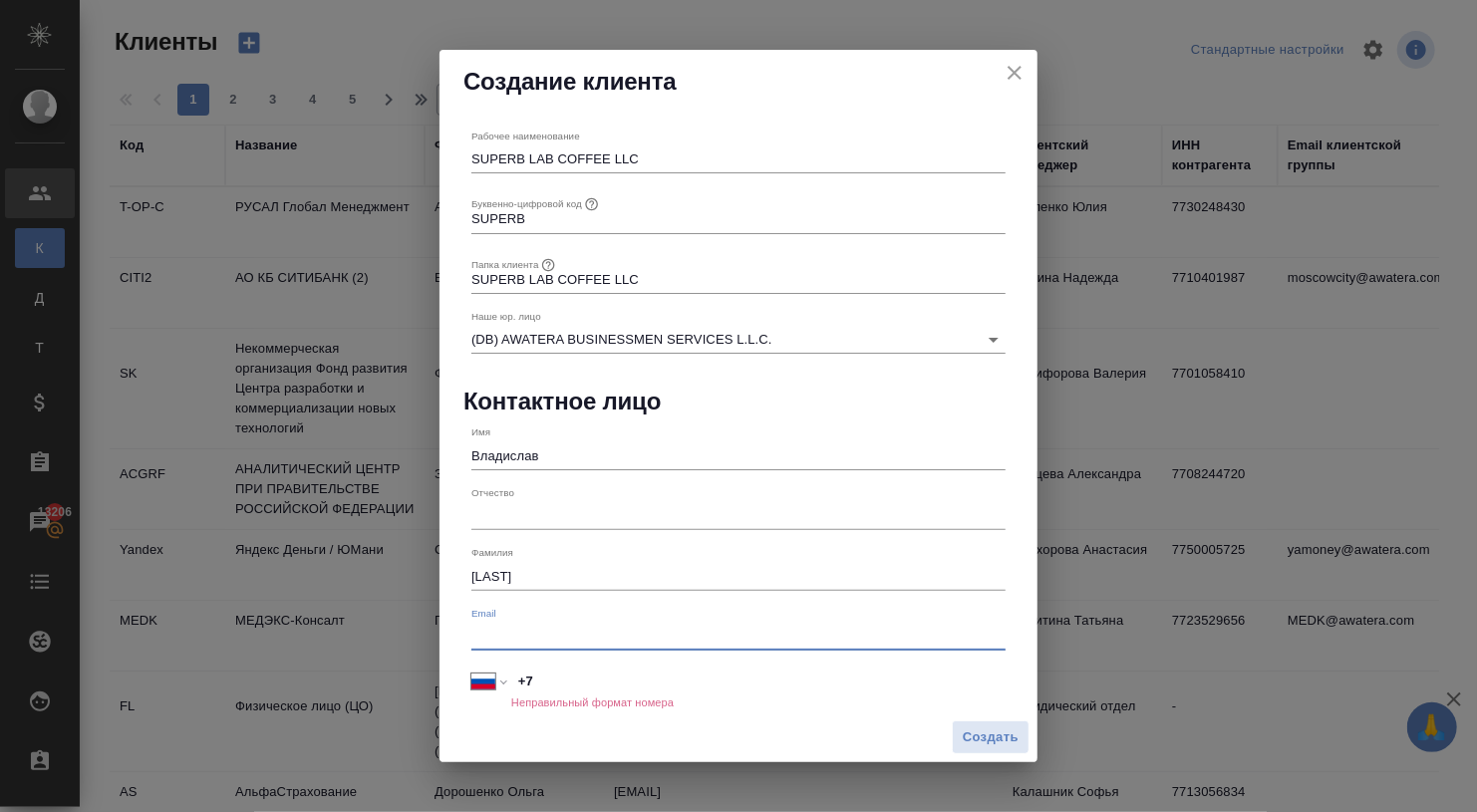 click on "+7" at bounding box center [758, 680] 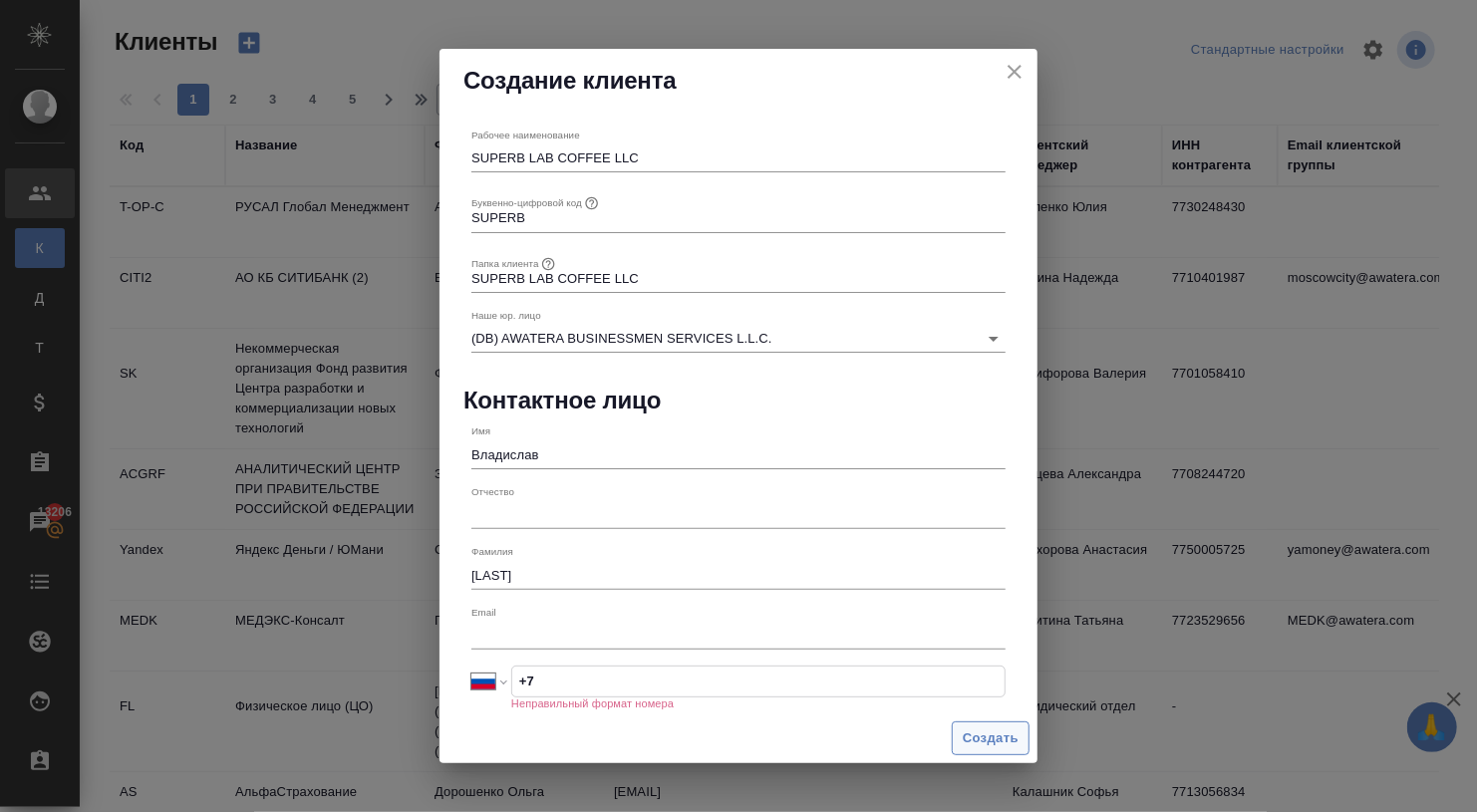 click on "Создать" at bounding box center [991, 738] 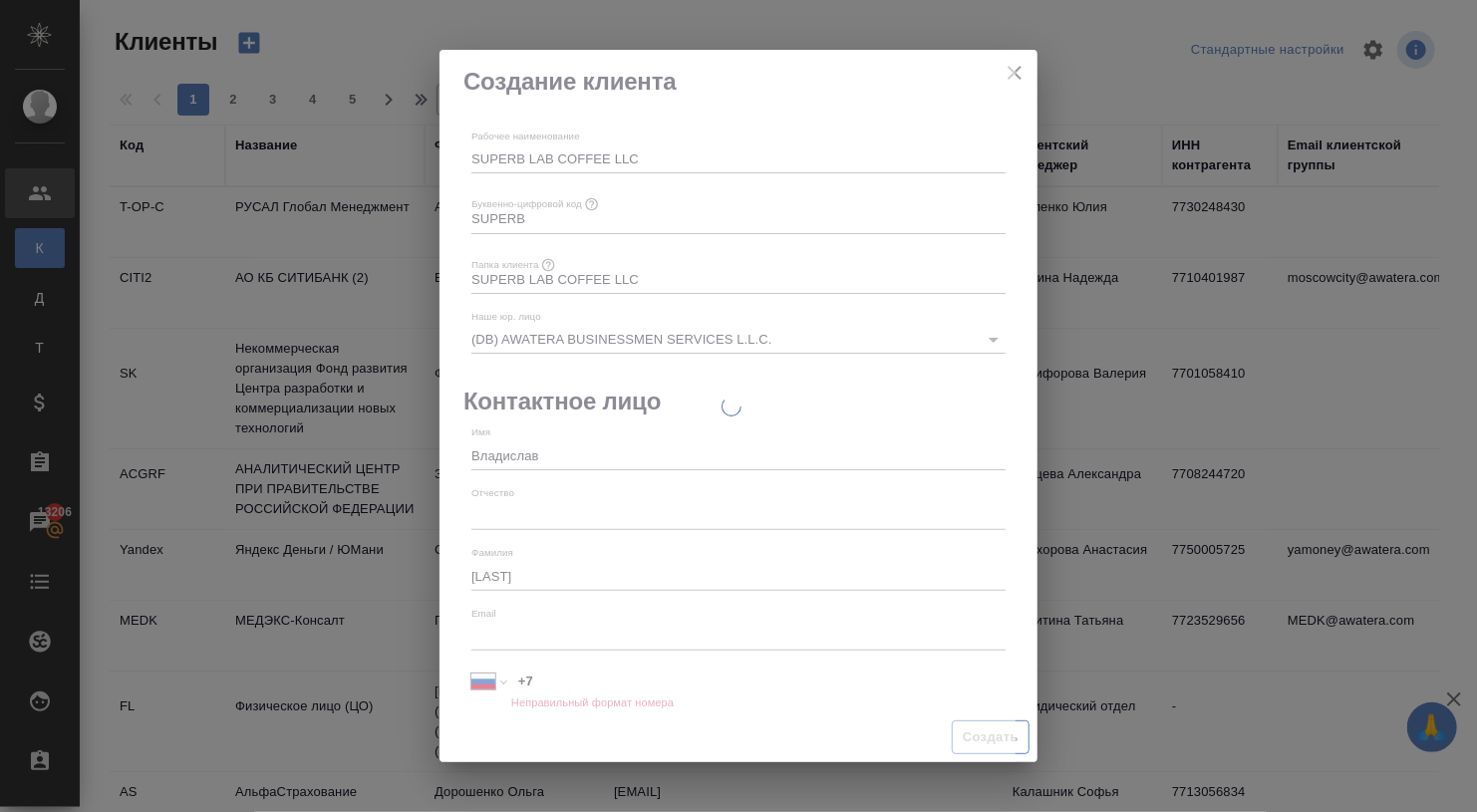 type 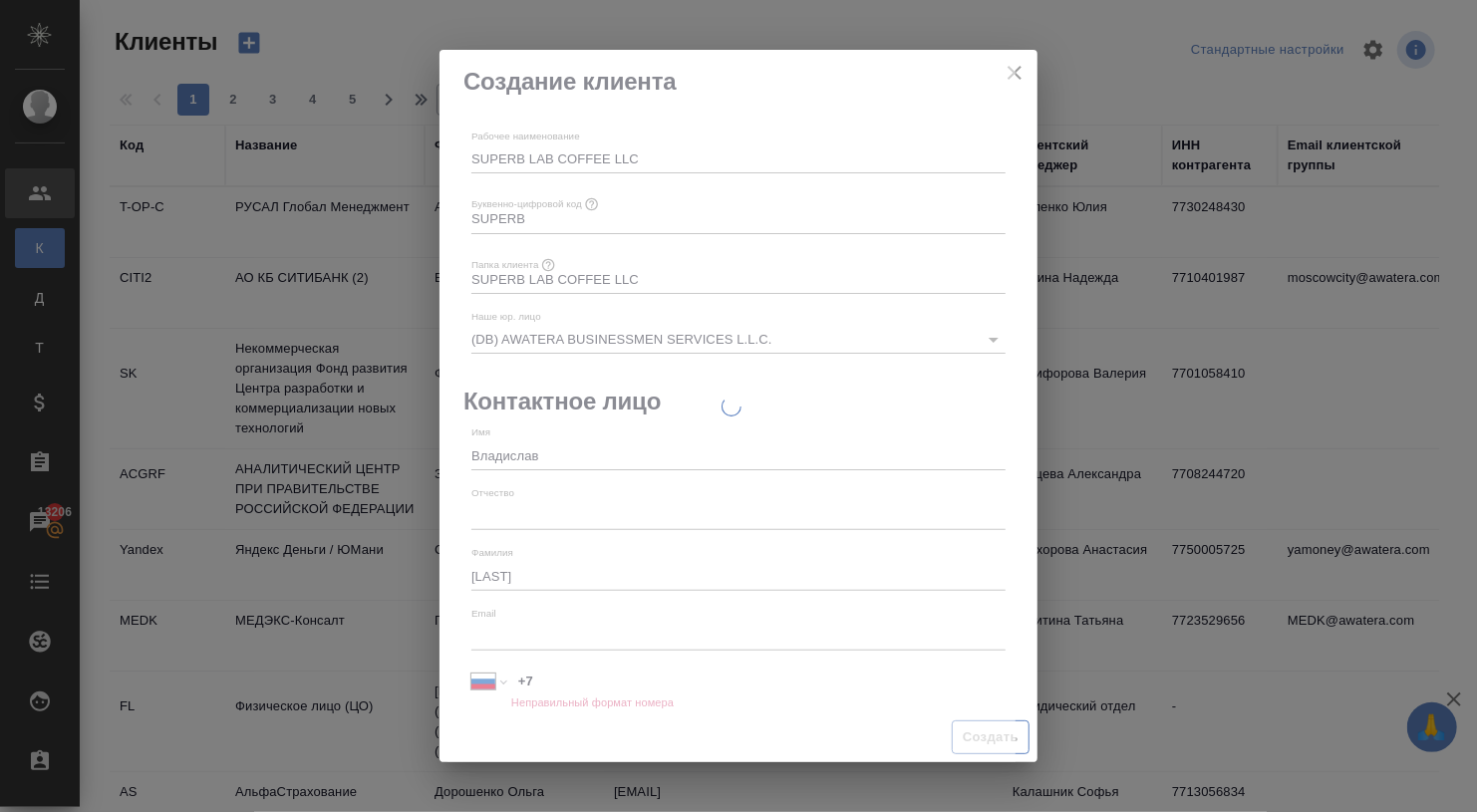type 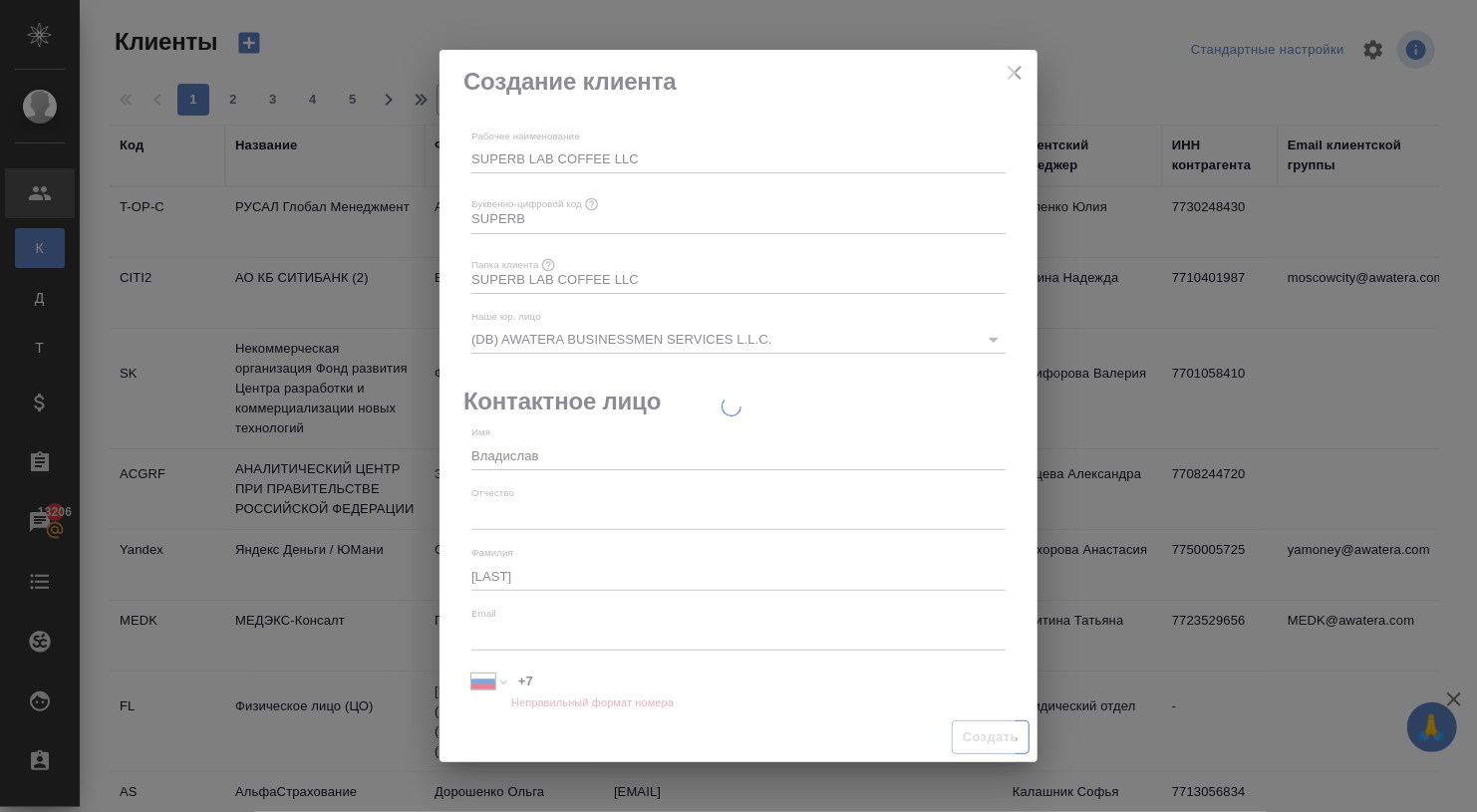 type 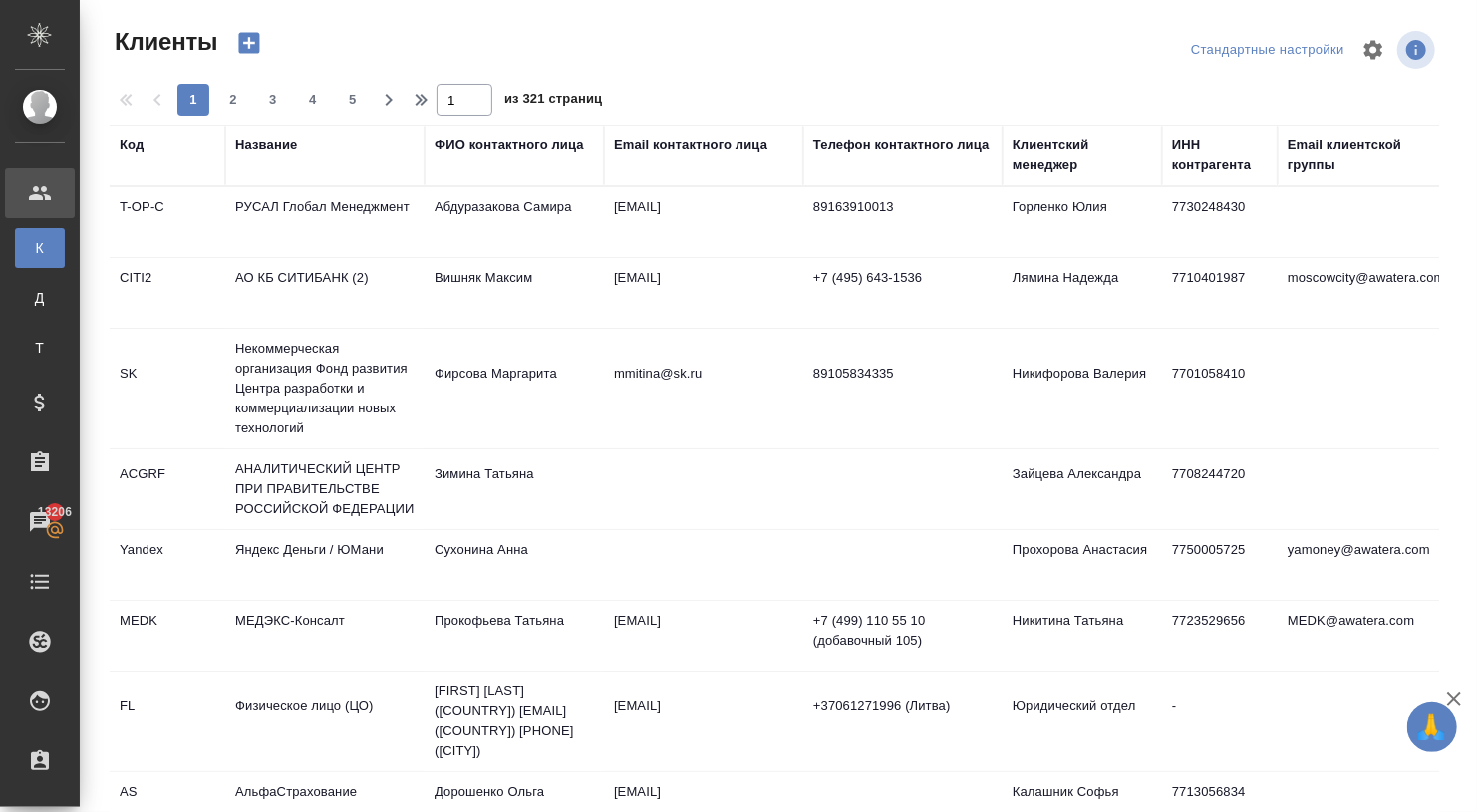 click on "Название" at bounding box center [266, 145] 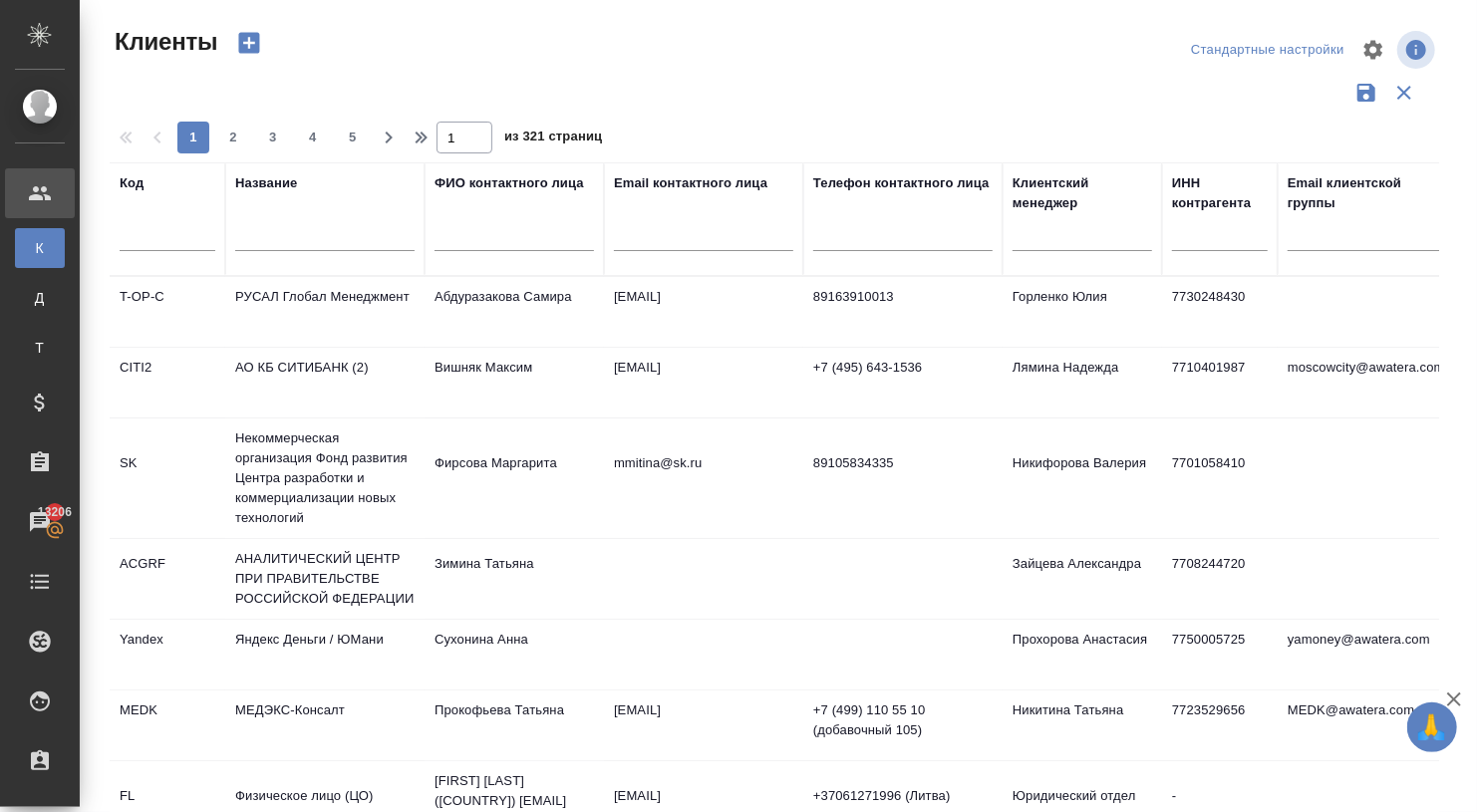 click at bounding box center [325, 238] 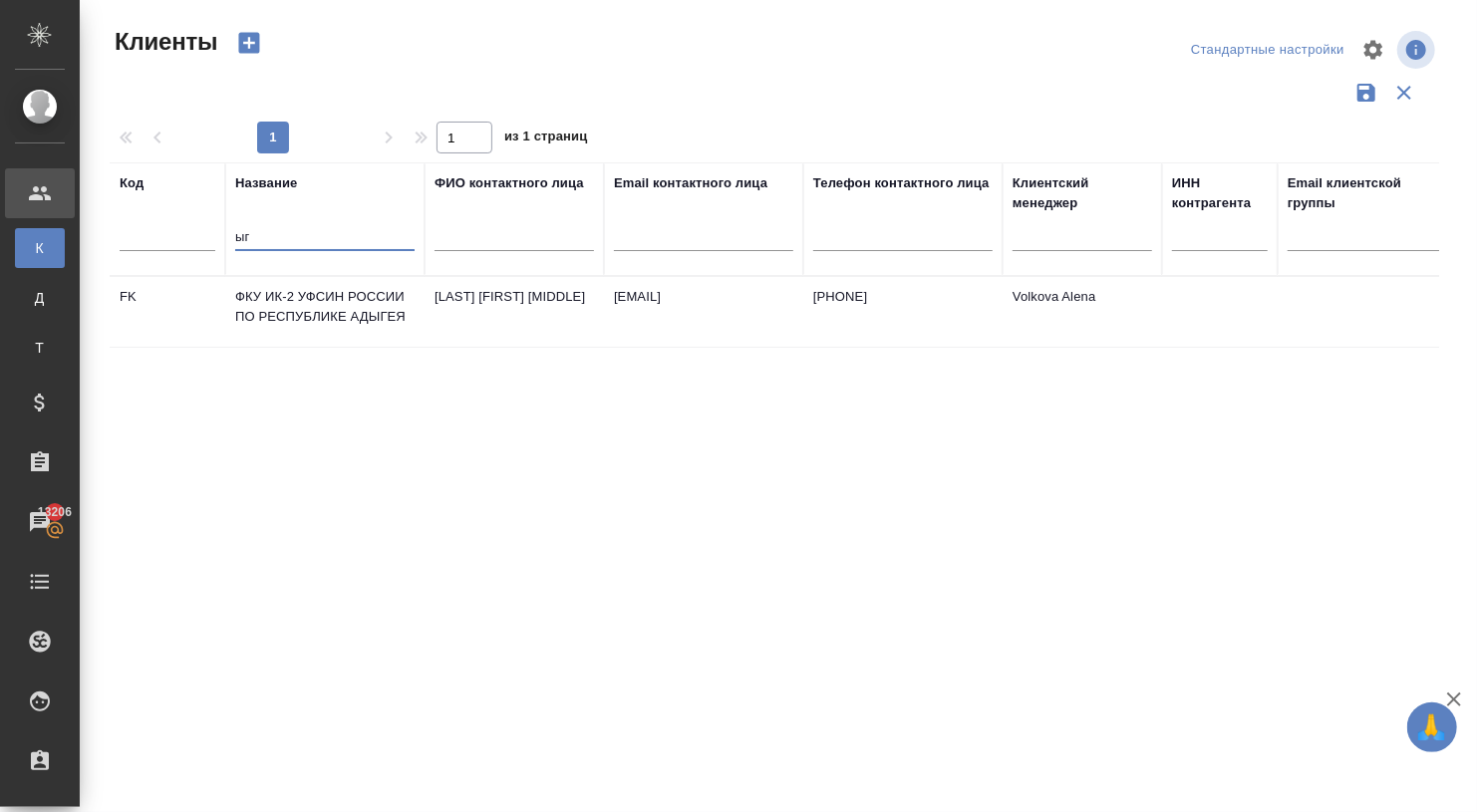 type on "ы" 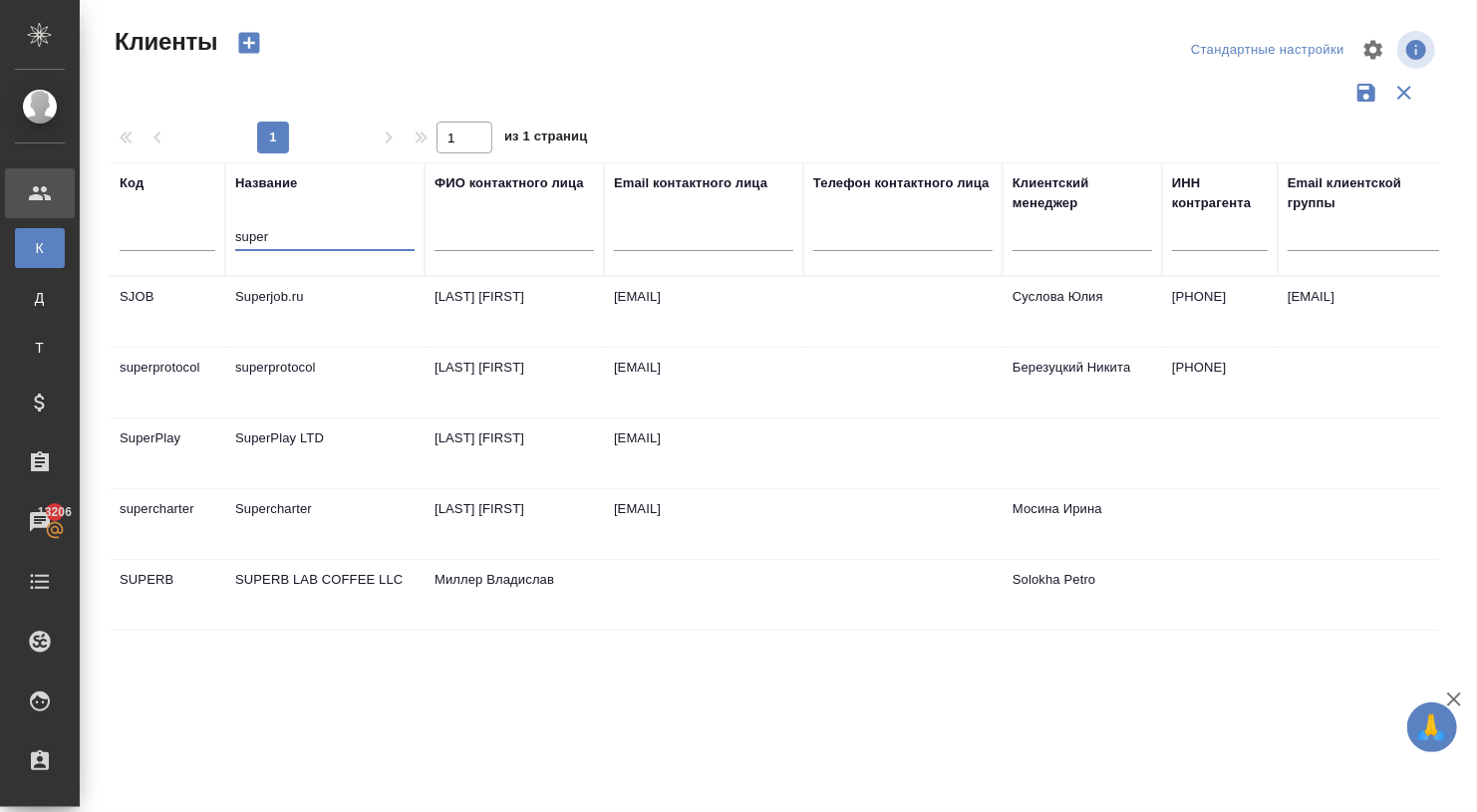 type on "super" 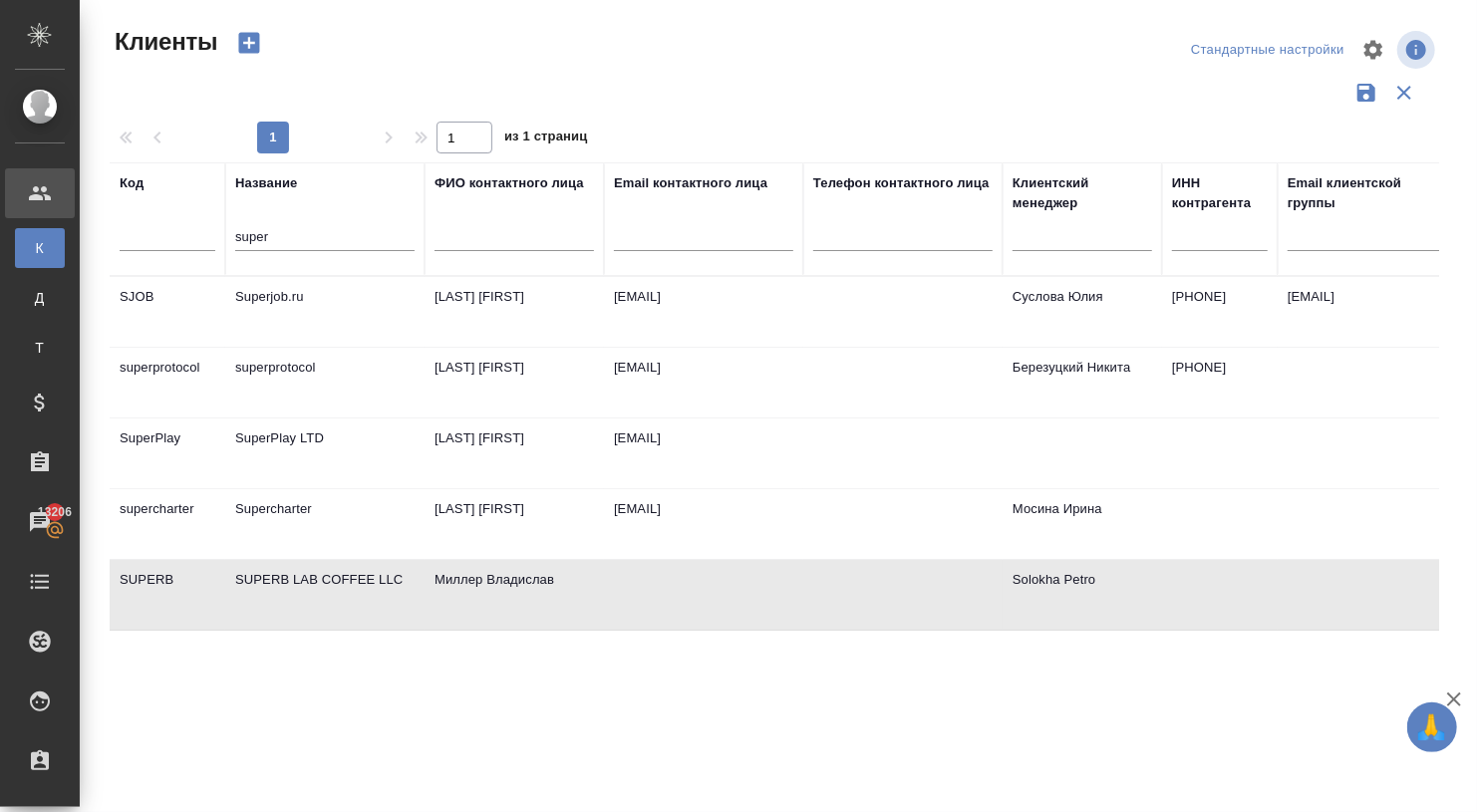 click on "SUPERB LAB COFFEE LLC" at bounding box center [325, 312] 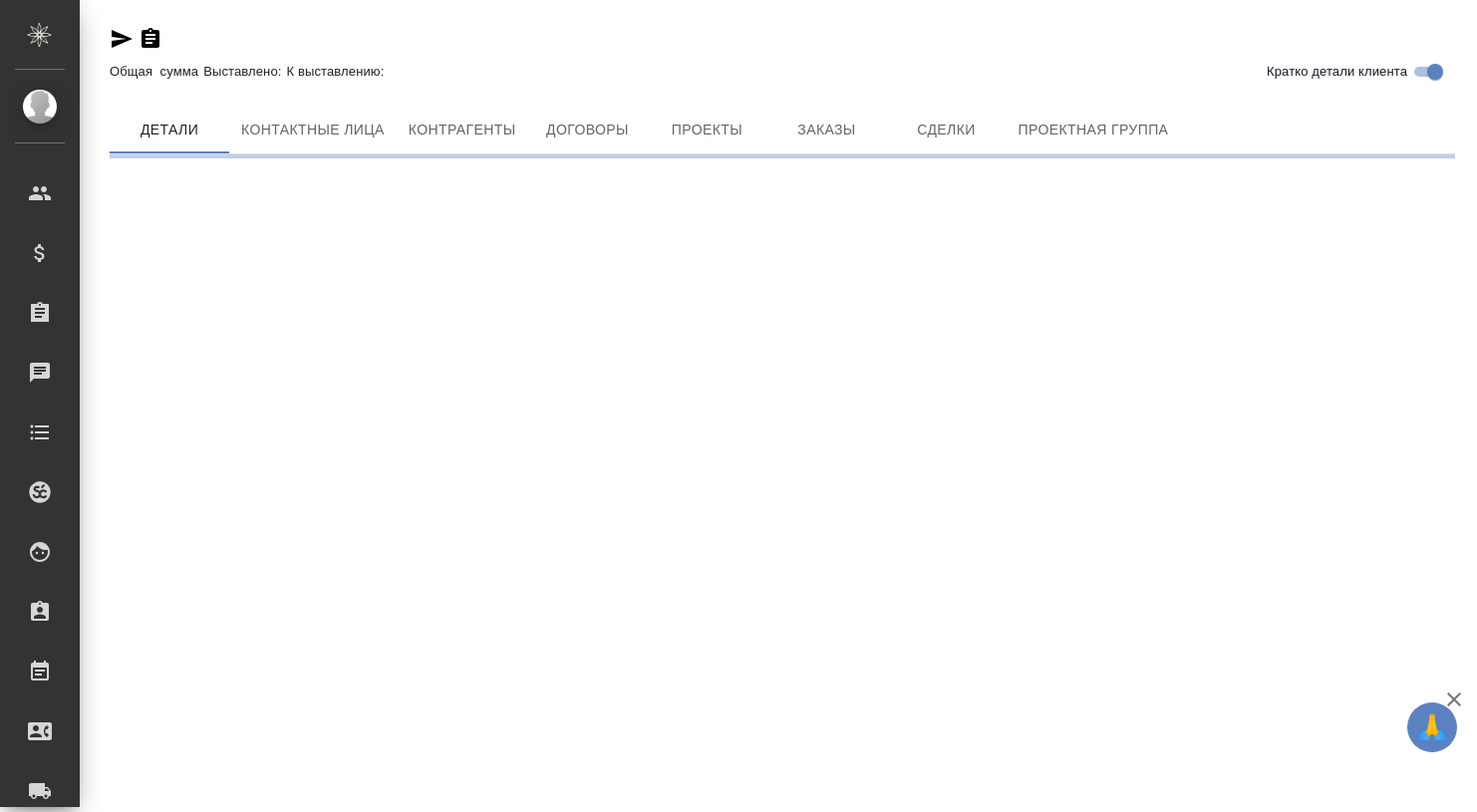 scroll, scrollTop: 0, scrollLeft: 0, axis: both 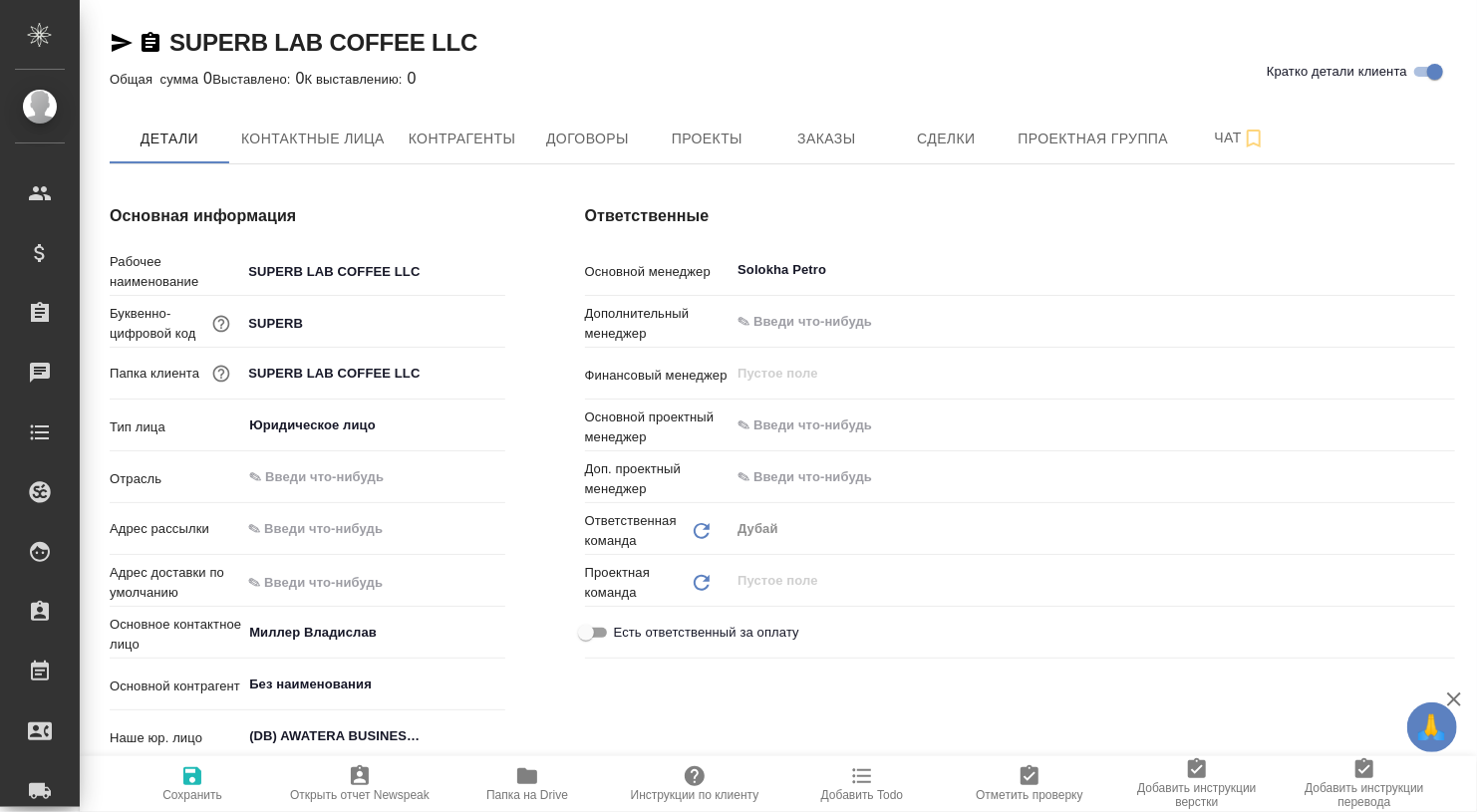 type on "x" 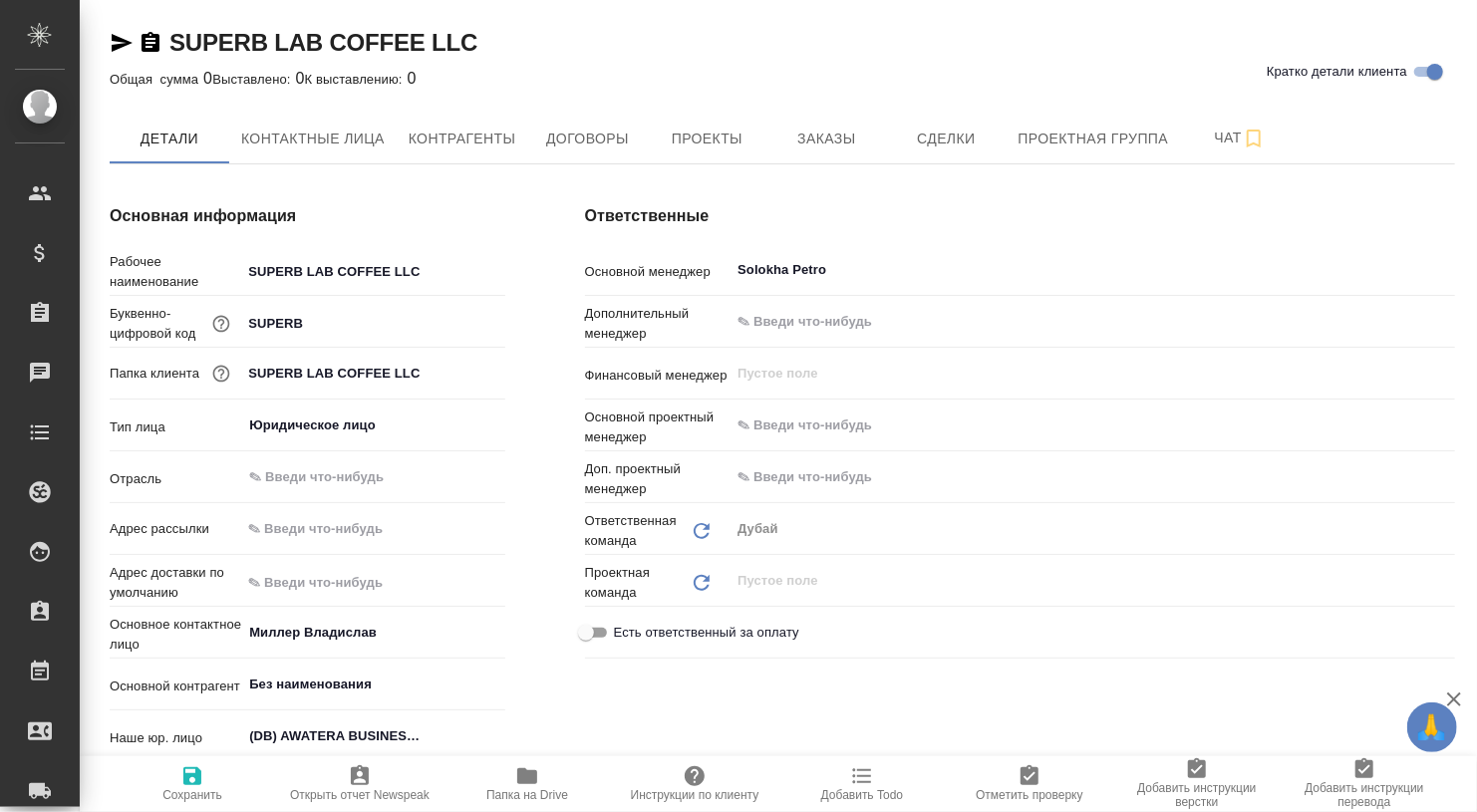 type on "x" 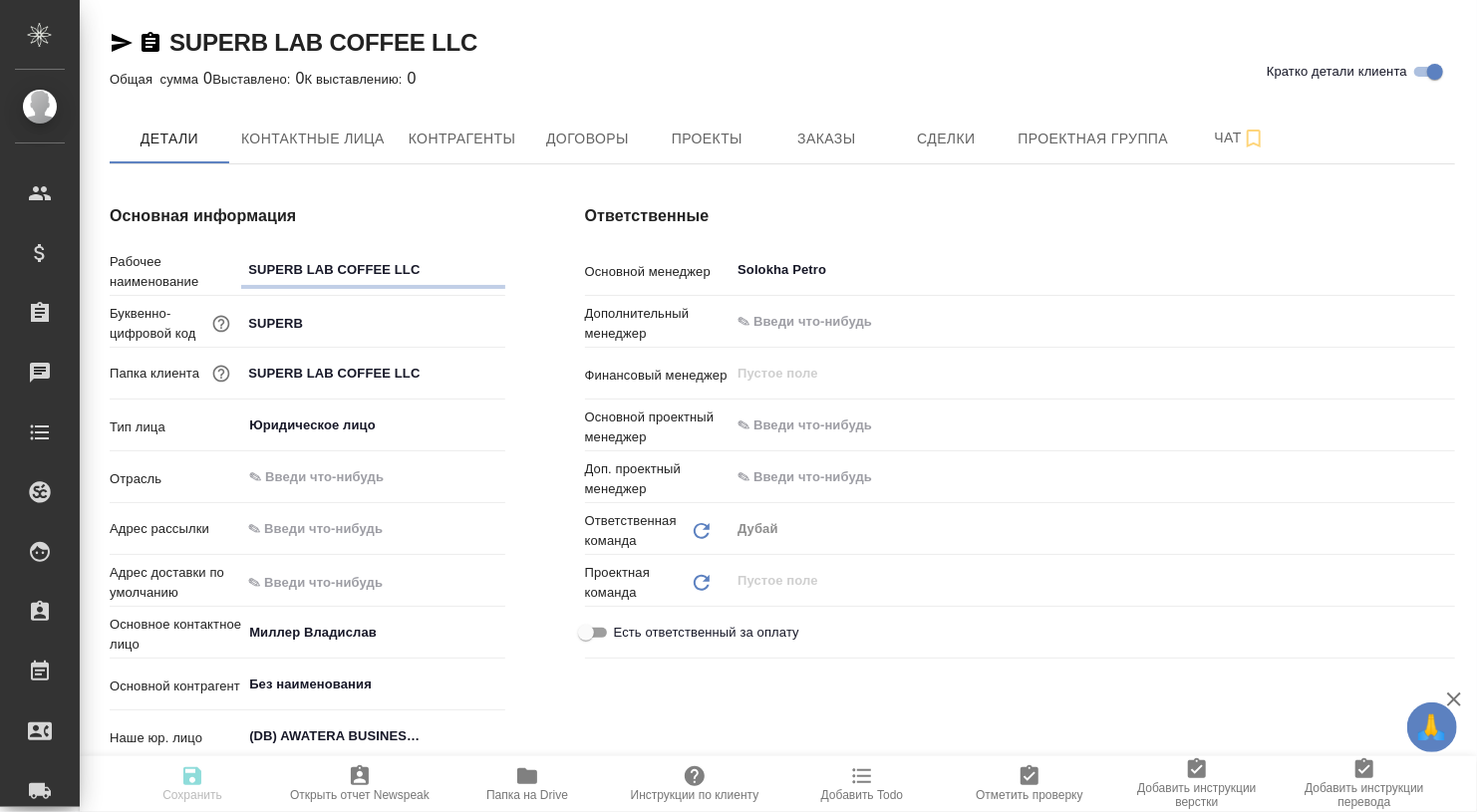type on "x" 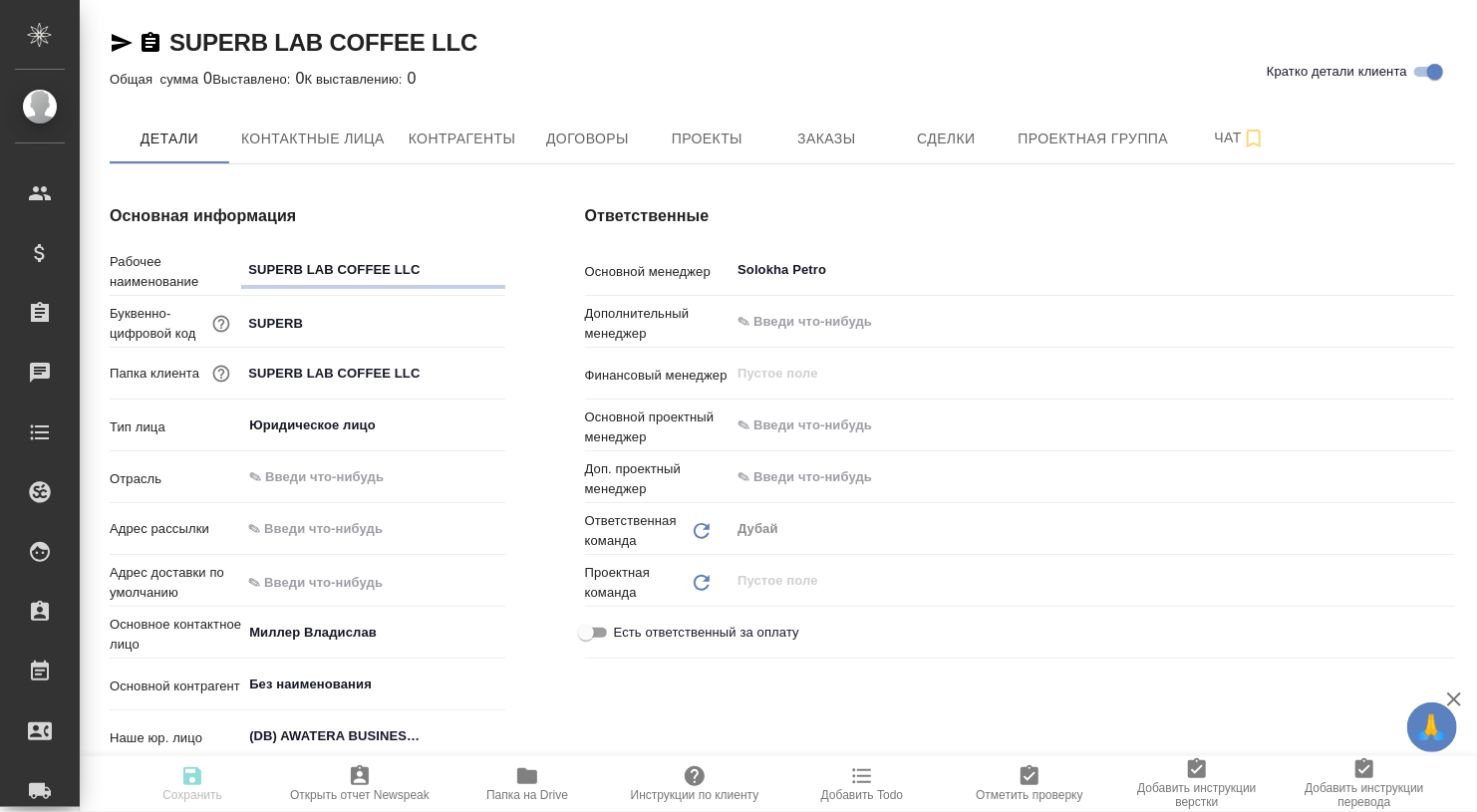 type on "x" 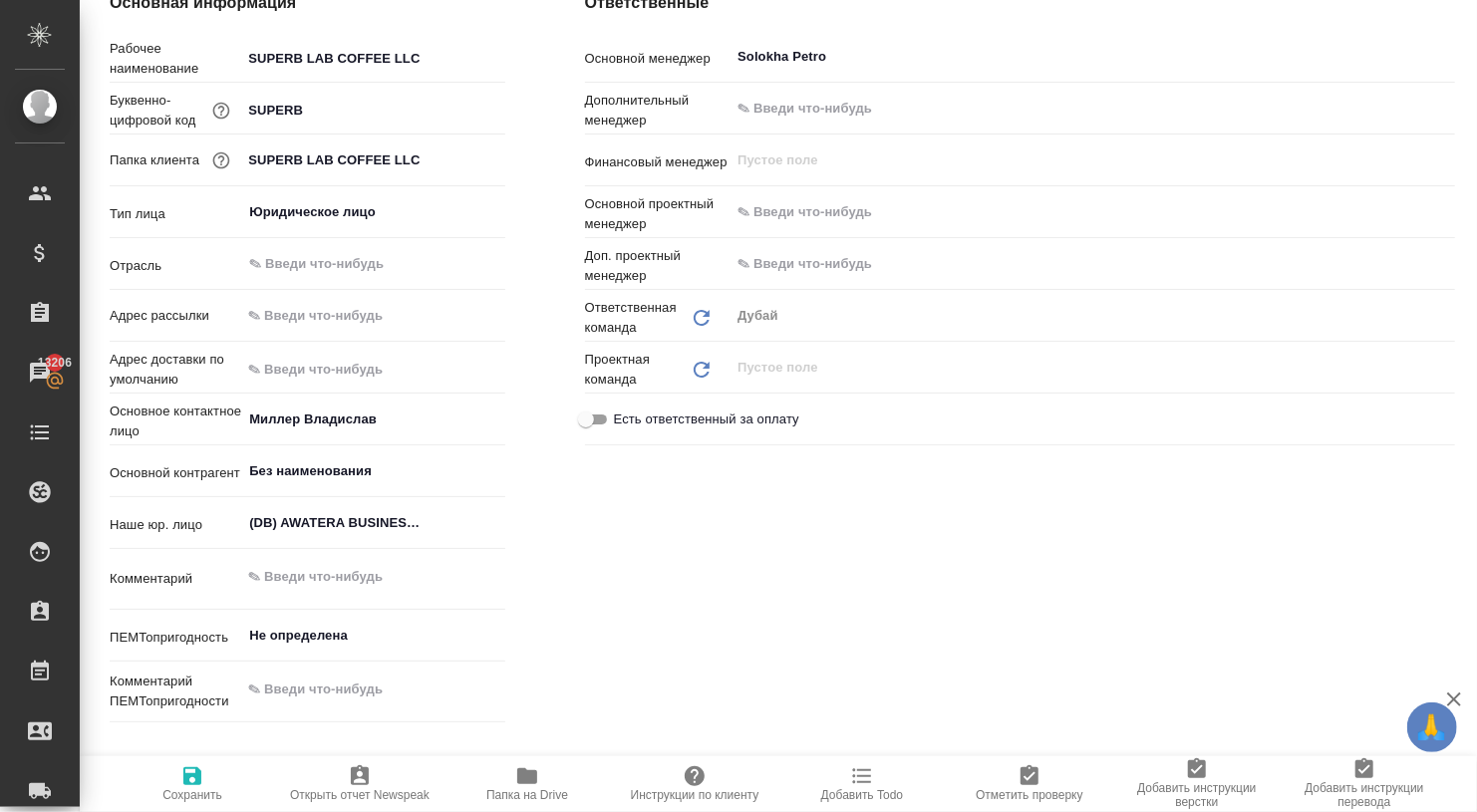 type on "x" 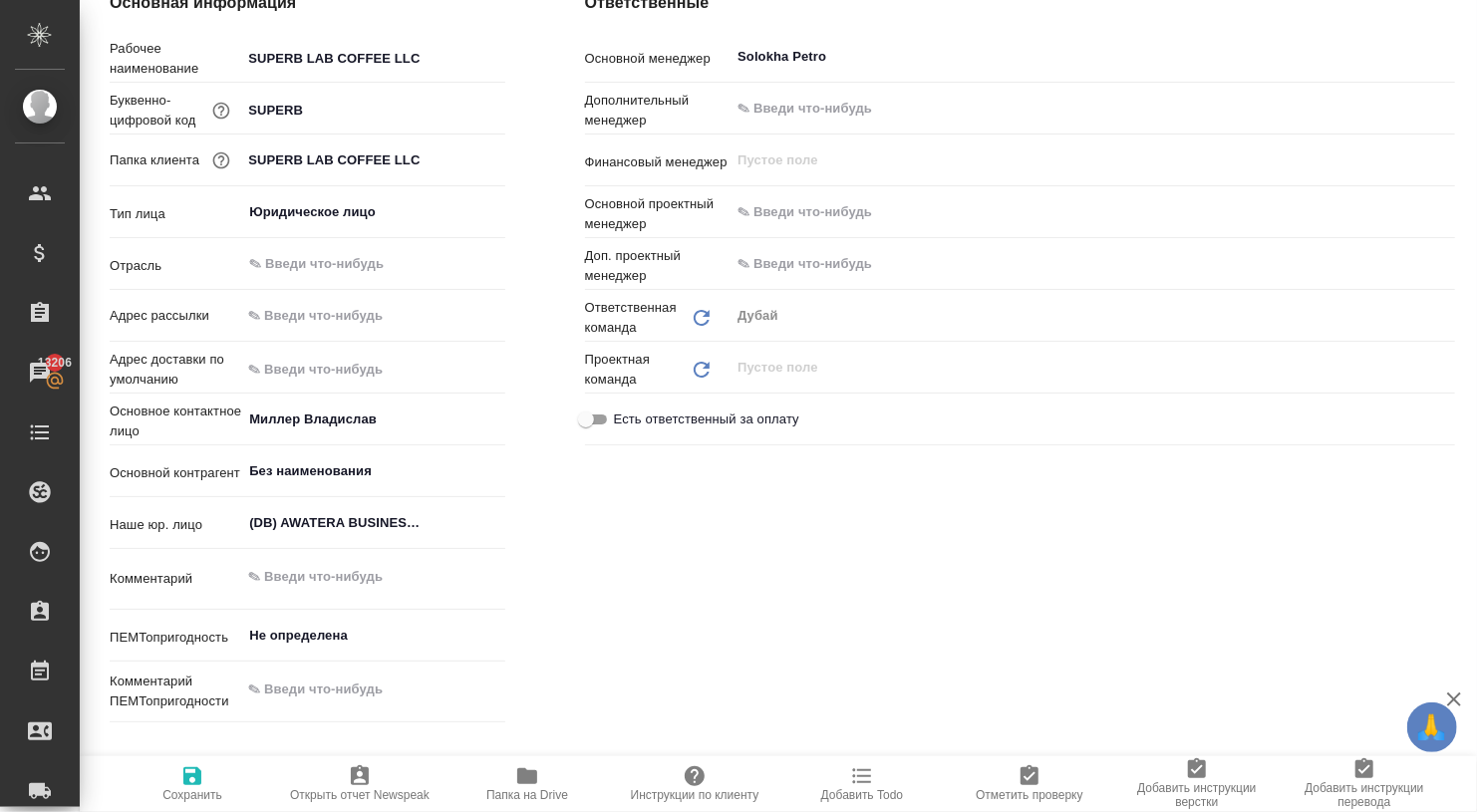 type on "x" 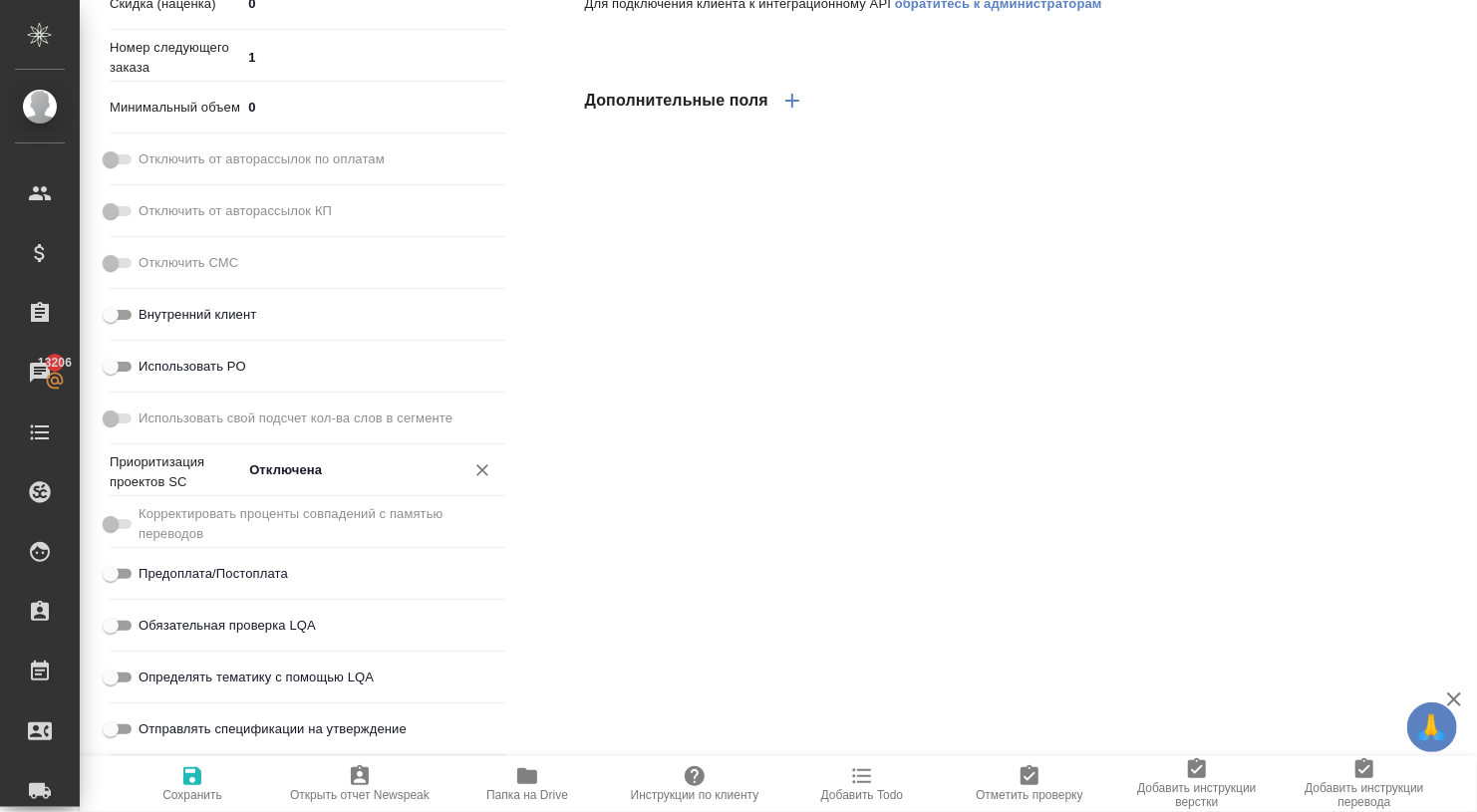 scroll, scrollTop: 1096, scrollLeft: 0, axis: vertical 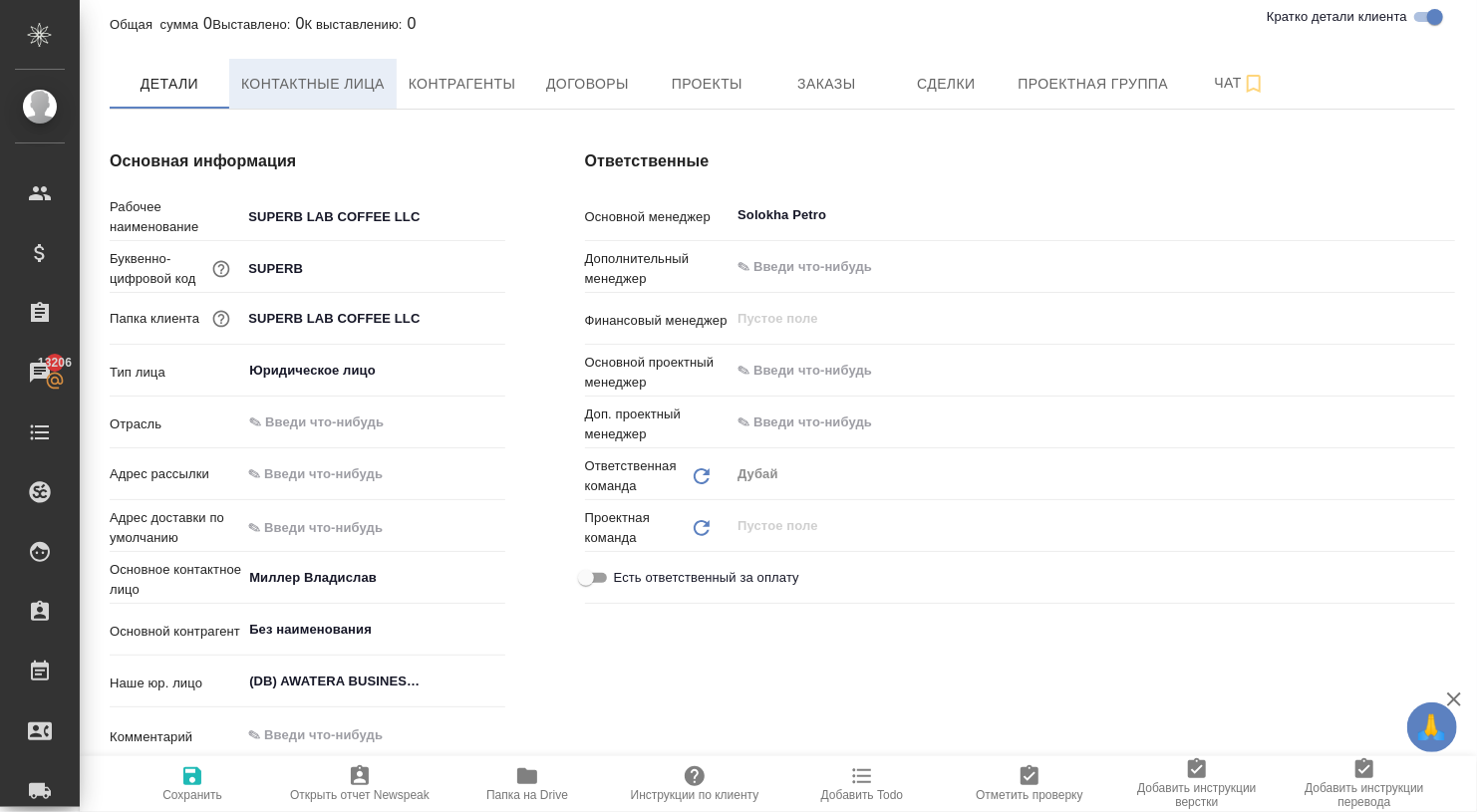 click on "Контактные лица" at bounding box center [313, 84] 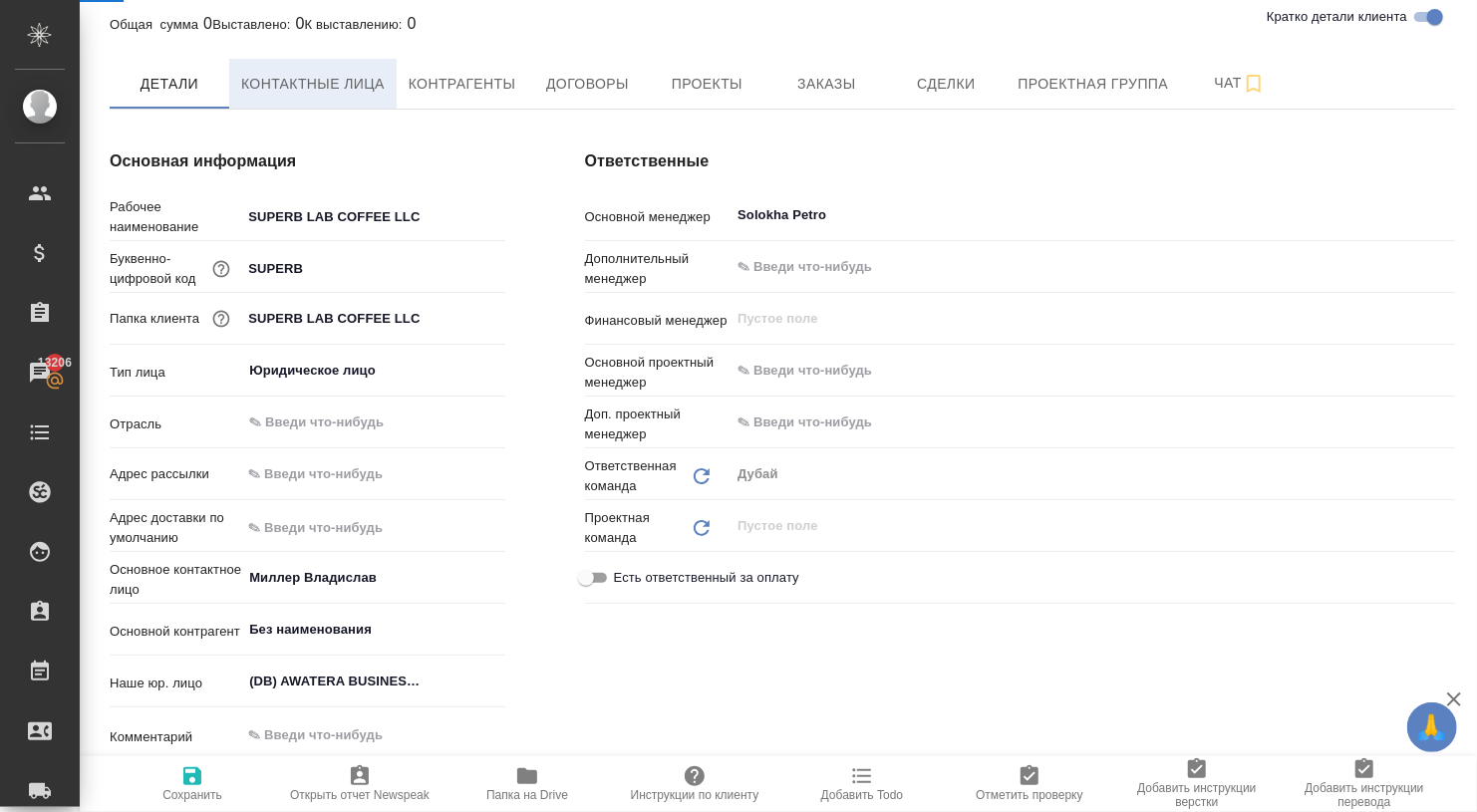 select on "RU" 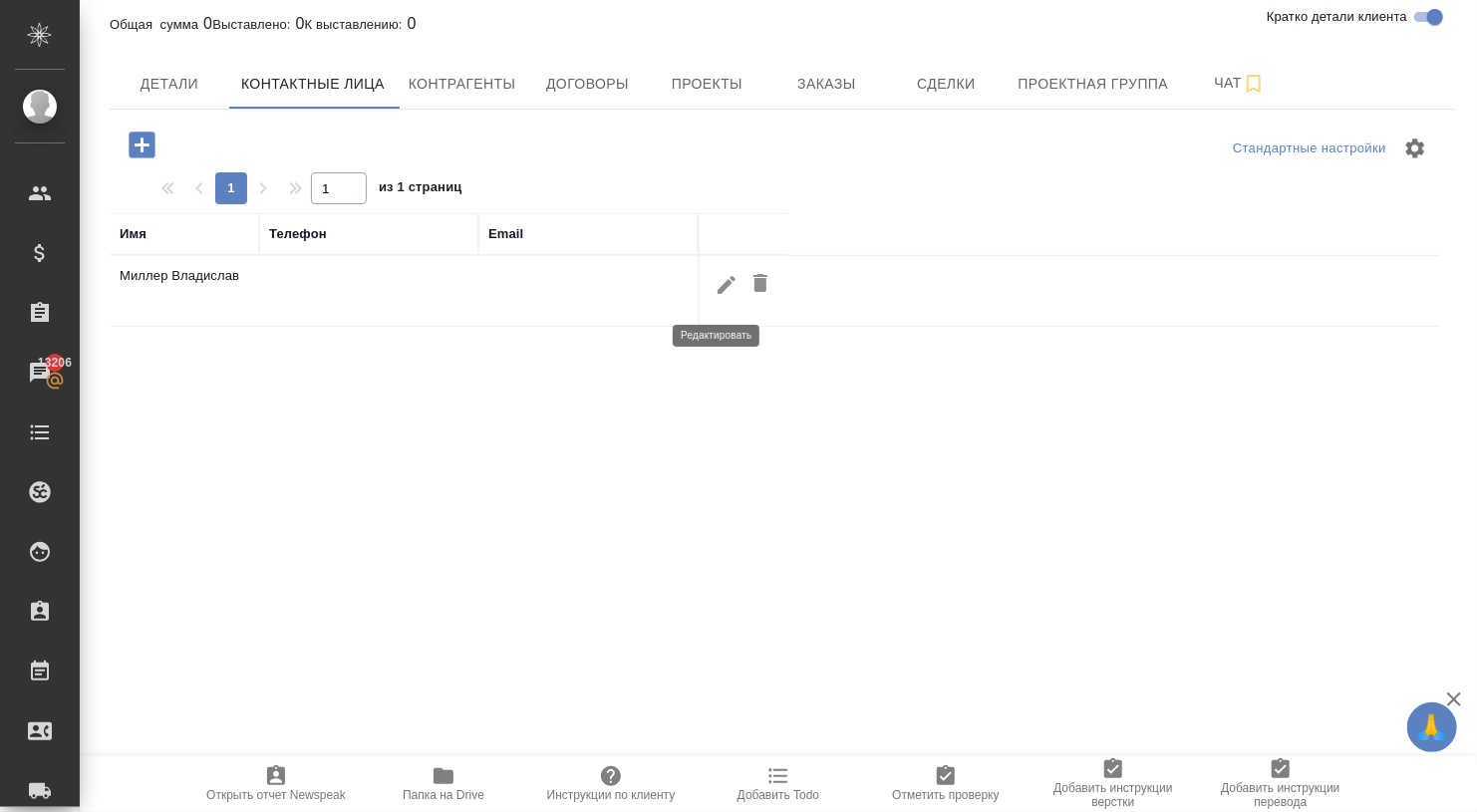 click 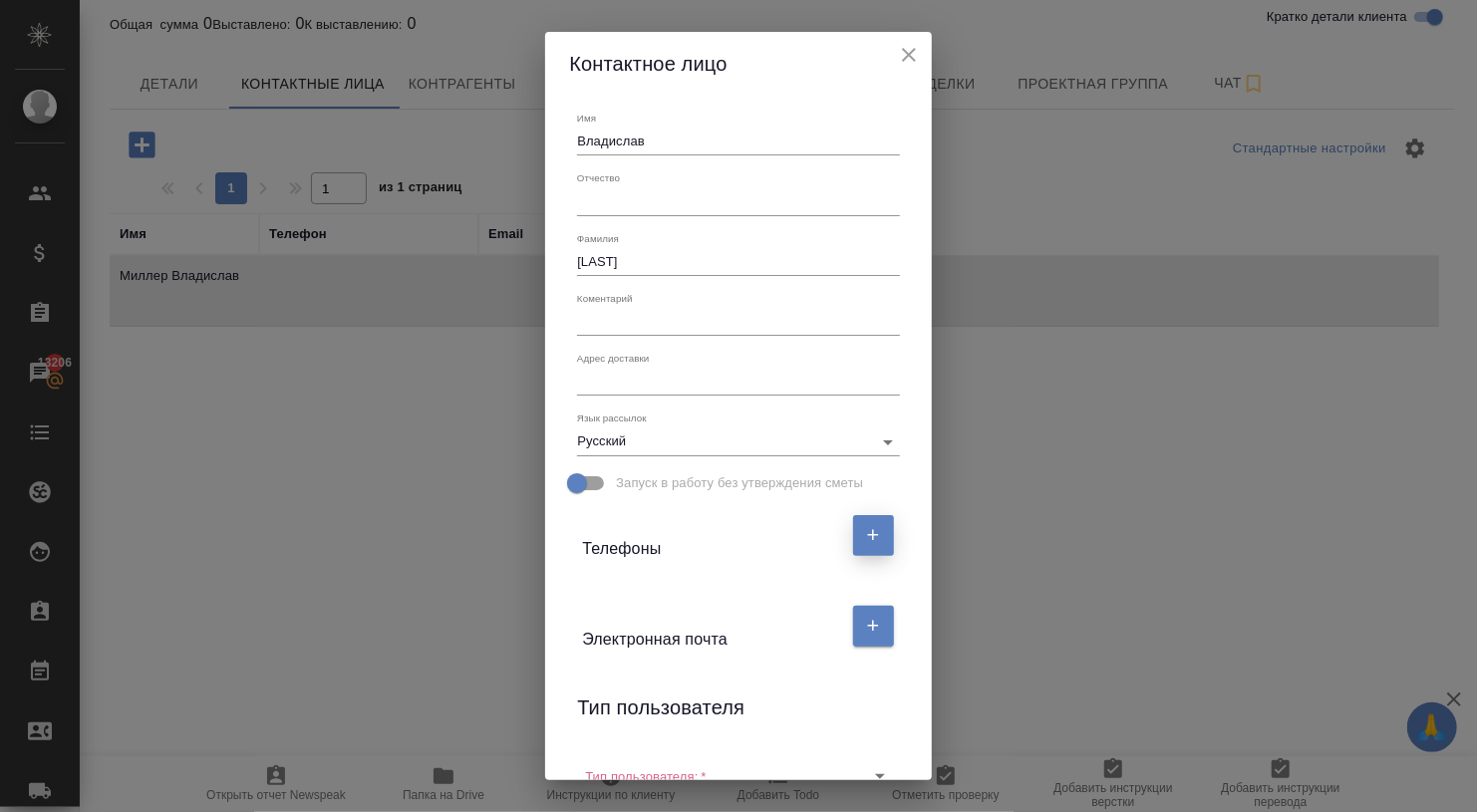 click at bounding box center [873, 535] 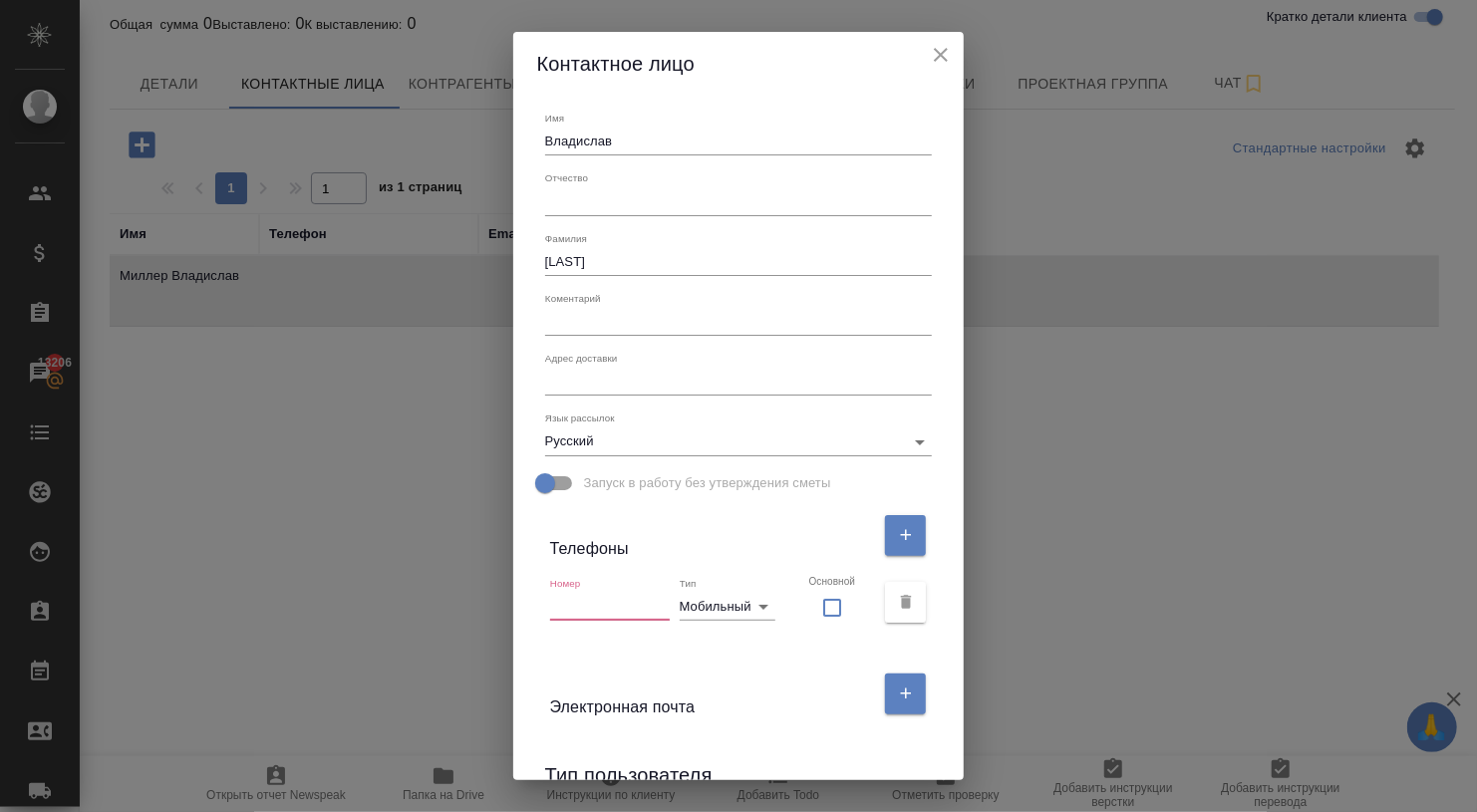 click at bounding box center [610, 607] 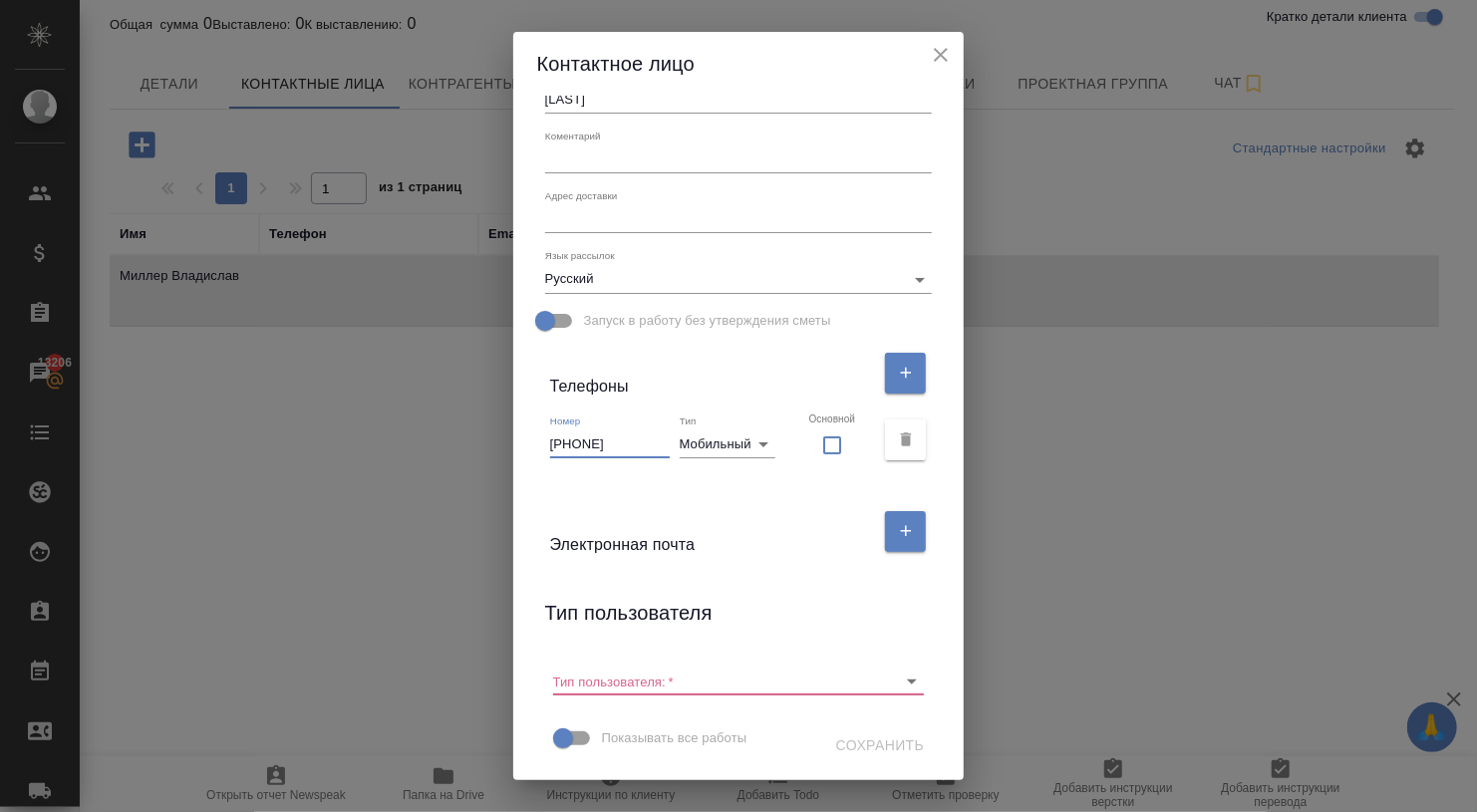 scroll, scrollTop: 162, scrollLeft: 0, axis: vertical 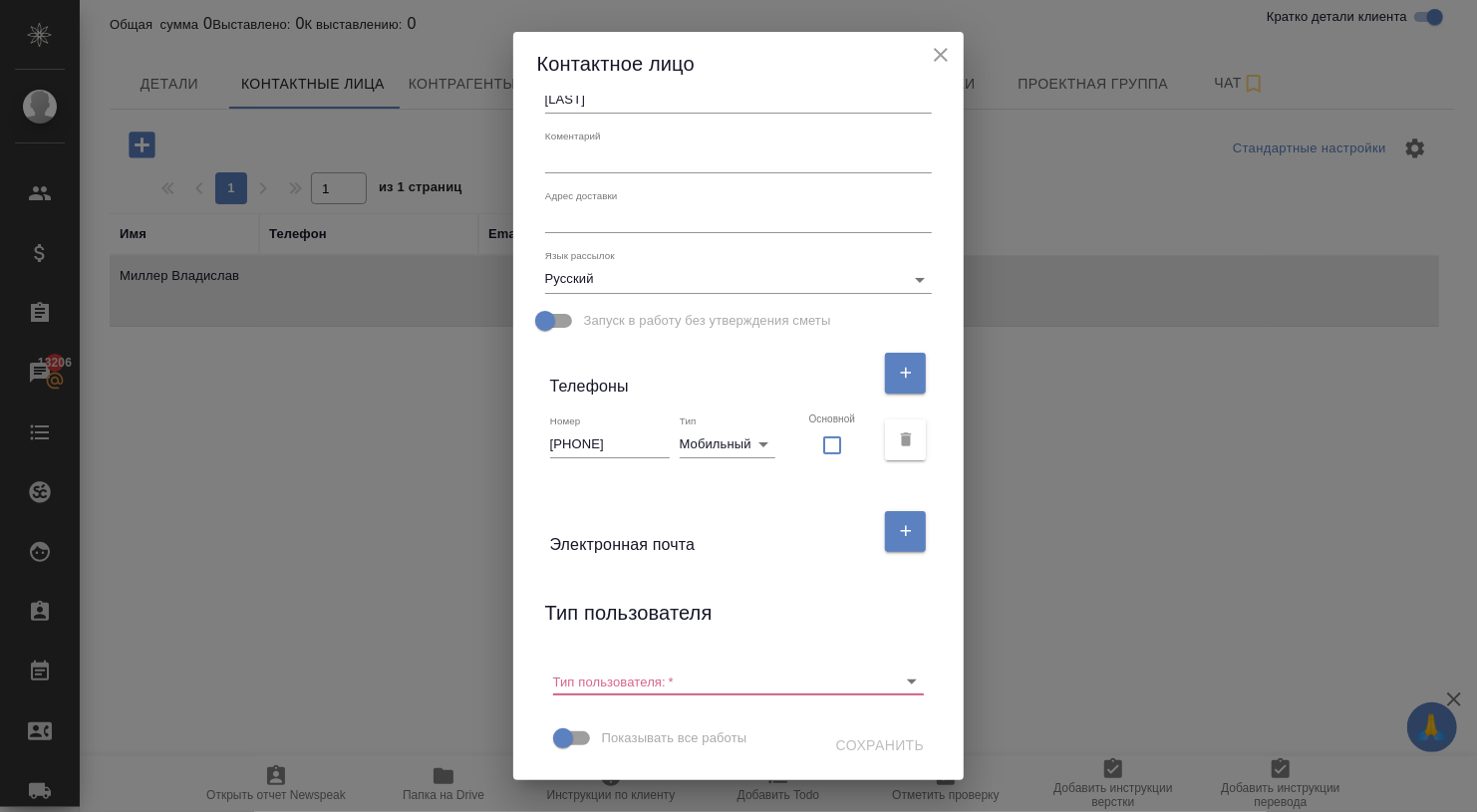 click at bounding box center [832, 445] 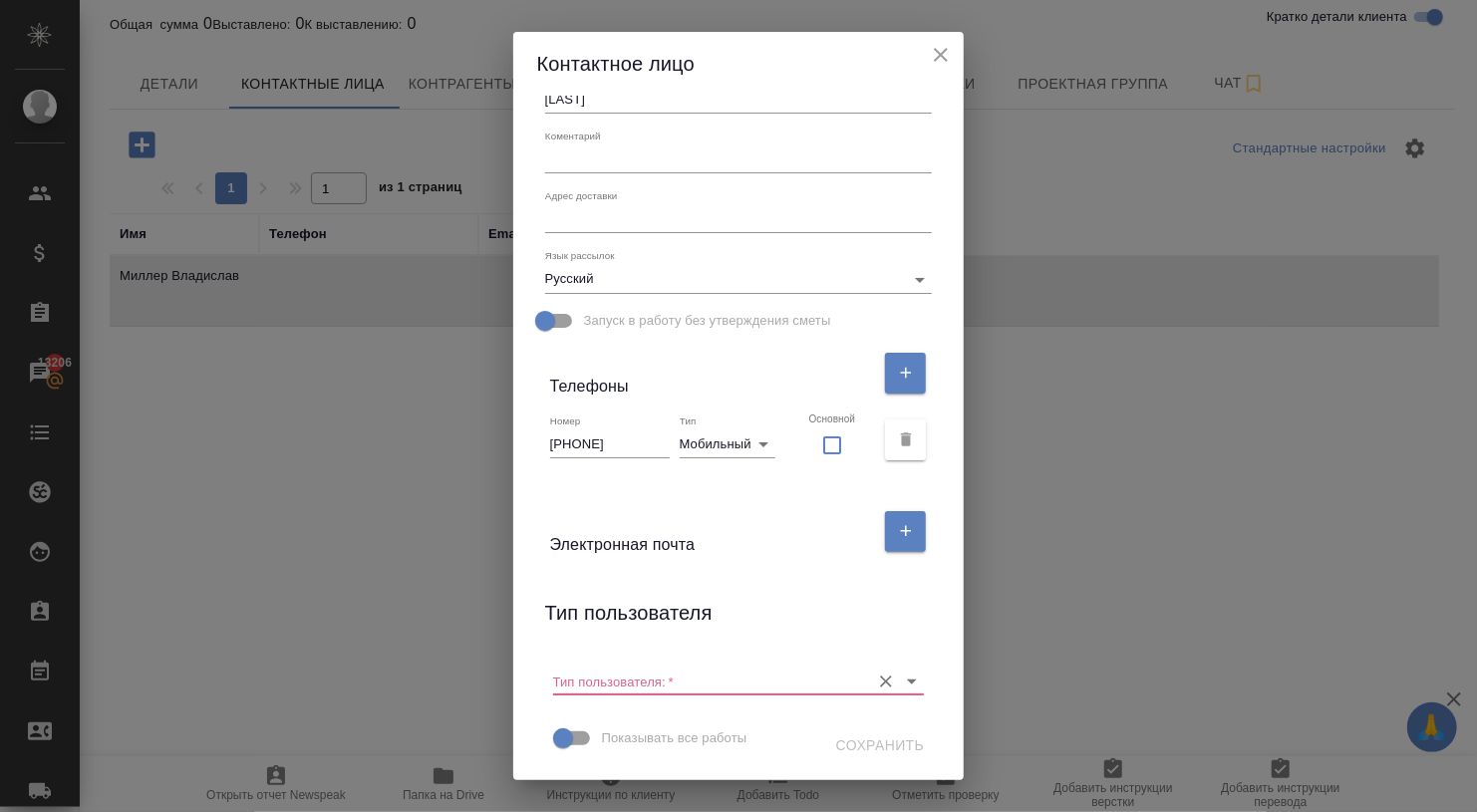 click on "Тип пользователя:   *" at bounding box center (707, 680) 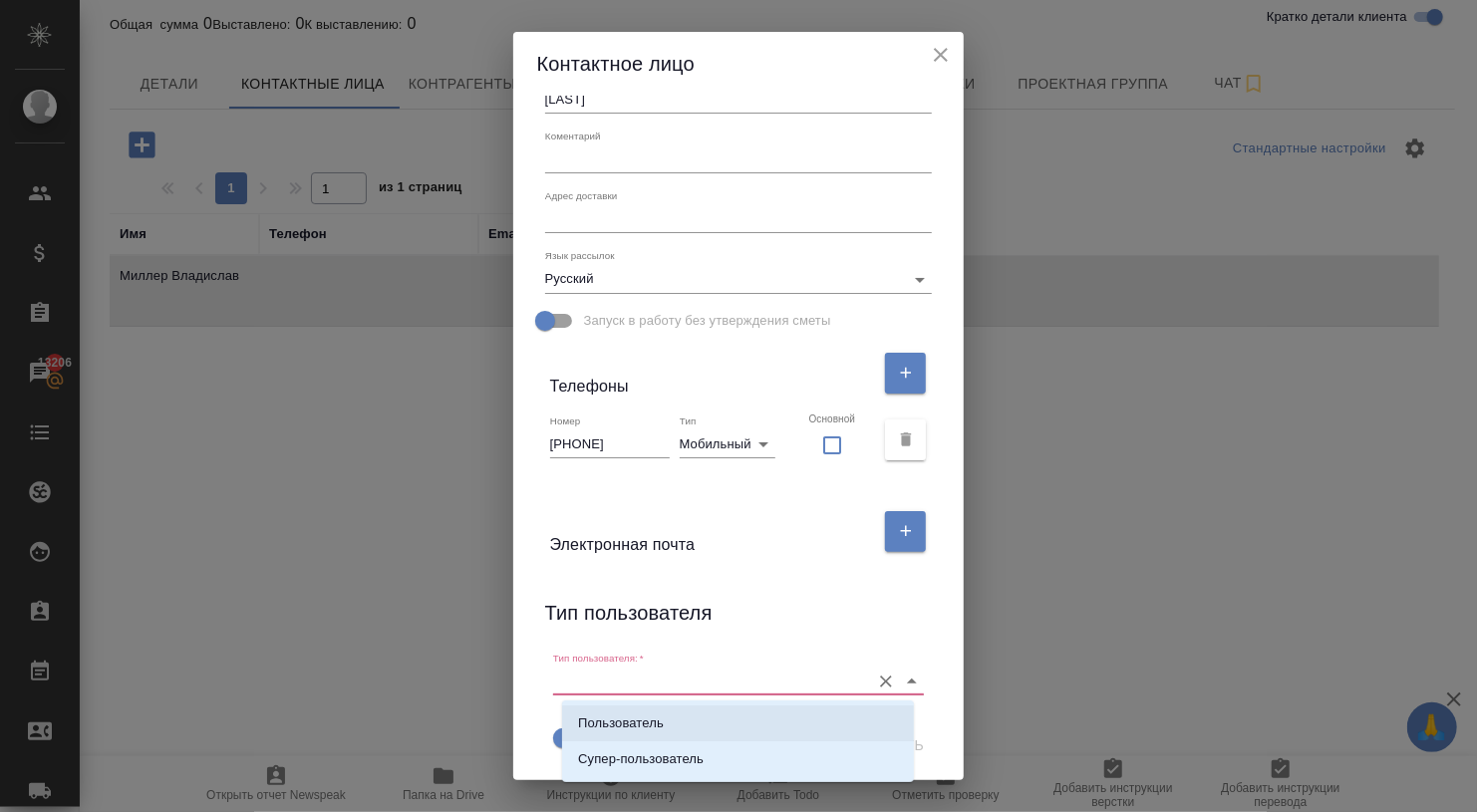 click on "Пользователь" at bounding box center [738, 723] 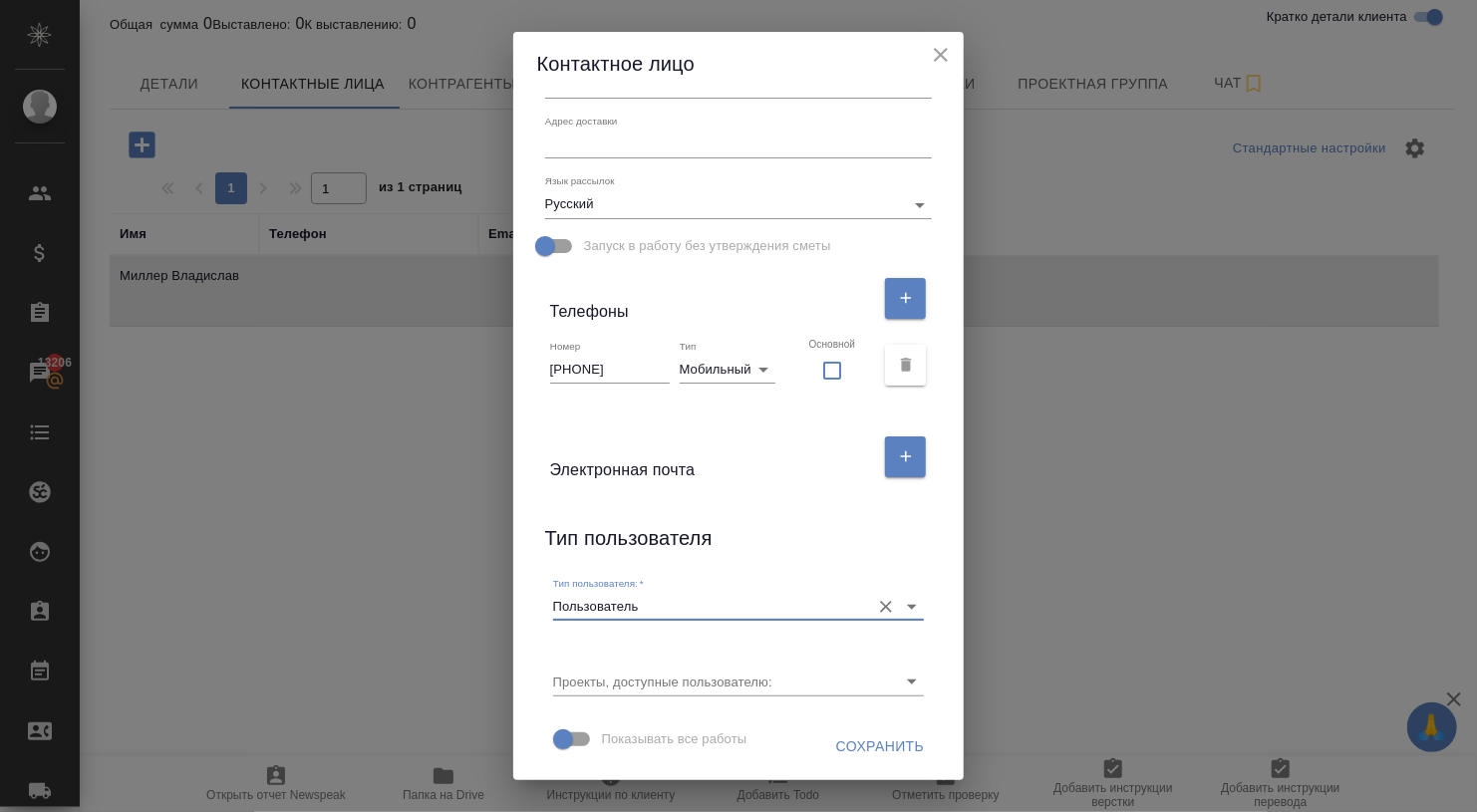 scroll, scrollTop: 237, scrollLeft: 0, axis: vertical 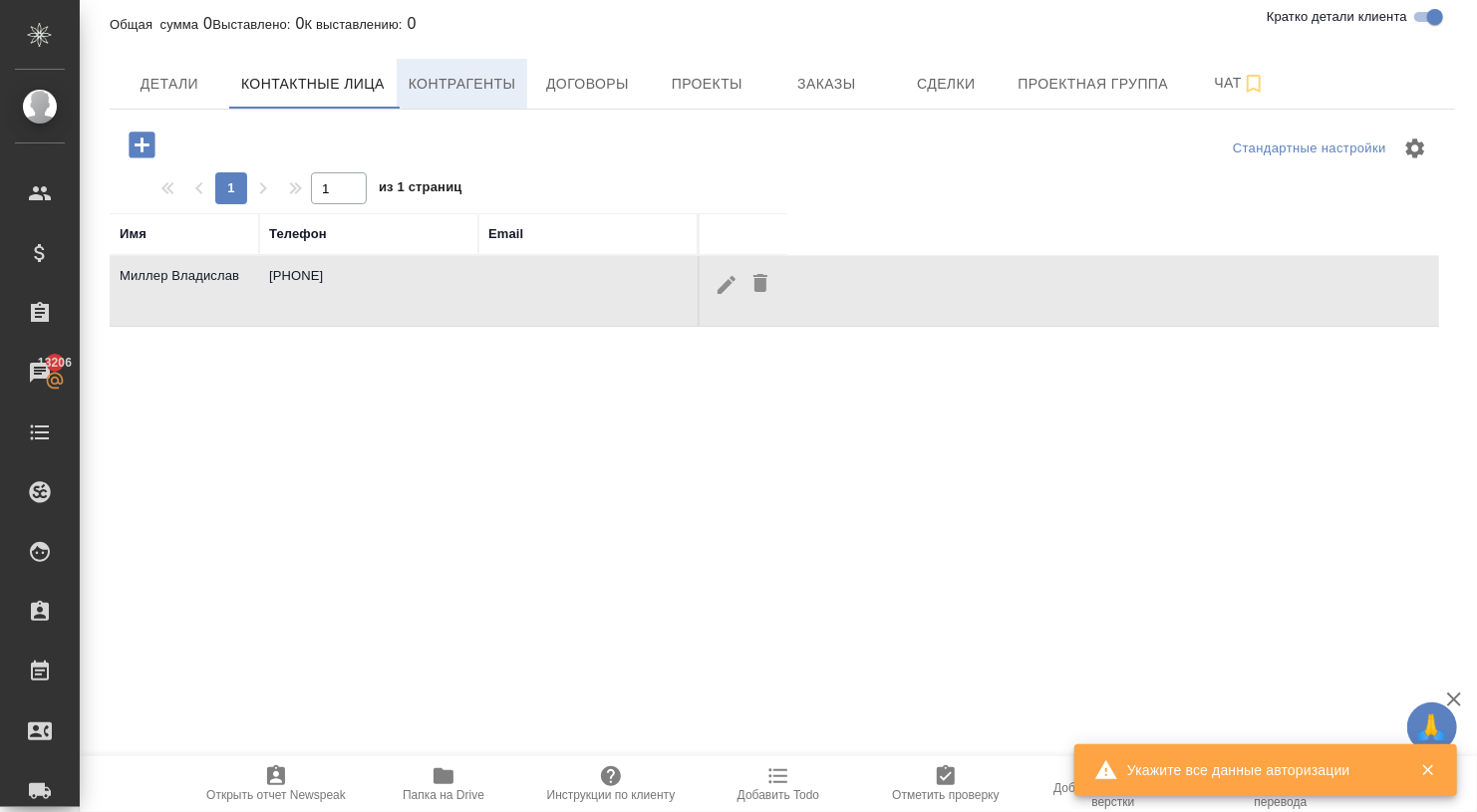 click on "Контрагенты" at bounding box center [462, 84] 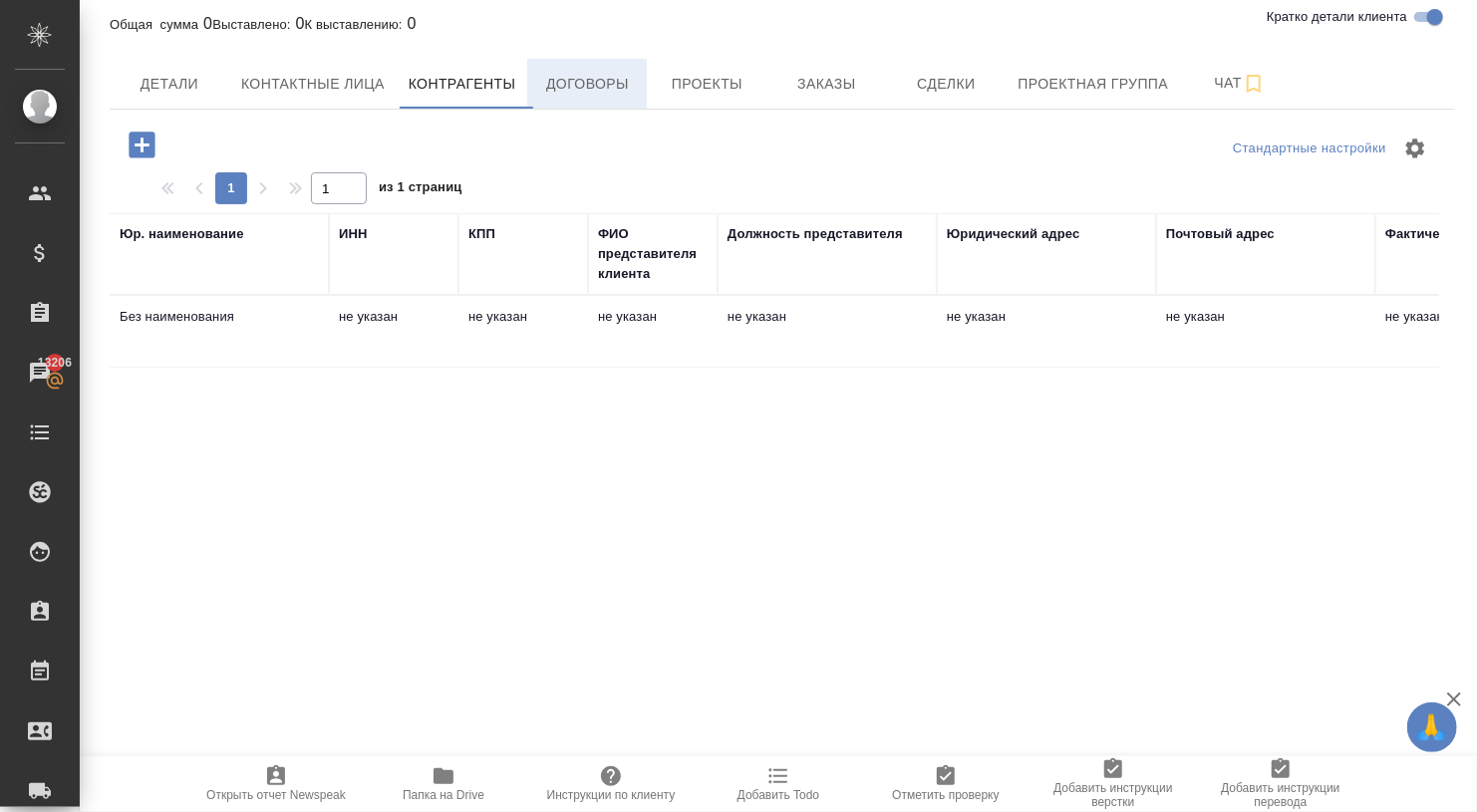 click on "Договоры" at bounding box center [587, 84] 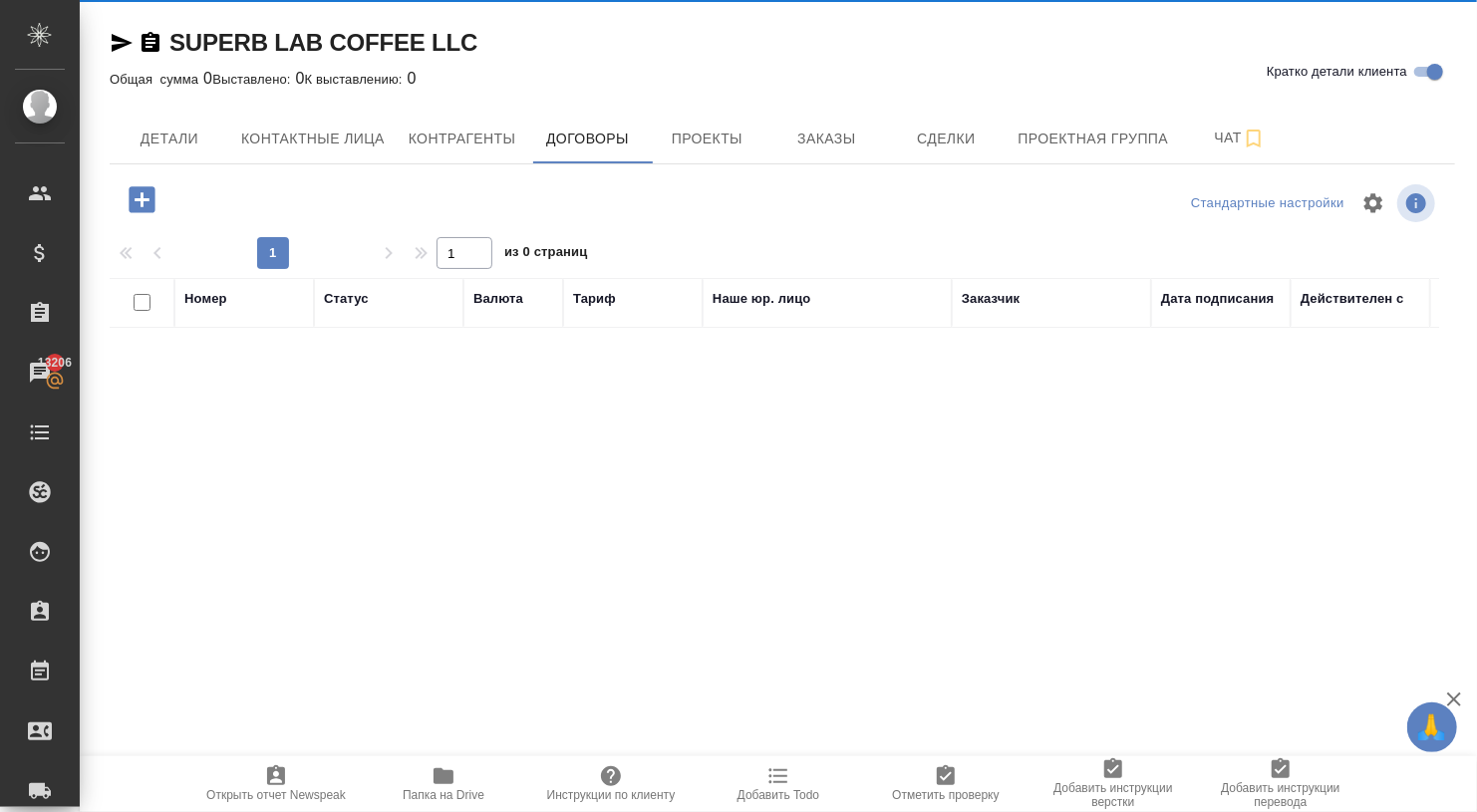 scroll, scrollTop: 0, scrollLeft: 0, axis: both 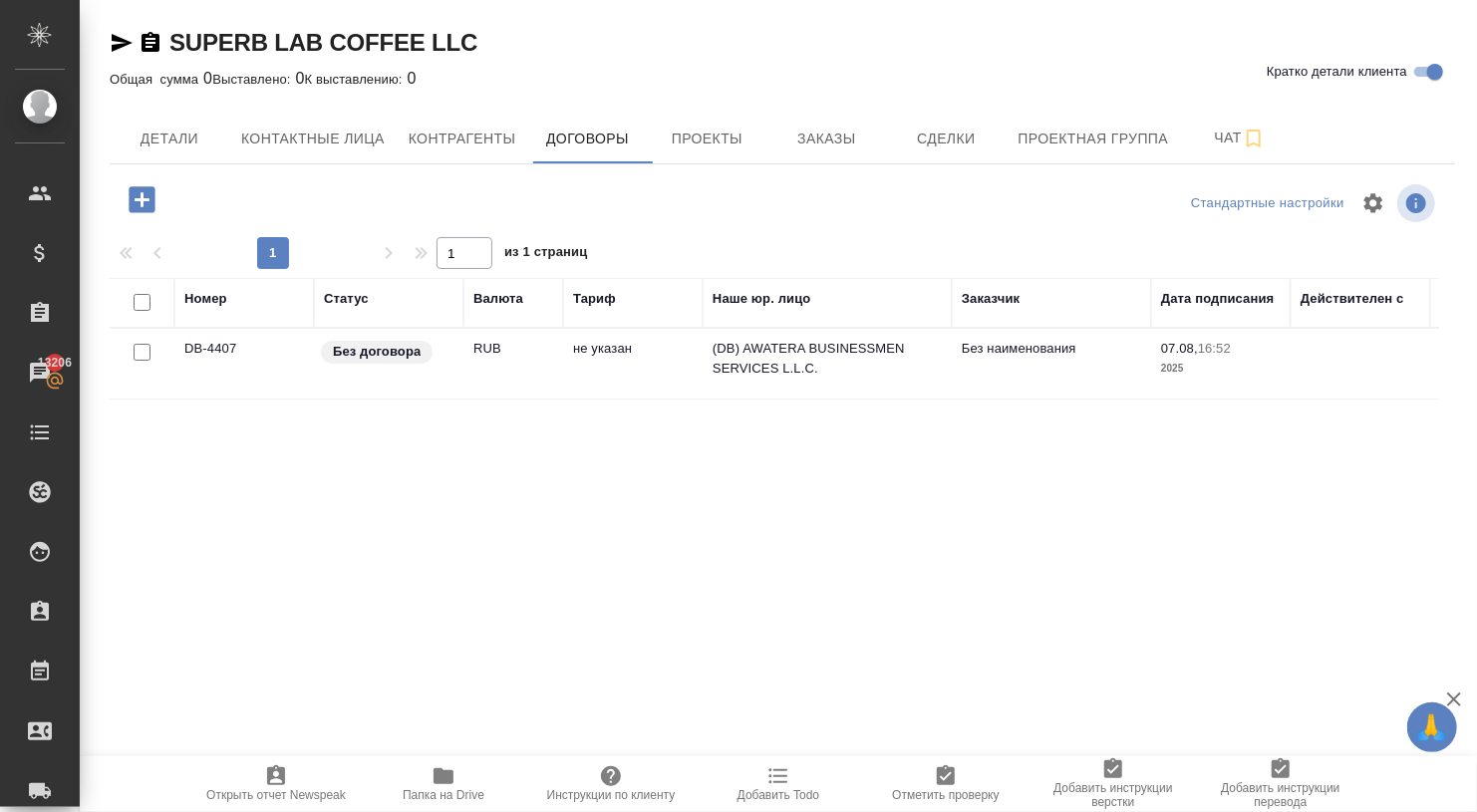 click 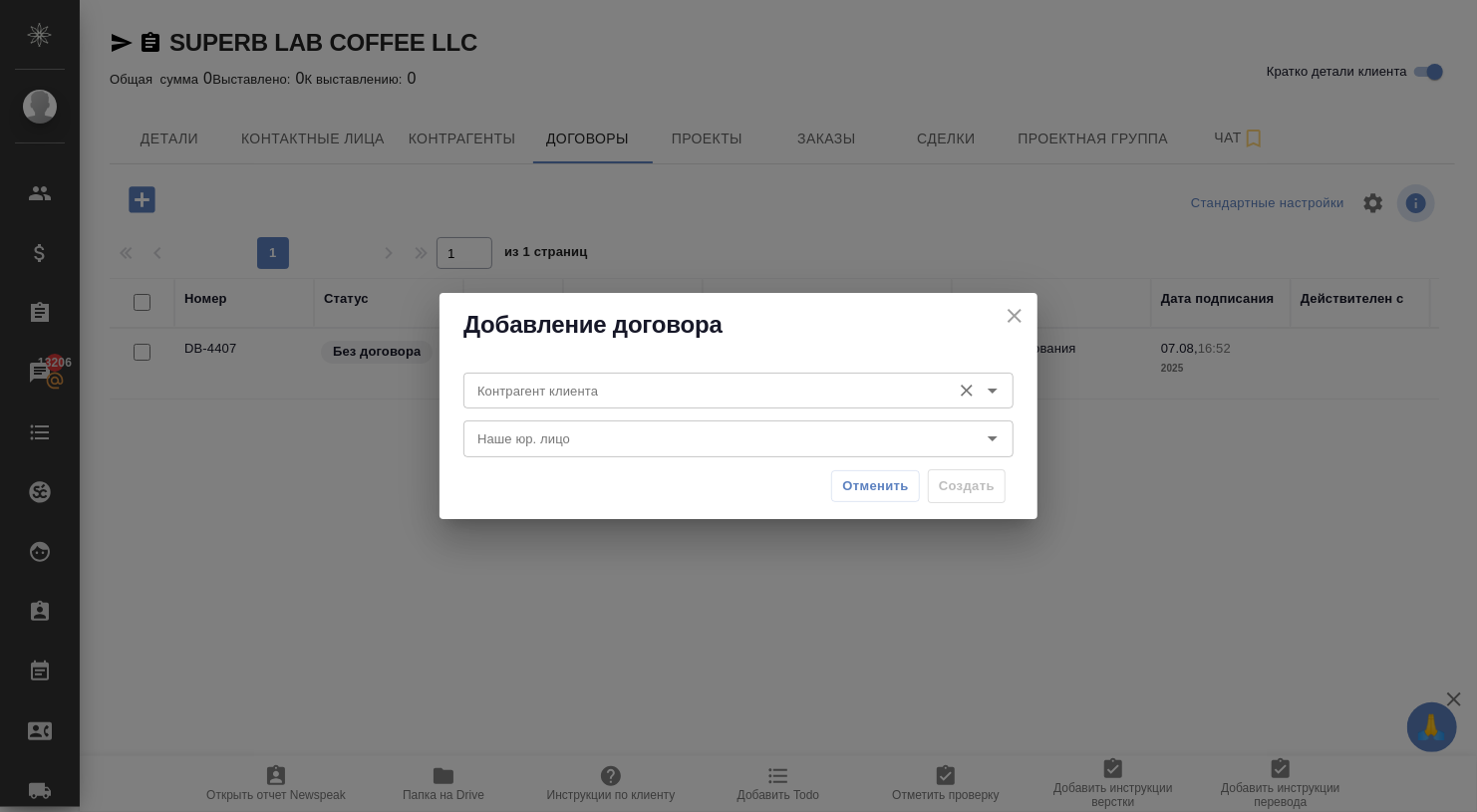 click on "Контрагент клиента" at bounding box center (705, 391) 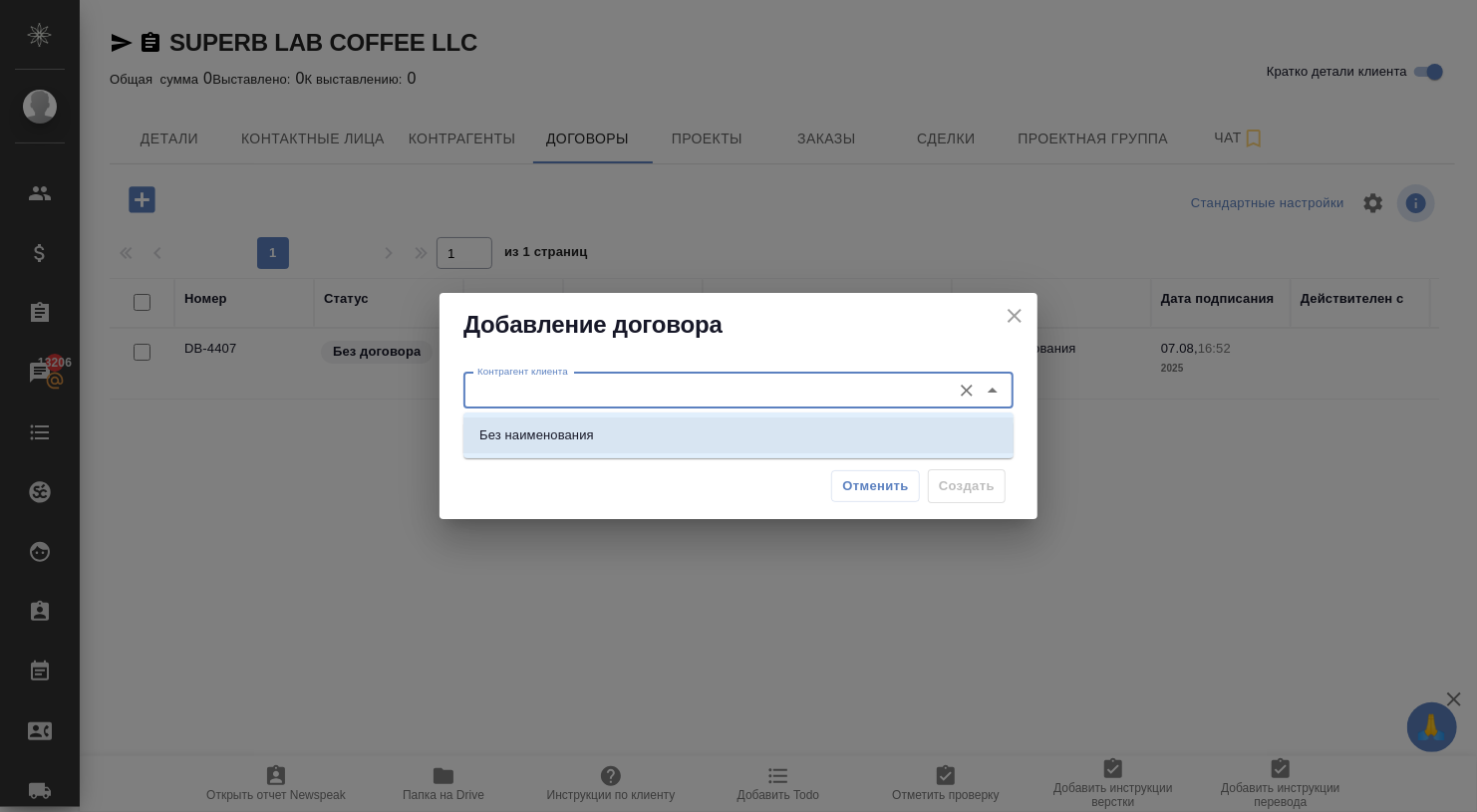 click on "Без наименования" at bounding box center (738, 435) 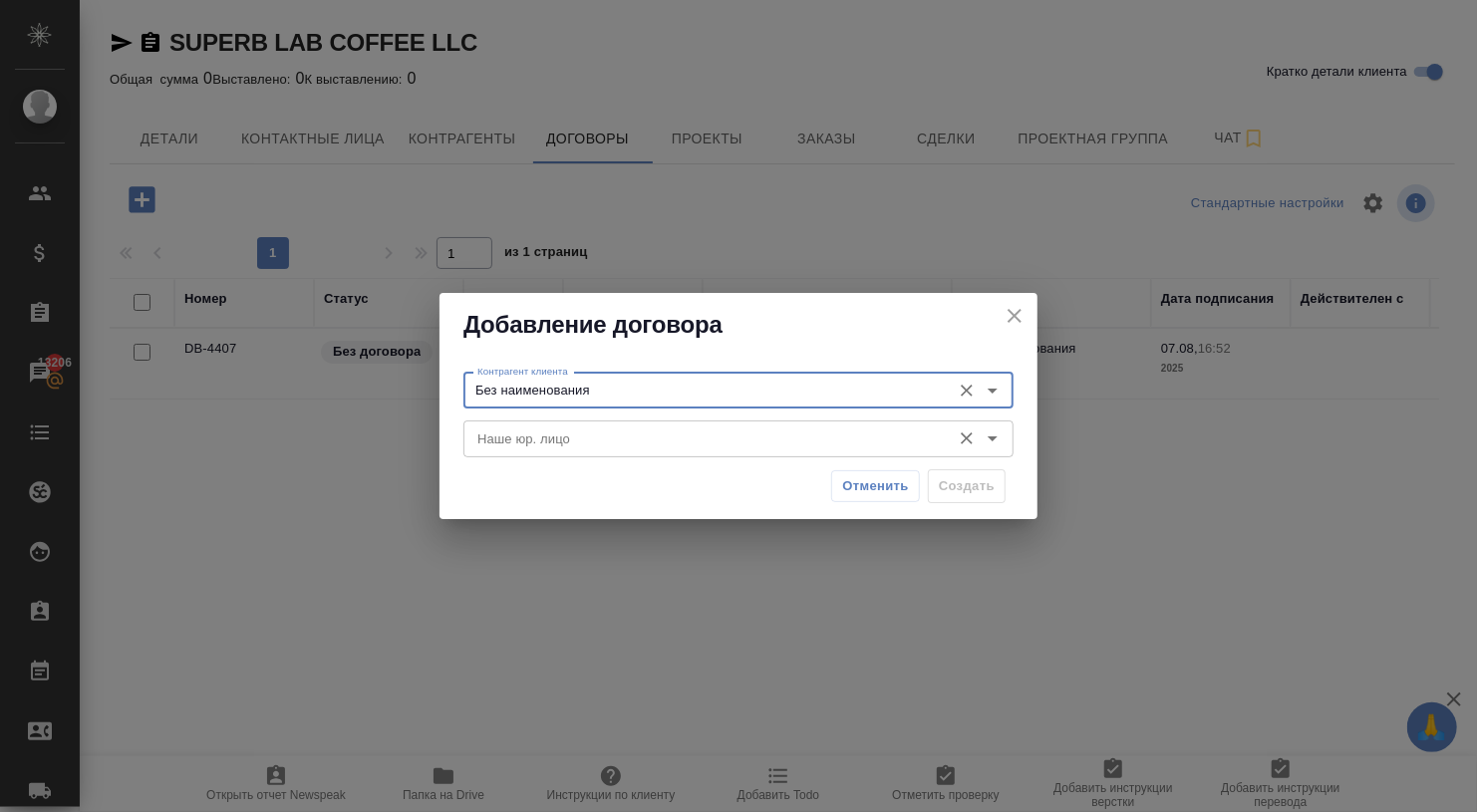 click on "Наше юр. лицо" at bounding box center [705, 438] 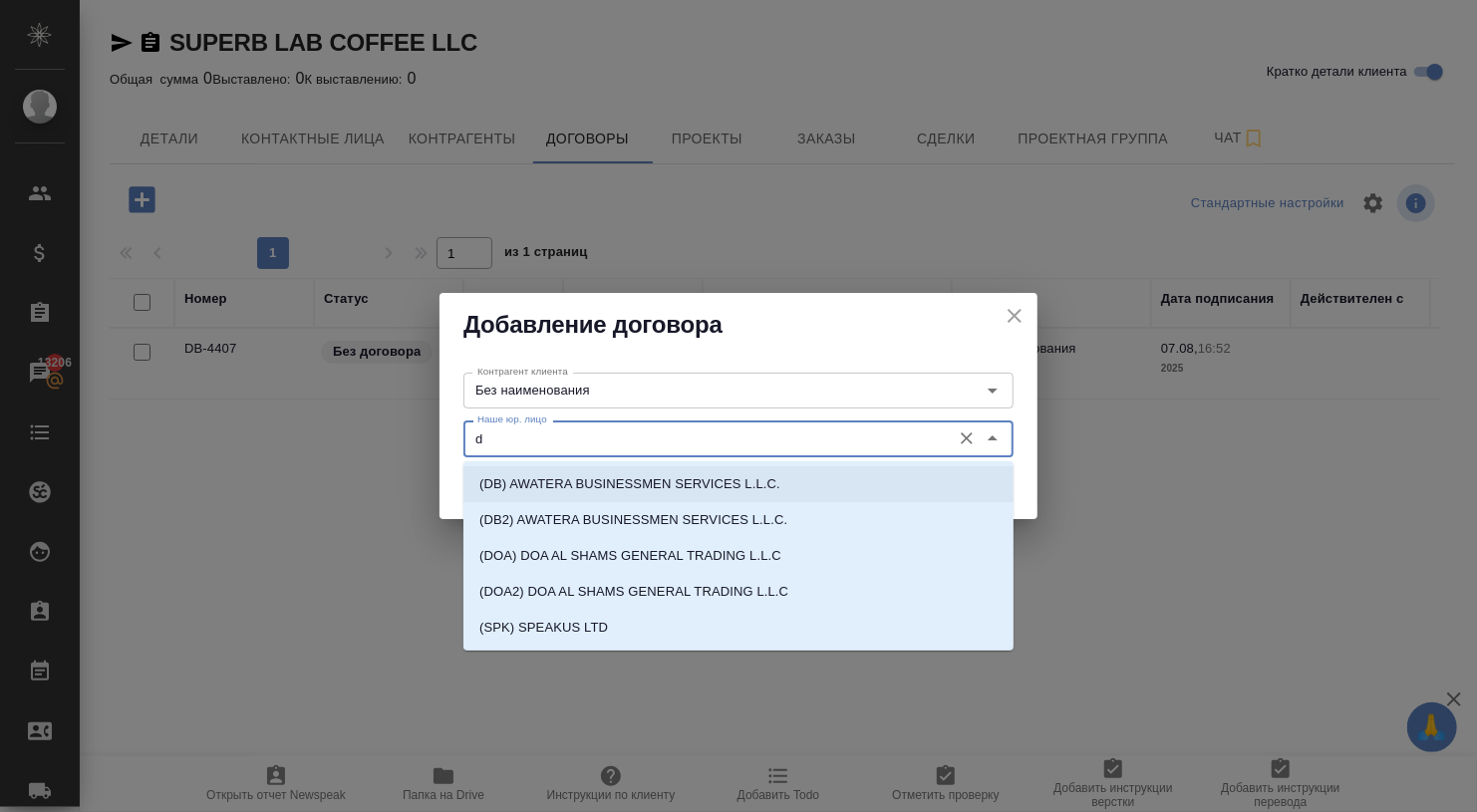 click on "(DB) AWATERA BUSINESSMEN SERVICES L.L.C." at bounding box center [630, 484] 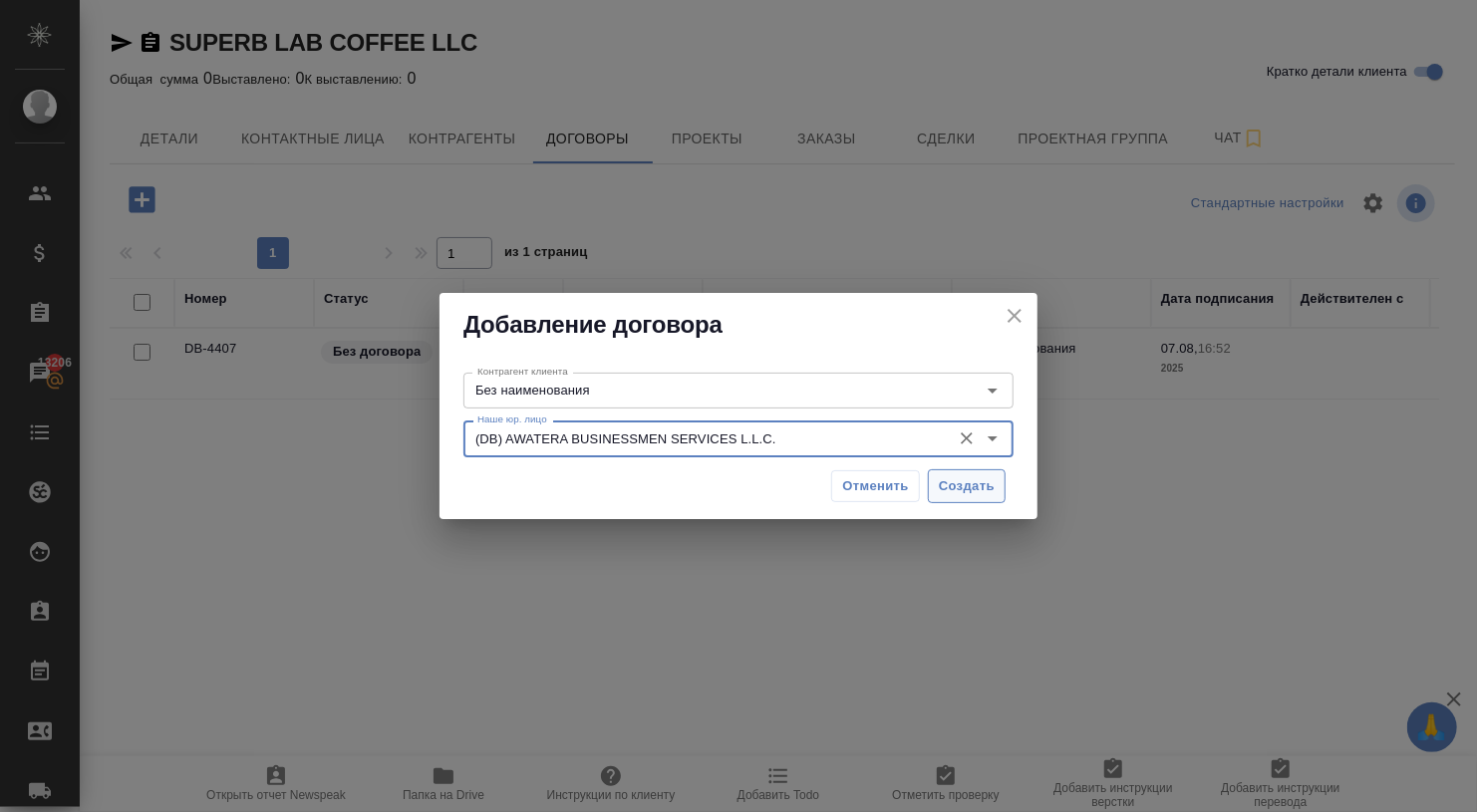click on "Создать" at bounding box center [967, 486] 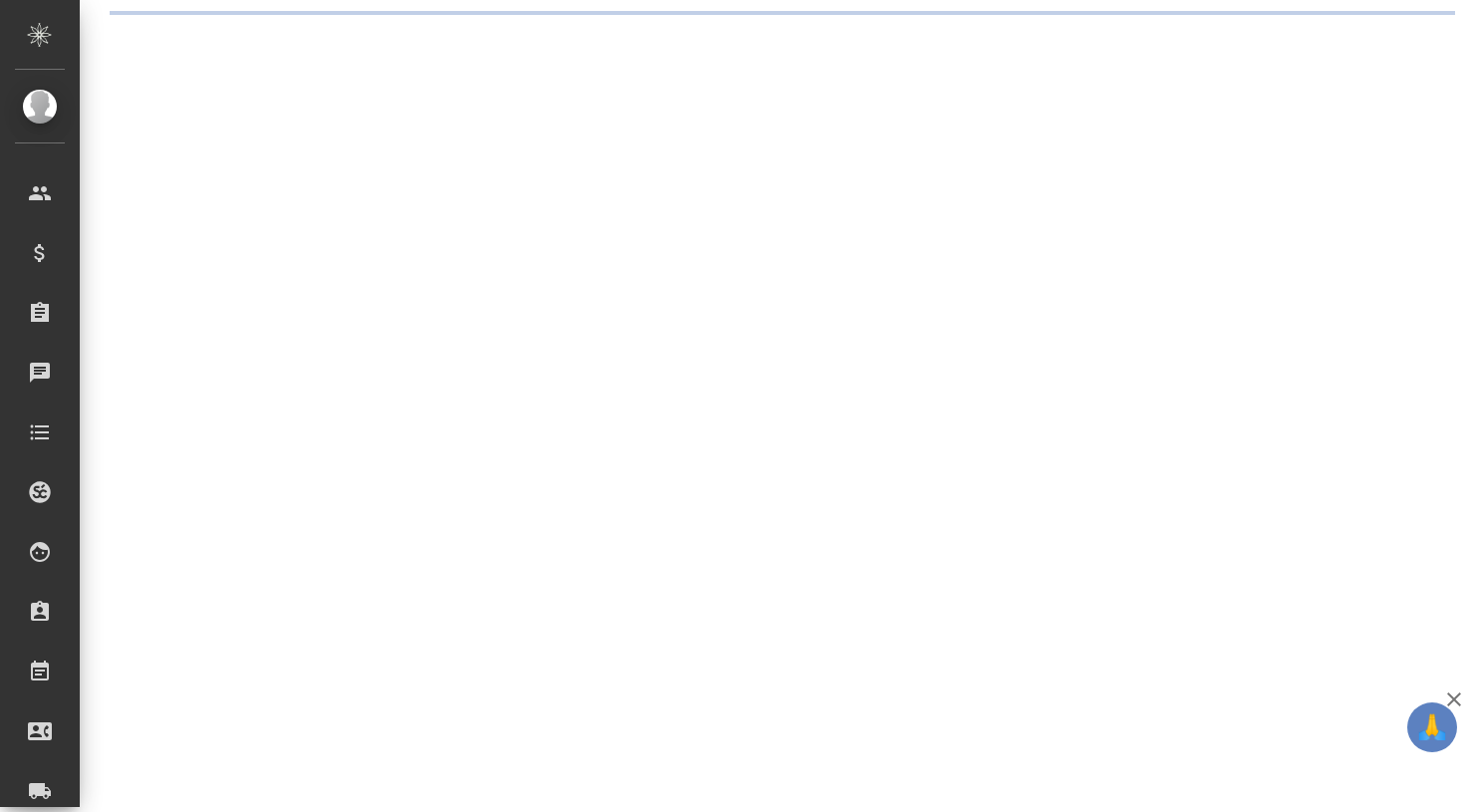 scroll, scrollTop: 0, scrollLeft: 0, axis: both 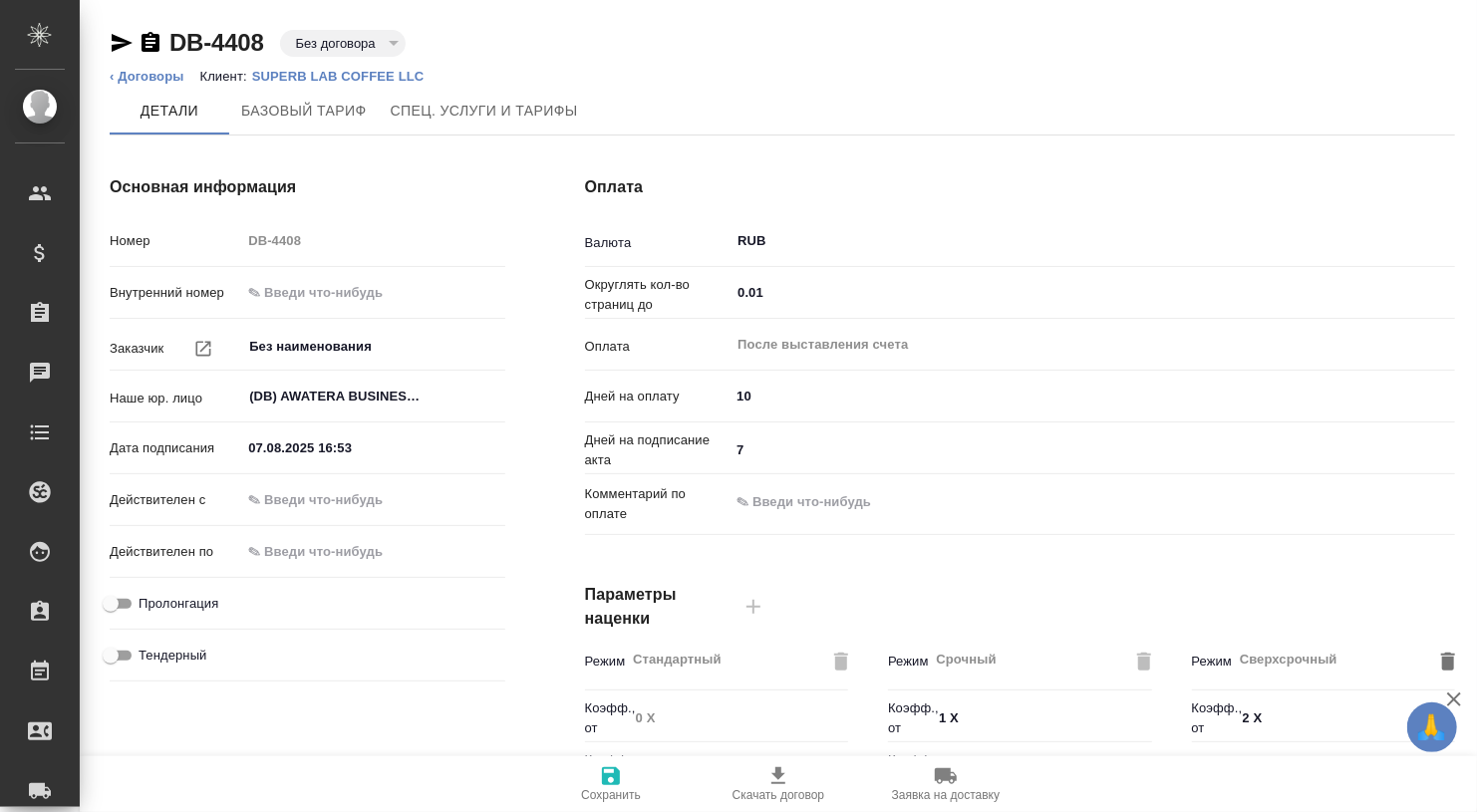 type on "x" 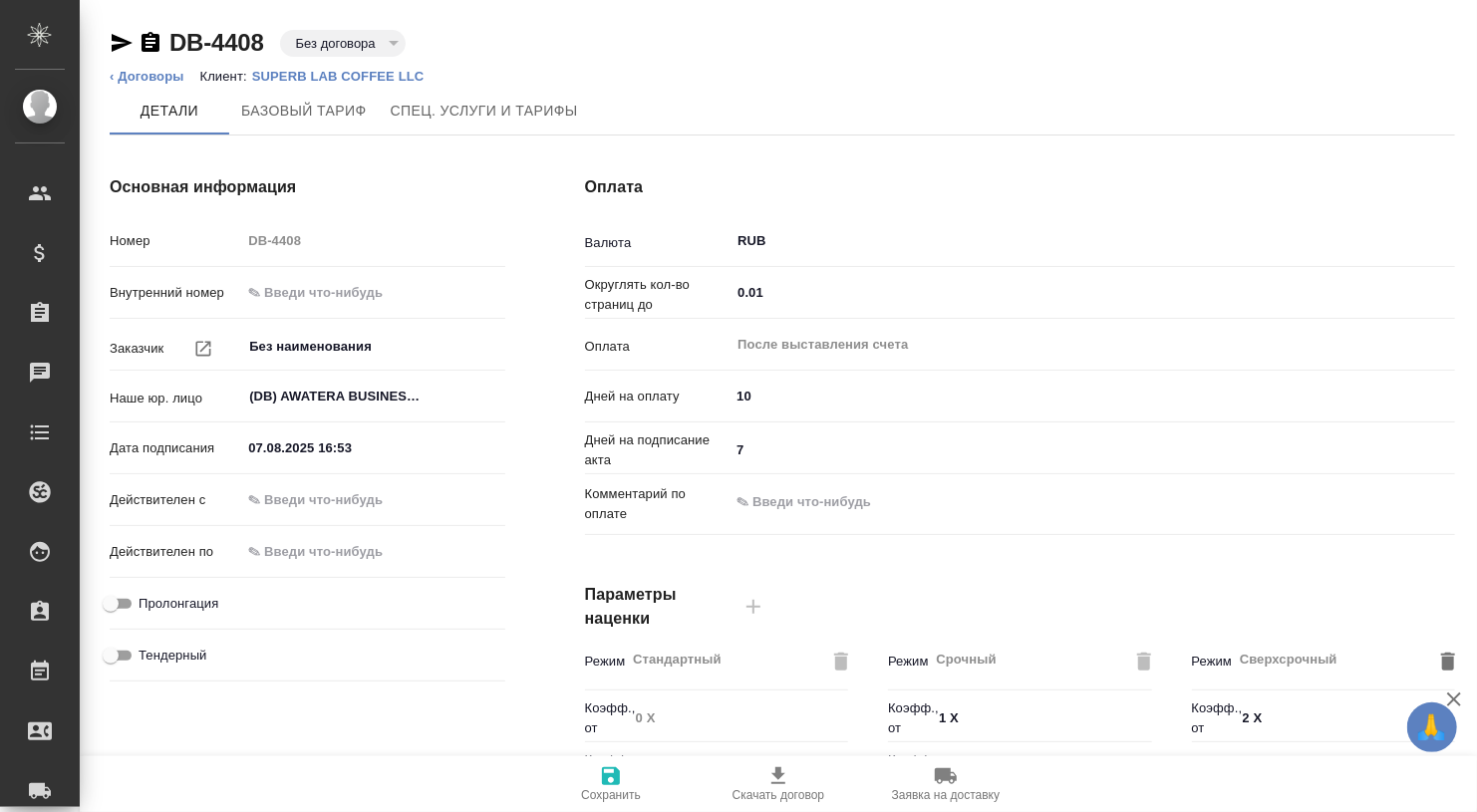 click on "RUB" at bounding box center (1071, 241) 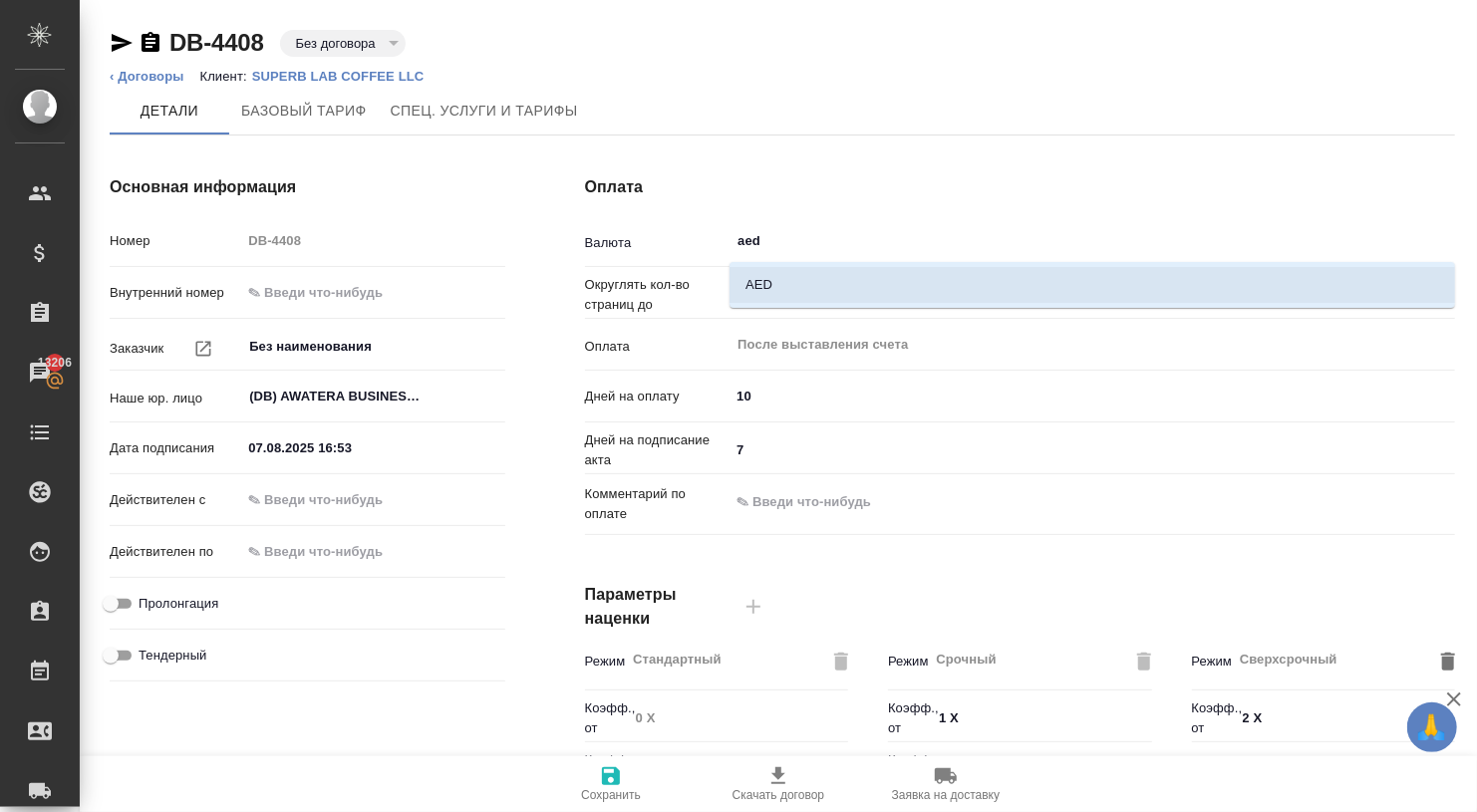click on "AED" at bounding box center (1092, 285) 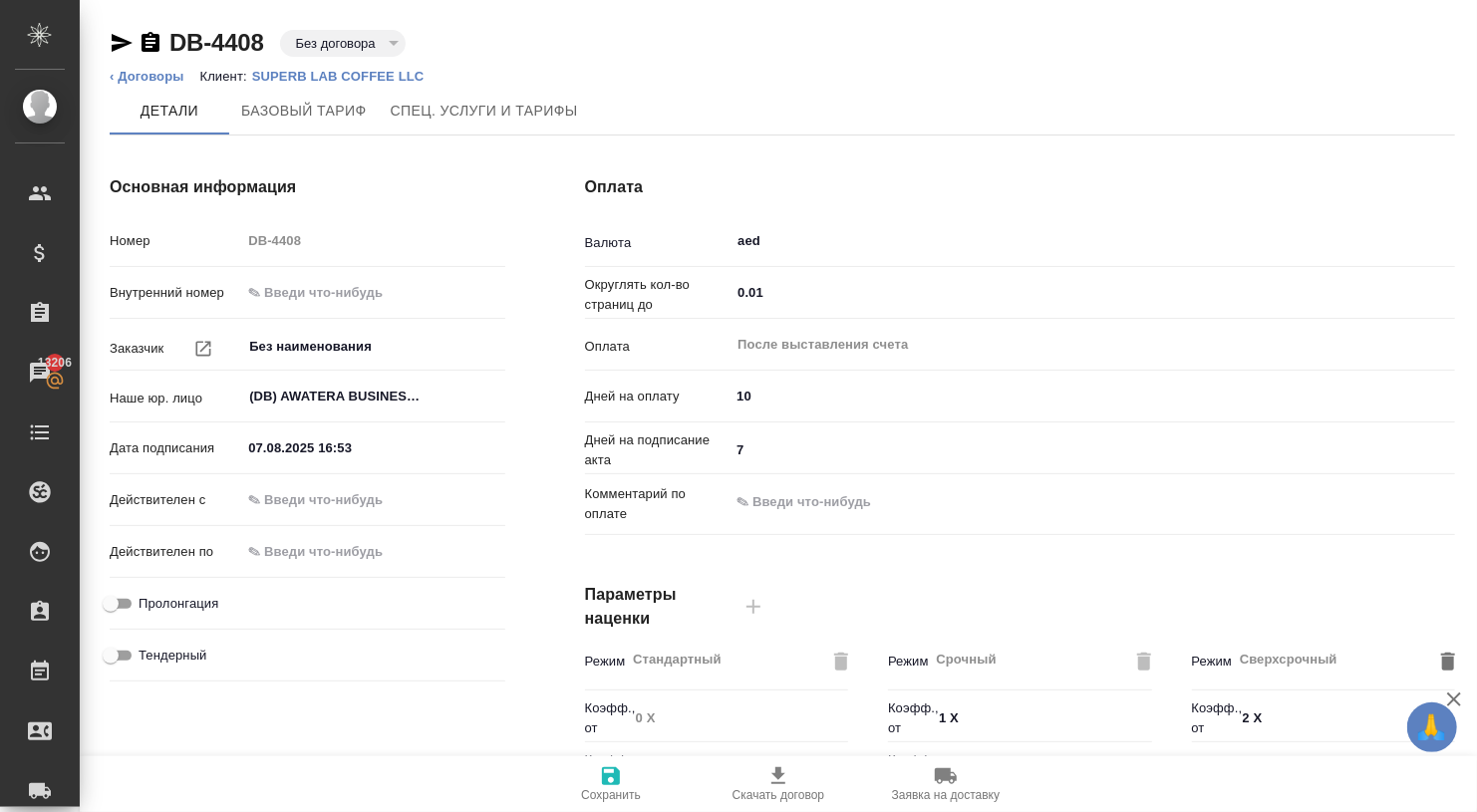 type on "AED" 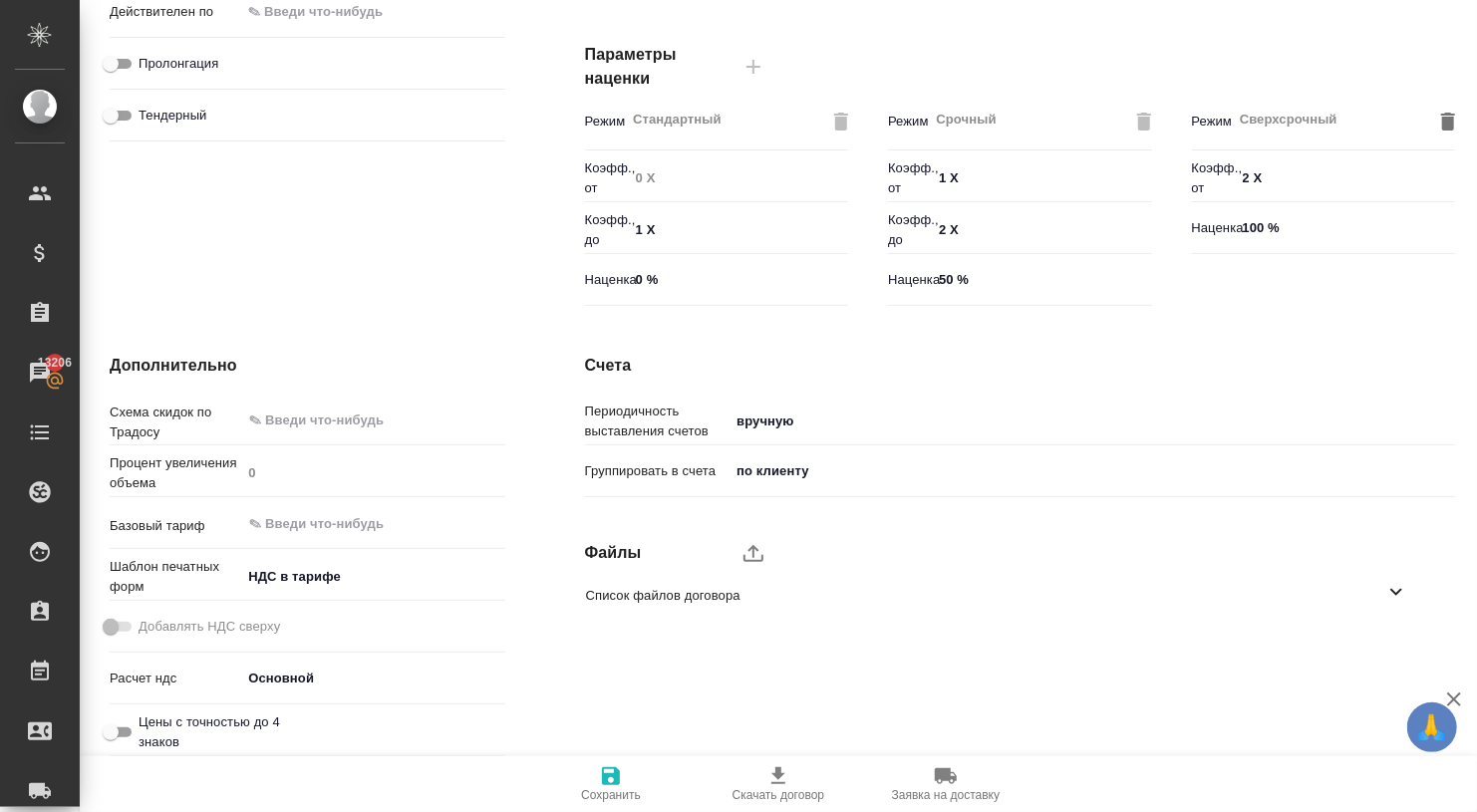 scroll, scrollTop: 539, scrollLeft: 0, axis: vertical 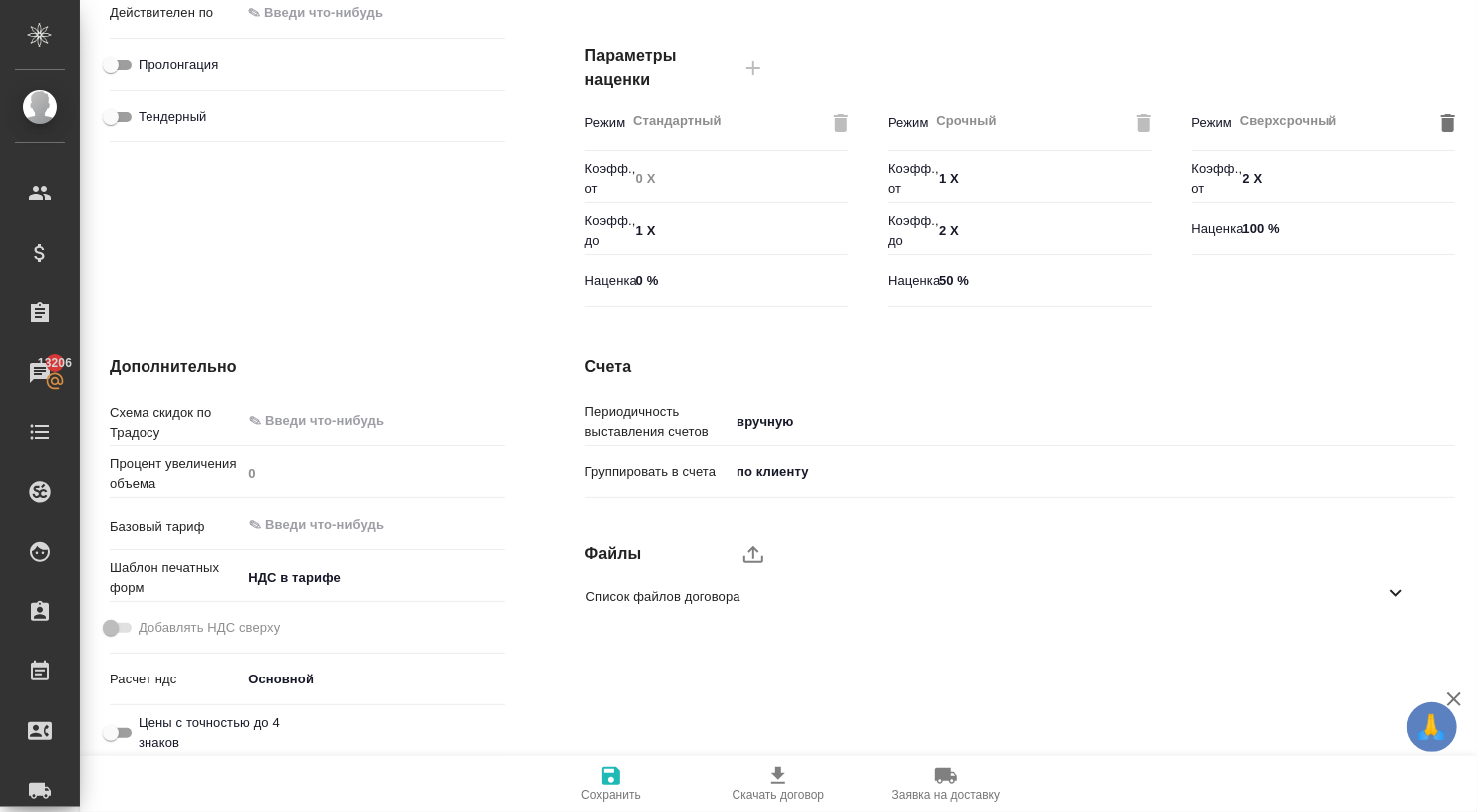 click 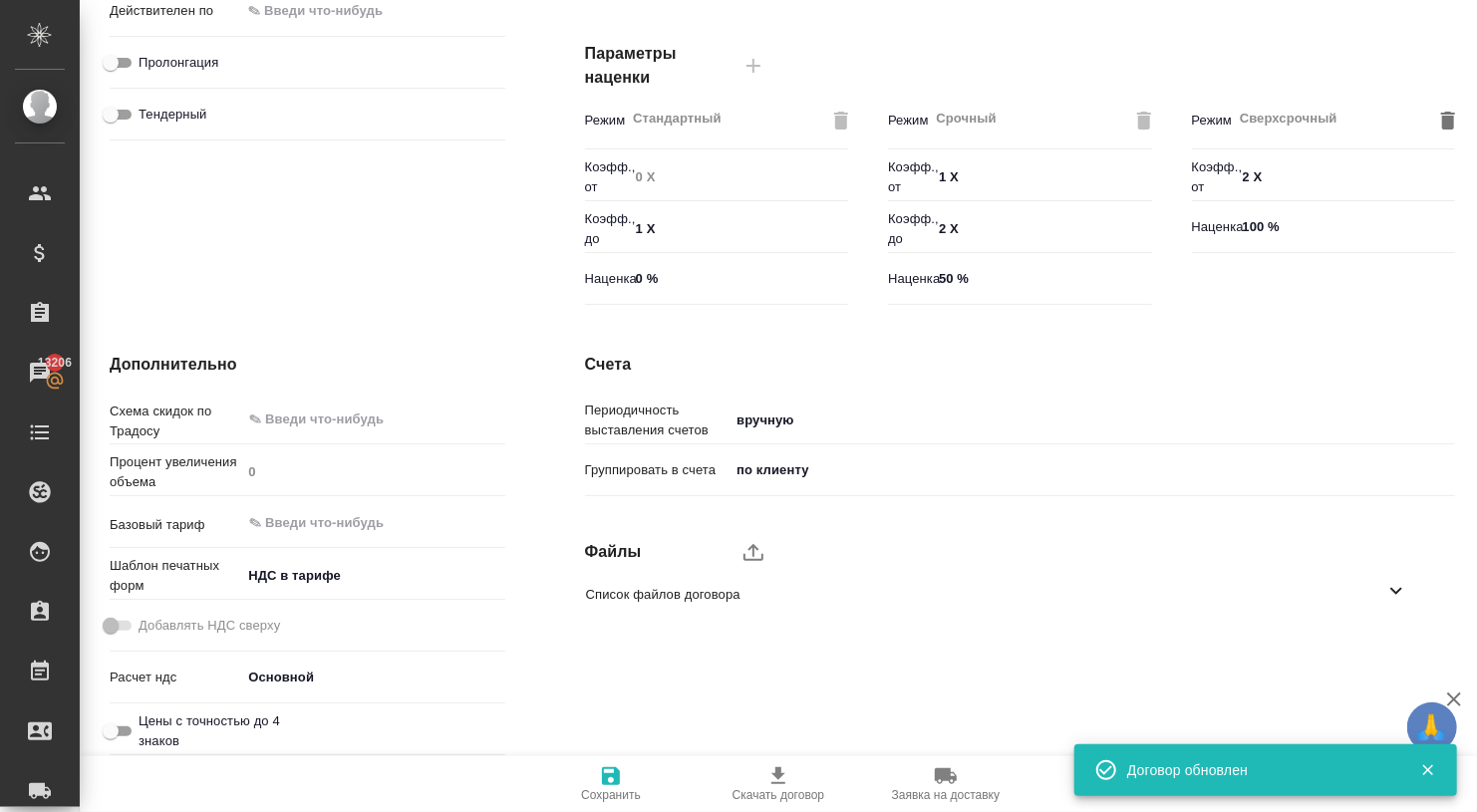 scroll, scrollTop: 539, scrollLeft: 0, axis: vertical 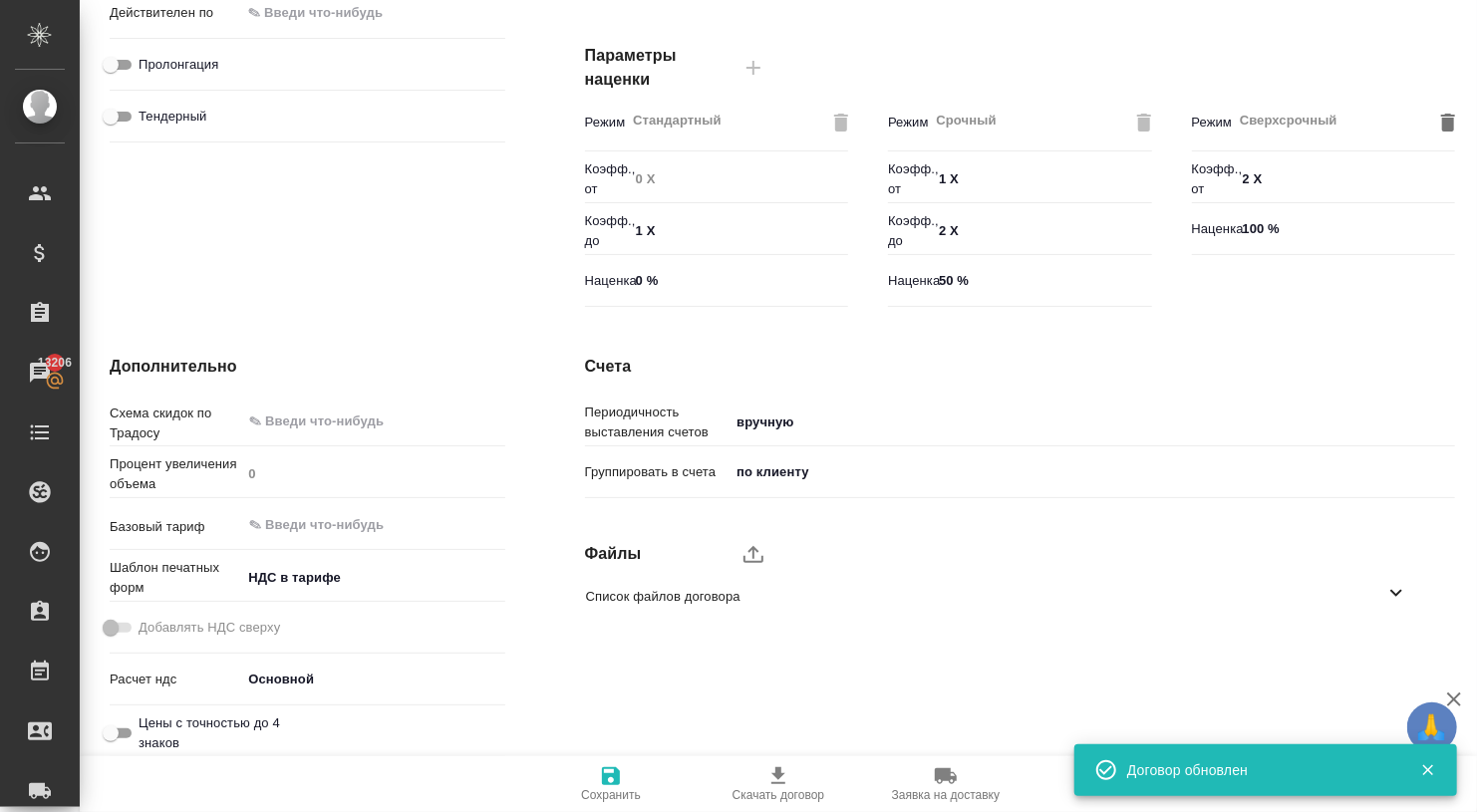 click on "Сохранить" at bounding box center [611, 783] 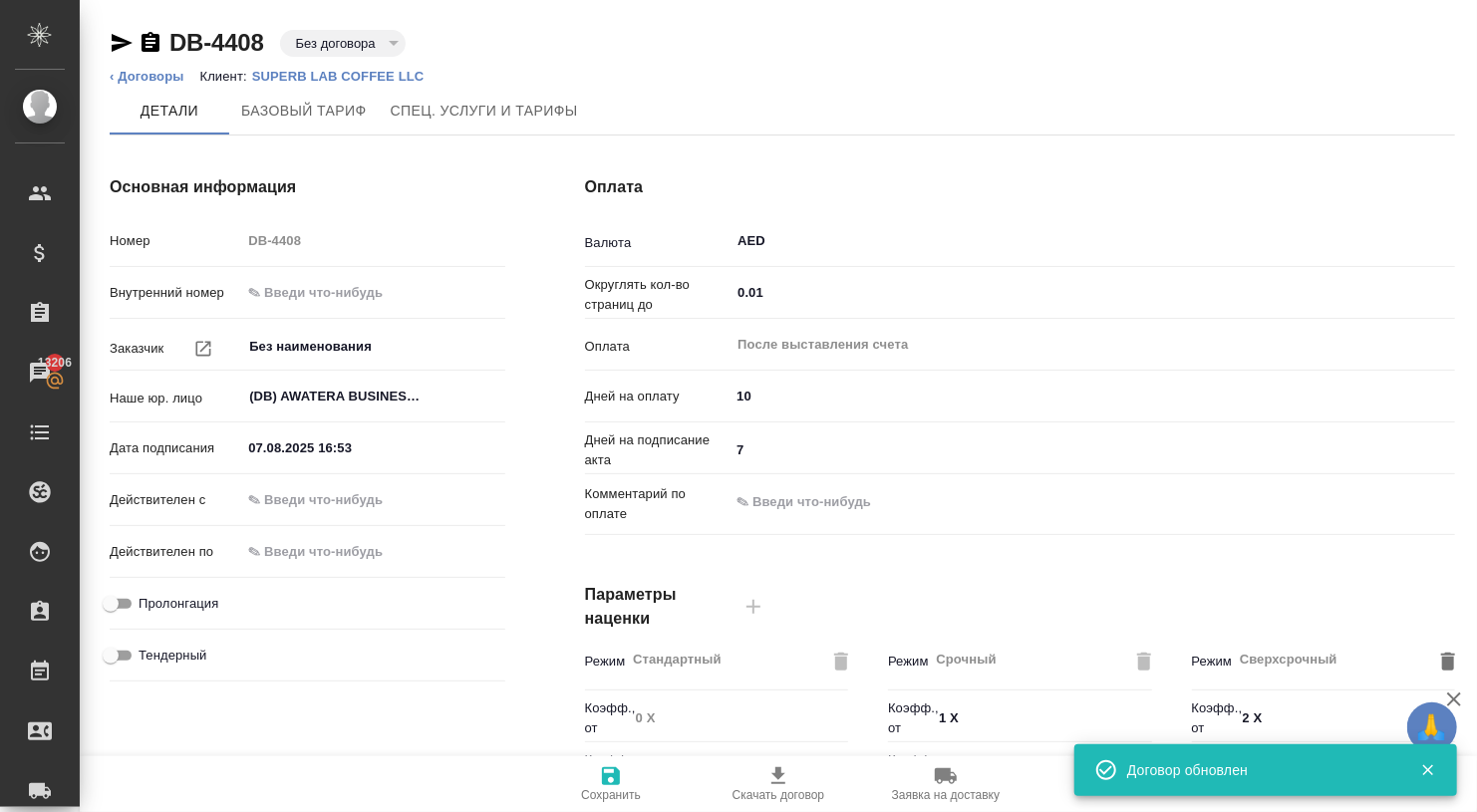 click 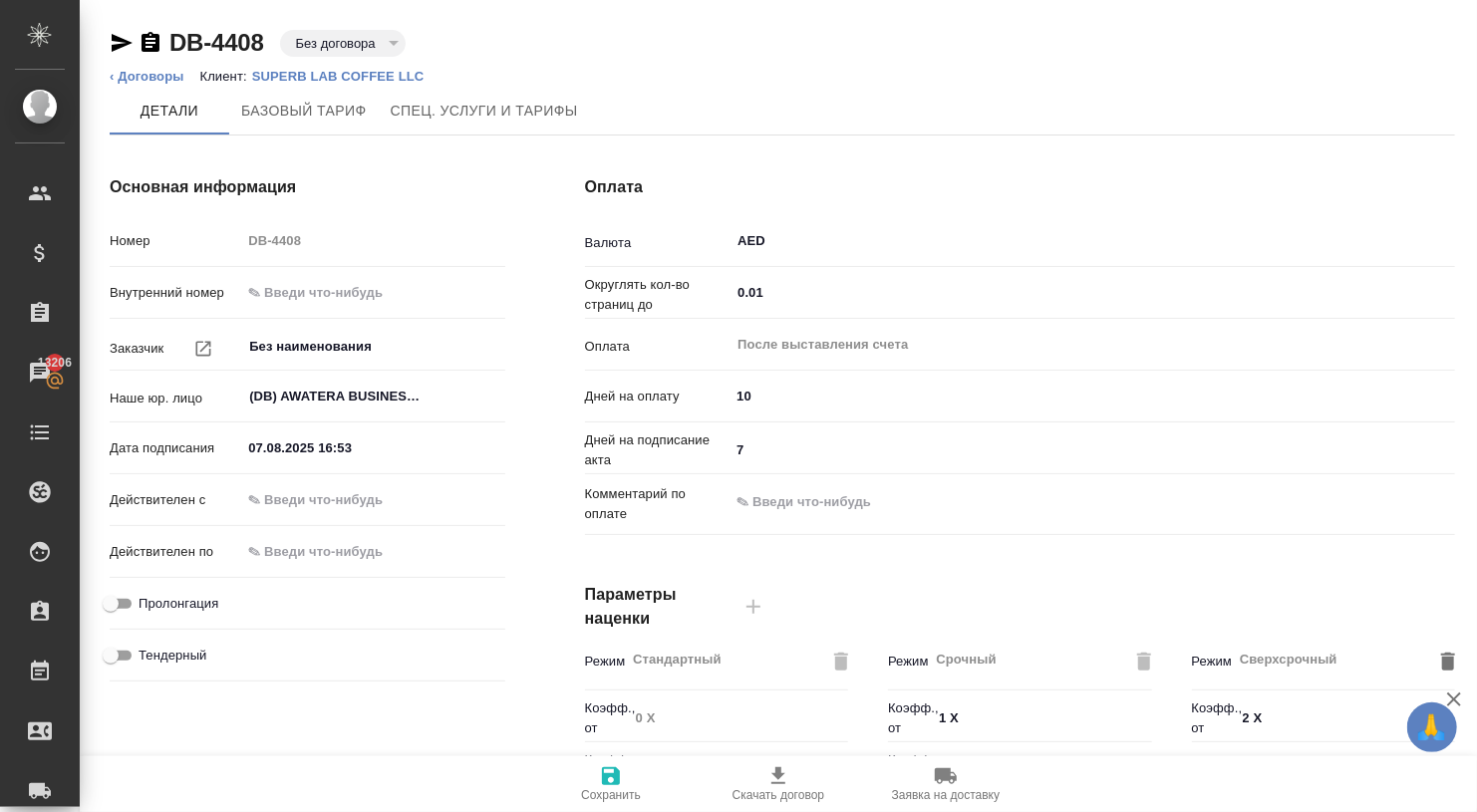 scroll, scrollTop: 0, scrollLeft: 0, axis: both 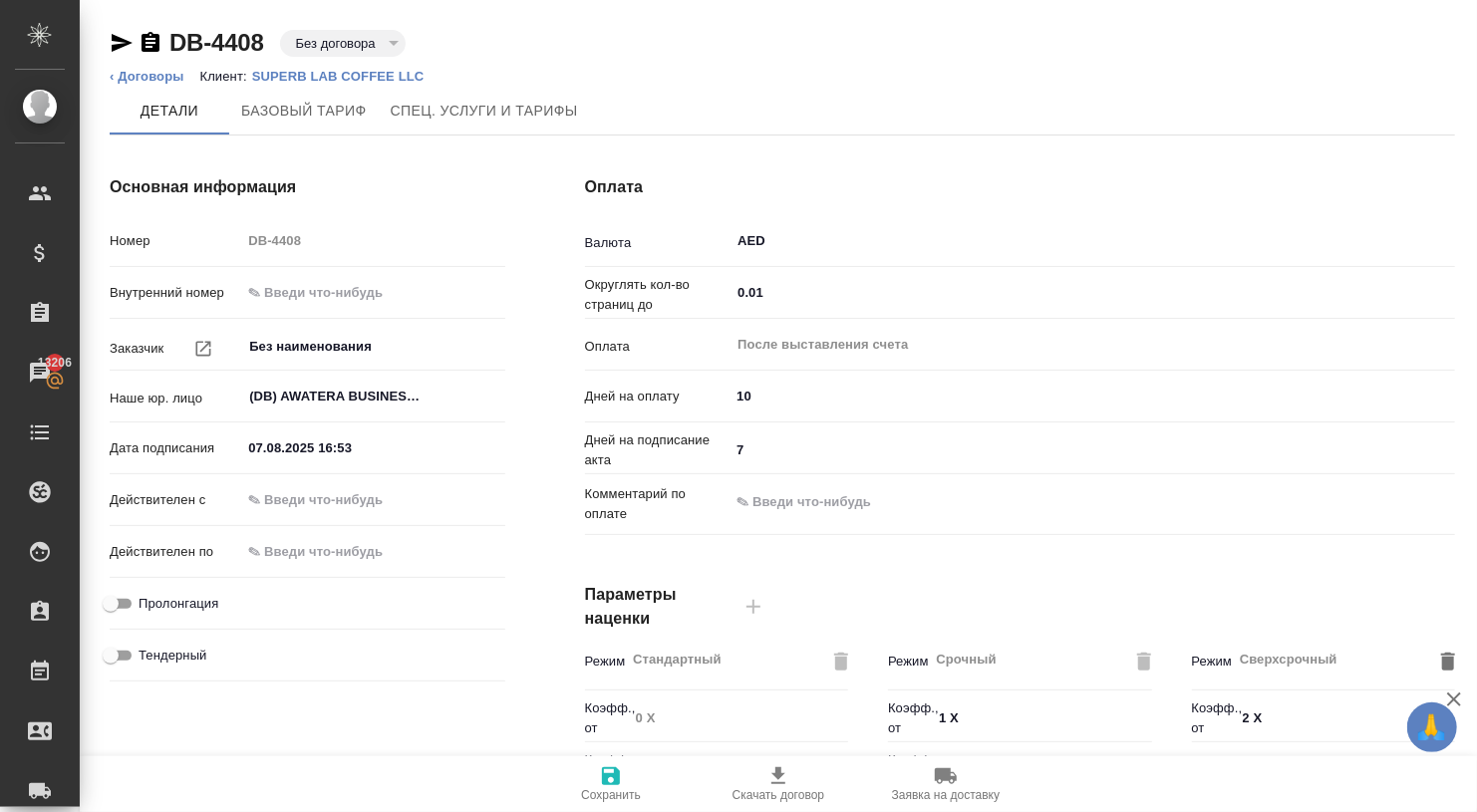 click on "SUPERB LAB COFFEE LLC" at bounding box center [346, 76] 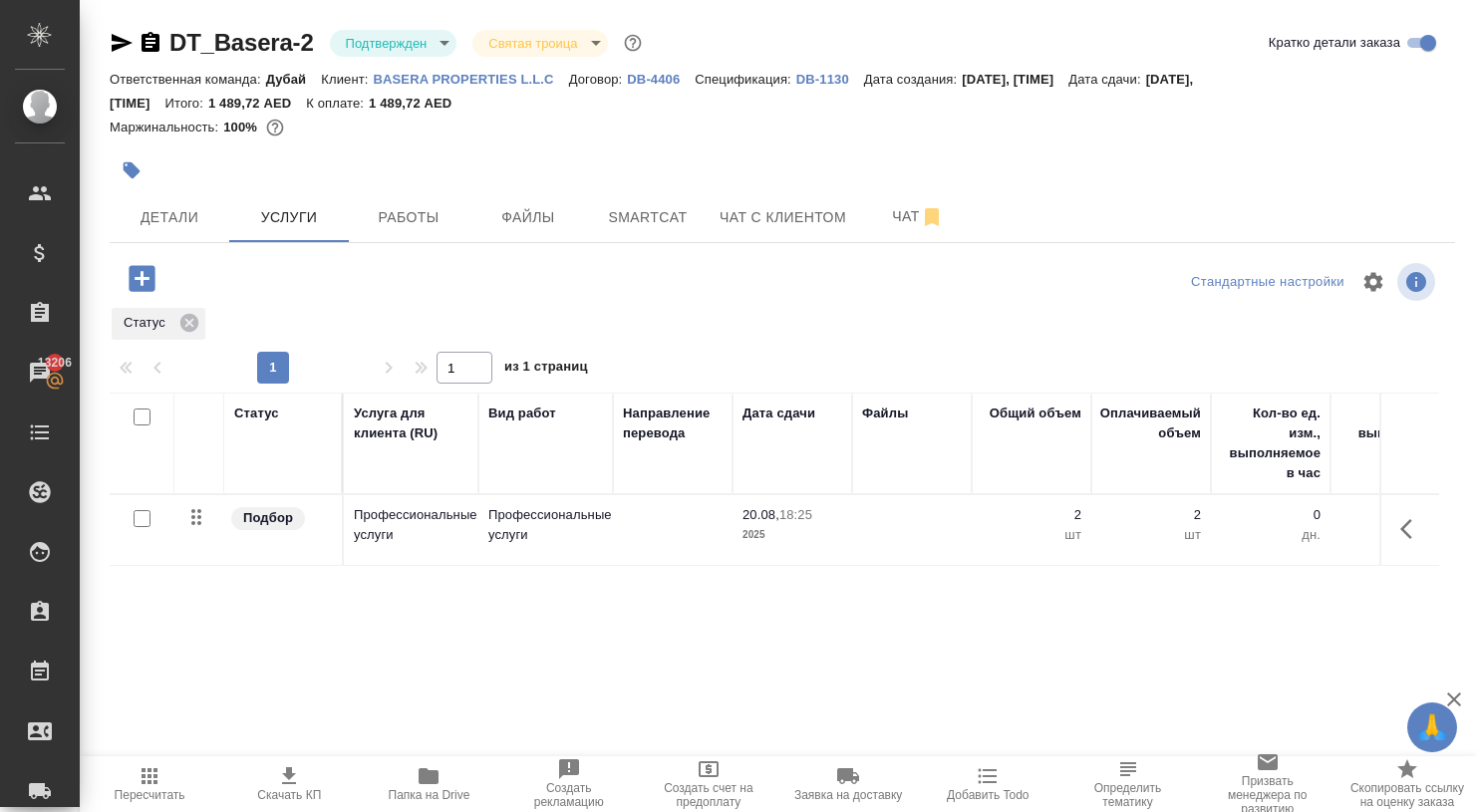 scroll, scrollTop: 0, scrollLeft: 0, axis: both 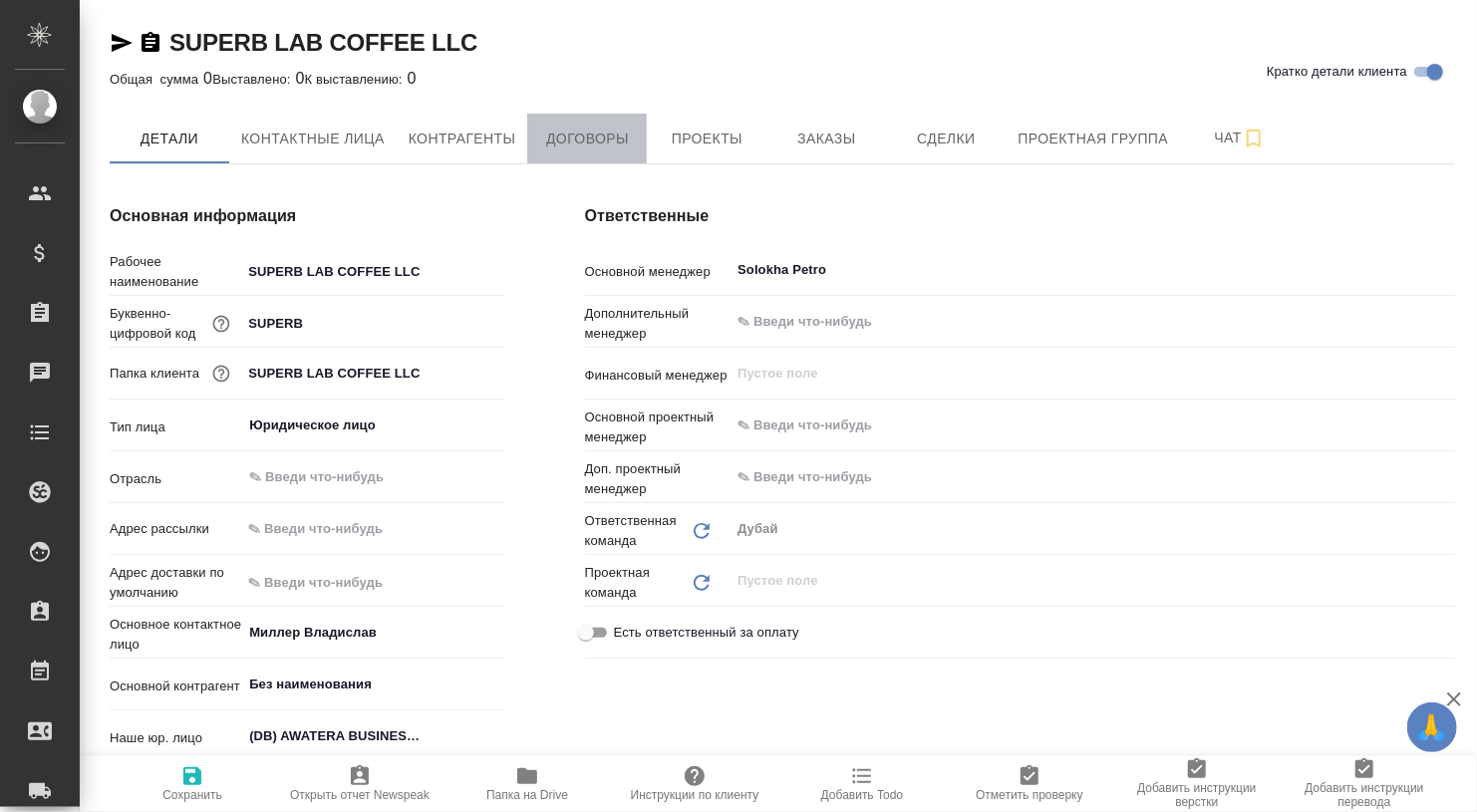click on "Договоры" at bounding box center (587, 138) 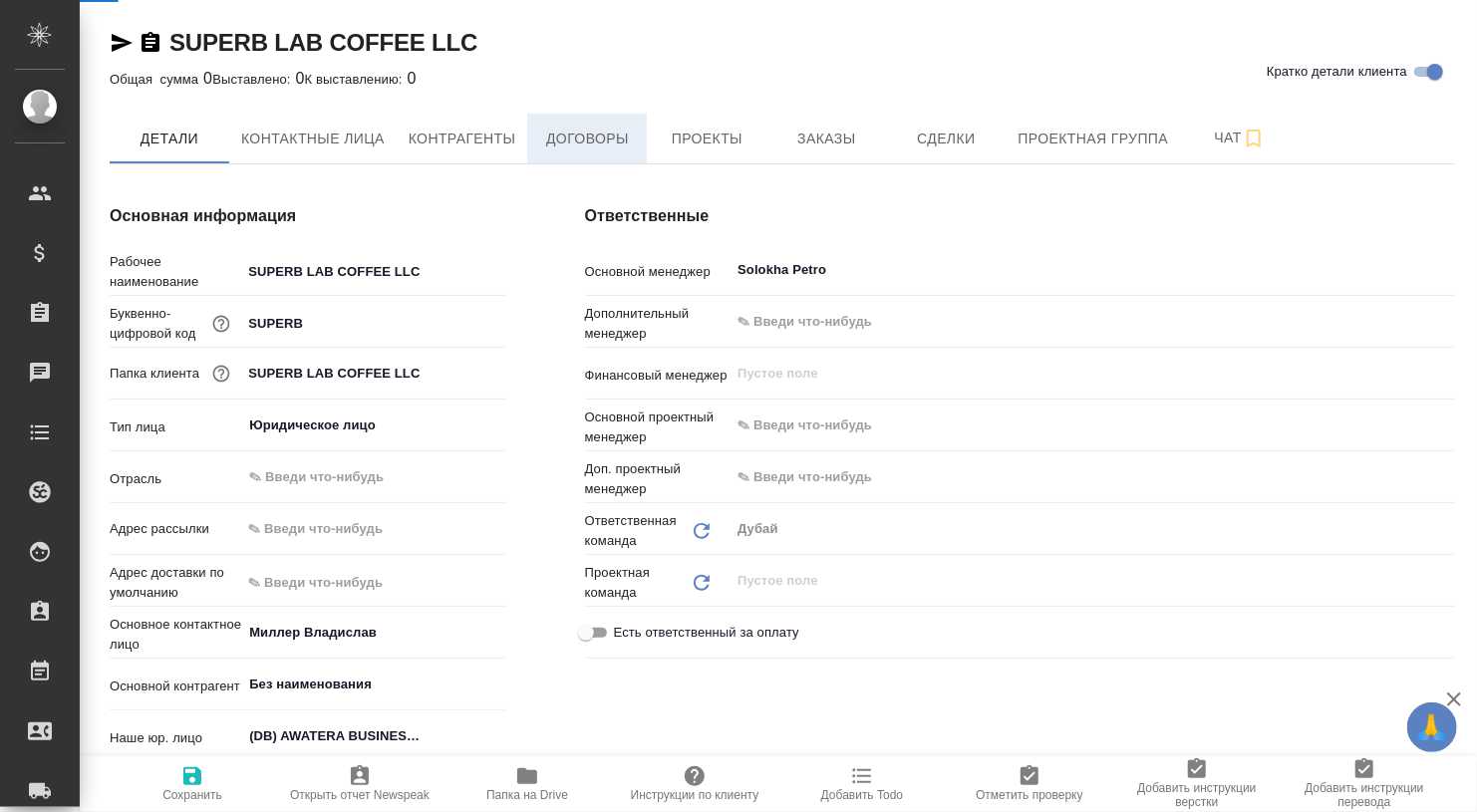 click on "Договоры" at bounding box center [587, 138] 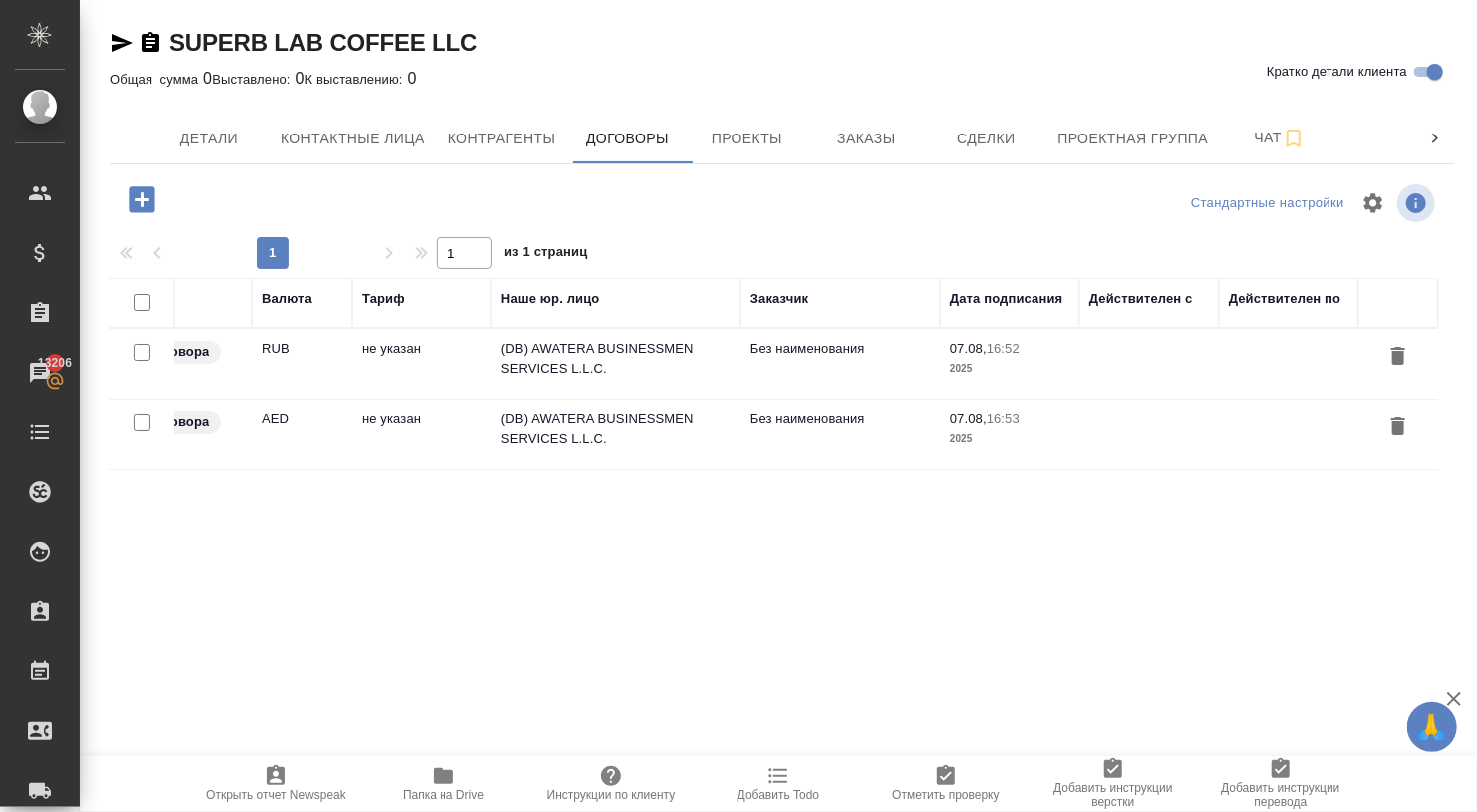 scroll, scrollTop: 0, scrollLeft: 210, axis: horizontal 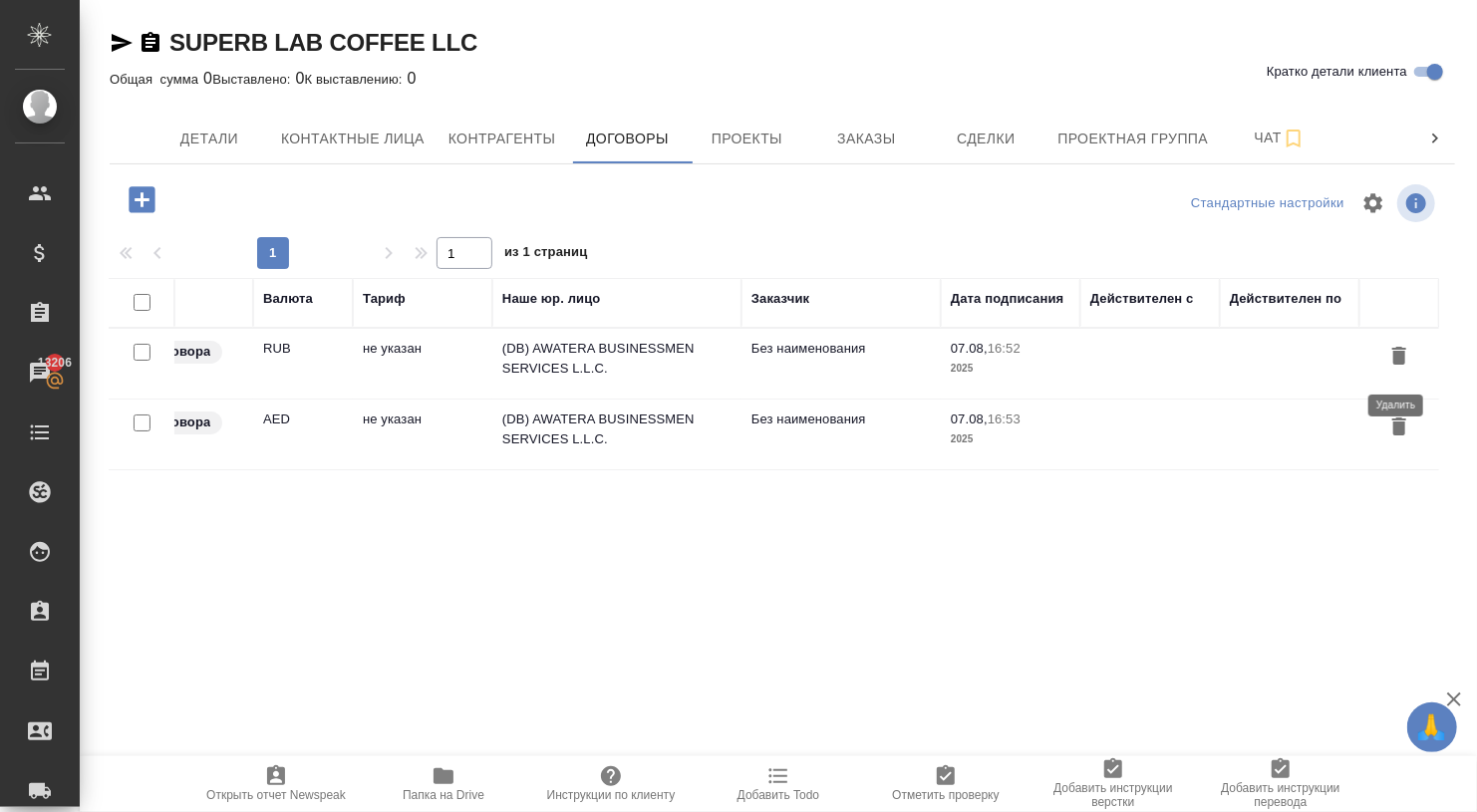 click 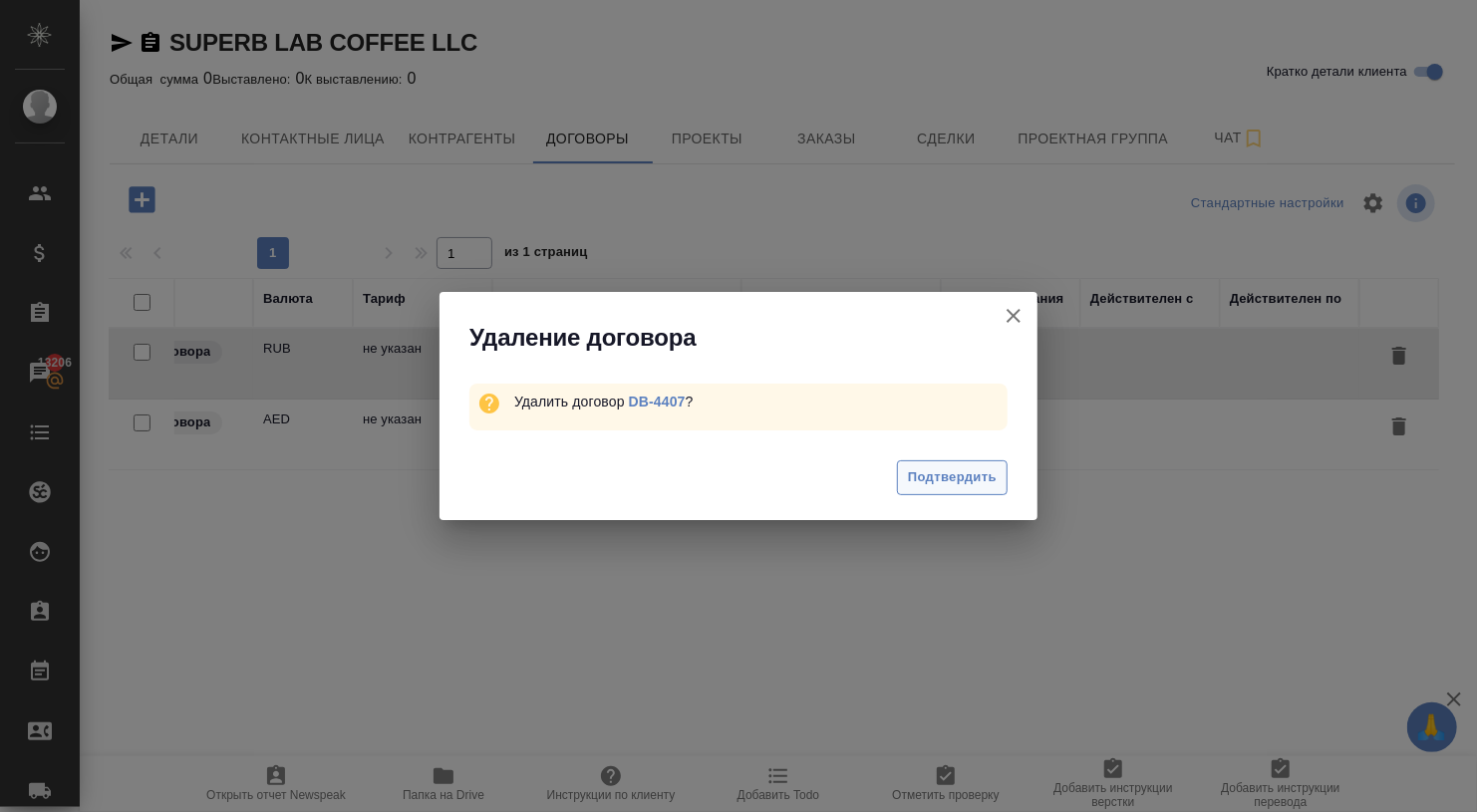 click on "Подтвердить" at bounding box center (952, 477) 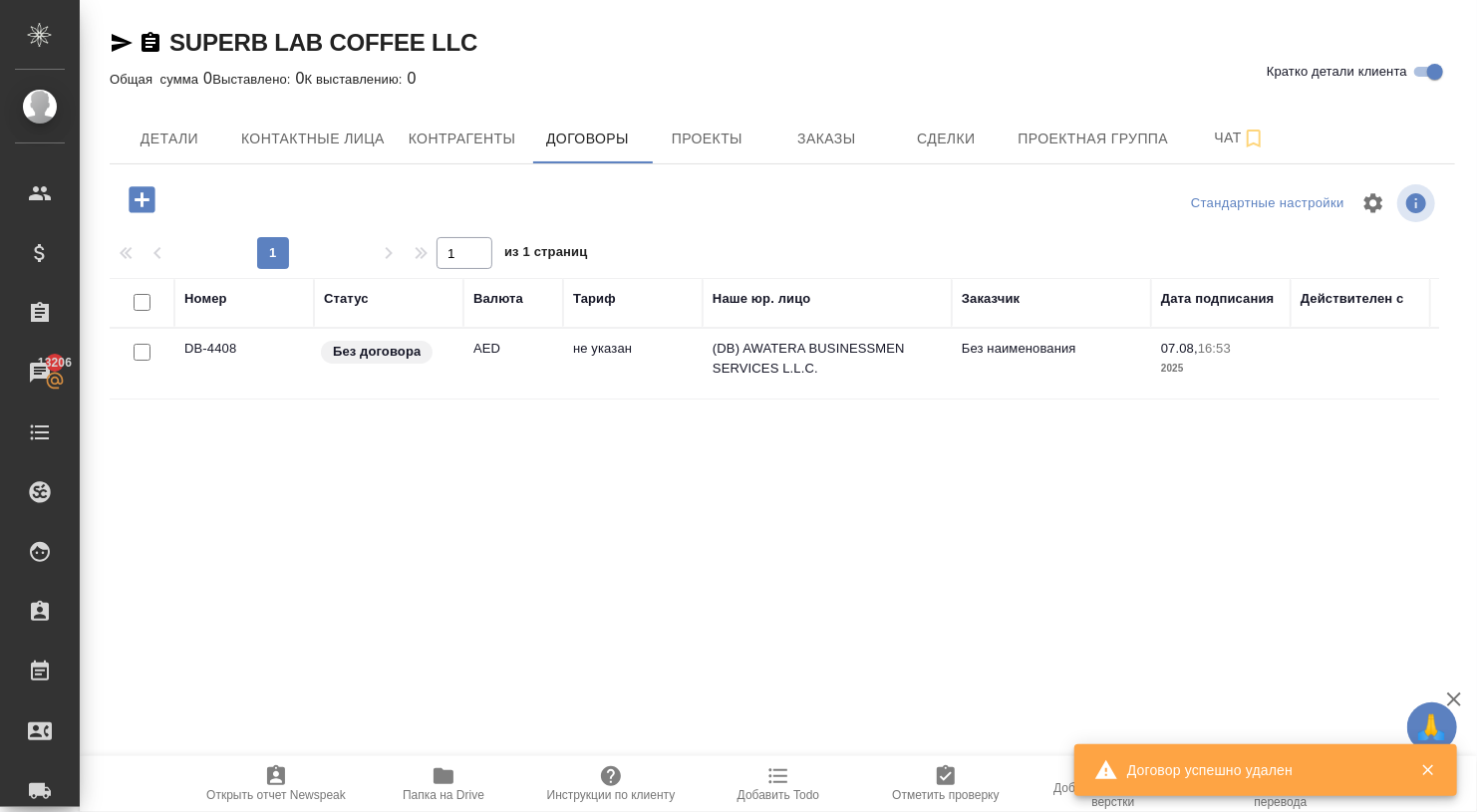 scroll, scrollTop: 0, scrollLeft: 0, axis: both 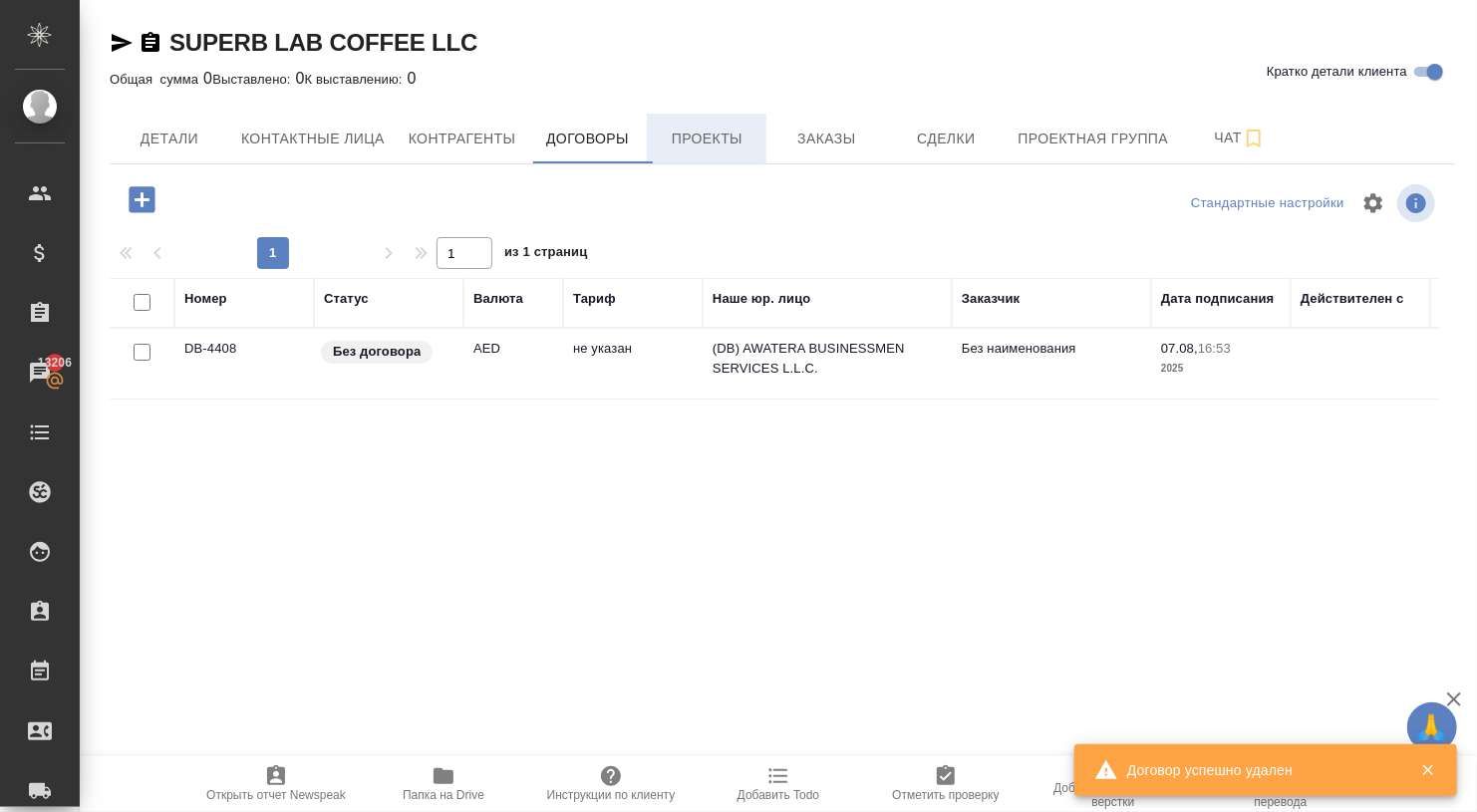 click on "Проекты" at bounding box center [707, 138] 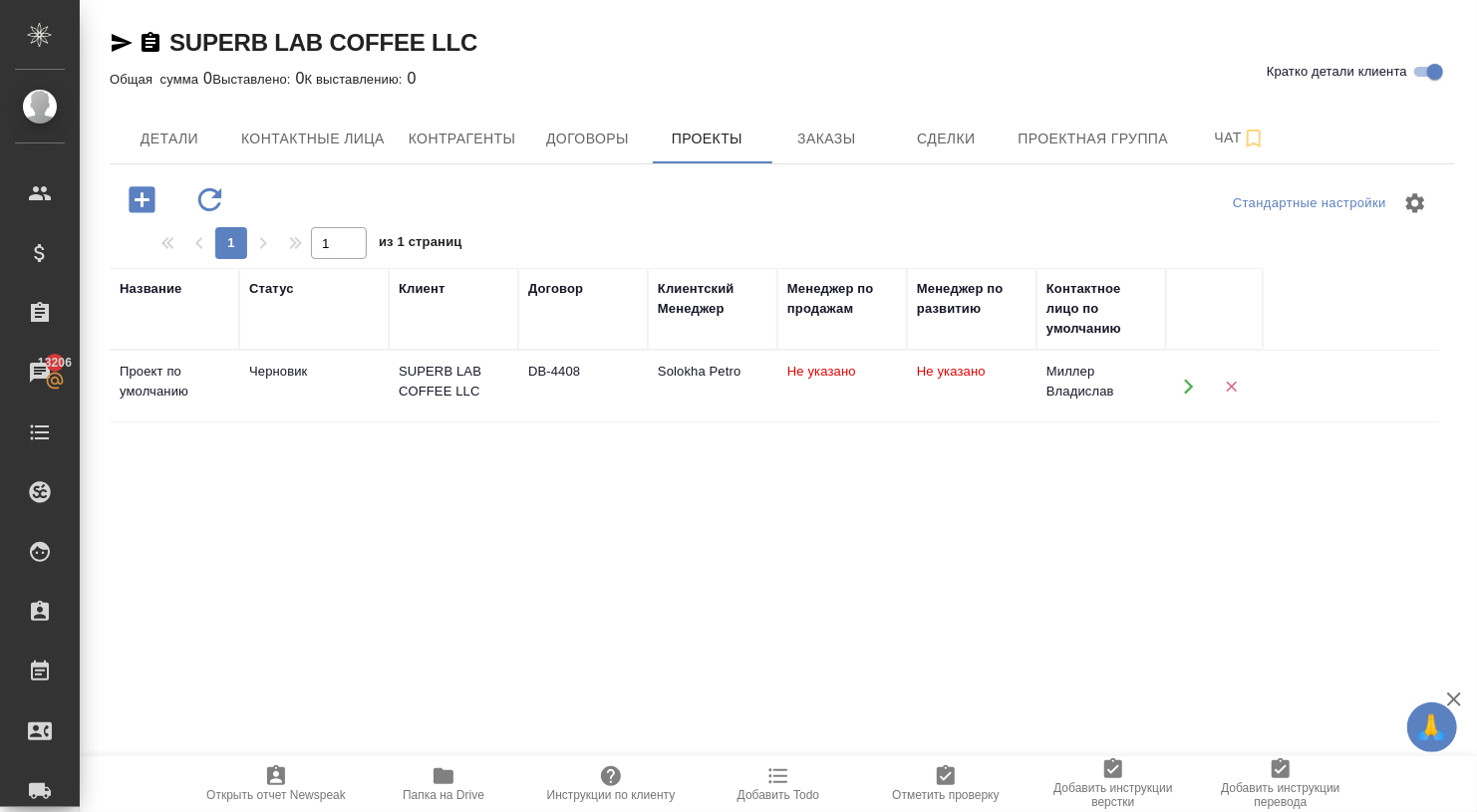 click 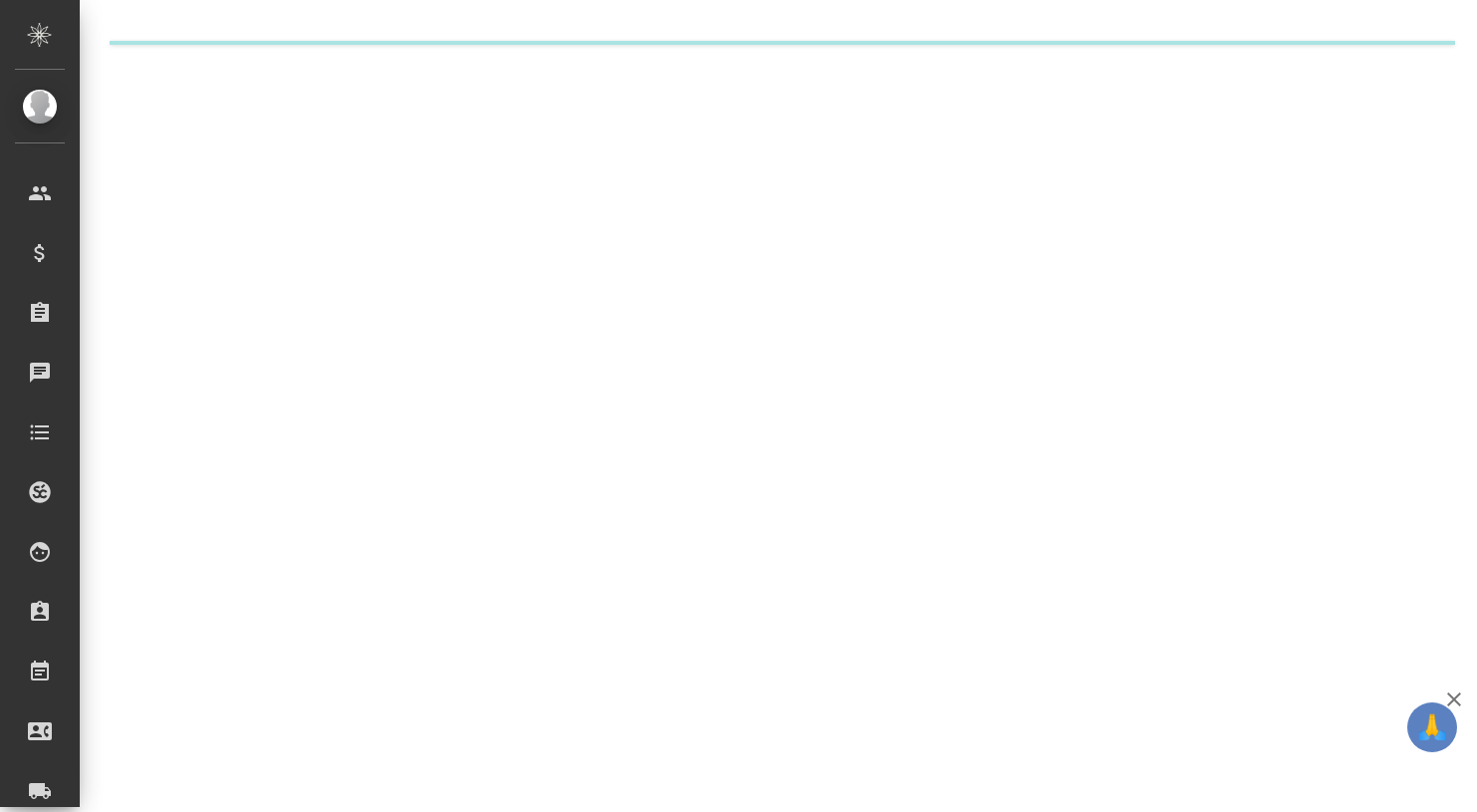 scroll, scrollTop: 0, scrollLeft: 0, axis: both 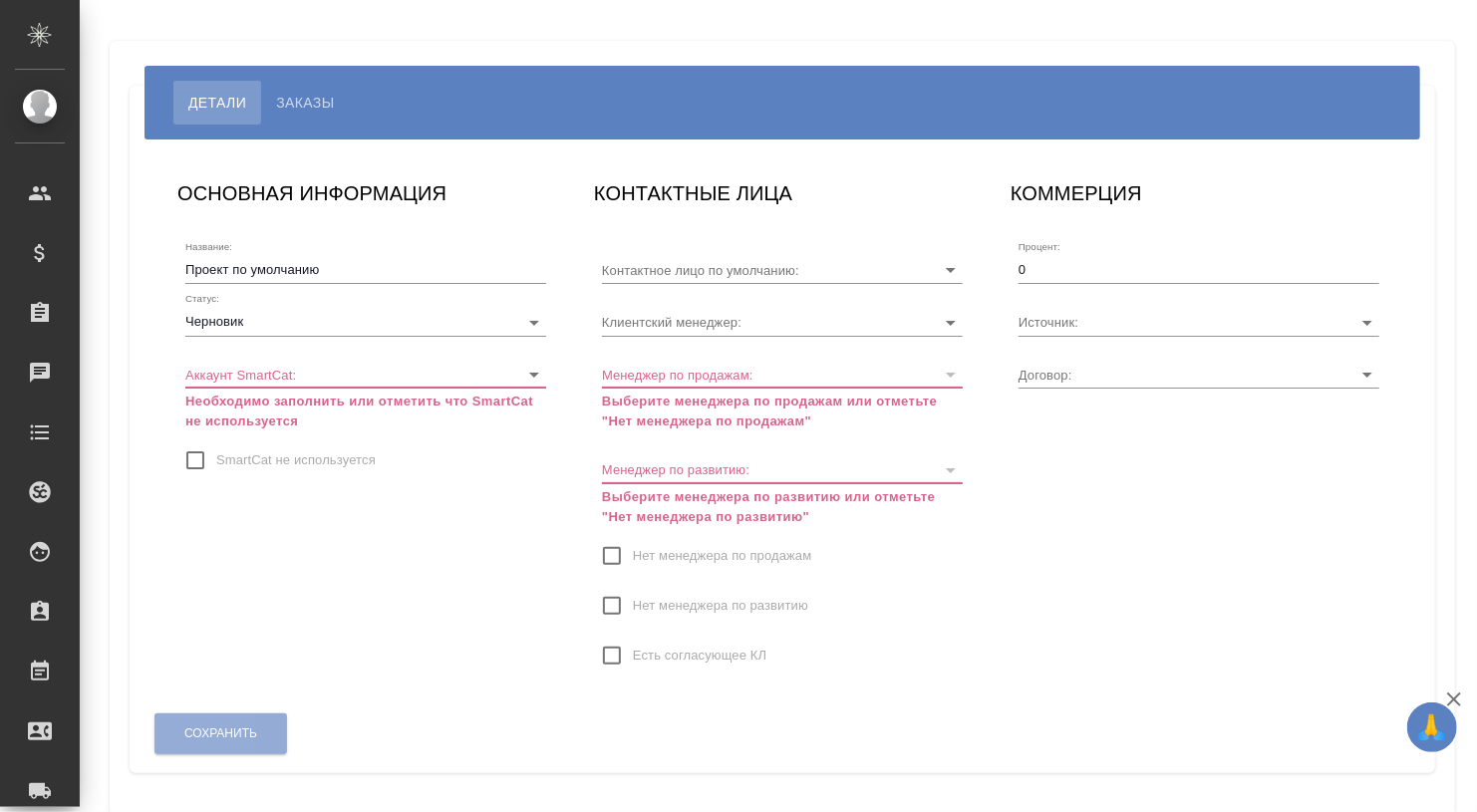 type on "Миллер Владислав" 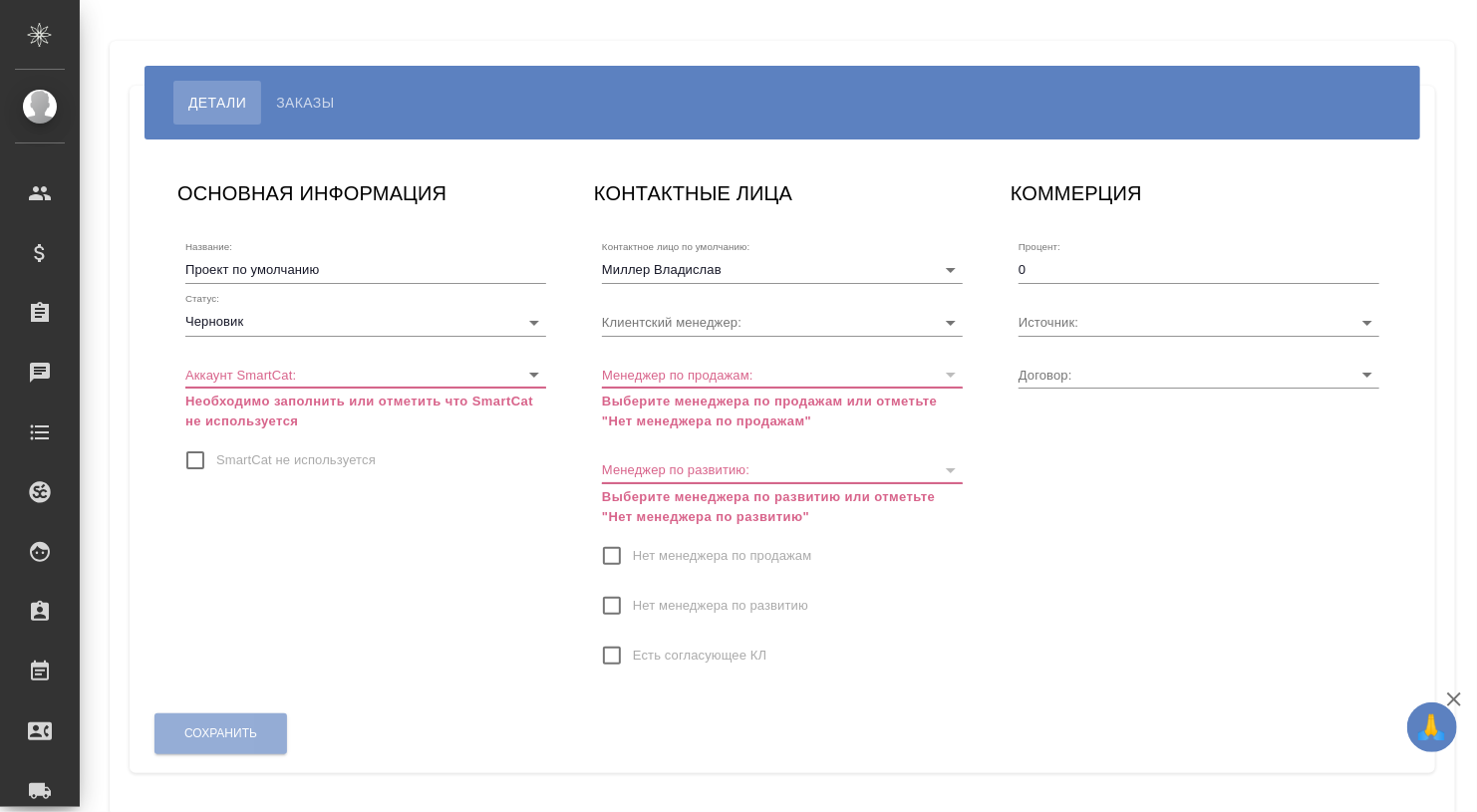type on "DB-4408" 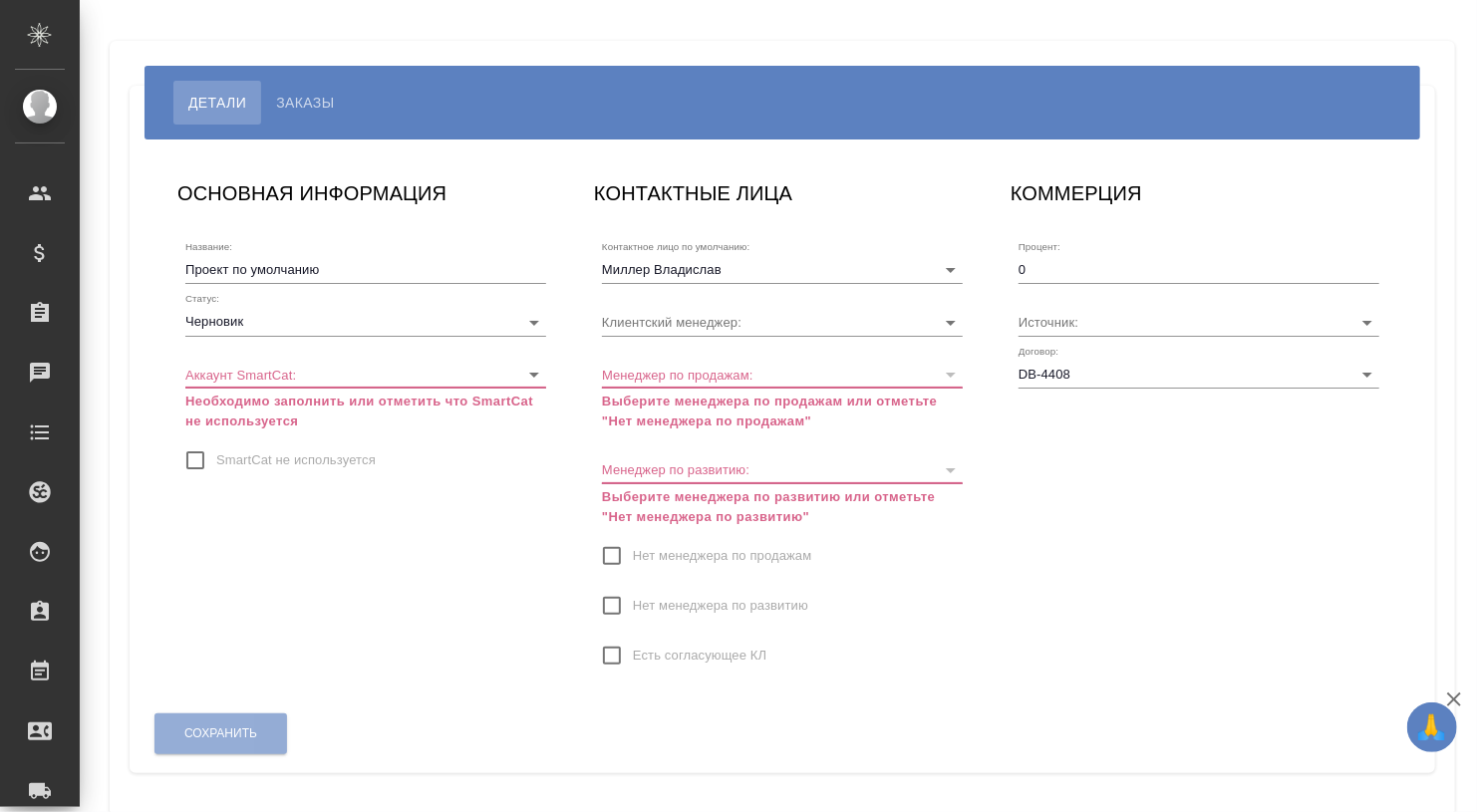 type on "Solokha Petro" 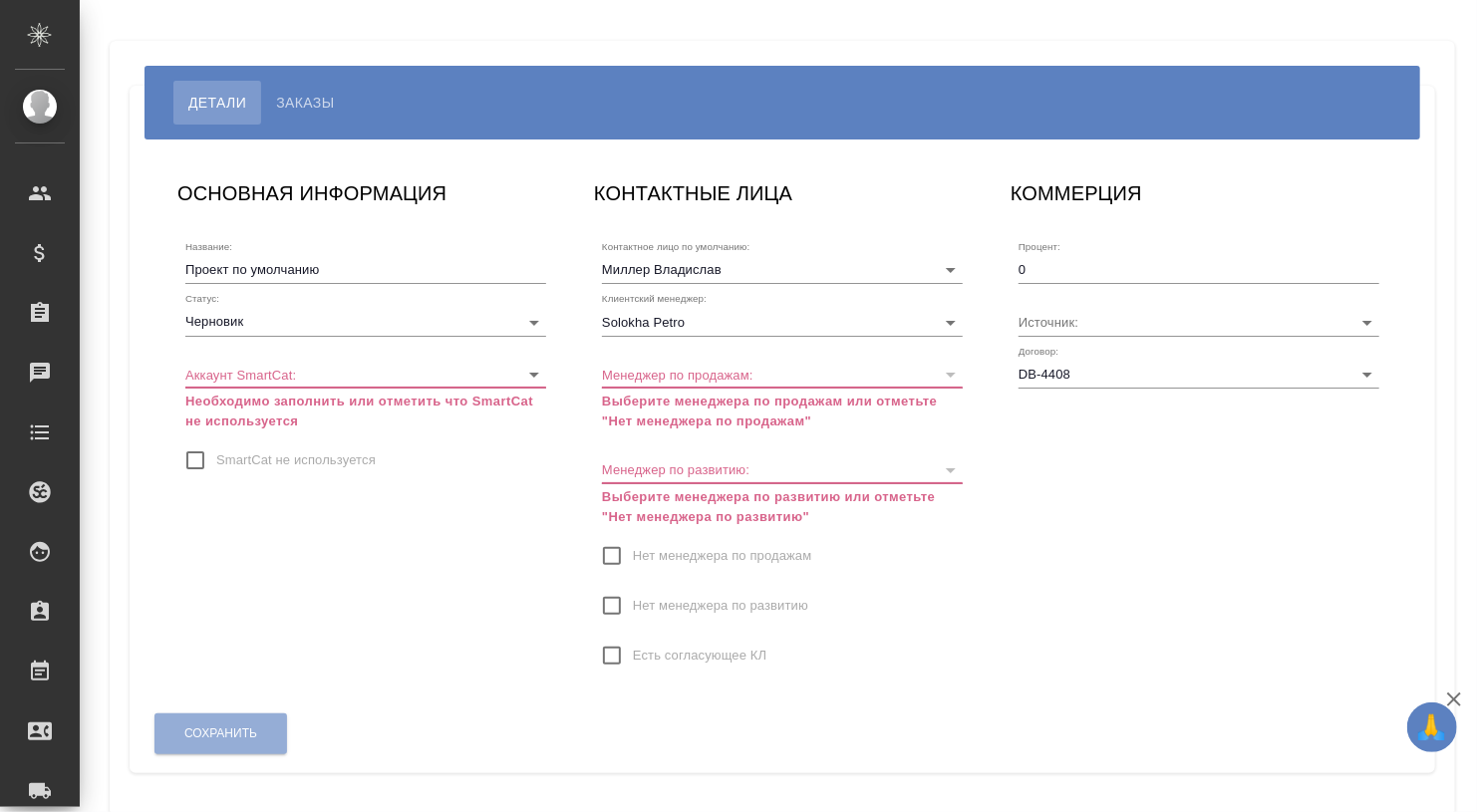 click on "Проект по умолчанию" at bounding box center [366, 270] 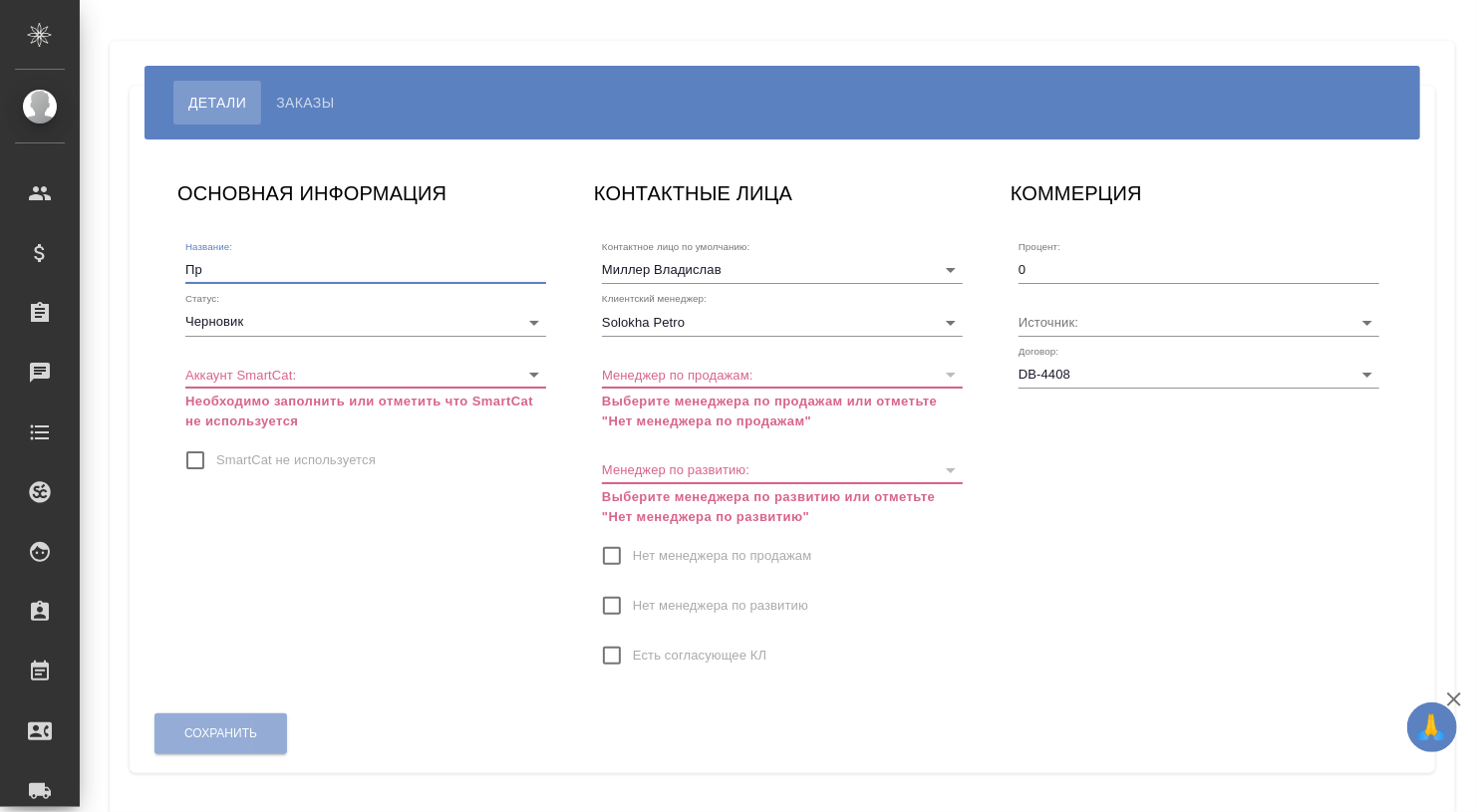 type on "П" 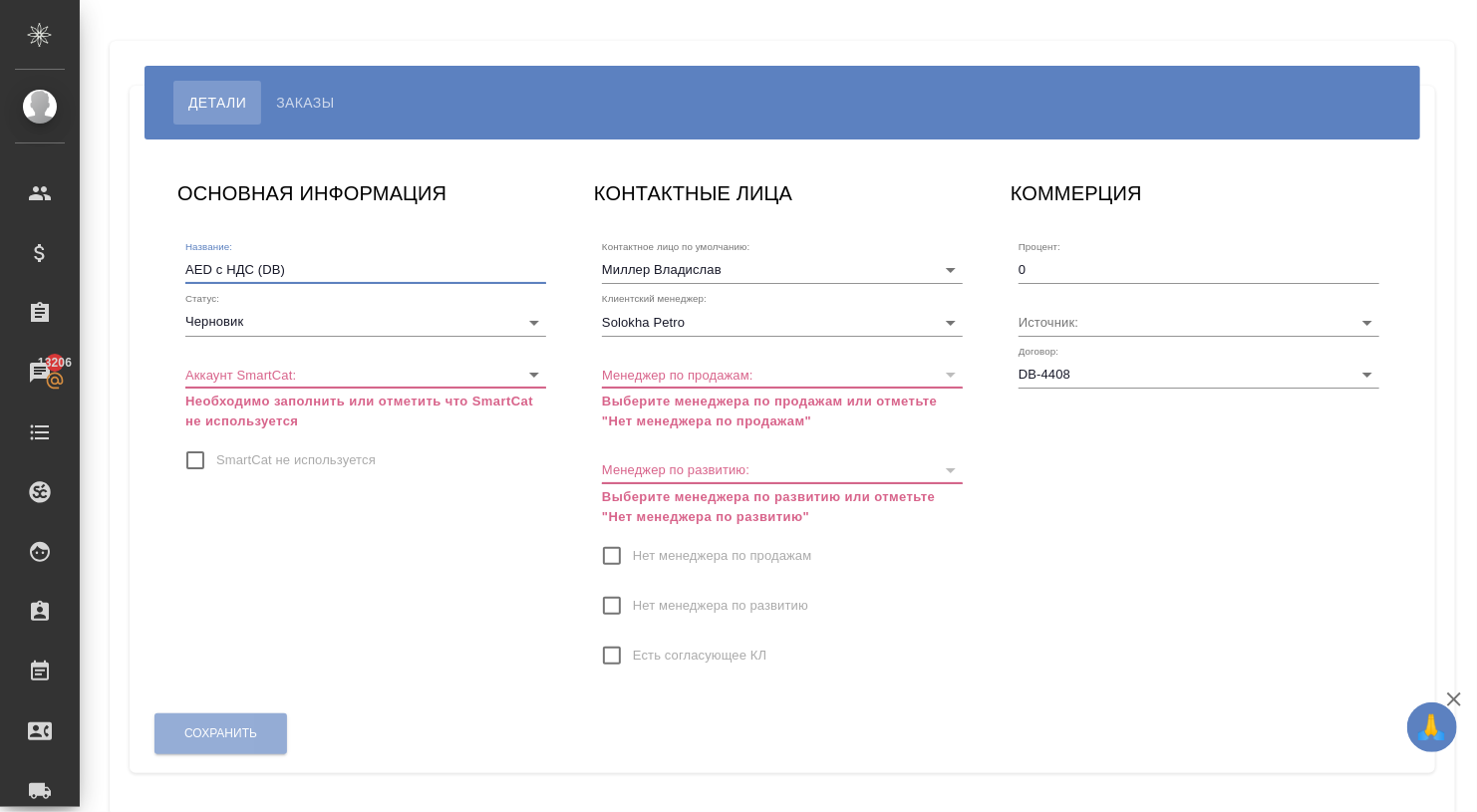 type on "AED c НДС (DB)" 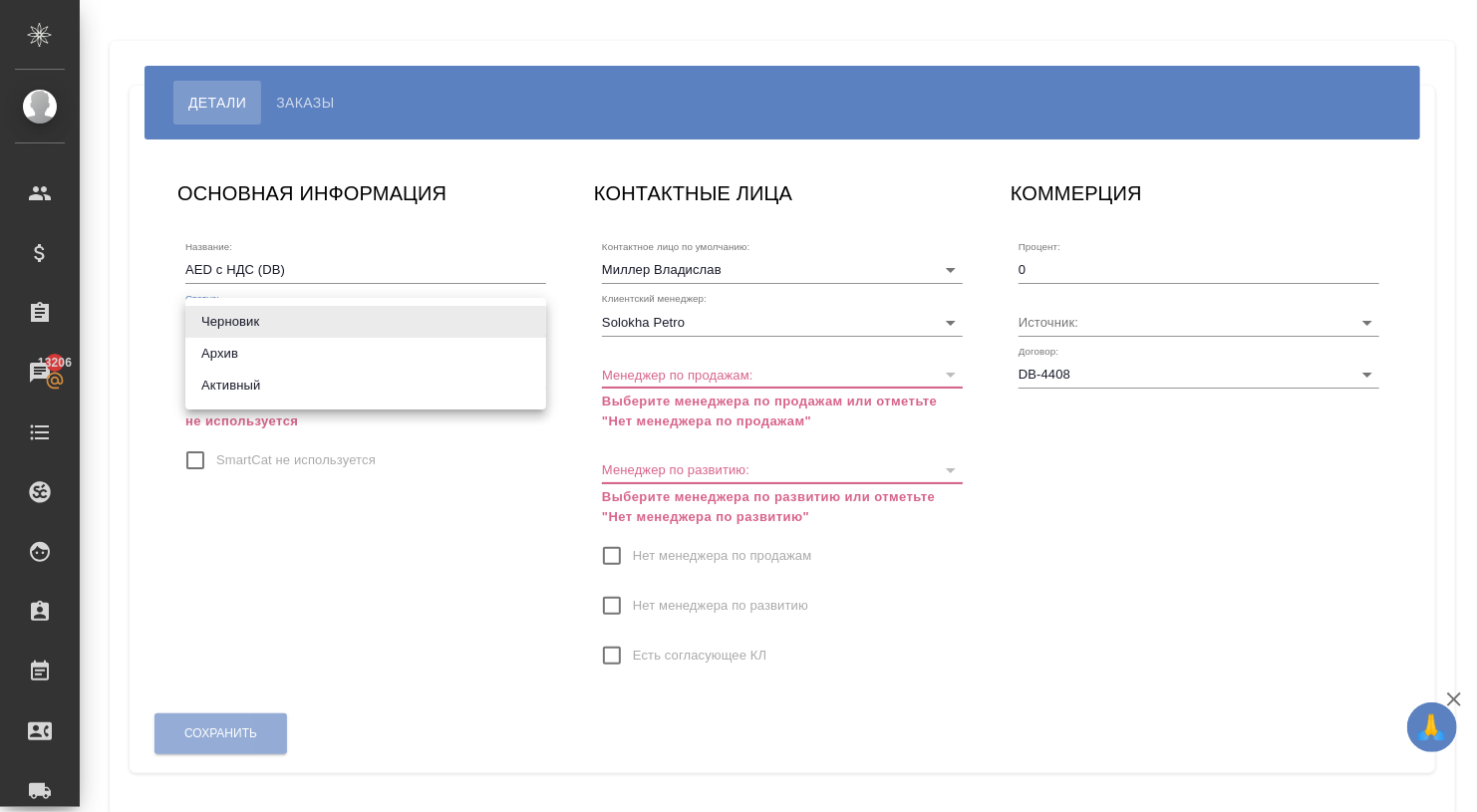 click on "Активный" at bounding box center [366, 386] 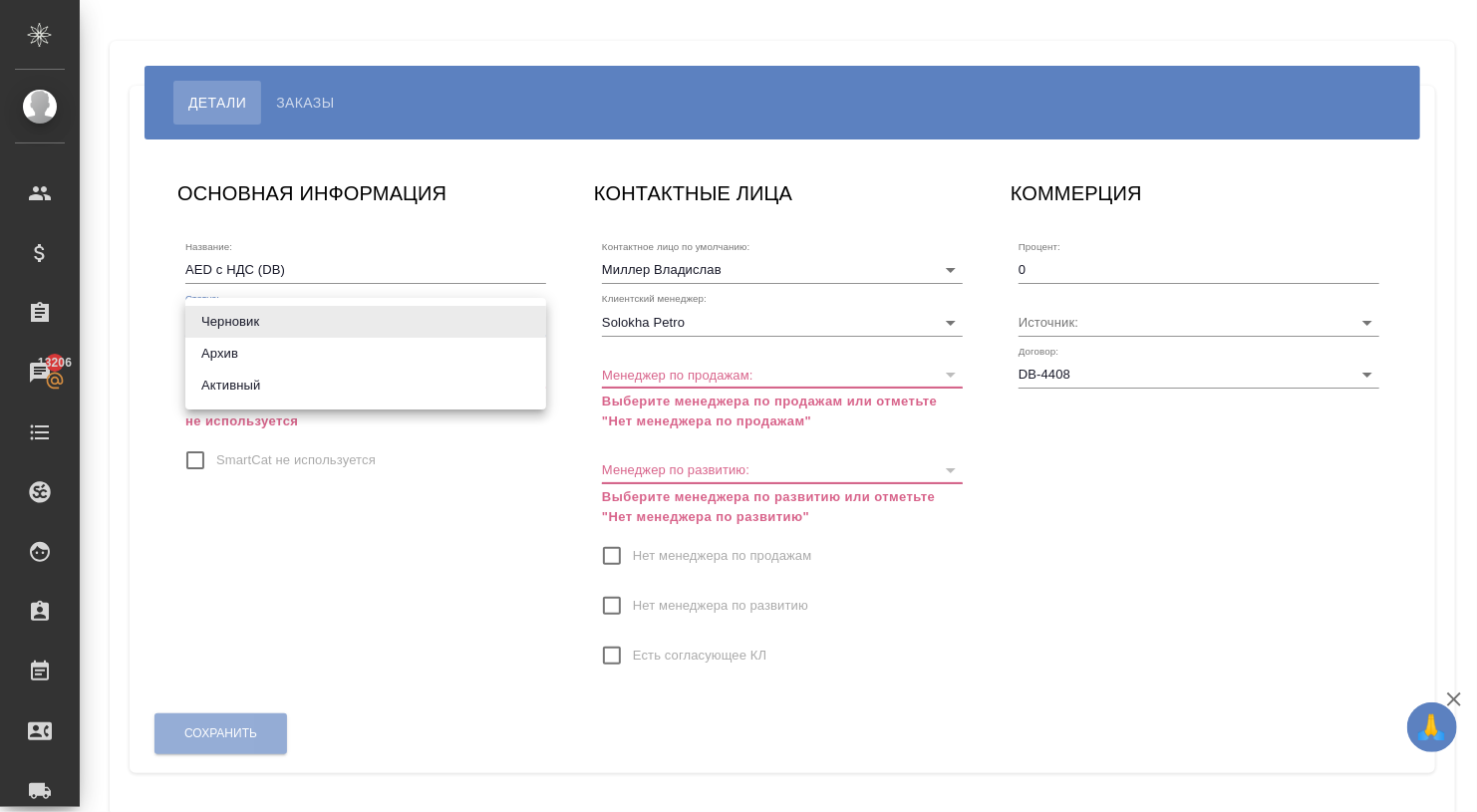 type on "active" 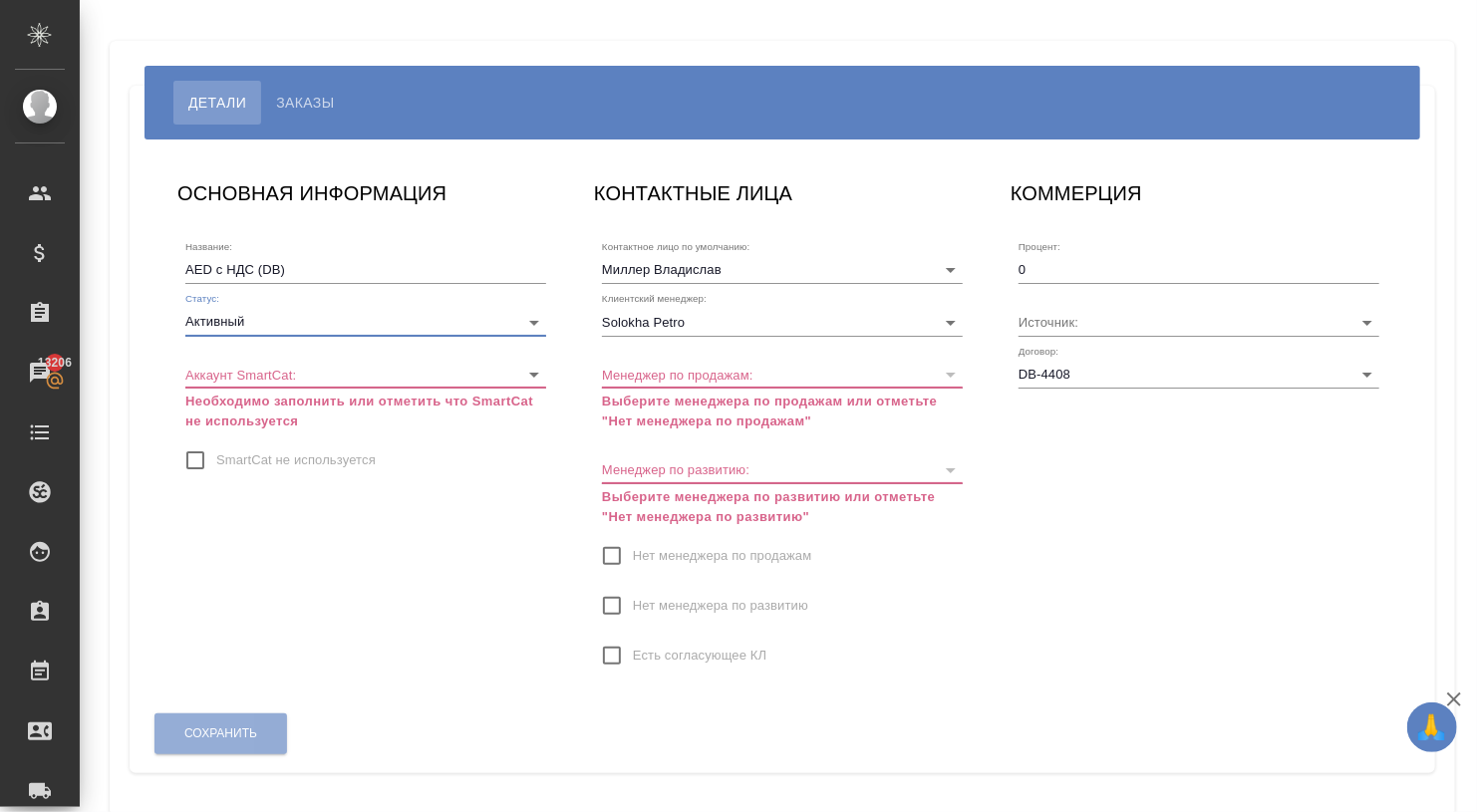 click on "SmartCat не используется" at bounding box center (195, 460) 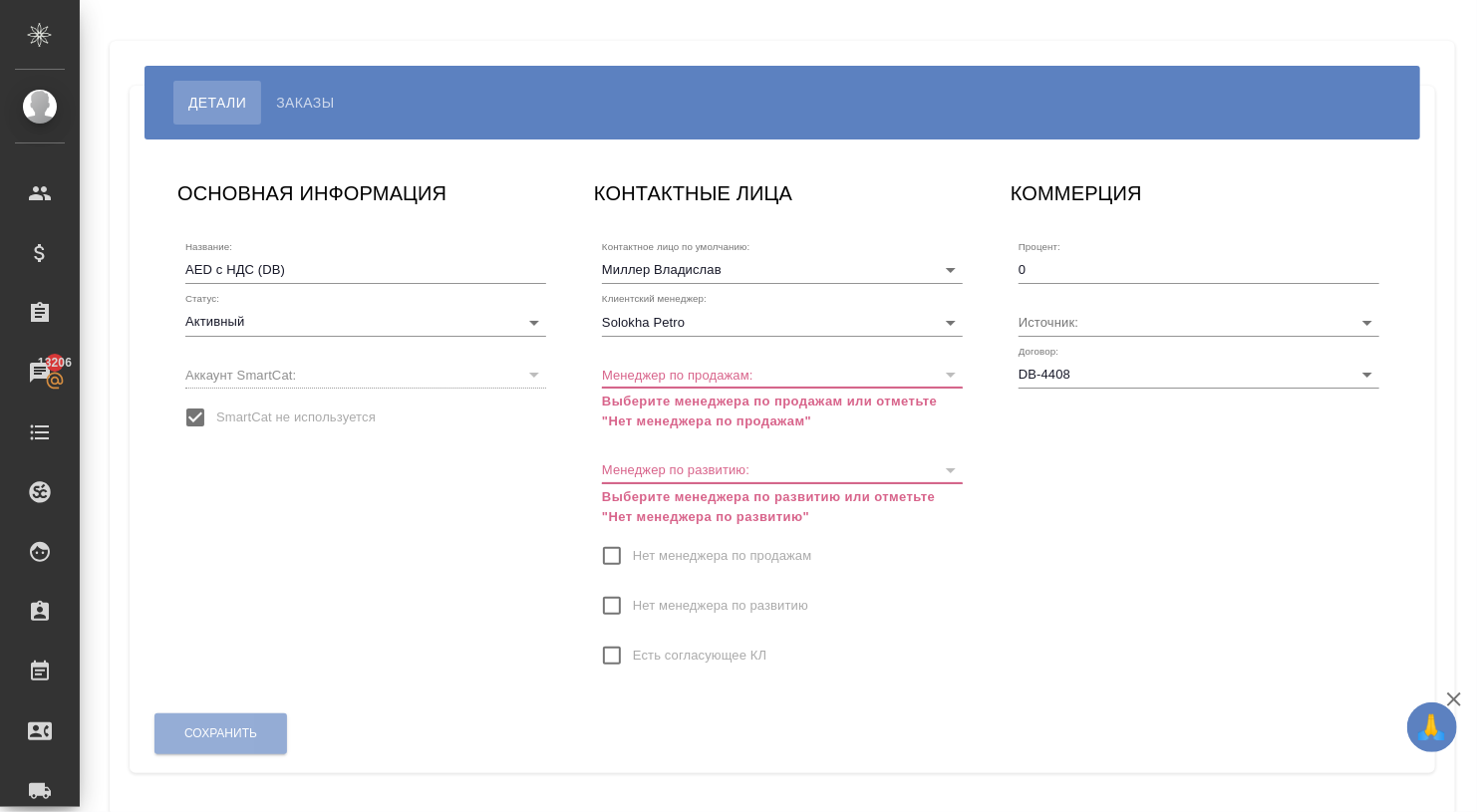 click on "Нет менеджера по продажам" at bounding box center (612, 556) 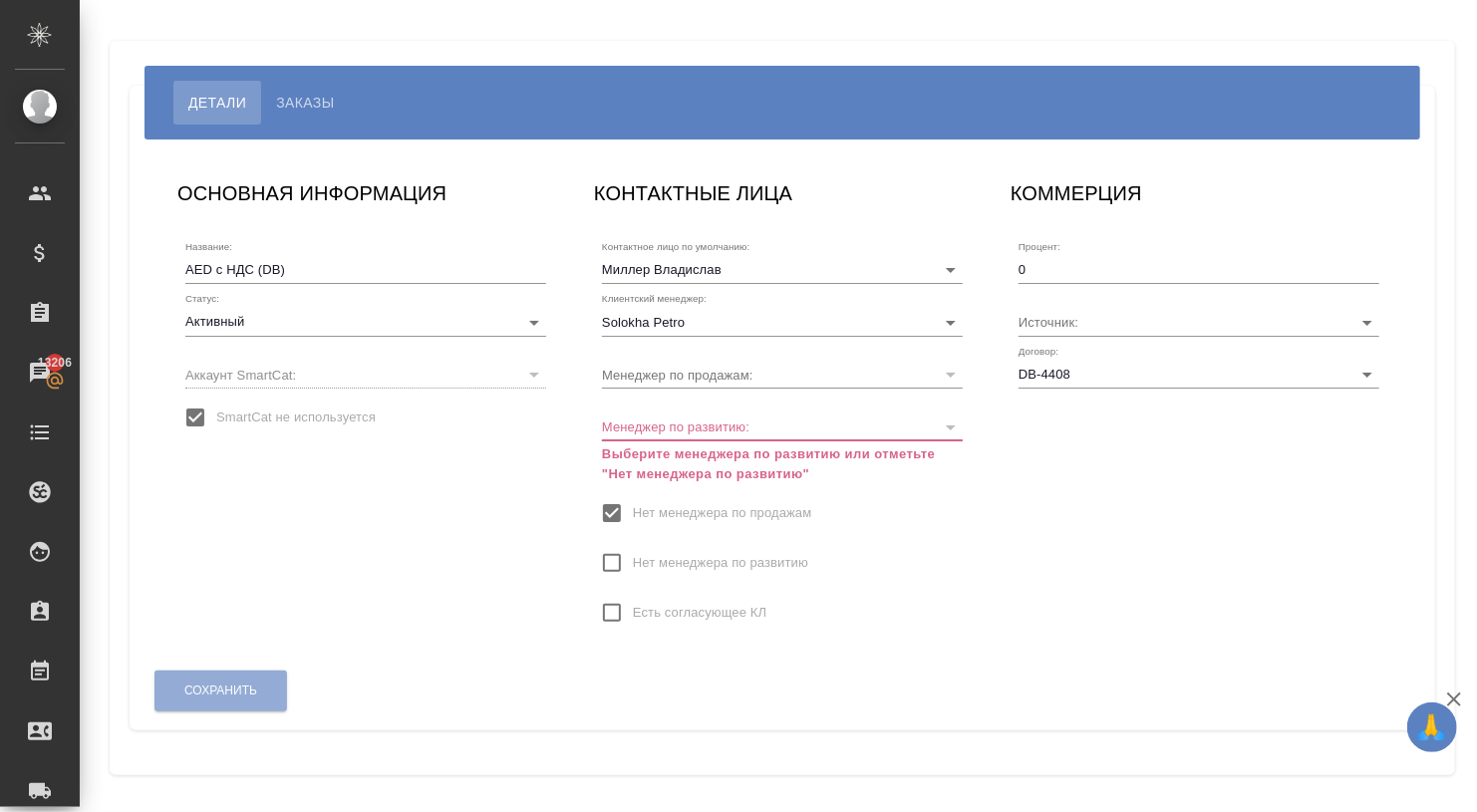click on "Нет менеджера по развитию" at bounding box center (612, 563) 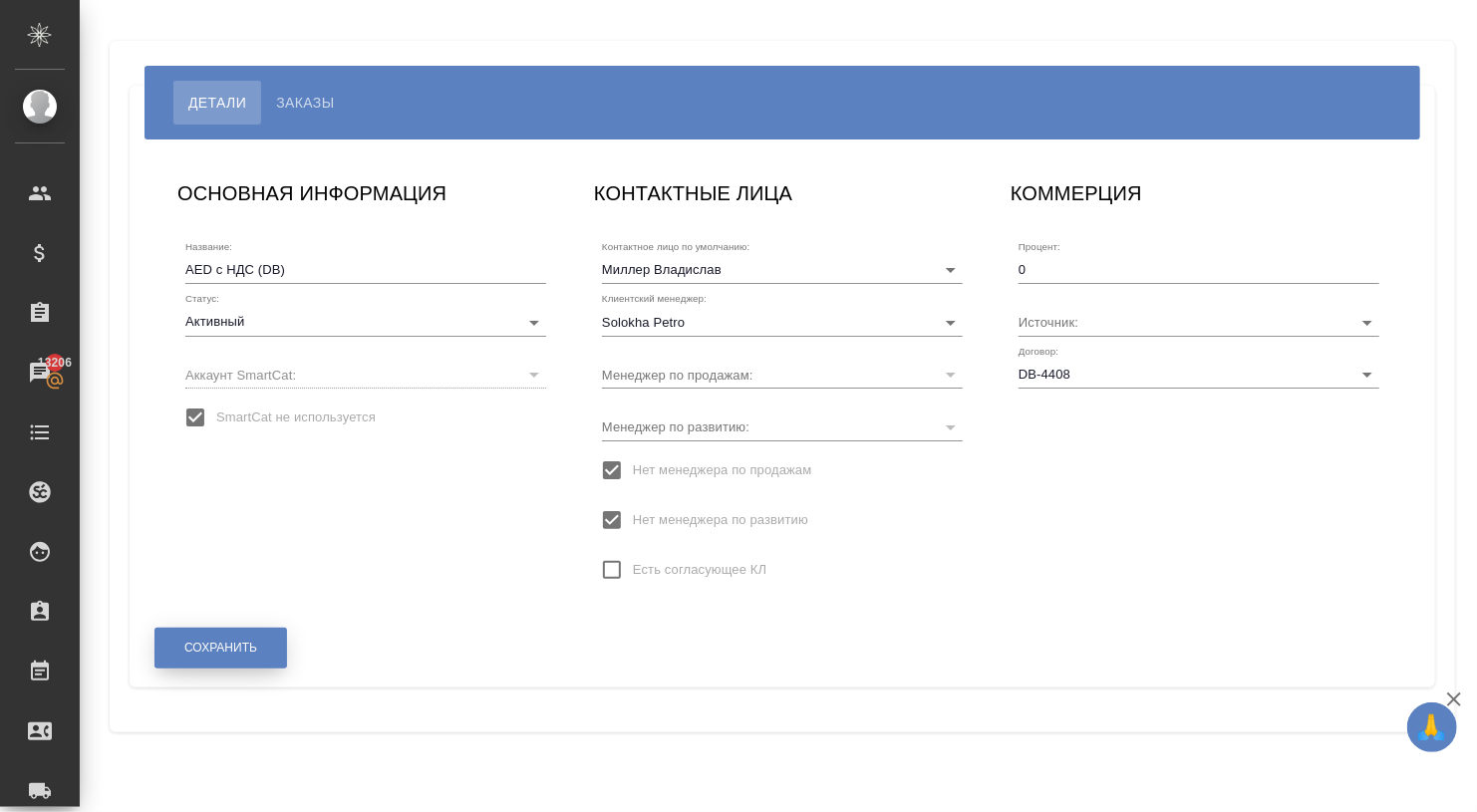 click on "Сохранить" at bounding box center (220, 648) 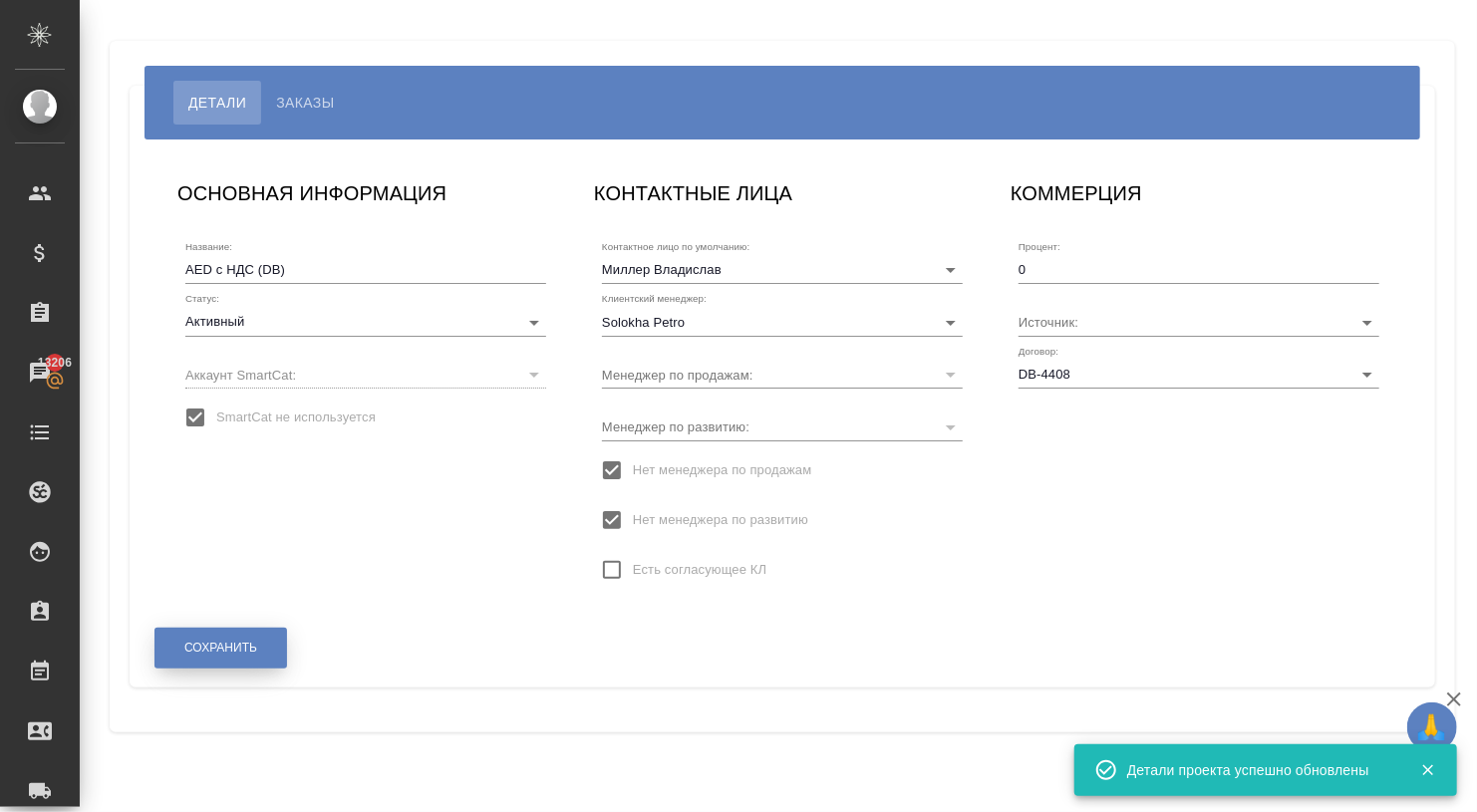 scroll, scrollTop: 0, scrollLeft: 0, axis: both 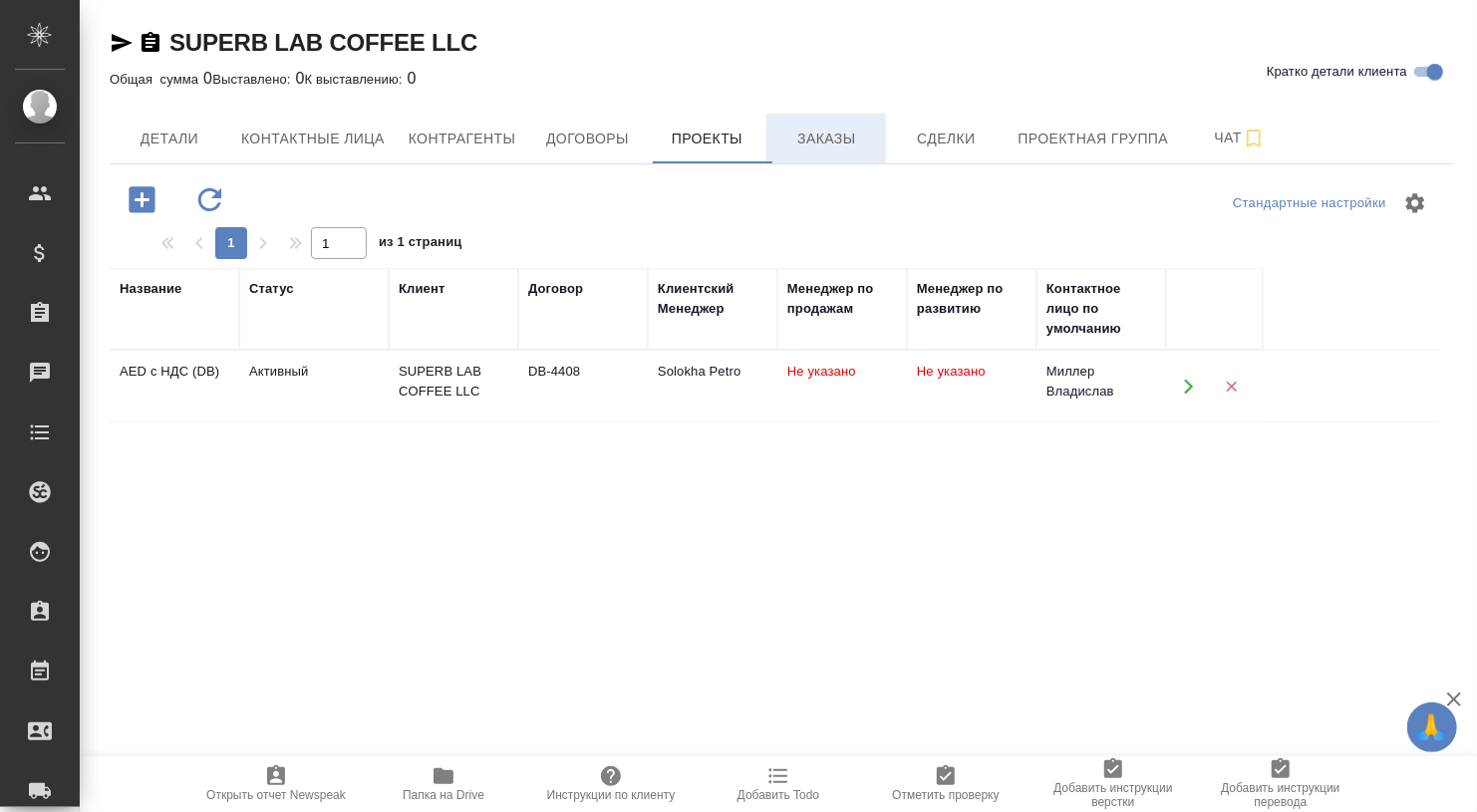 click on "Заказы" at bounding box center [826, 138] 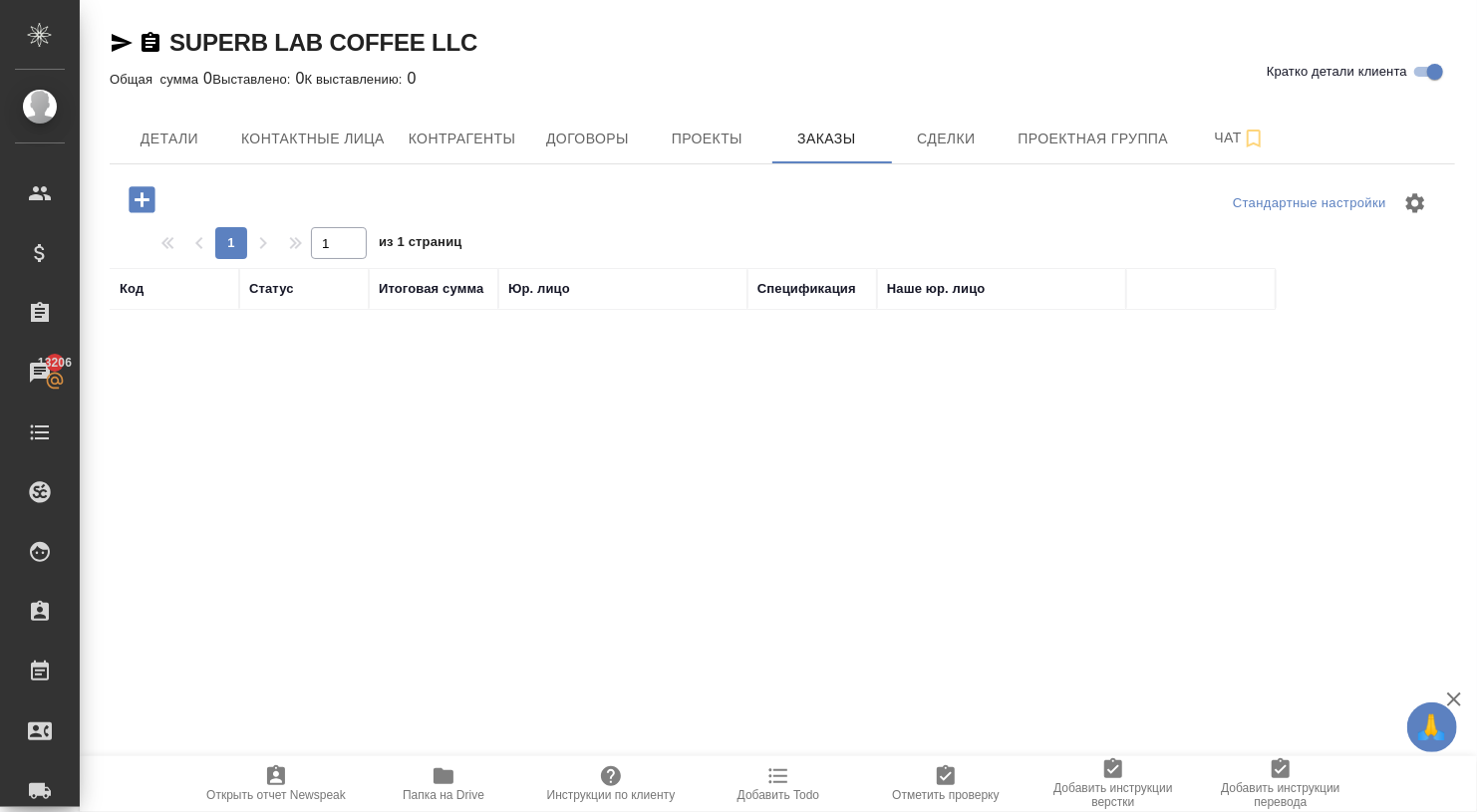 click 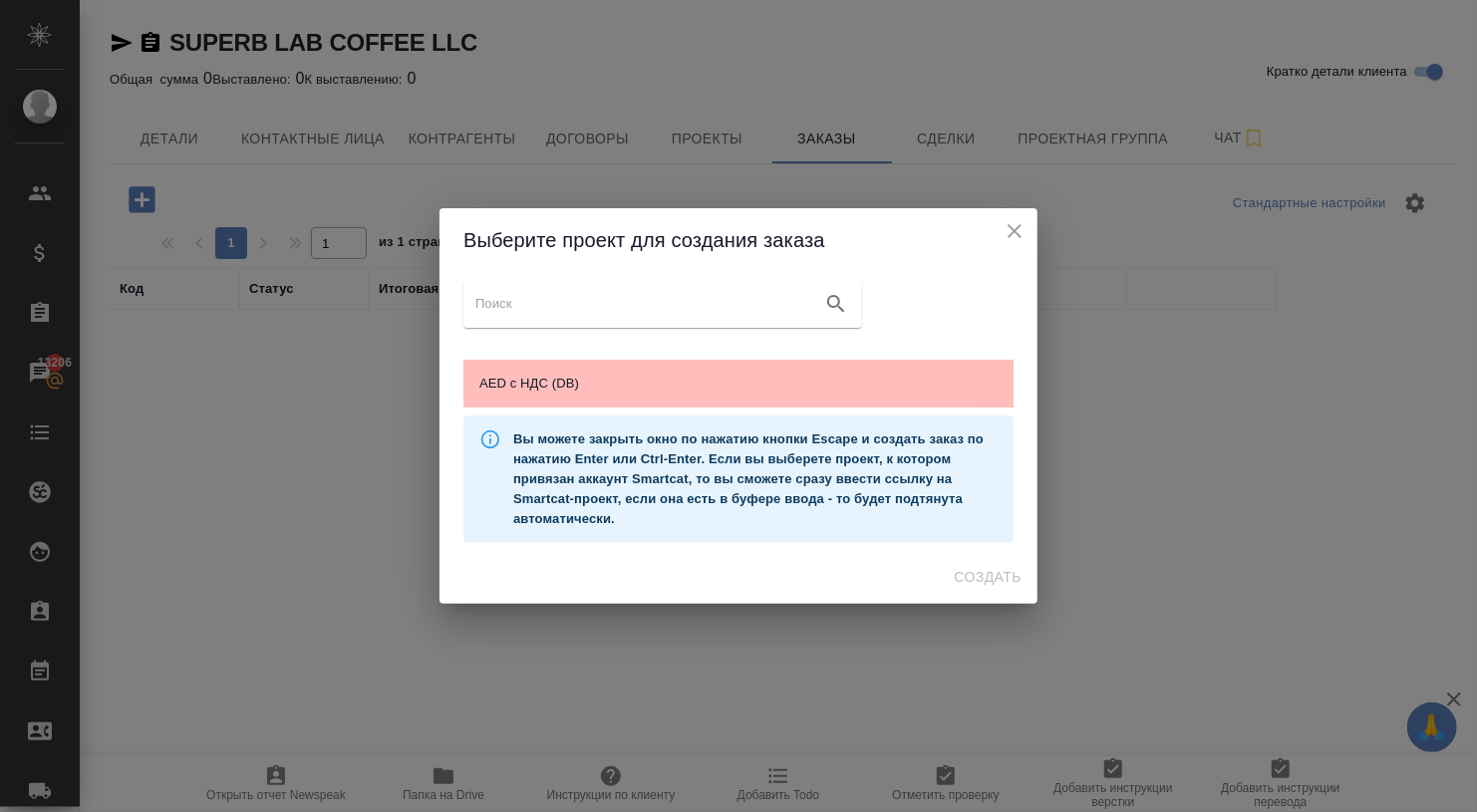 click on "AED c НДС (DB)" at bounding box center (738, 384) 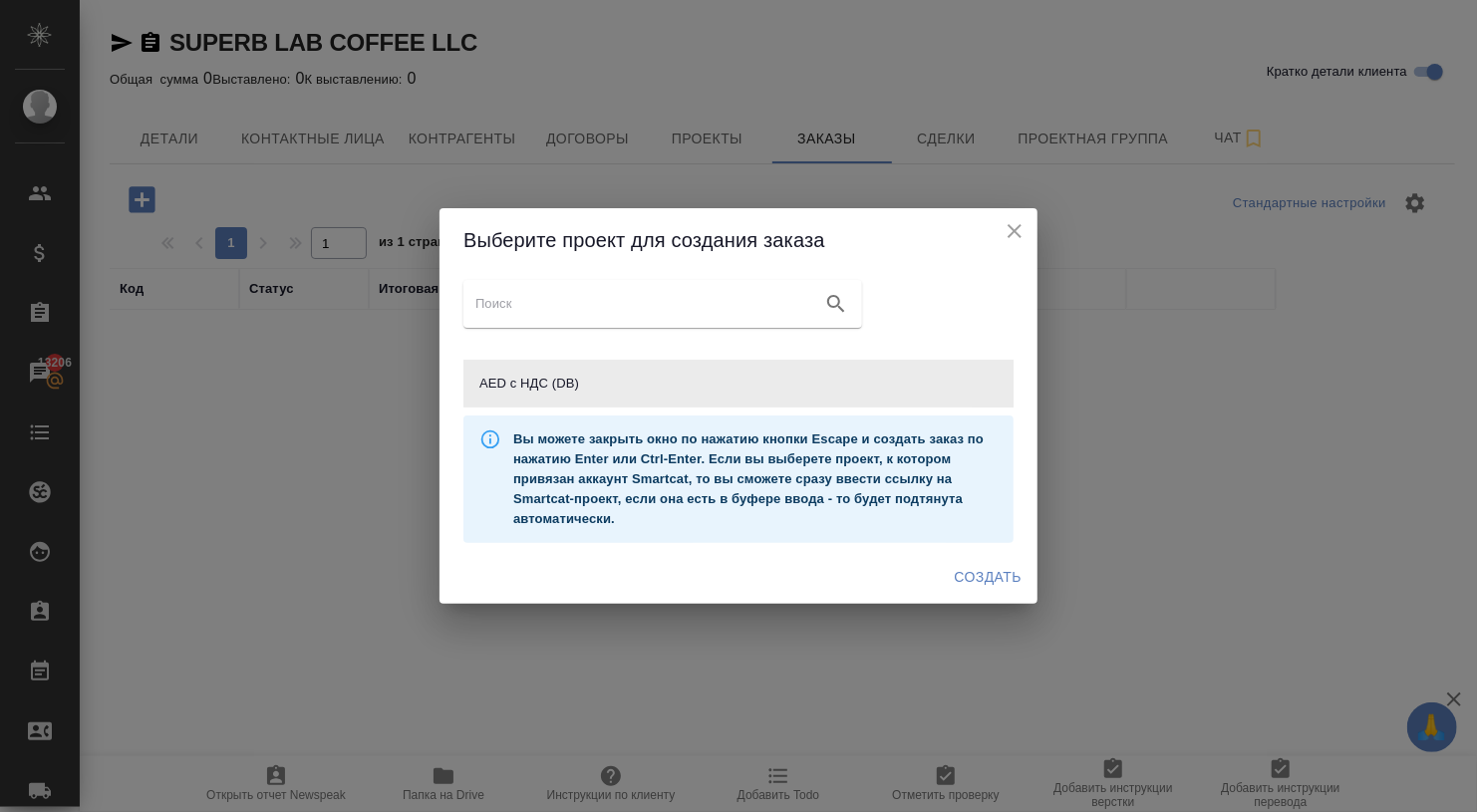 click on "Создать" at bounding box center [988, 577] 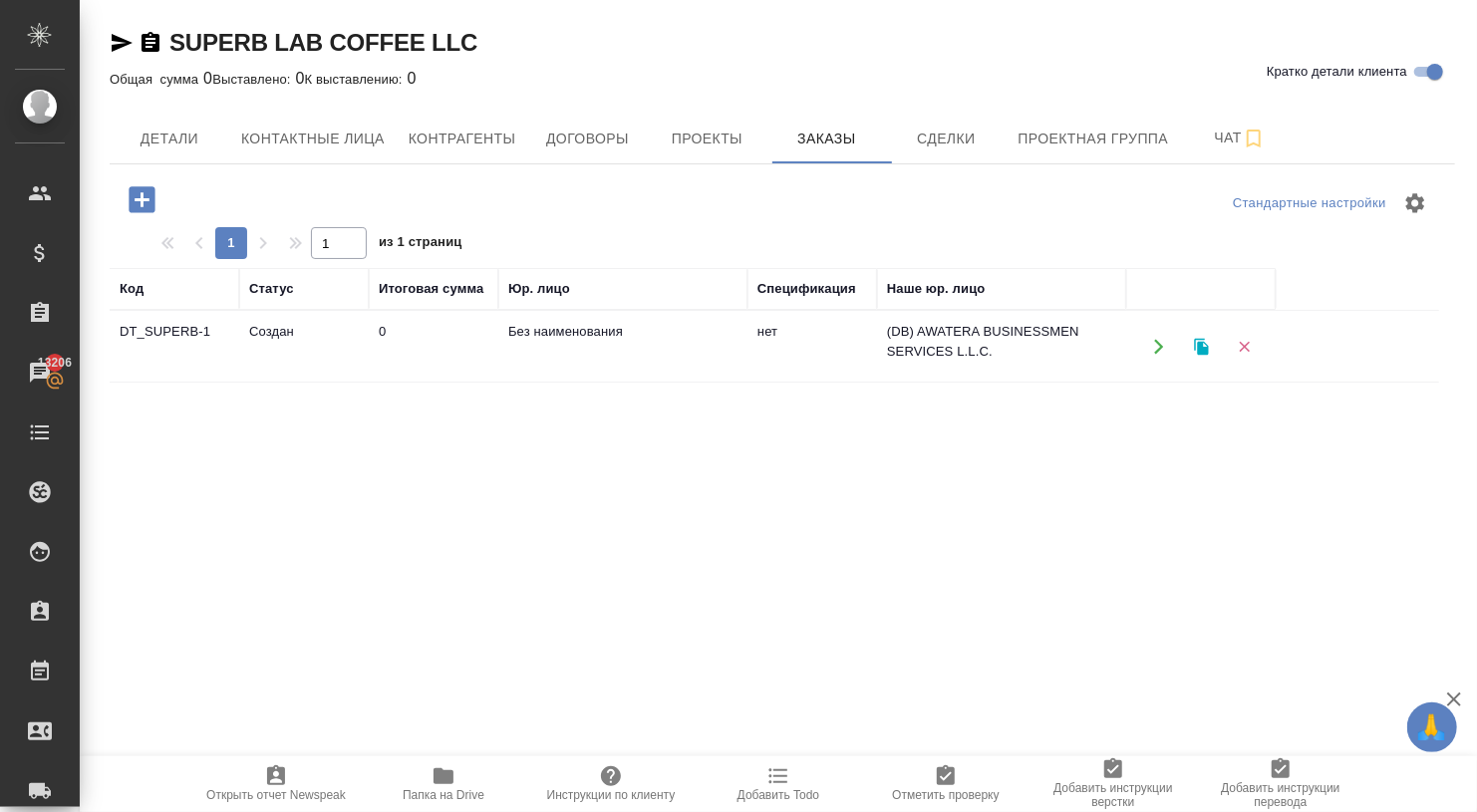 click 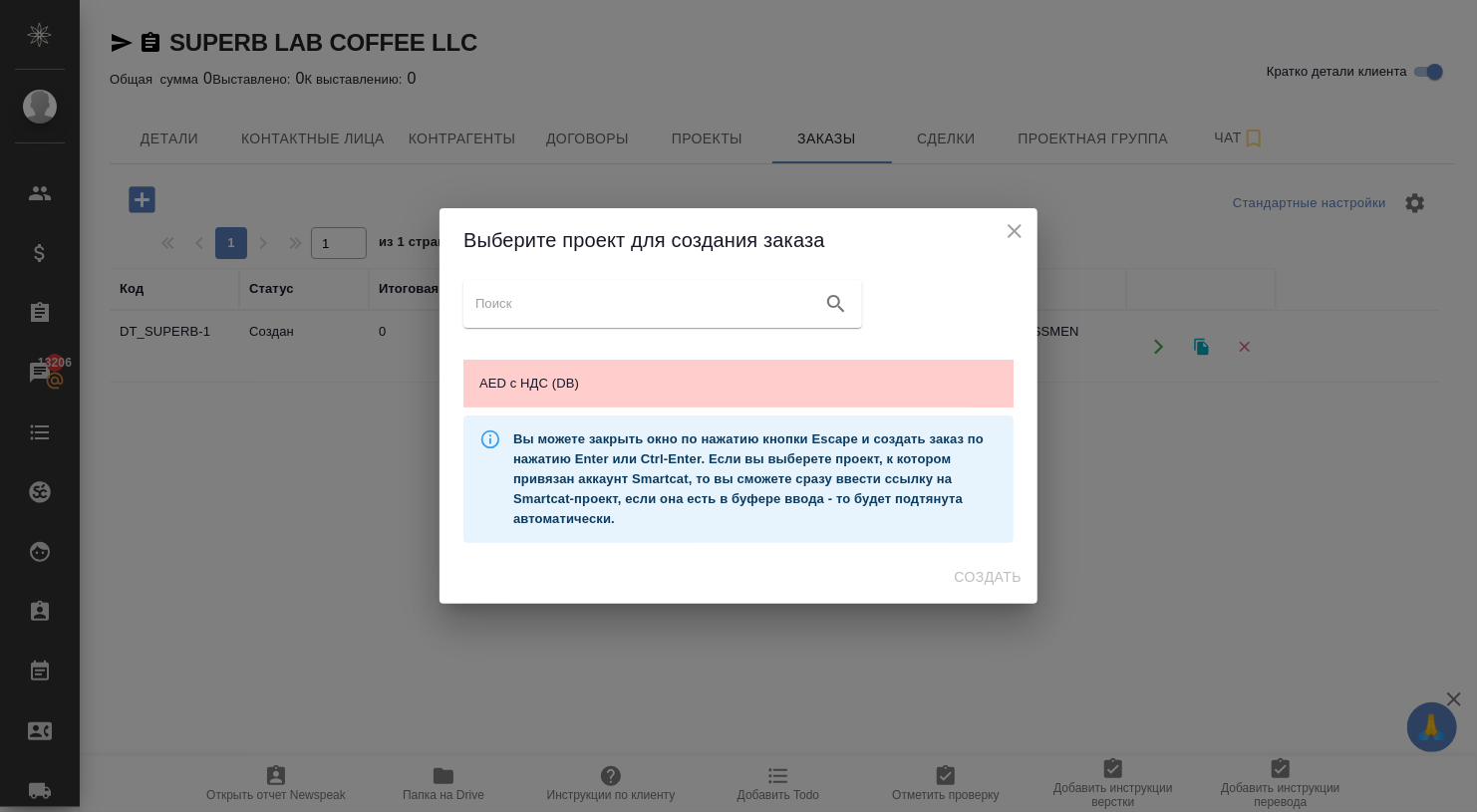 click 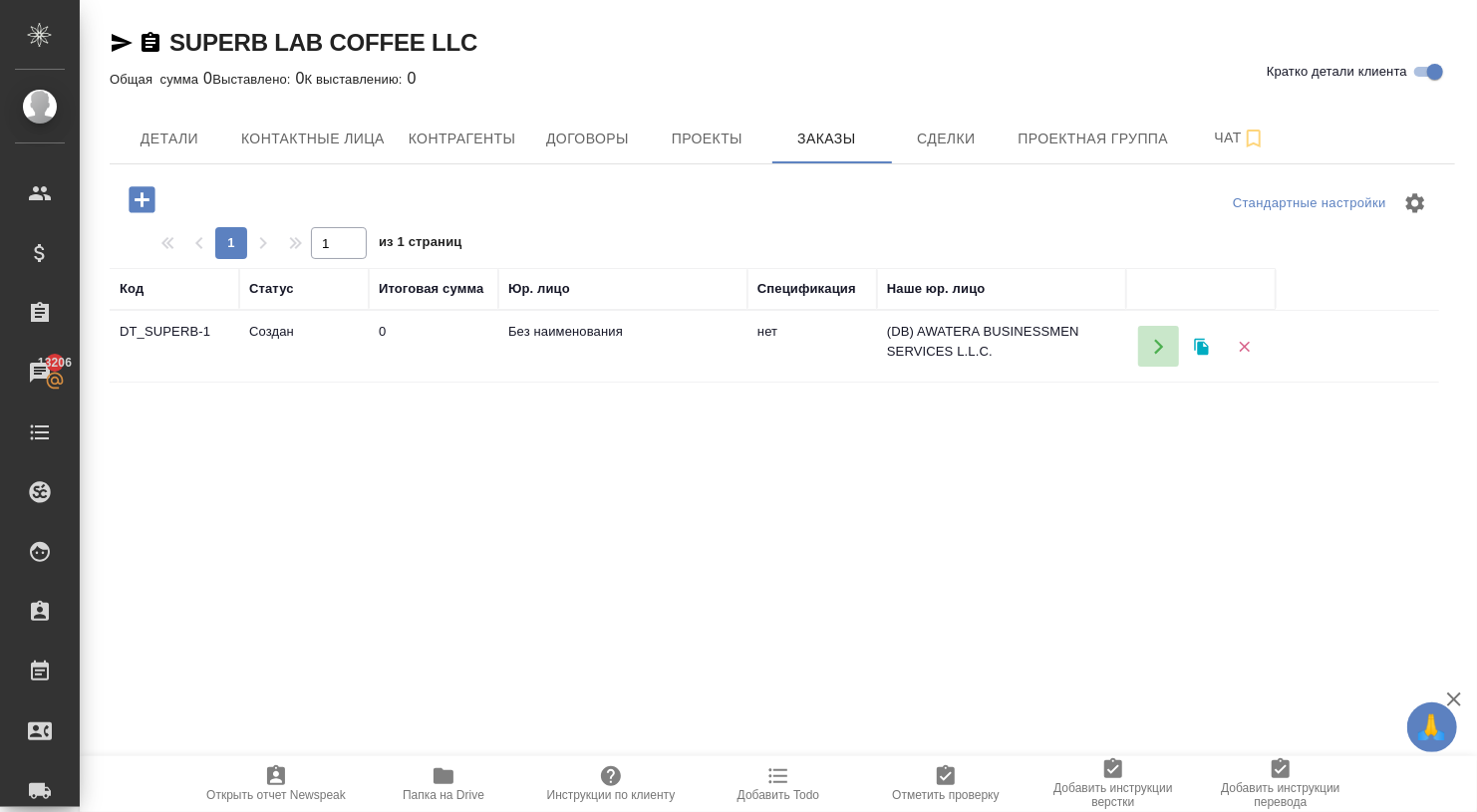 click 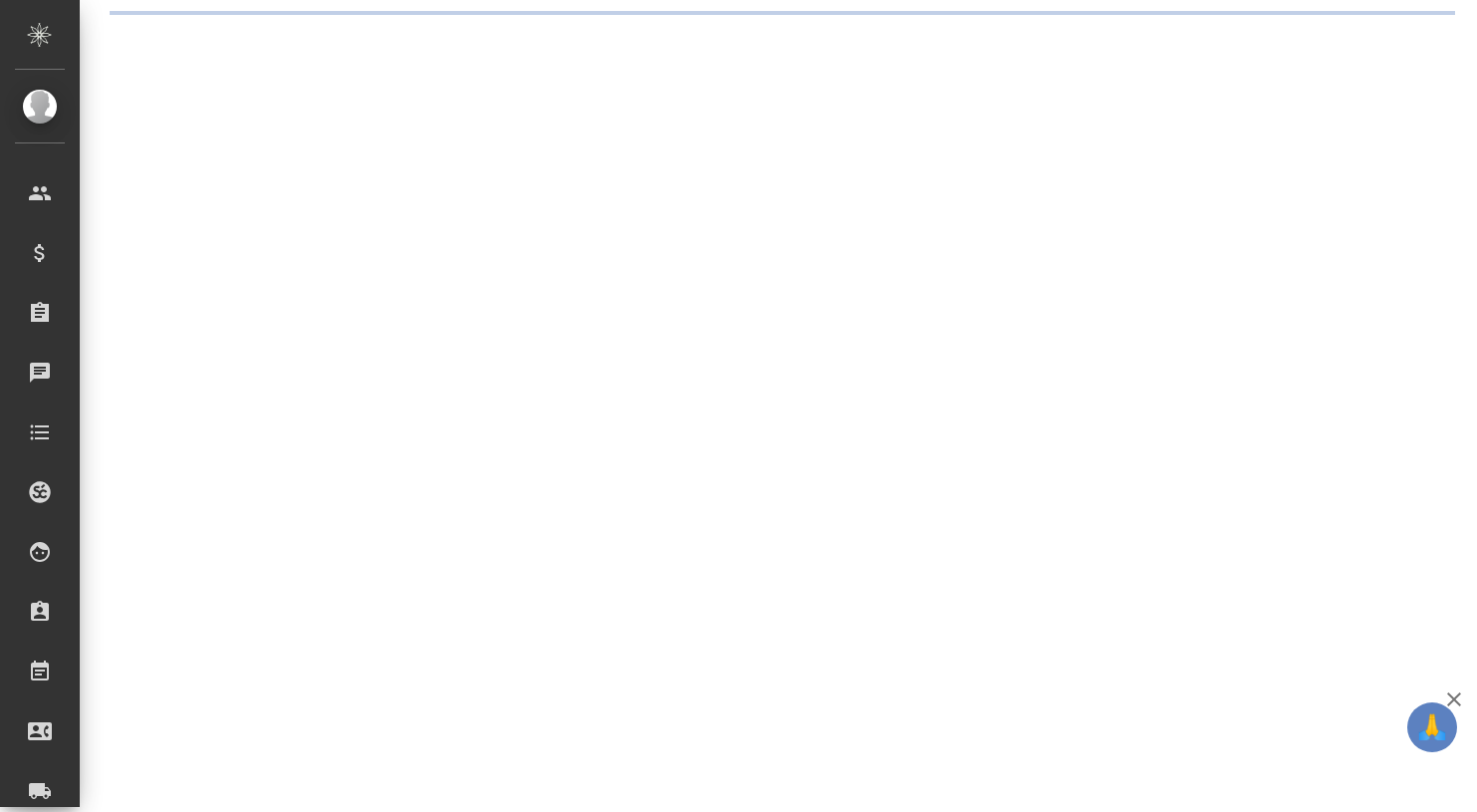 scroll, scrollTop: 0, scrollLeft: 0, axis: both 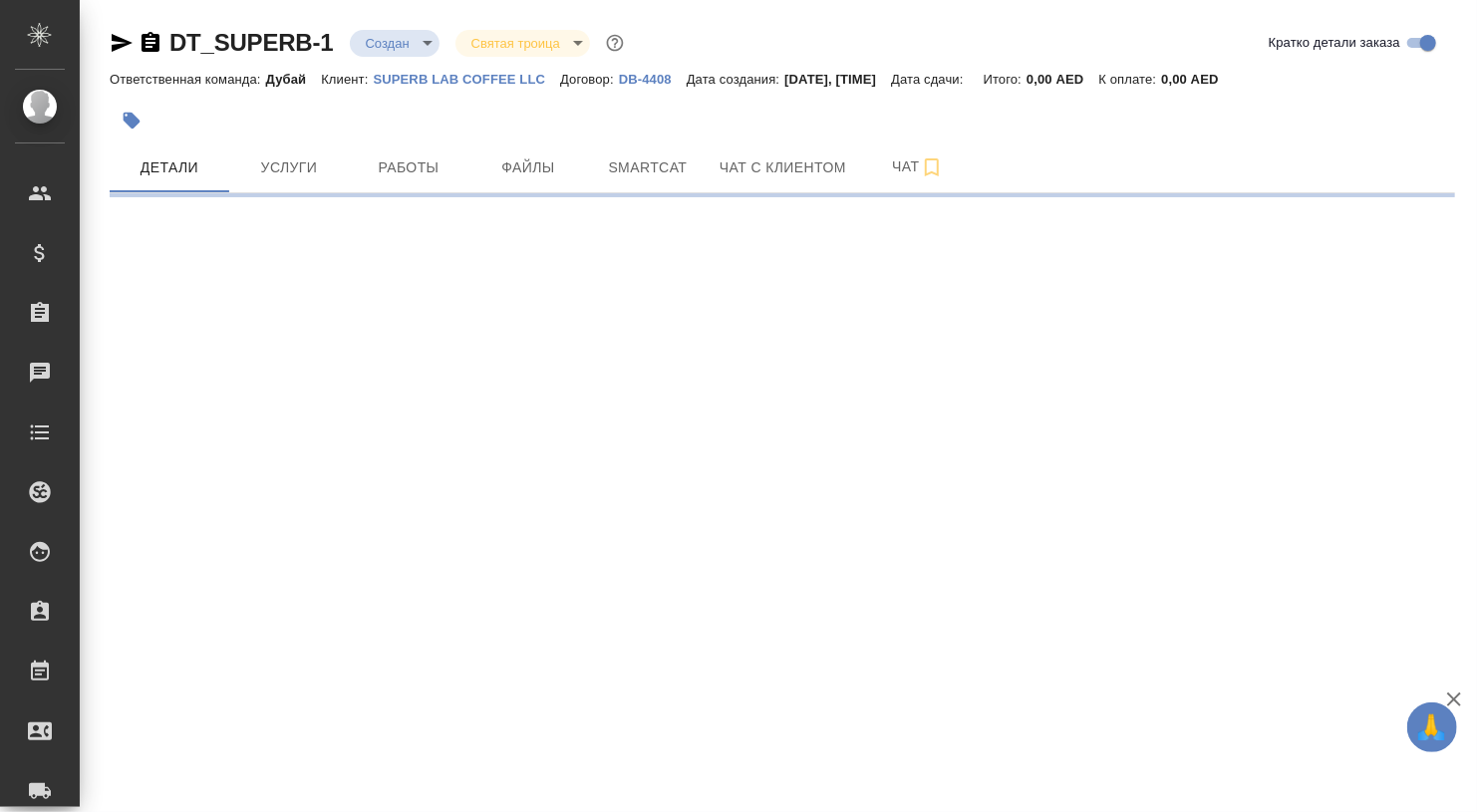 select on "RU" 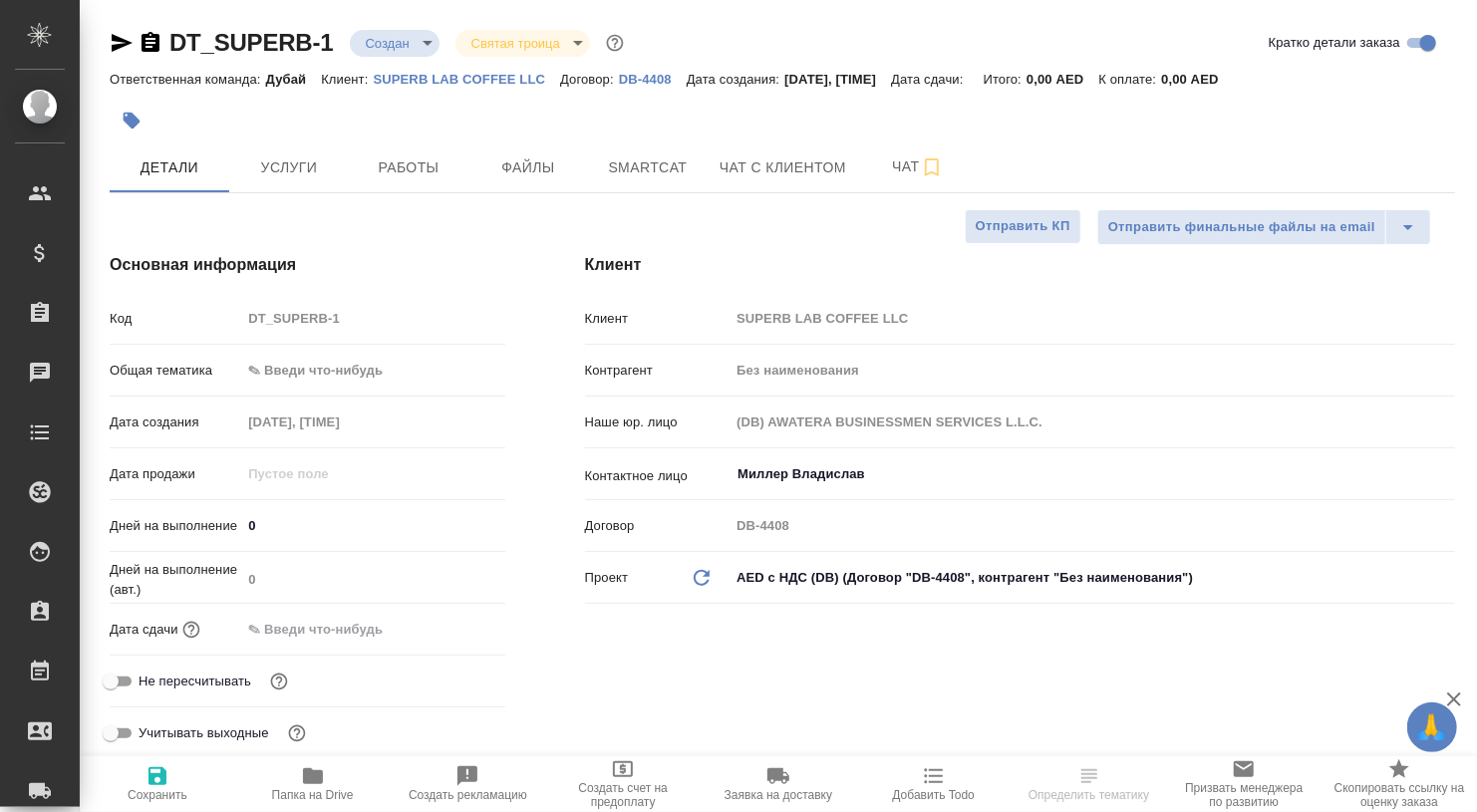 type on "x" 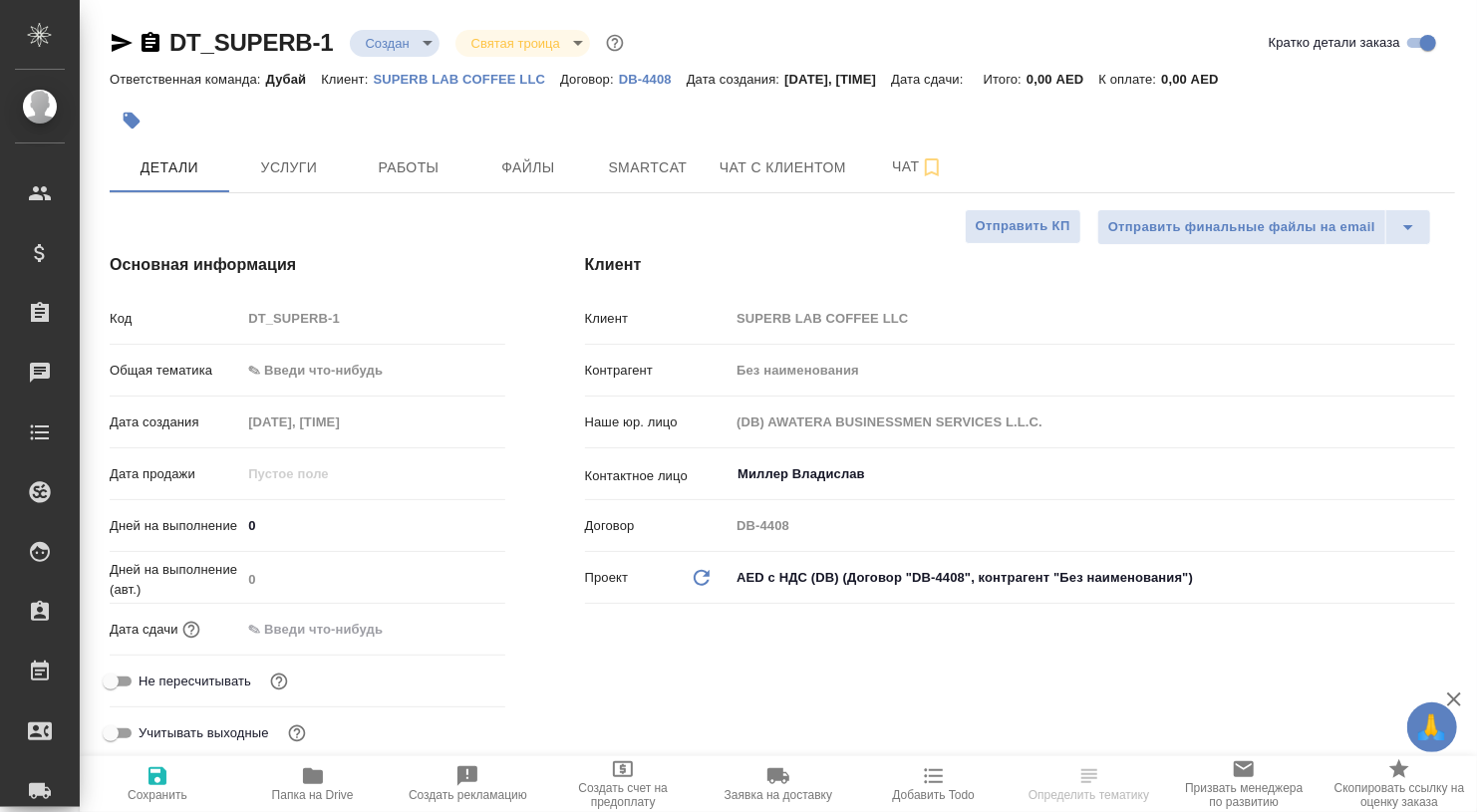 type on "x" 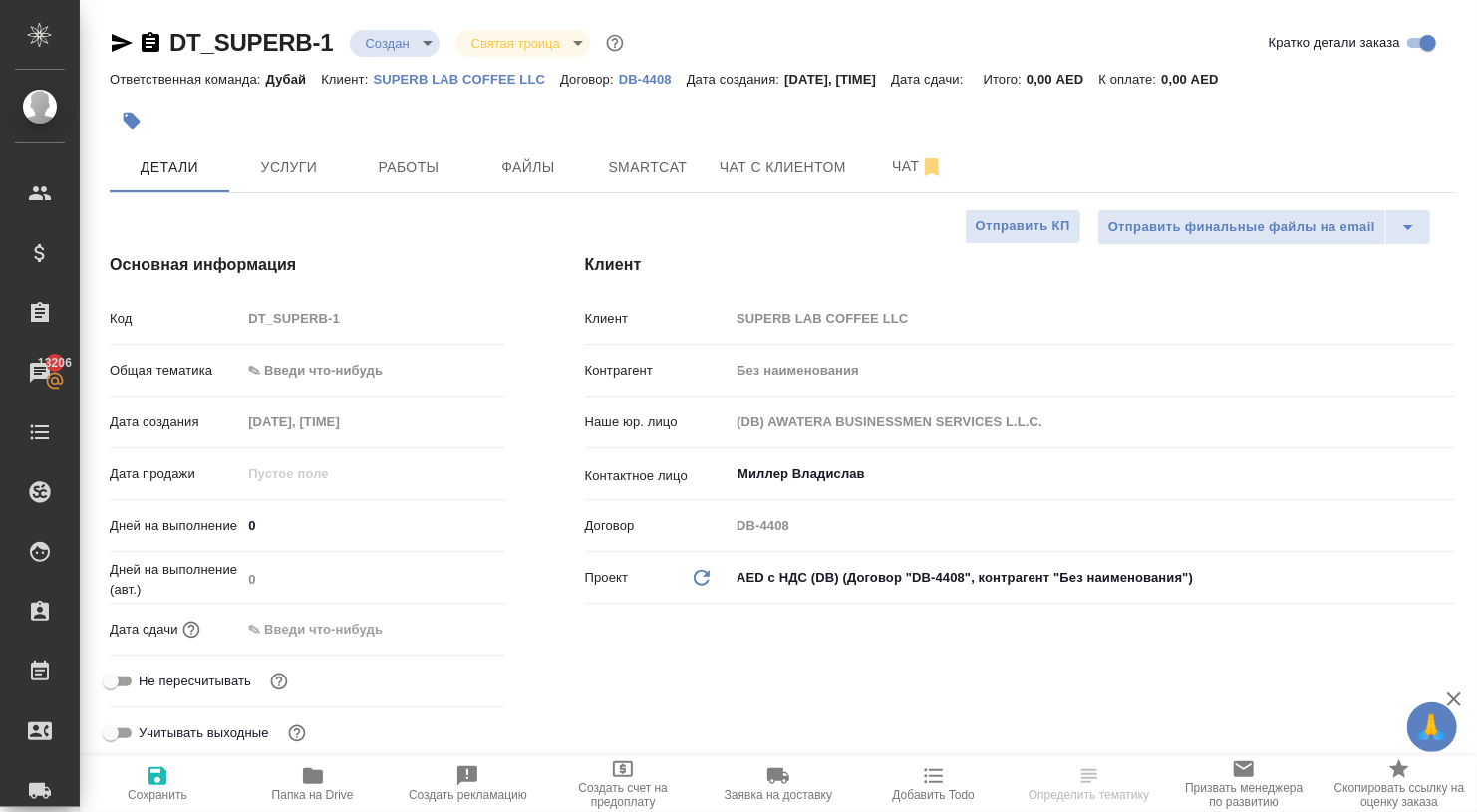 scroll, scrollTop: 0, scrollLeft: 0, axis: both 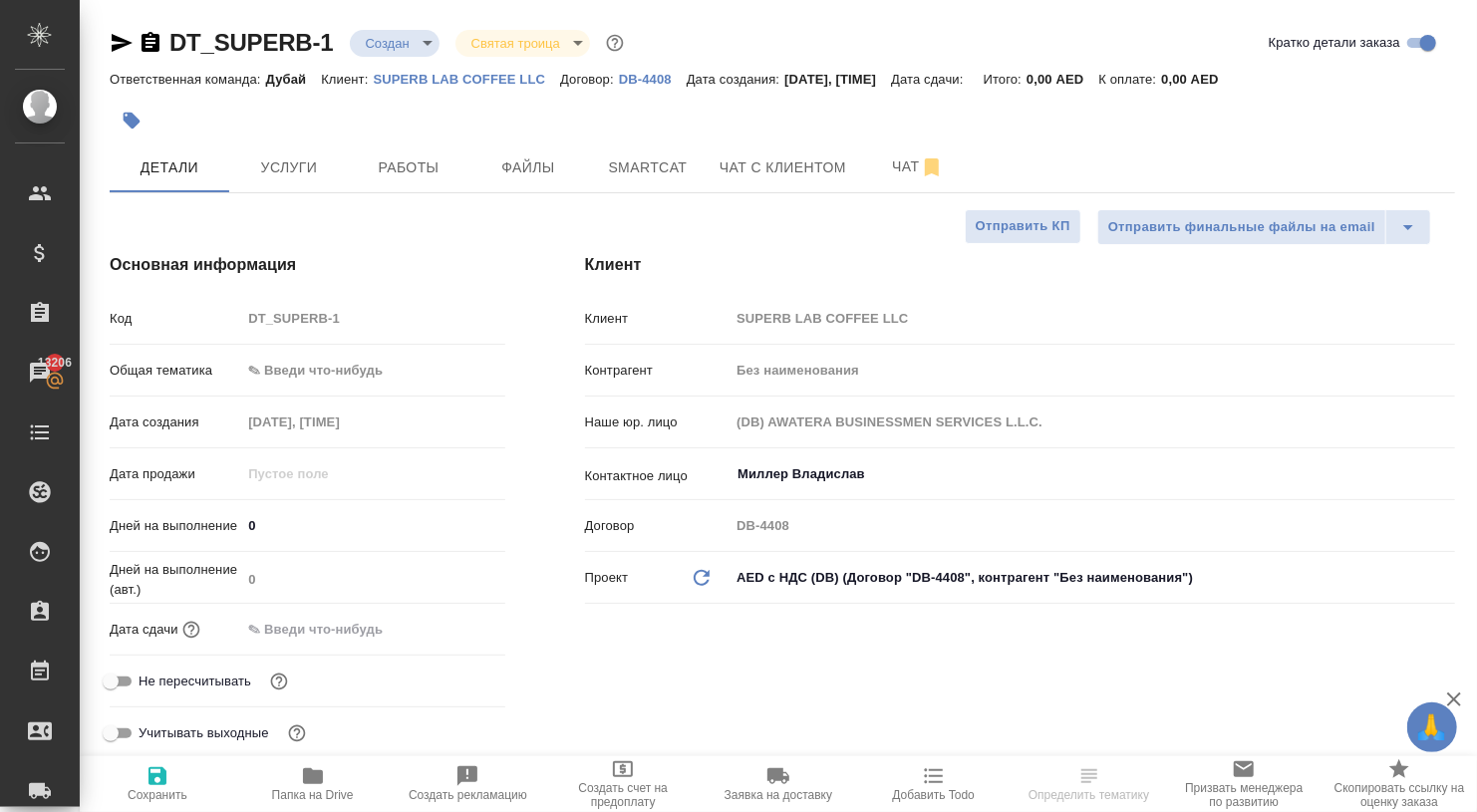 click on "Код DT_SUPERB-1" at bounding box center (307, 327) 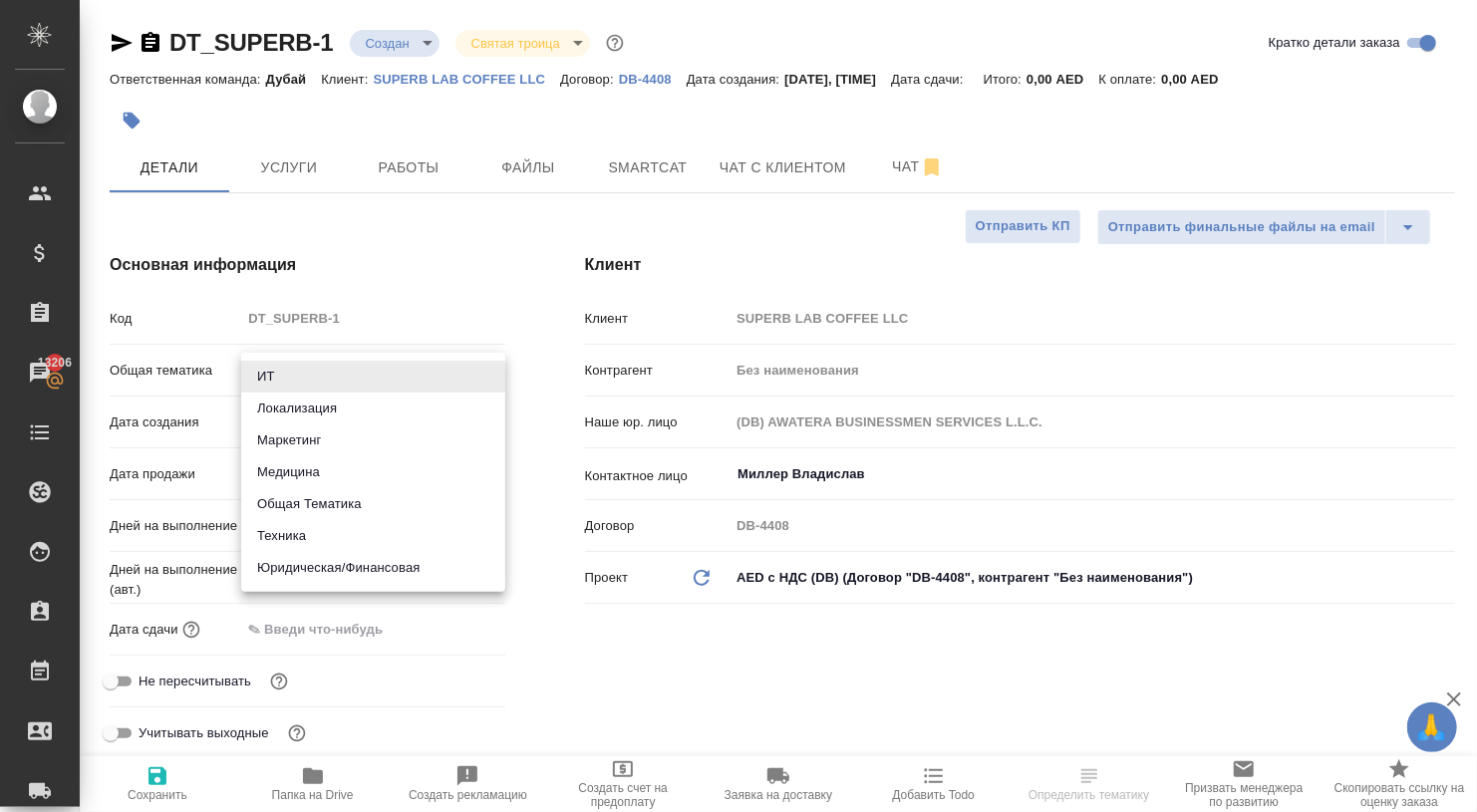 click on "Общая Тематика" at bounding box center (373, 504) 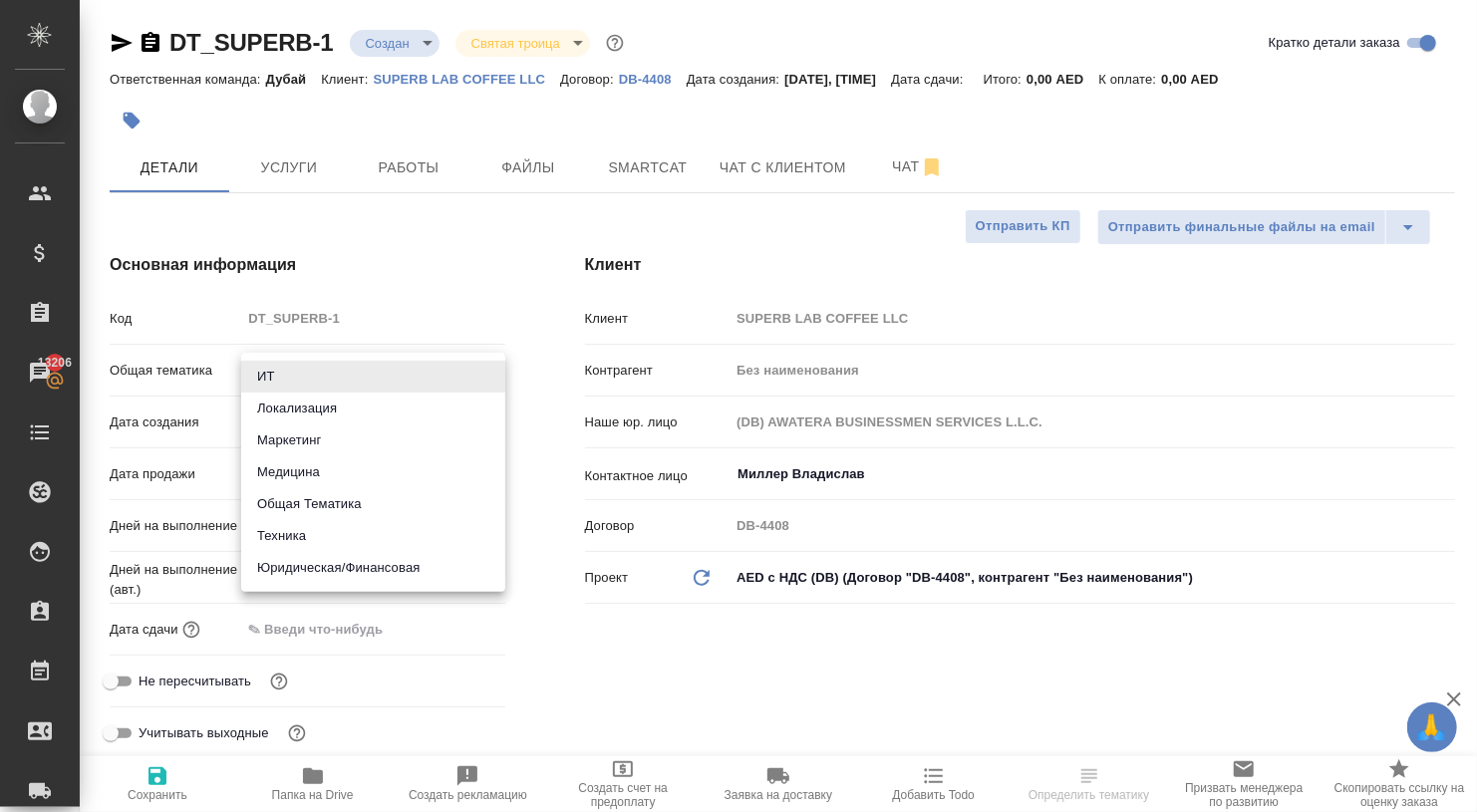 type on "obtem" 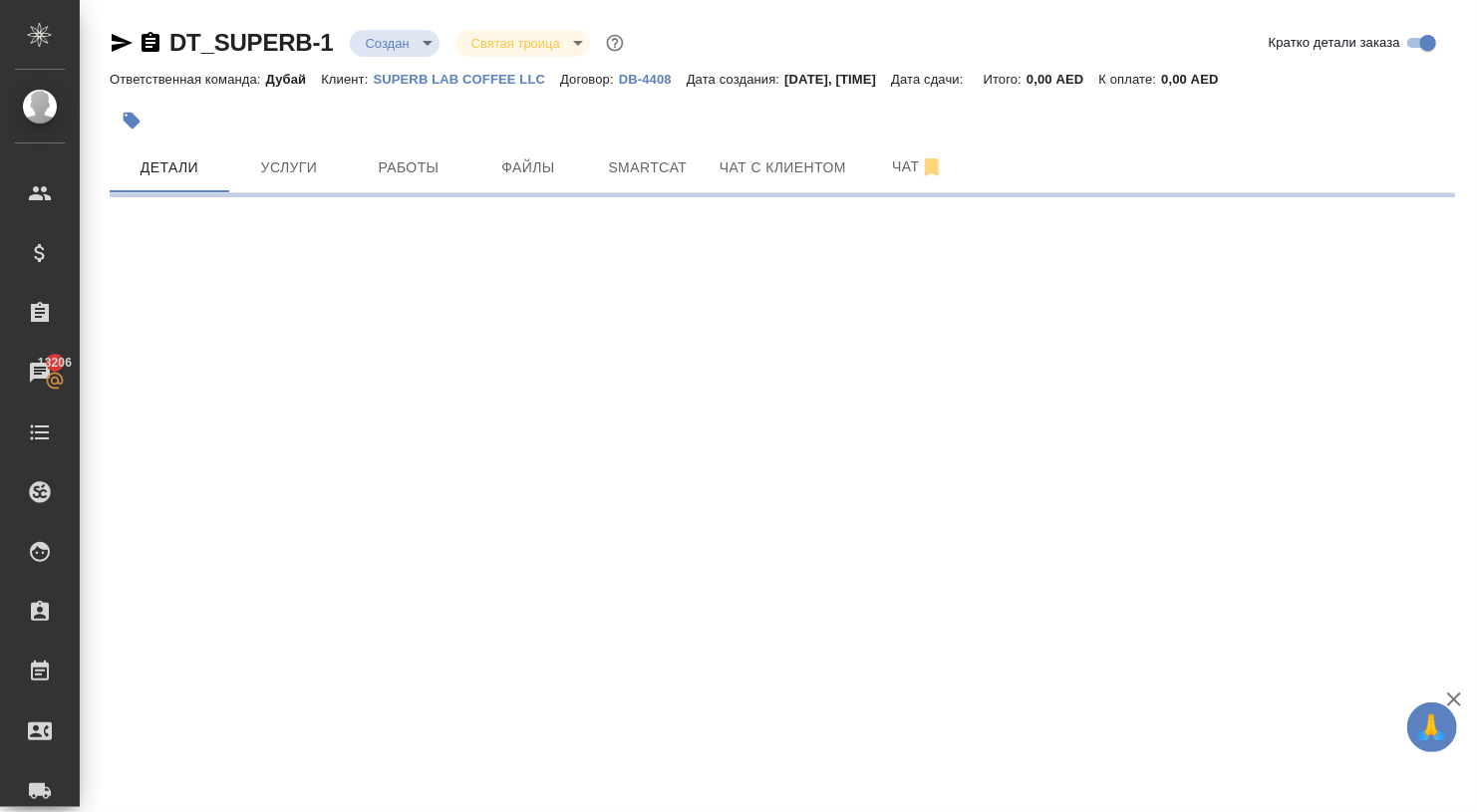 select on "RU" 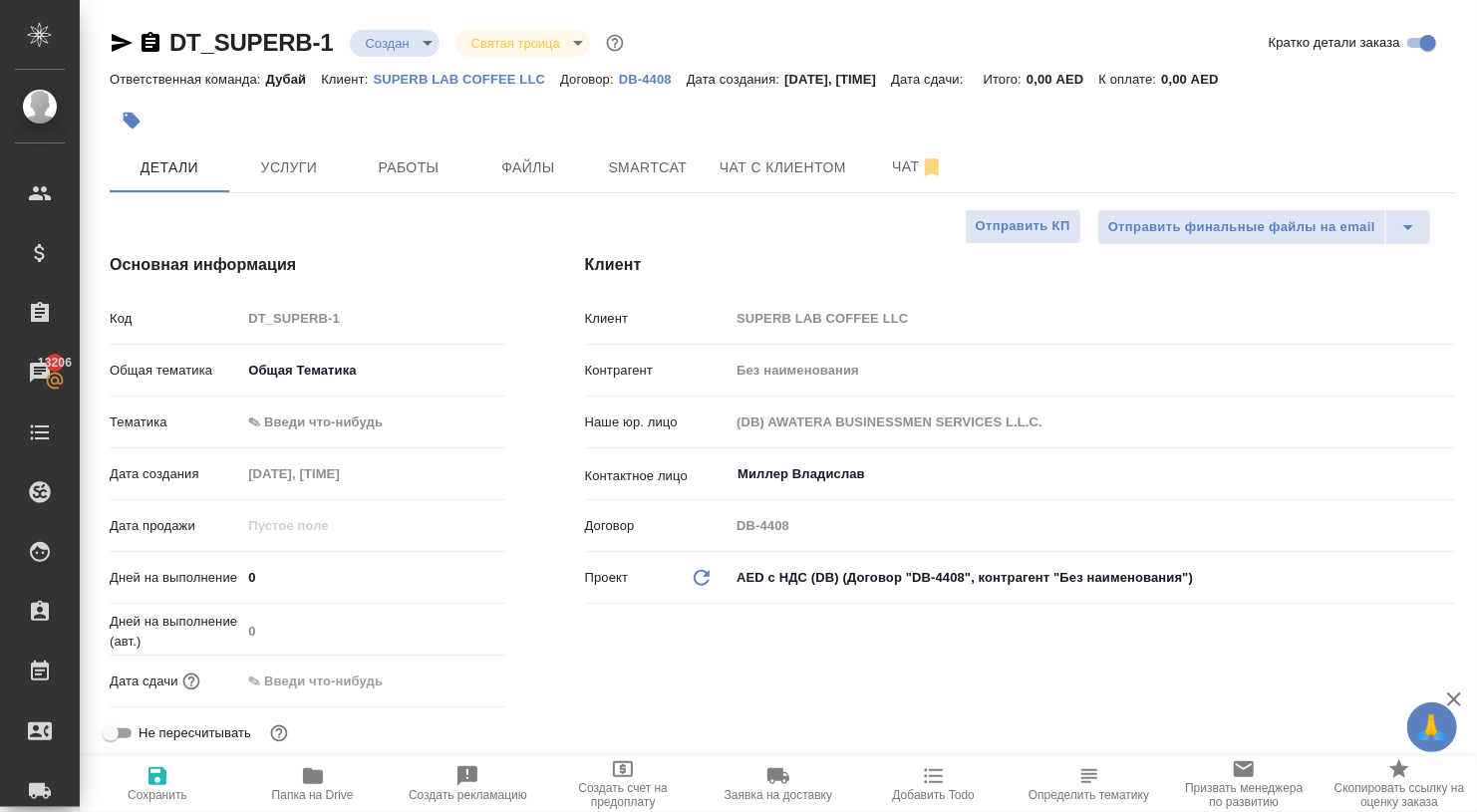 type on "x" 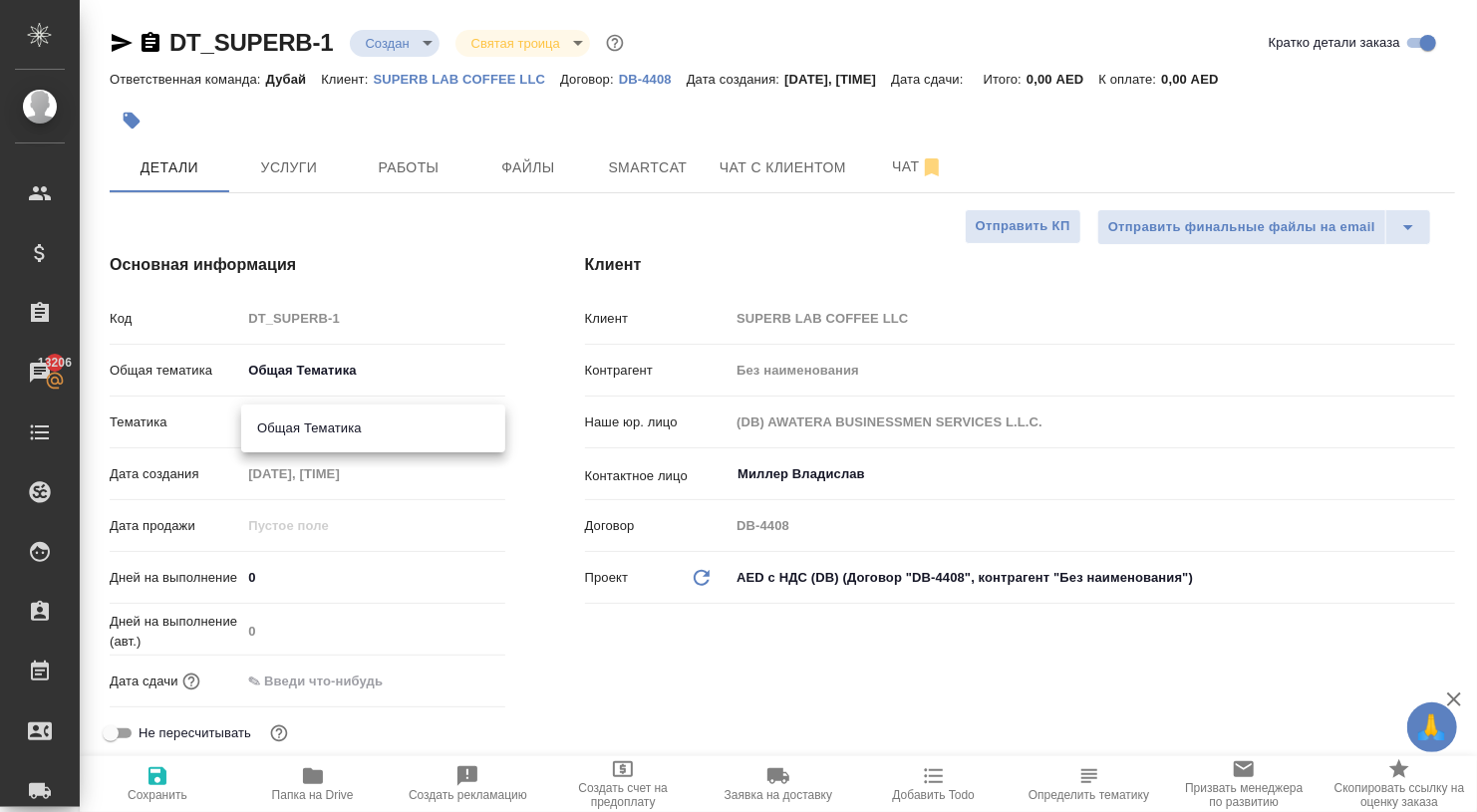 click on "Общая Тематика" at bounding box center [373, 428] 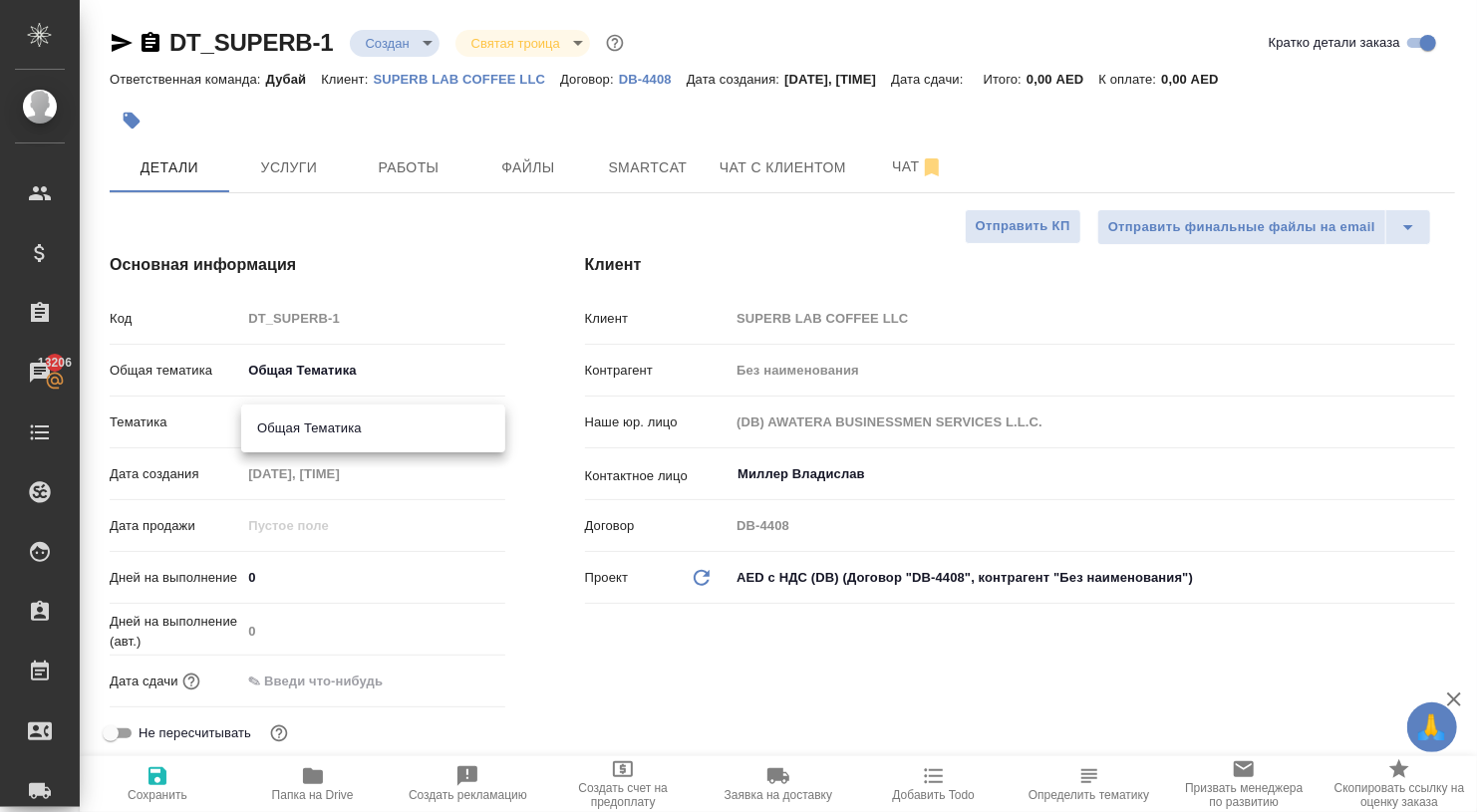type on "6012b1ca196b0e5c9229a120" 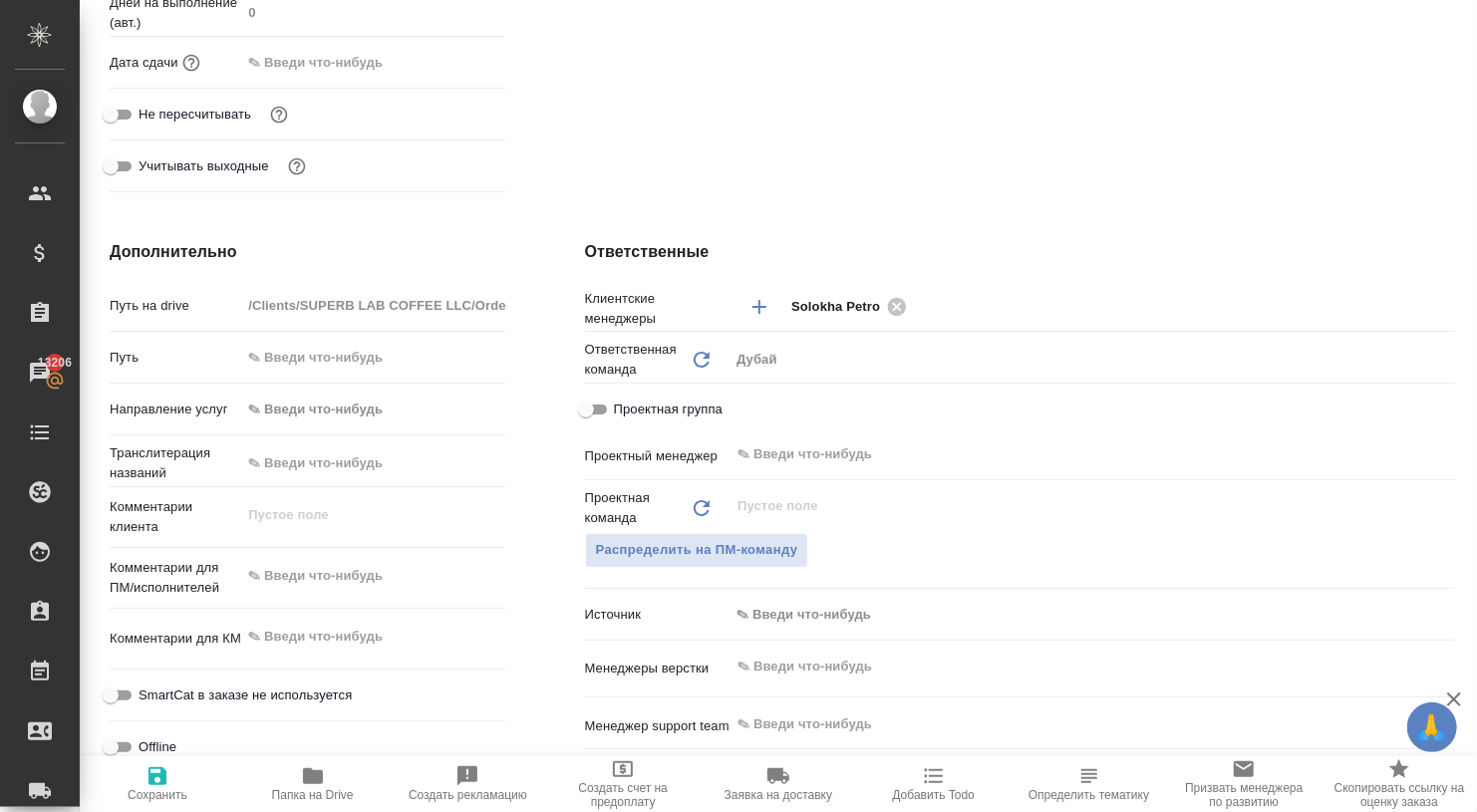 scroll, scrollTop: 659, scrollLeft: 0, axis: vertical 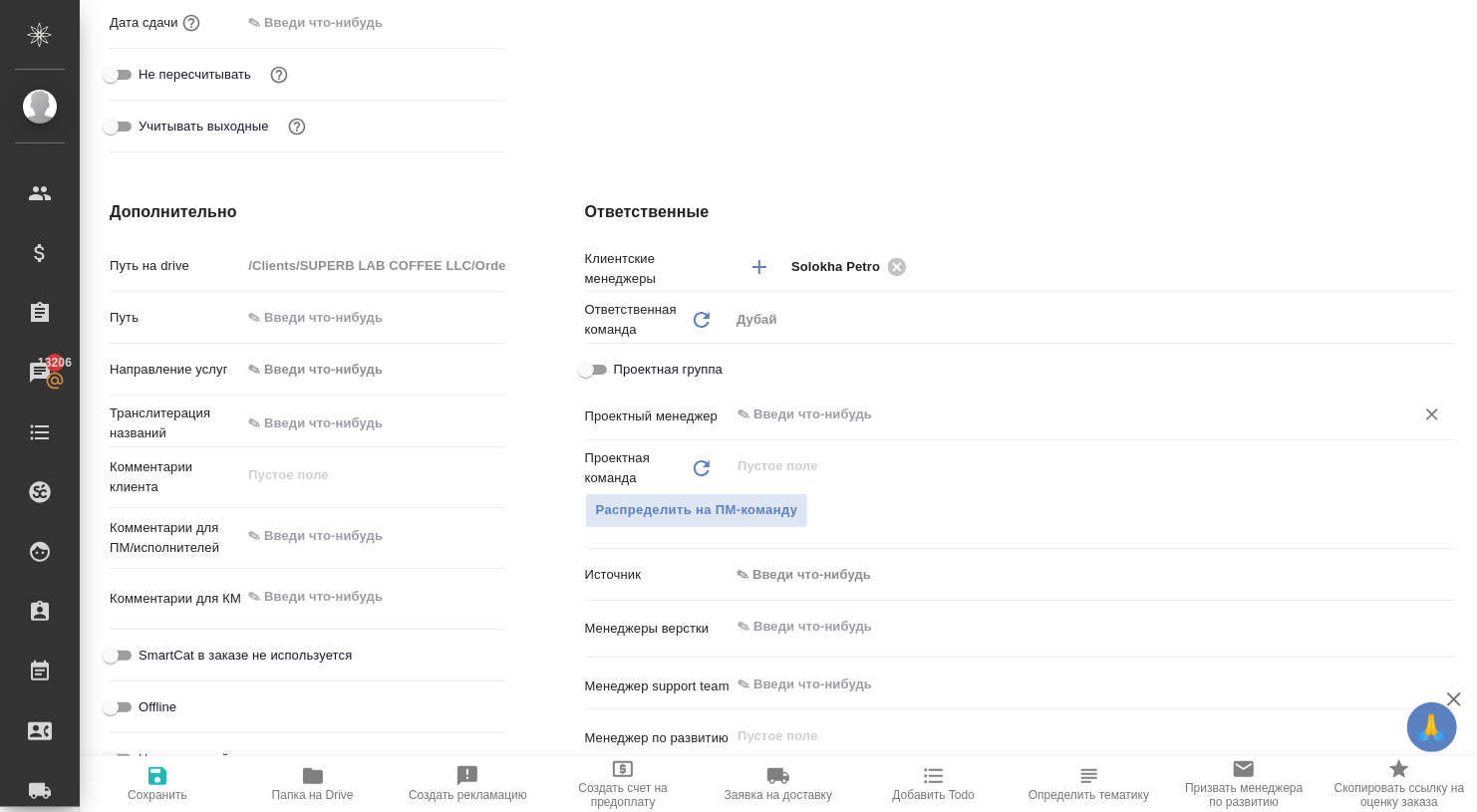 click at bounding box center [1058, 414] 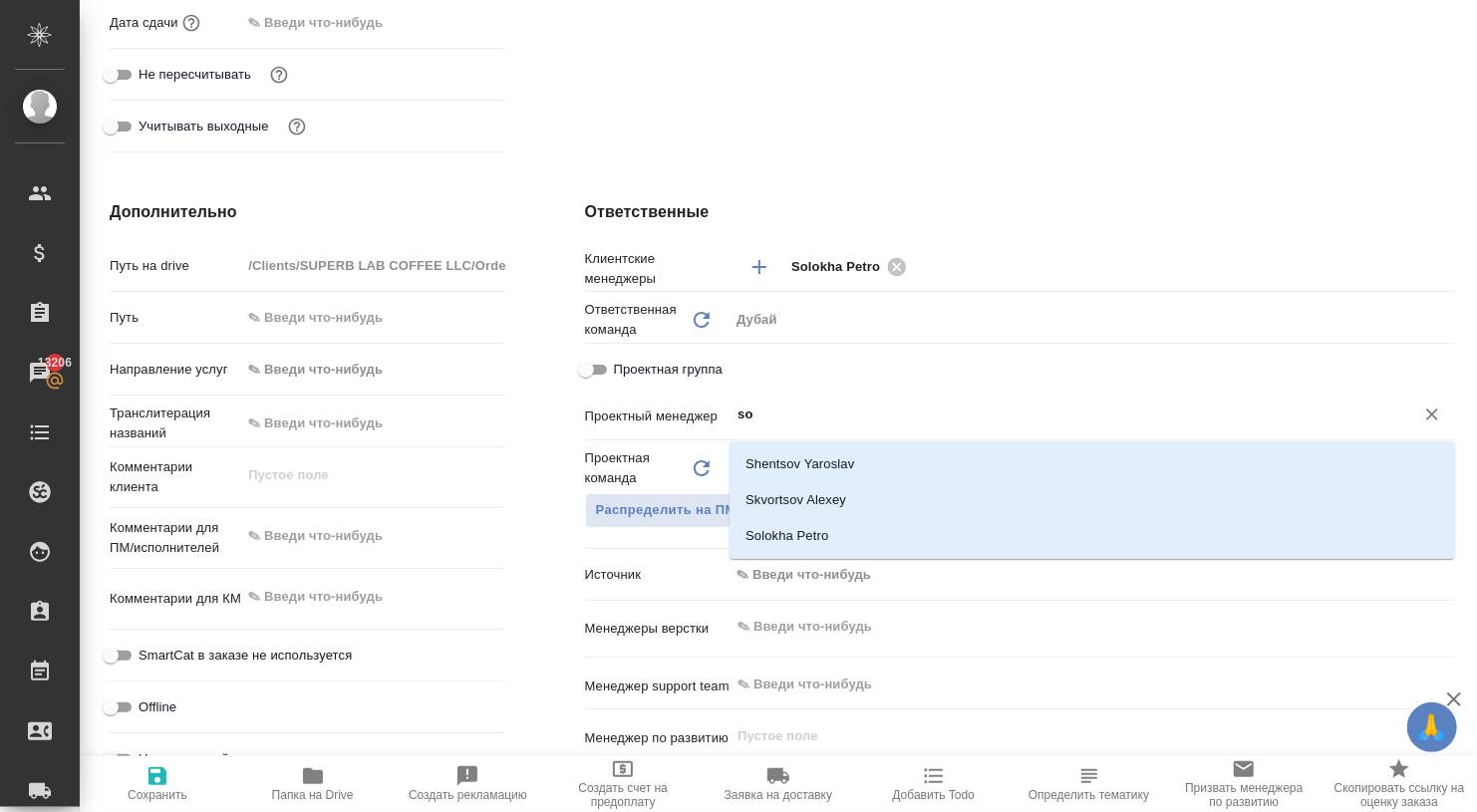 type on "sol" 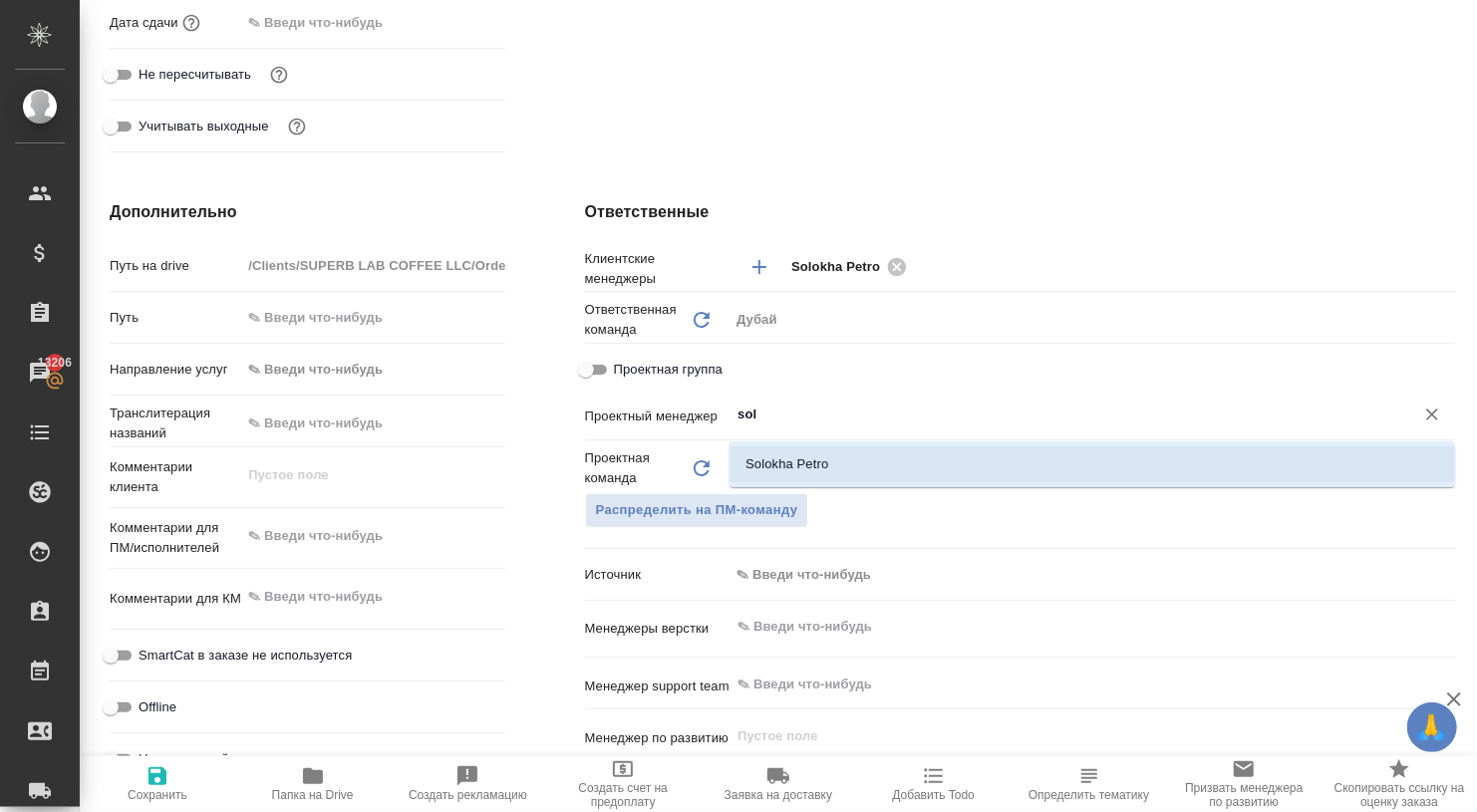 click on "Solokha Petro" at bounding box center (1092, 464) 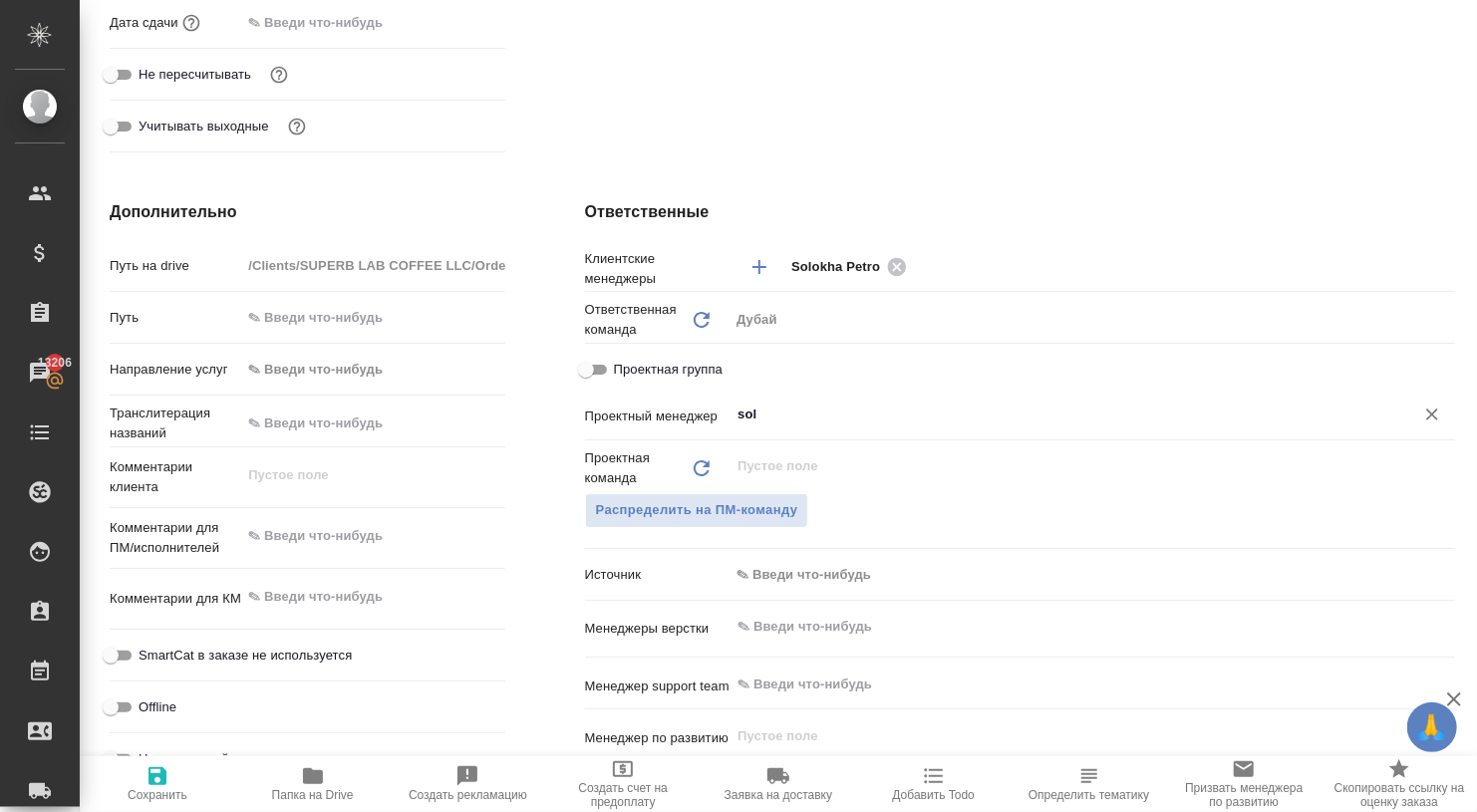 type on "x" 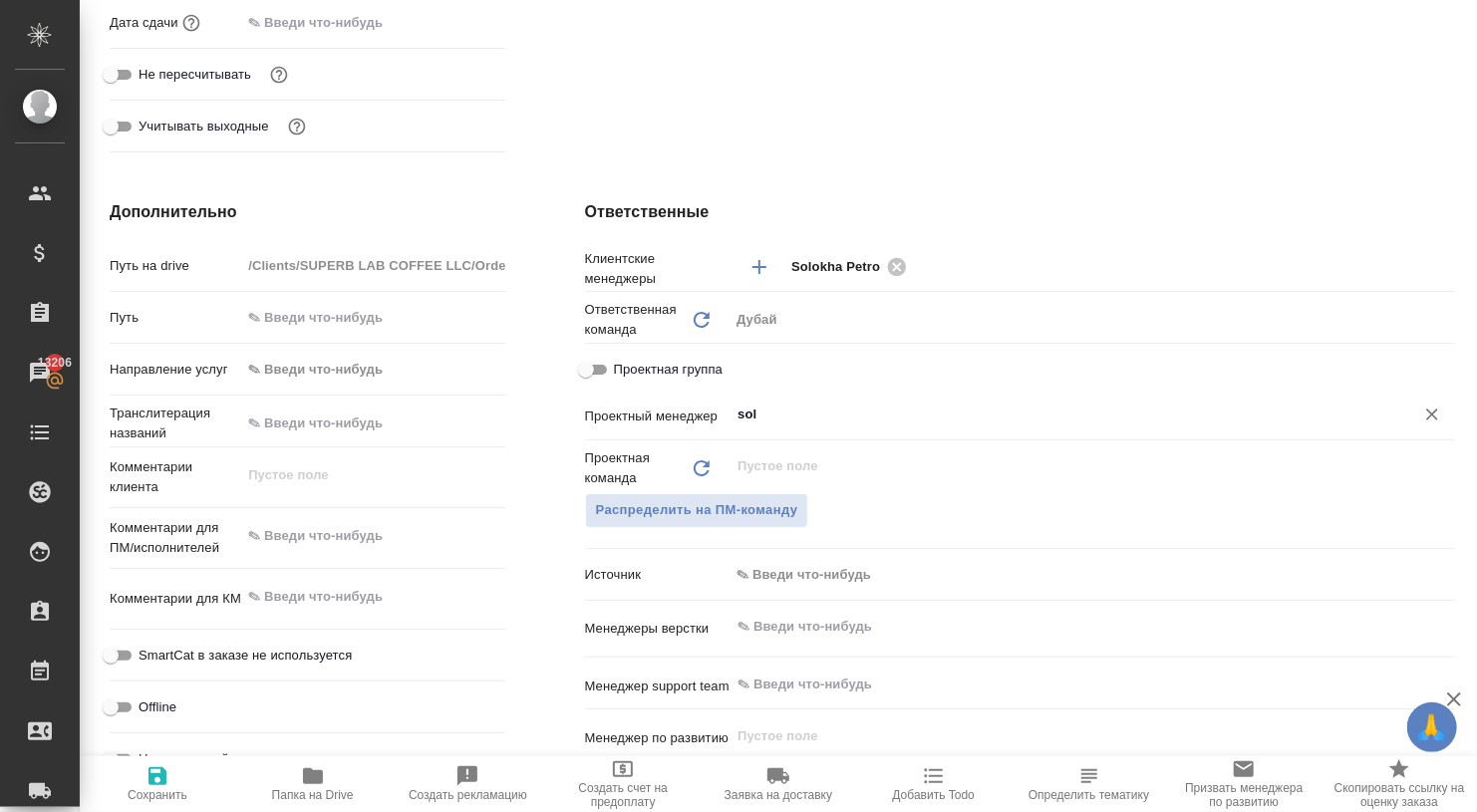 type on "x" 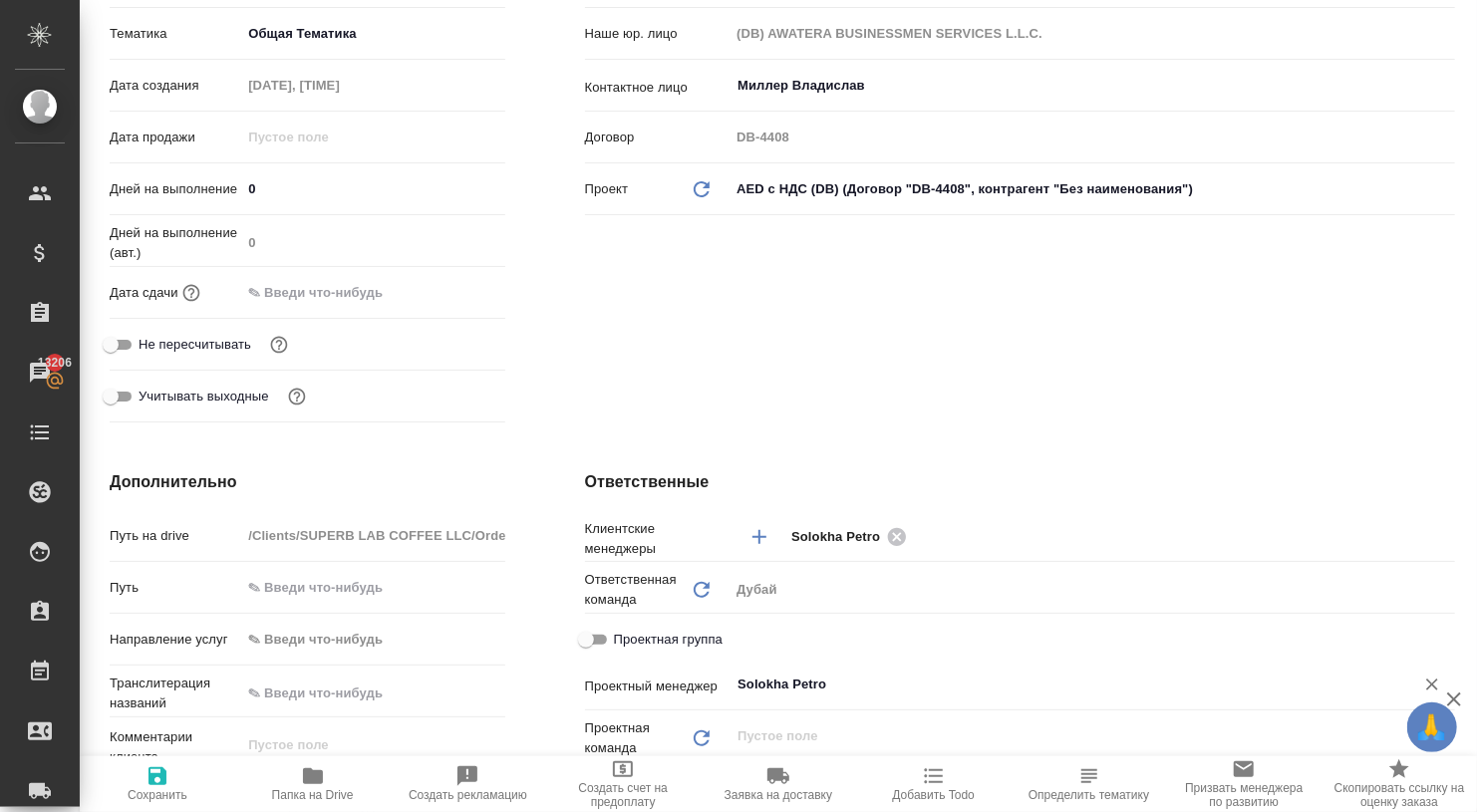 scroll, scrollTop: 375, scrollLeft: 0, axis: vertical 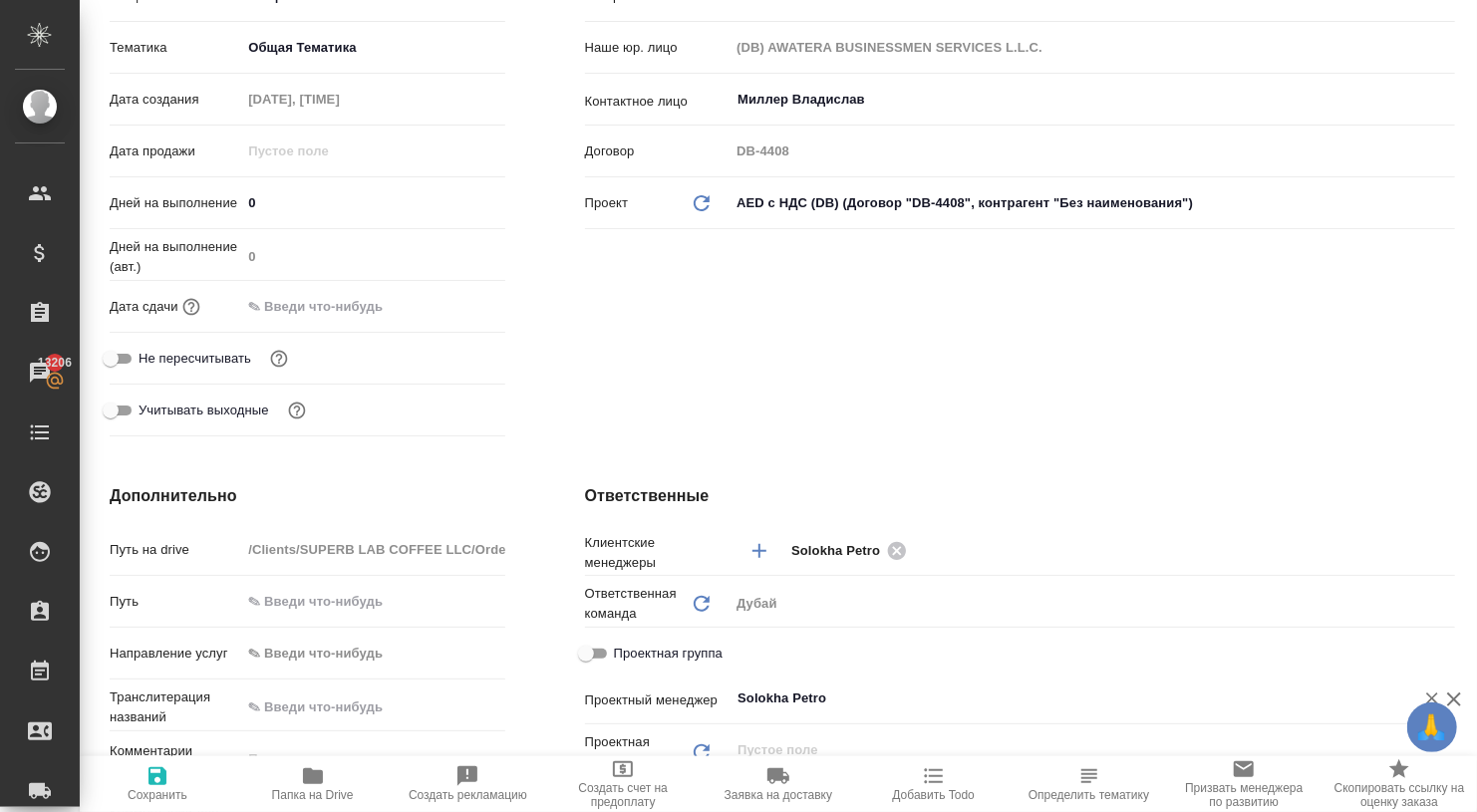 click at bounding box center (328, 306) 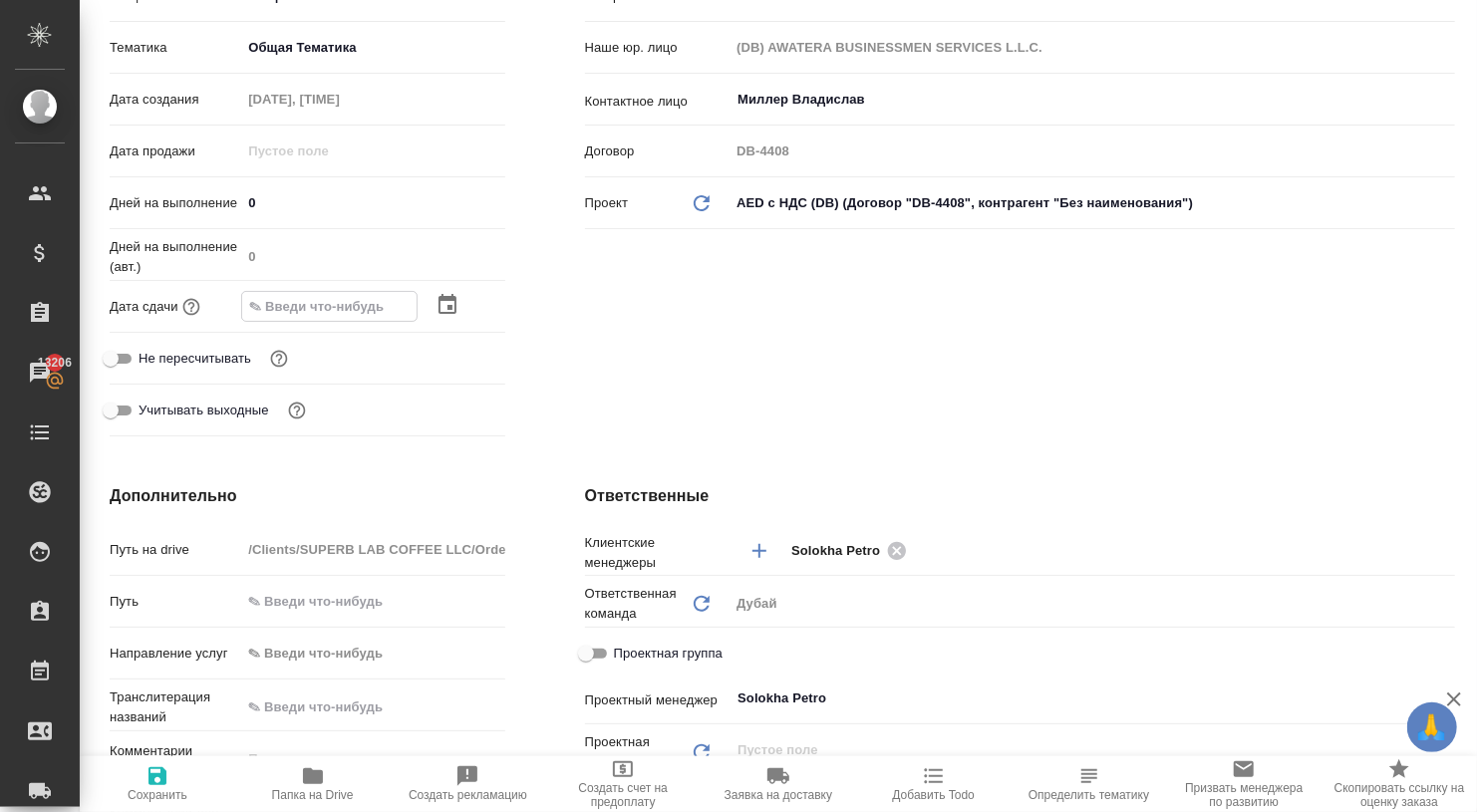 click 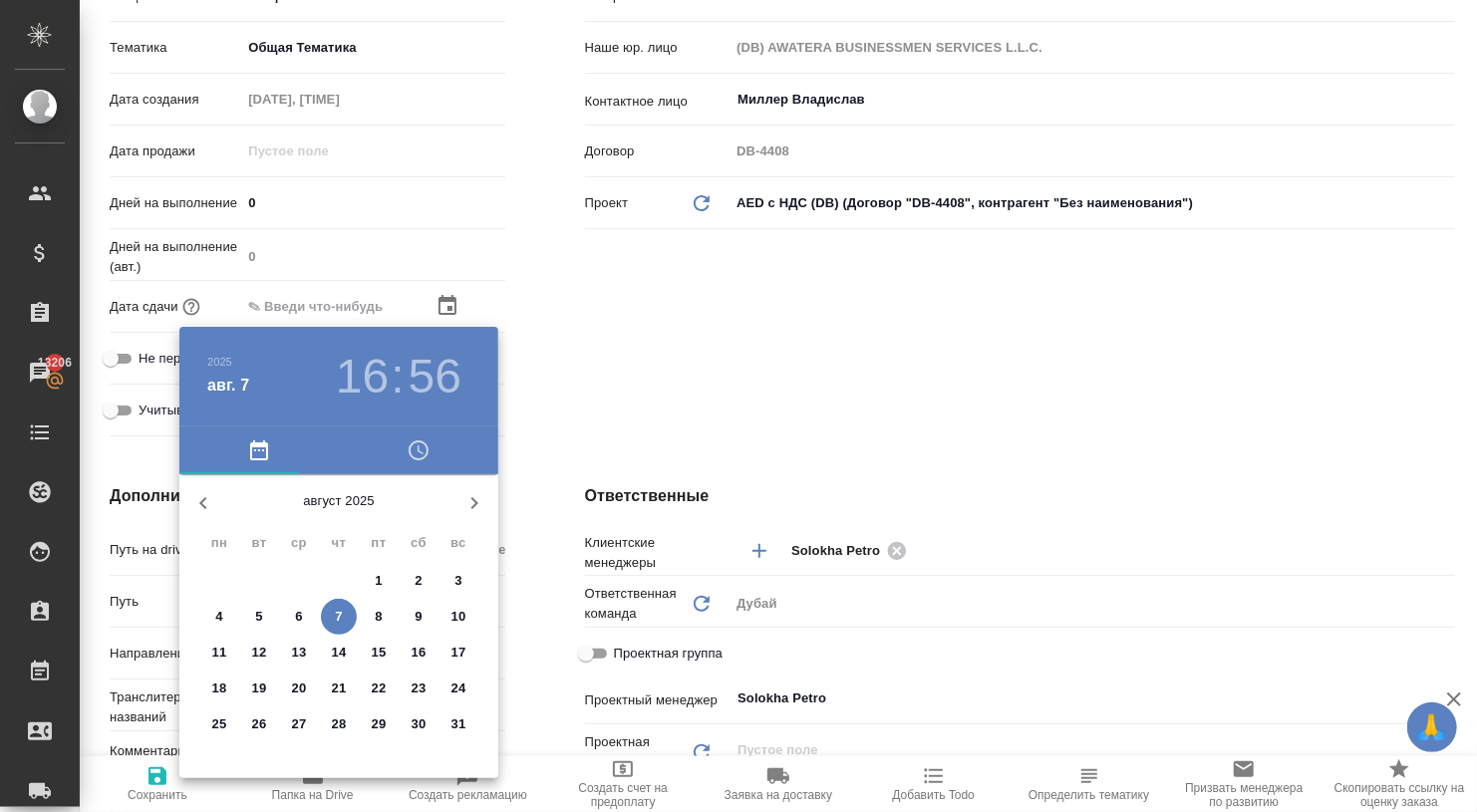 click on "21" at bounding box center (339, 688) 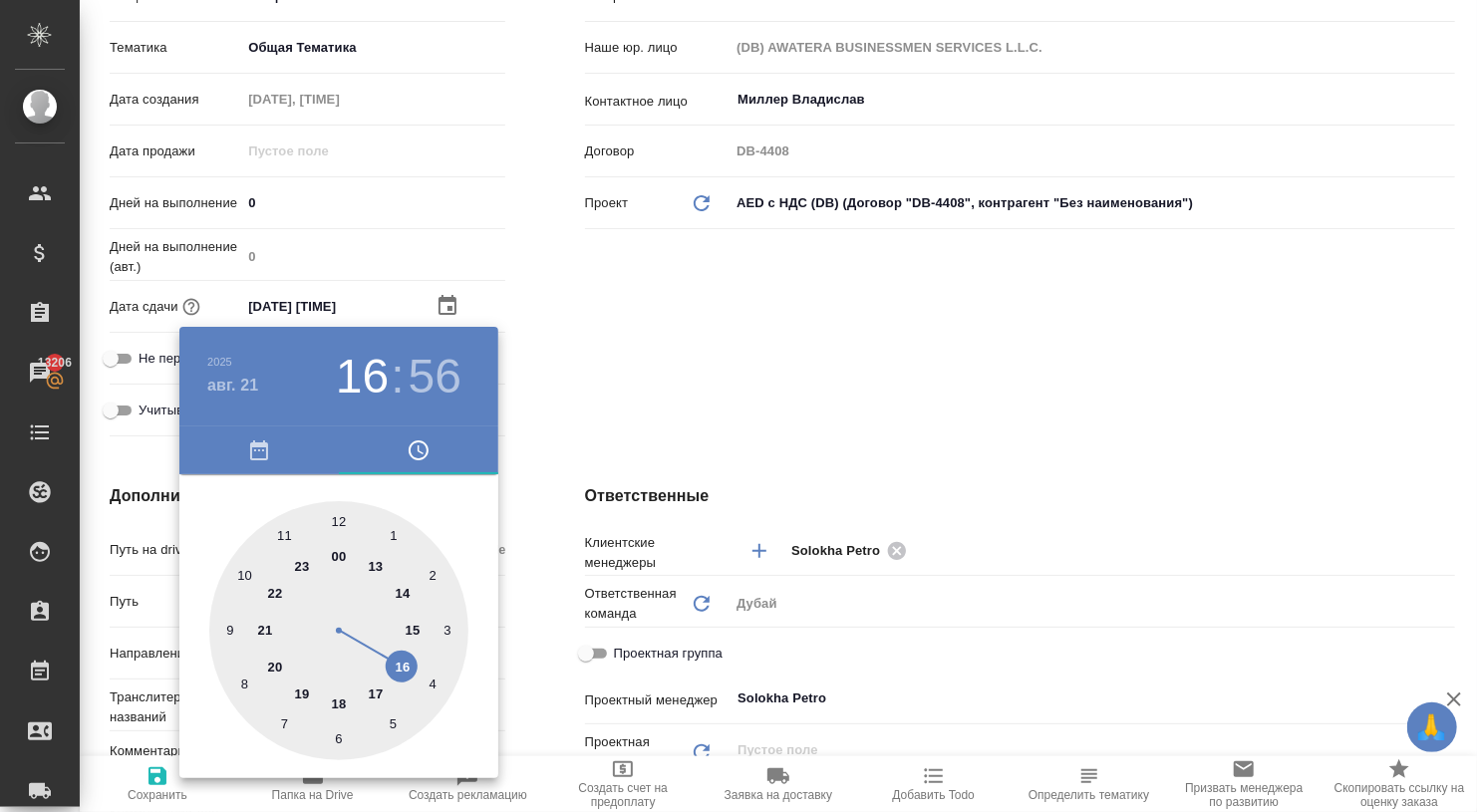 click at bounding box center [738, 406] 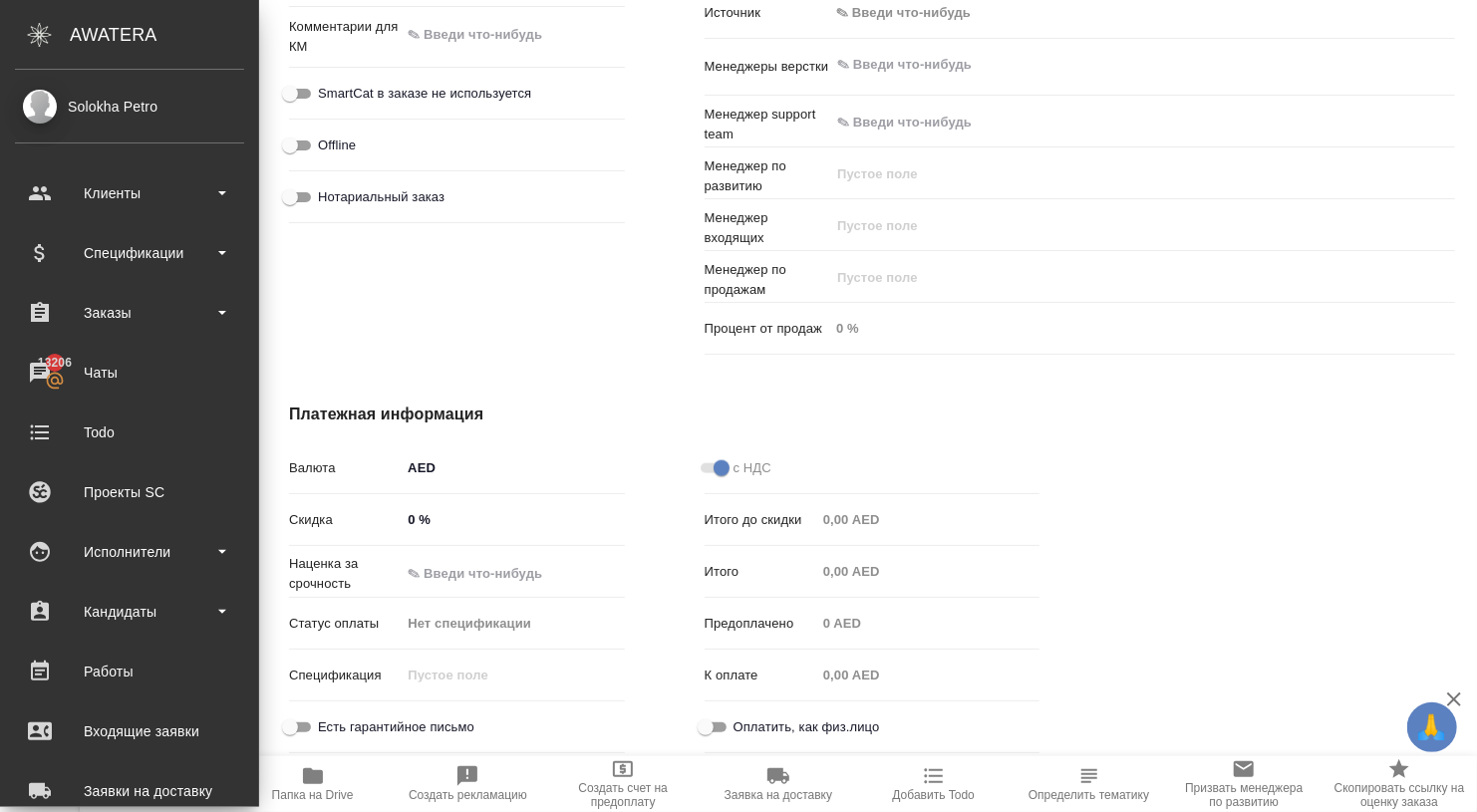 type on "x" 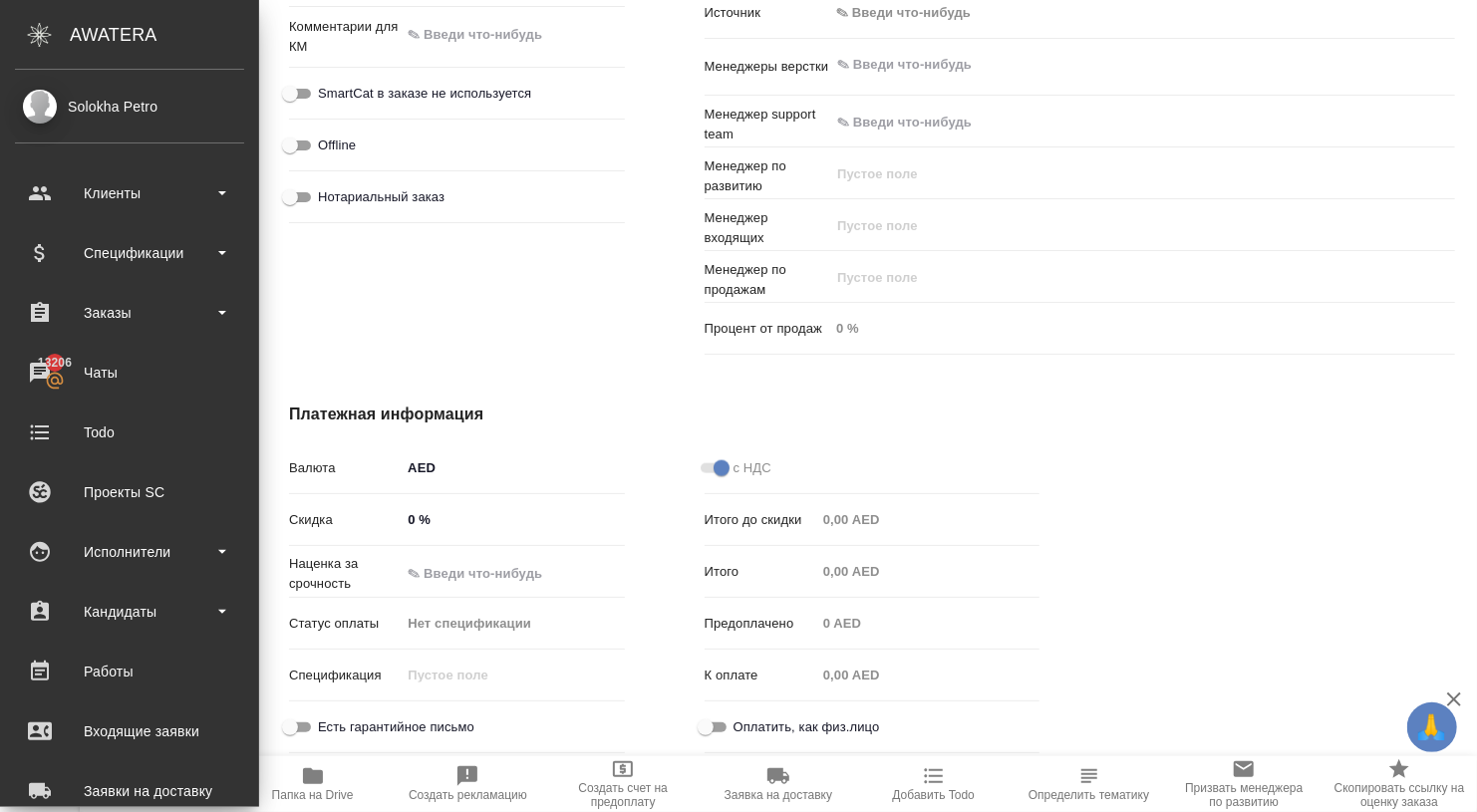 type on "x" 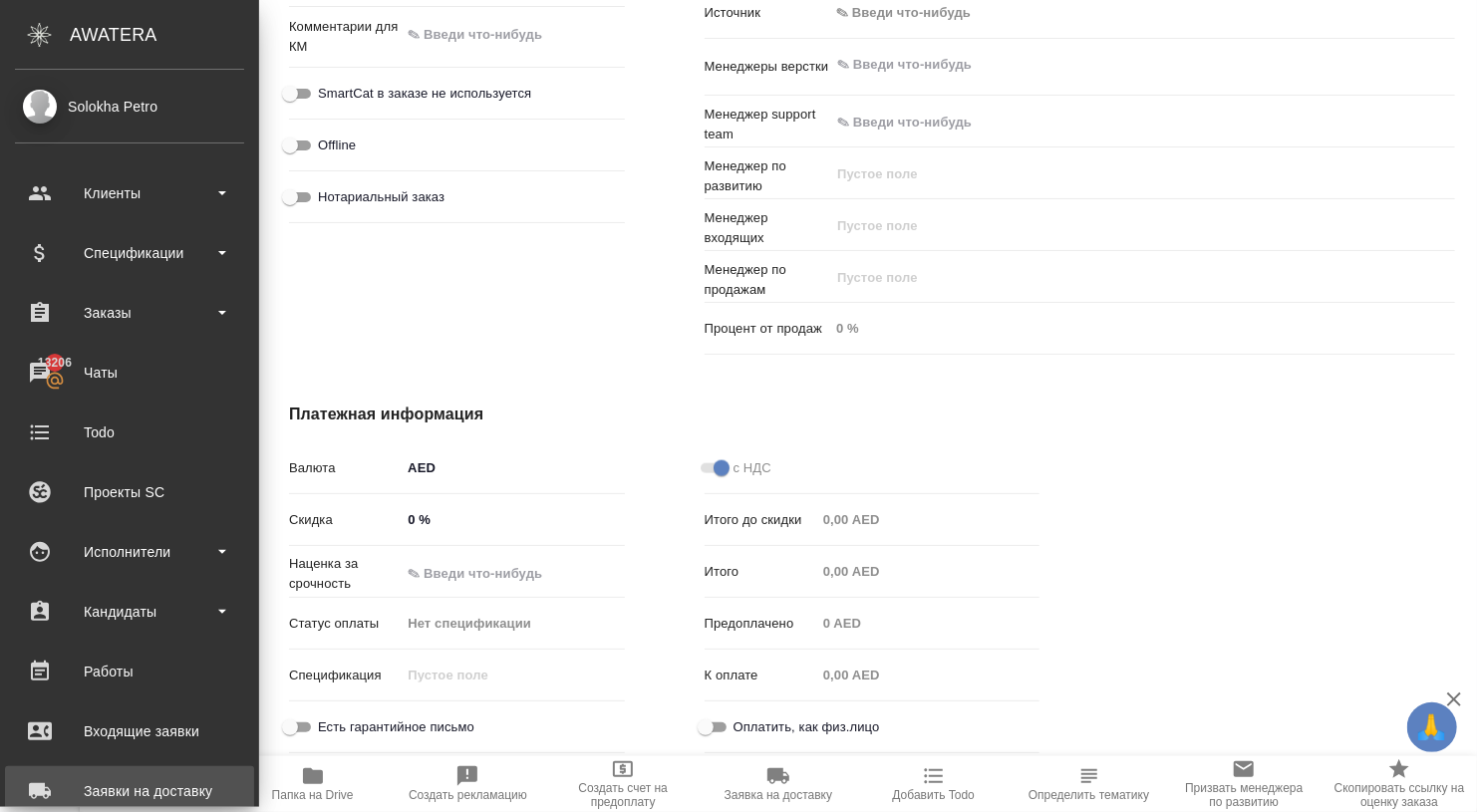 scroll, scrollTop: 1224, scrollLeft: 0, axis: vertical 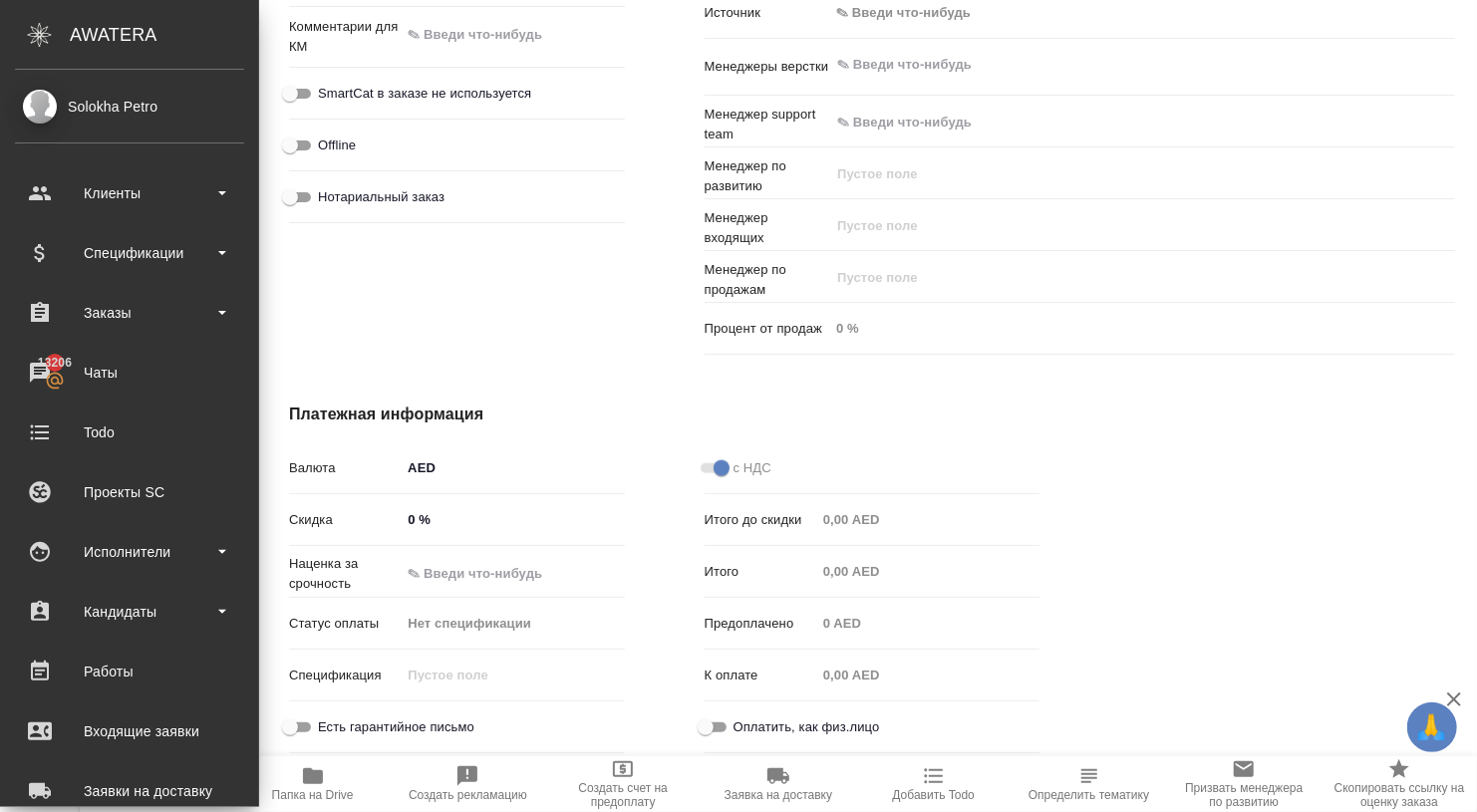 type on "x" 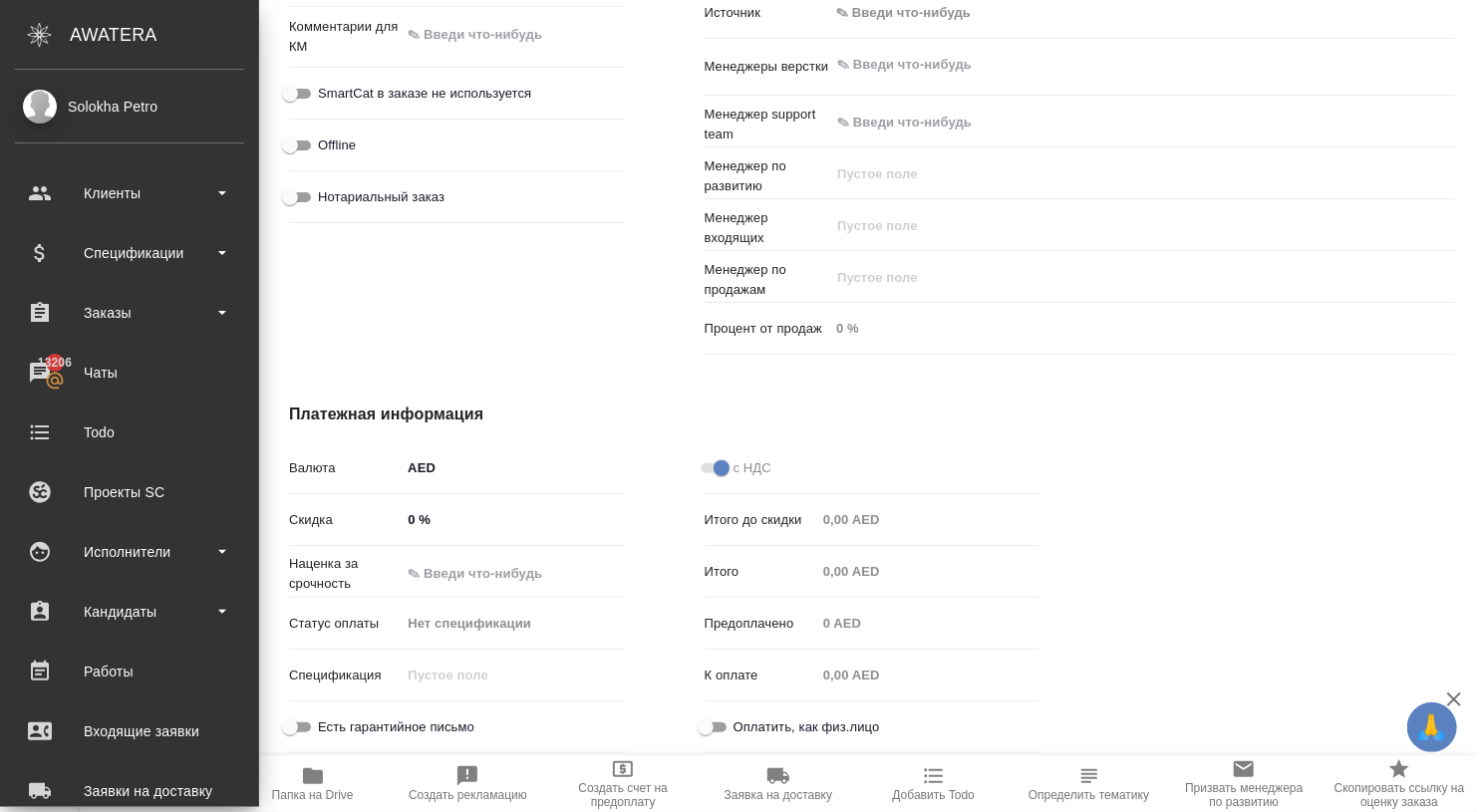 type on "x" 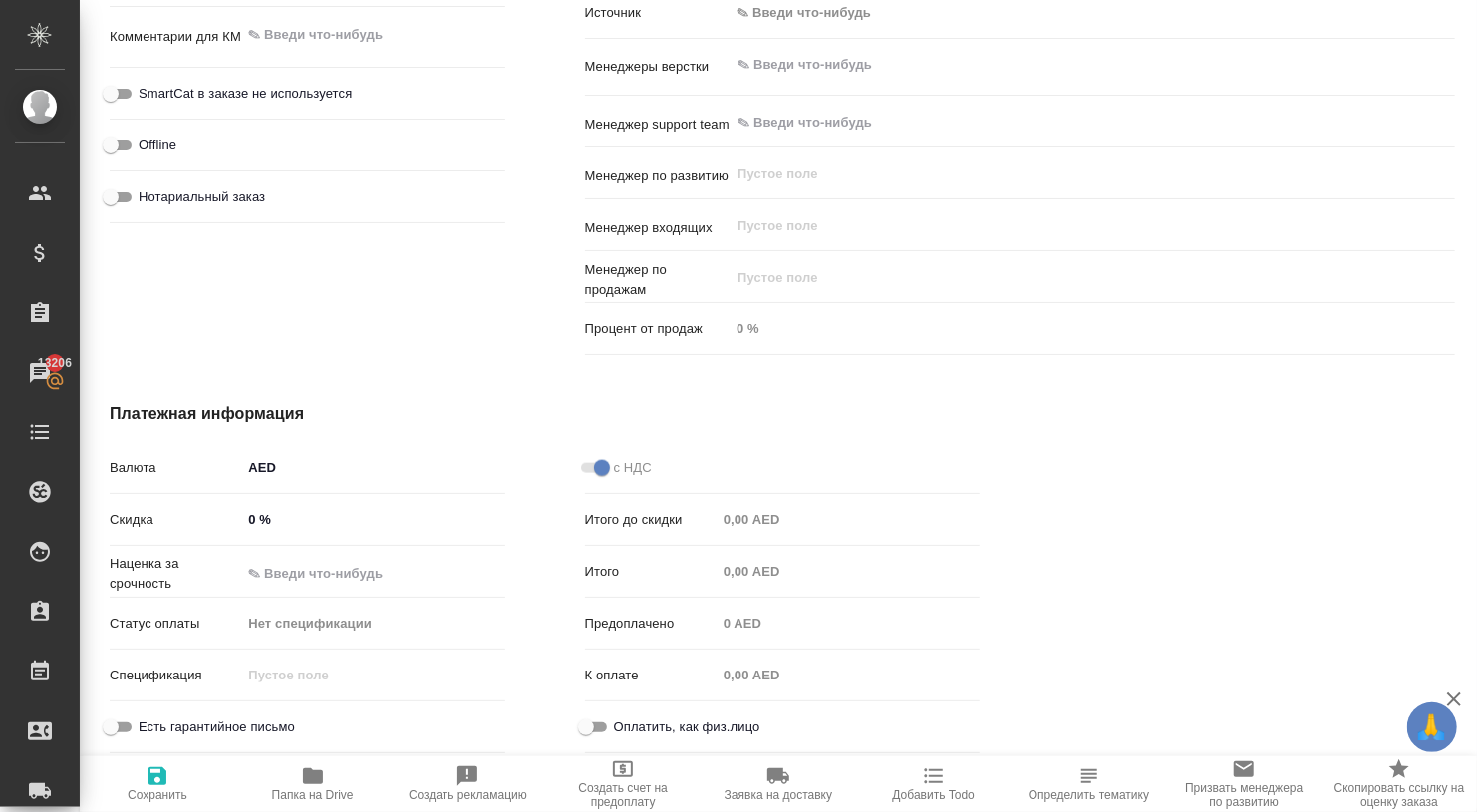 click 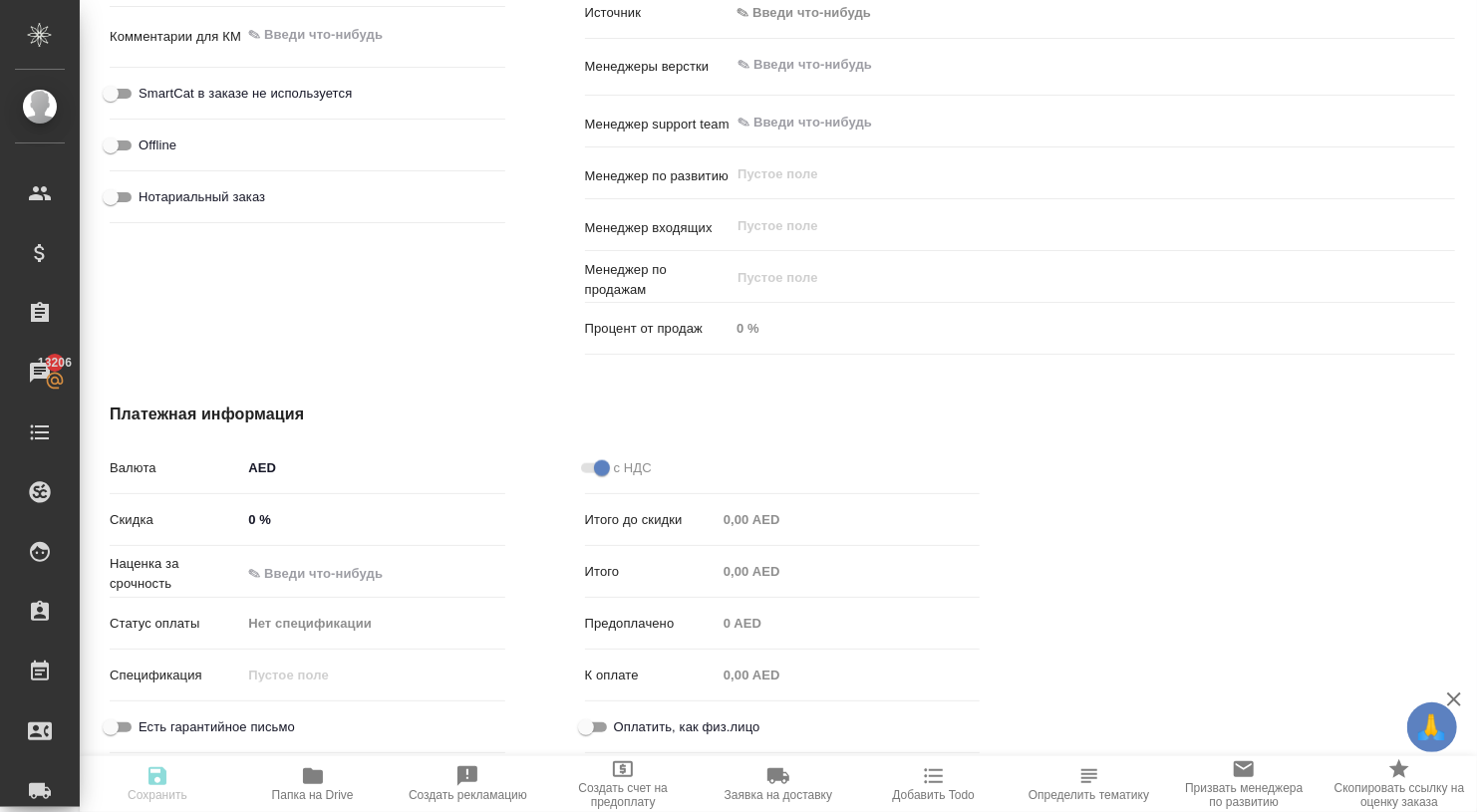 type on "x" 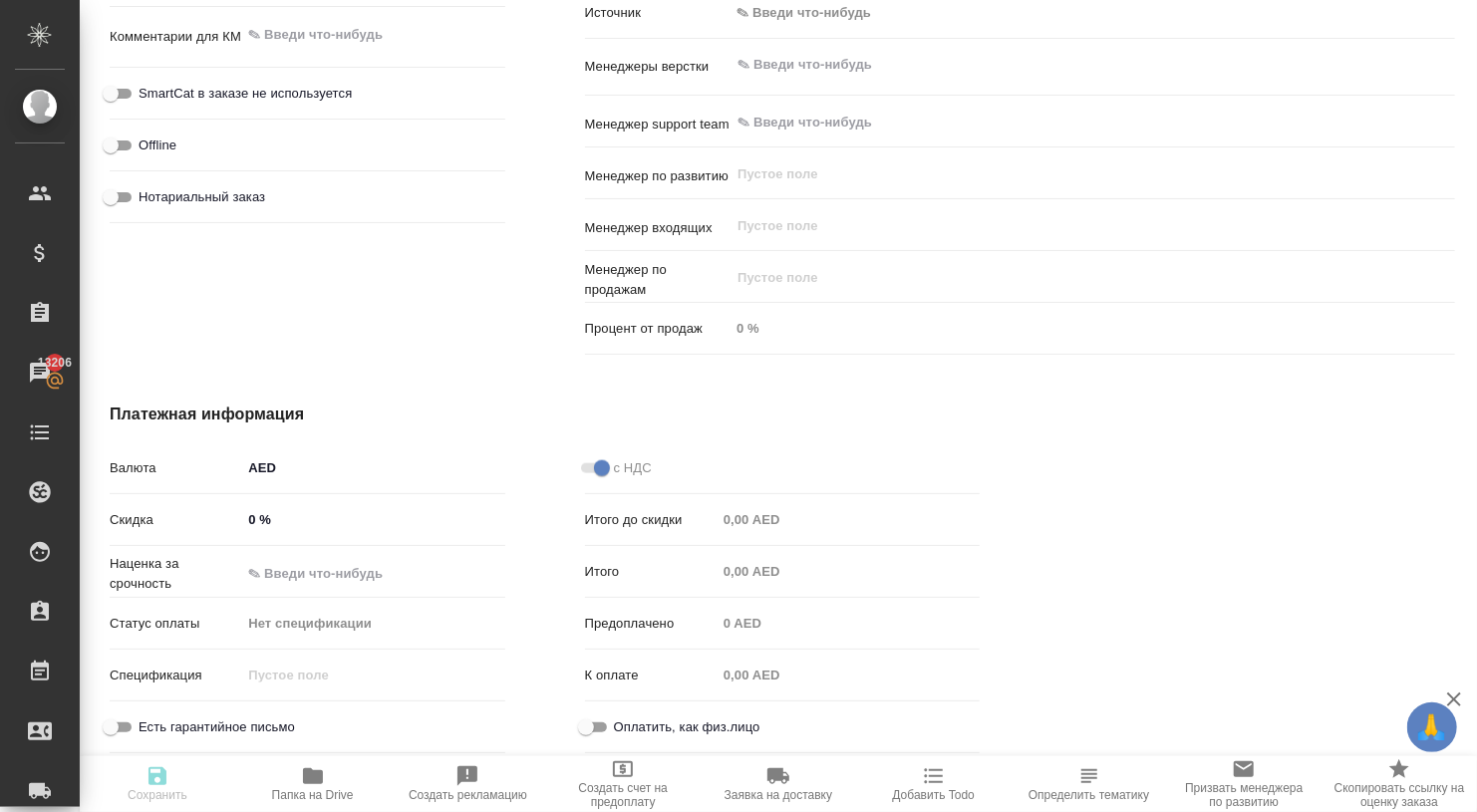 type on "x" 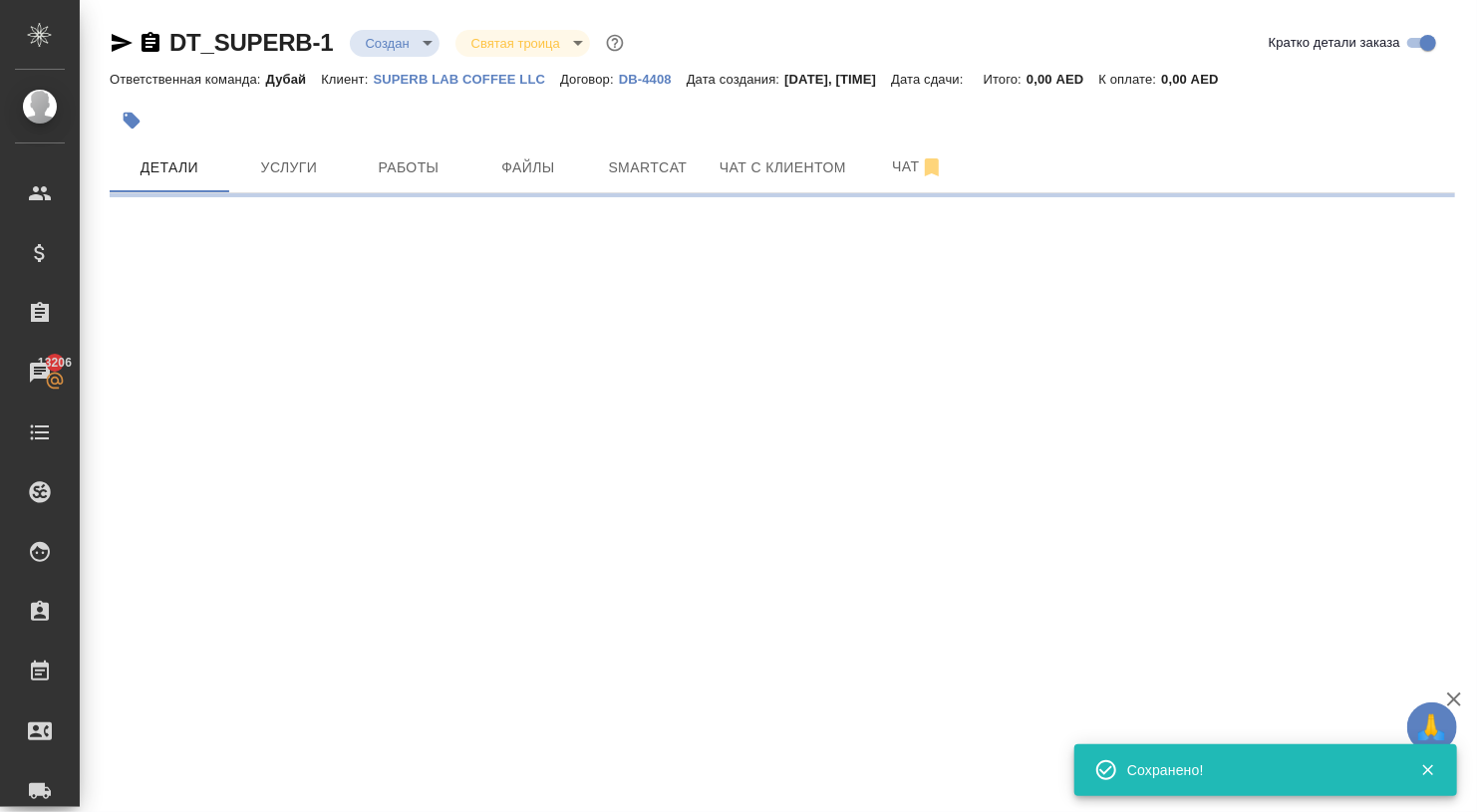 scroll, scrollTop: 0, scrollLeft: 0, axis: both 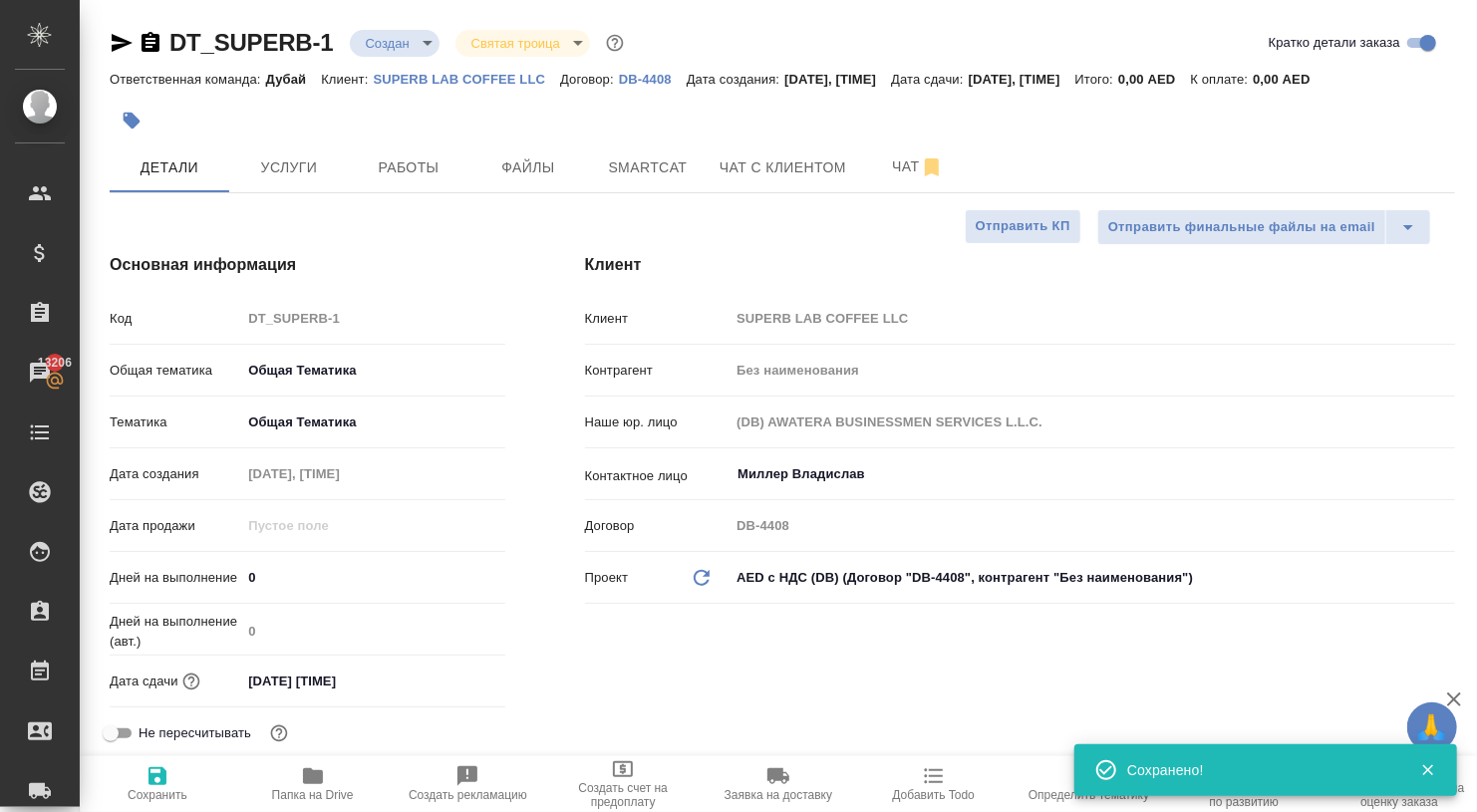 type on "x" 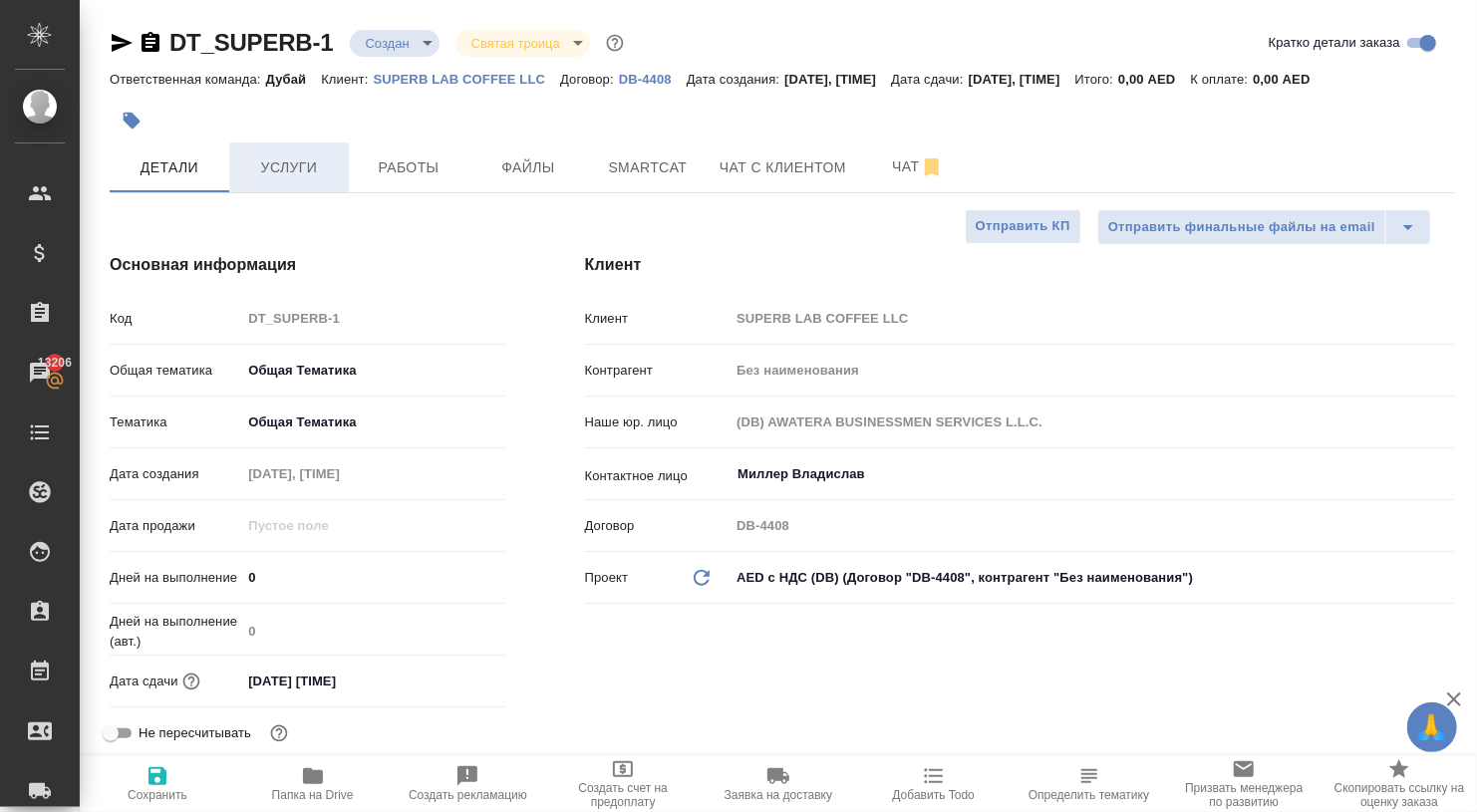 click on "Услуги" at bounding box center [289, 167] 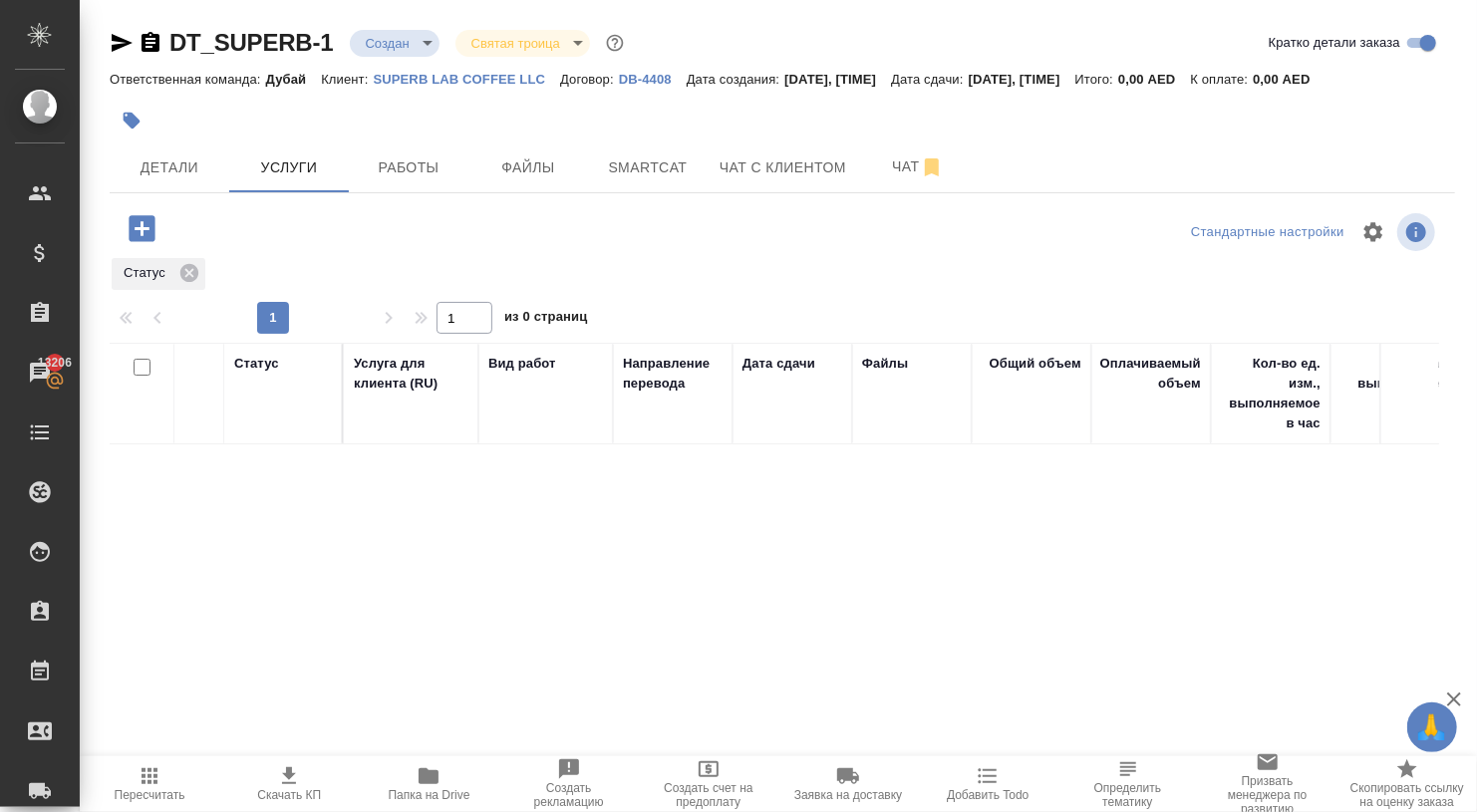 click 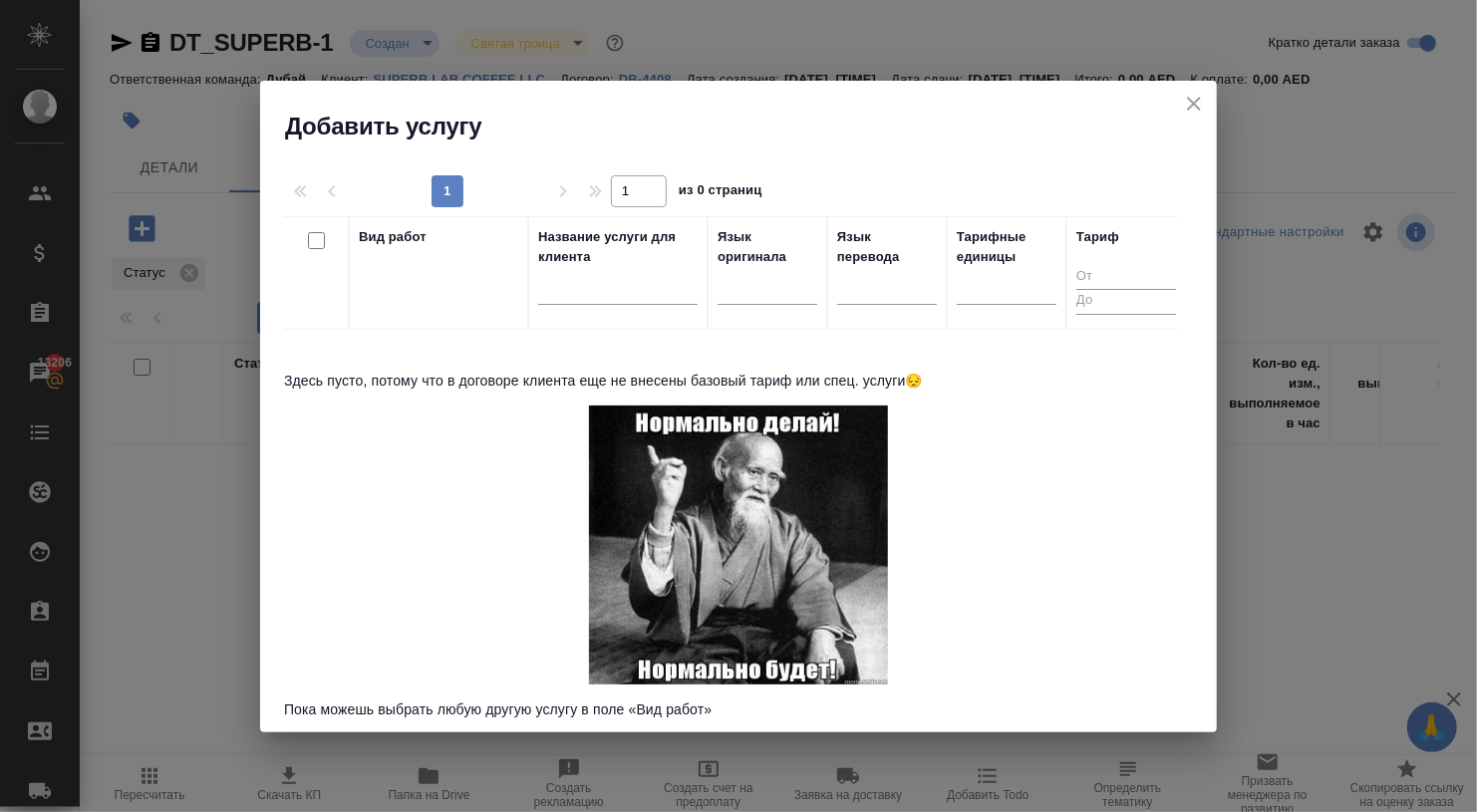 click 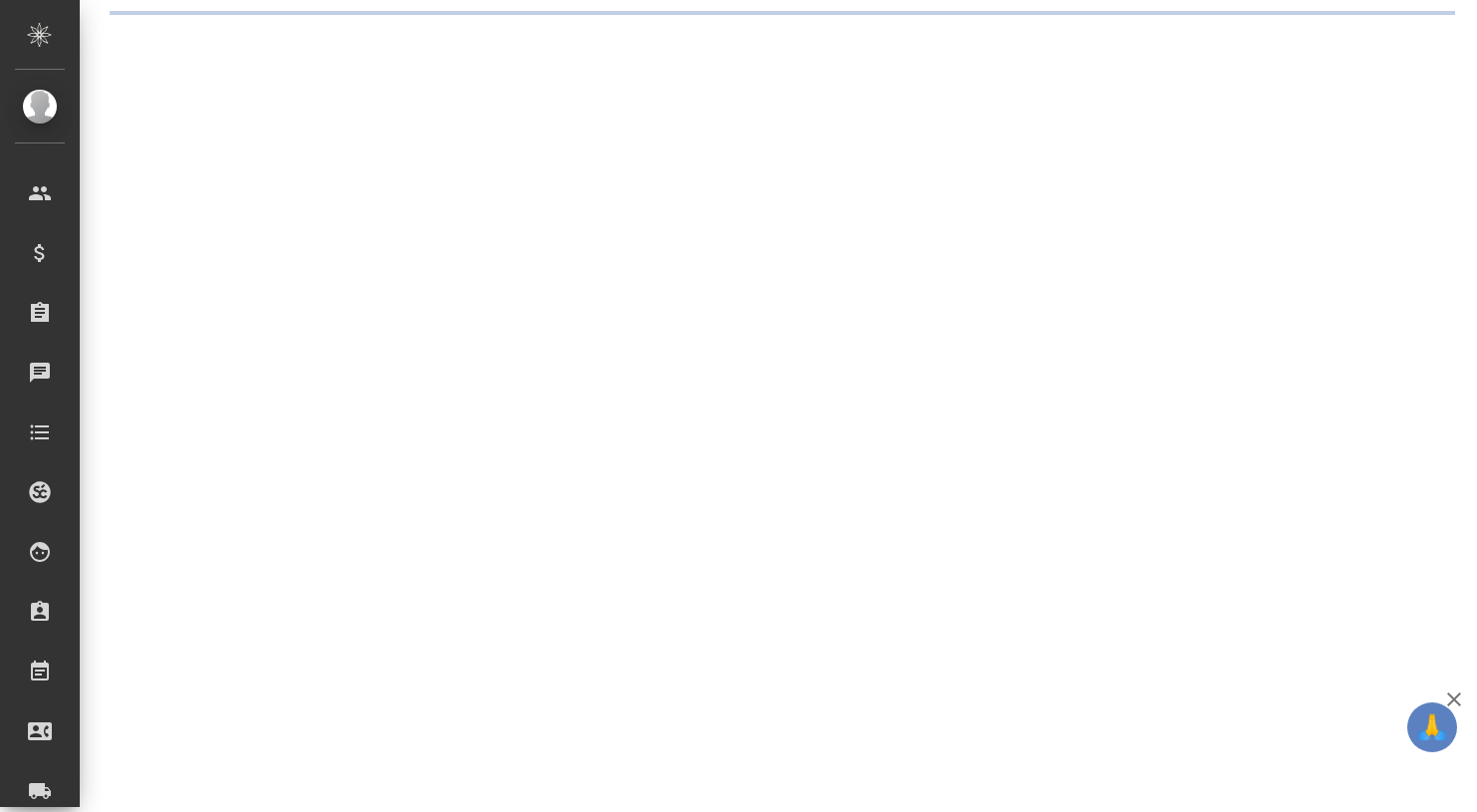 scroll, scrollTop: 0, scrollLeft: 0, axis: both 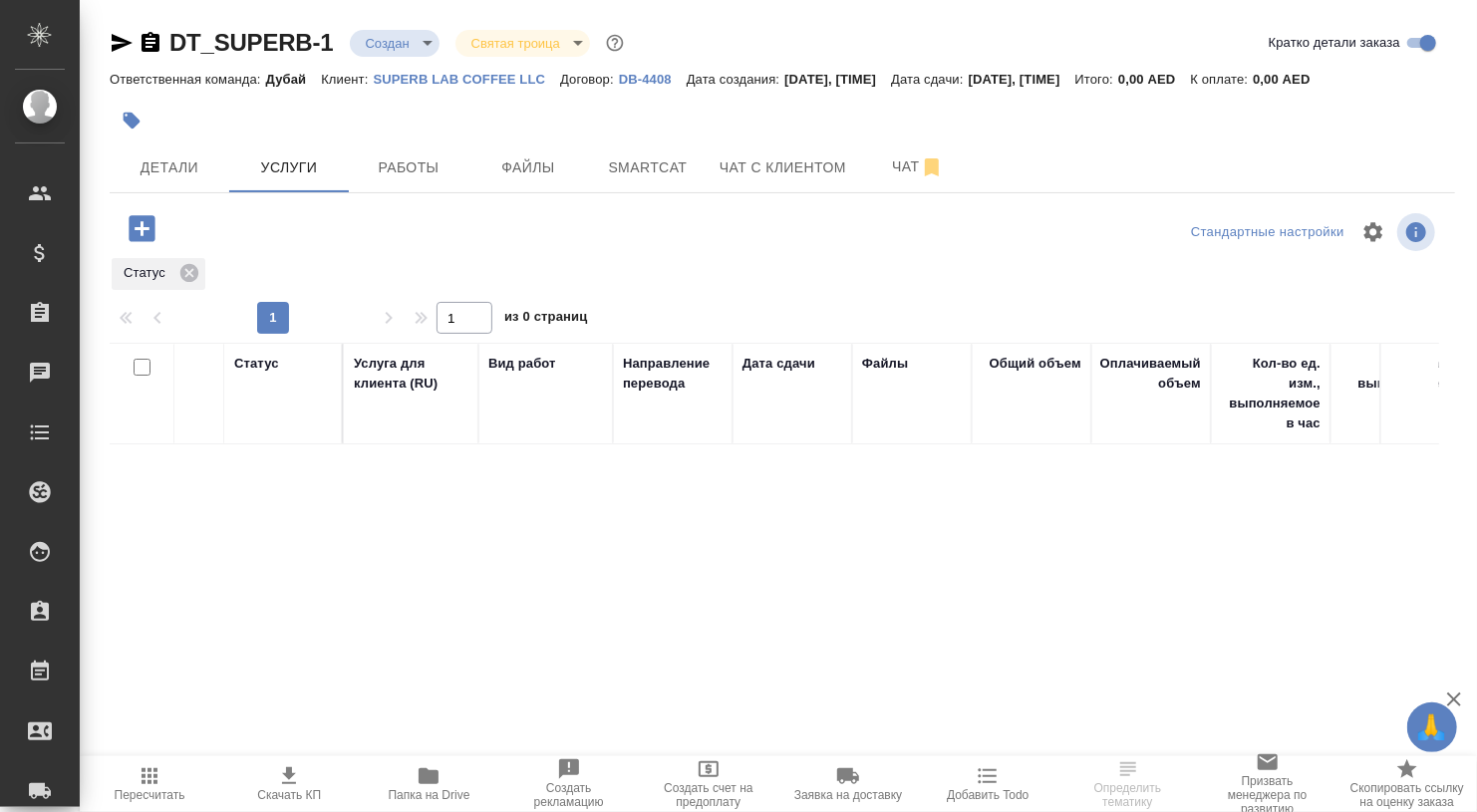 click 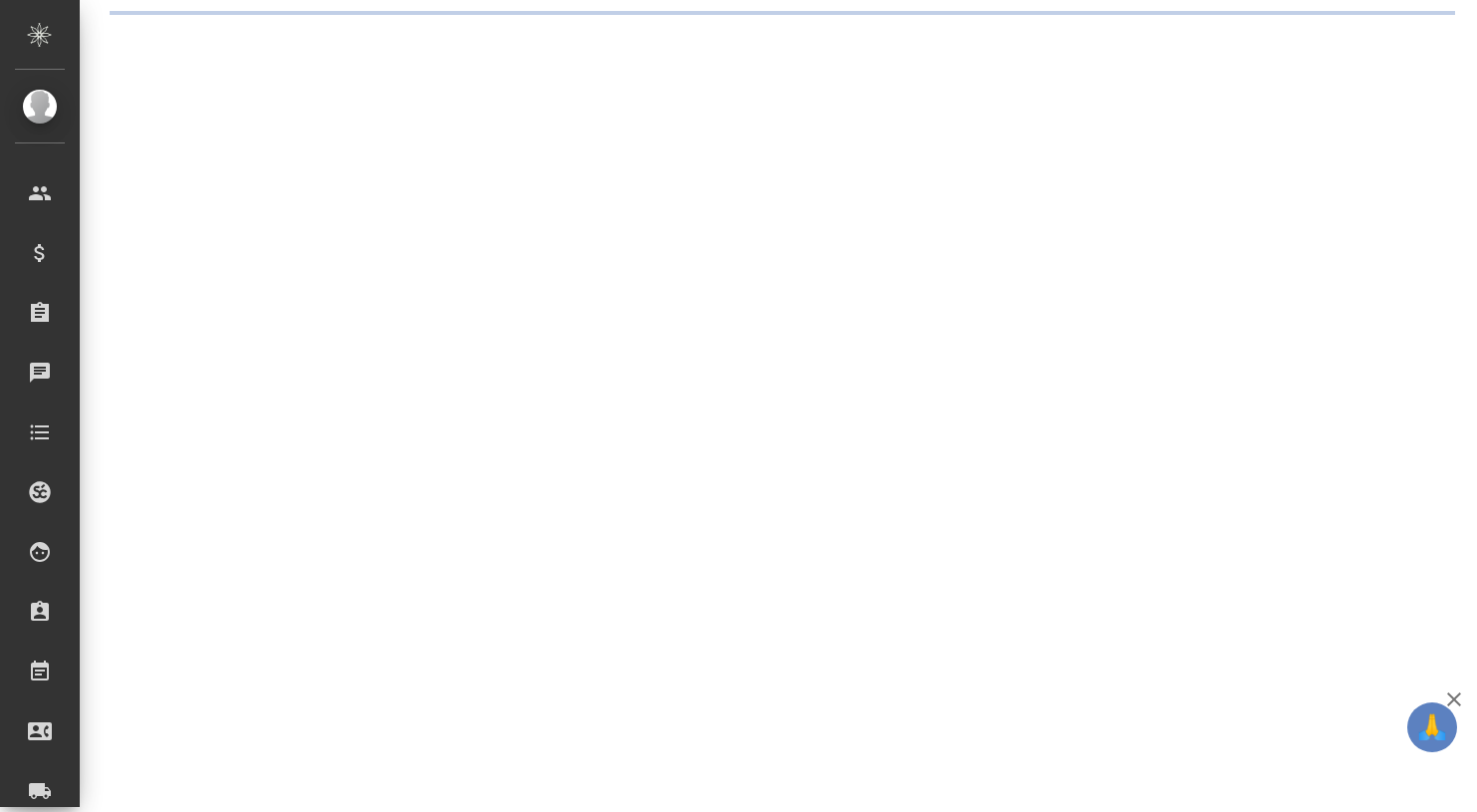 scroll, scrollTop: 0, scrollLeft: 0, axis: both 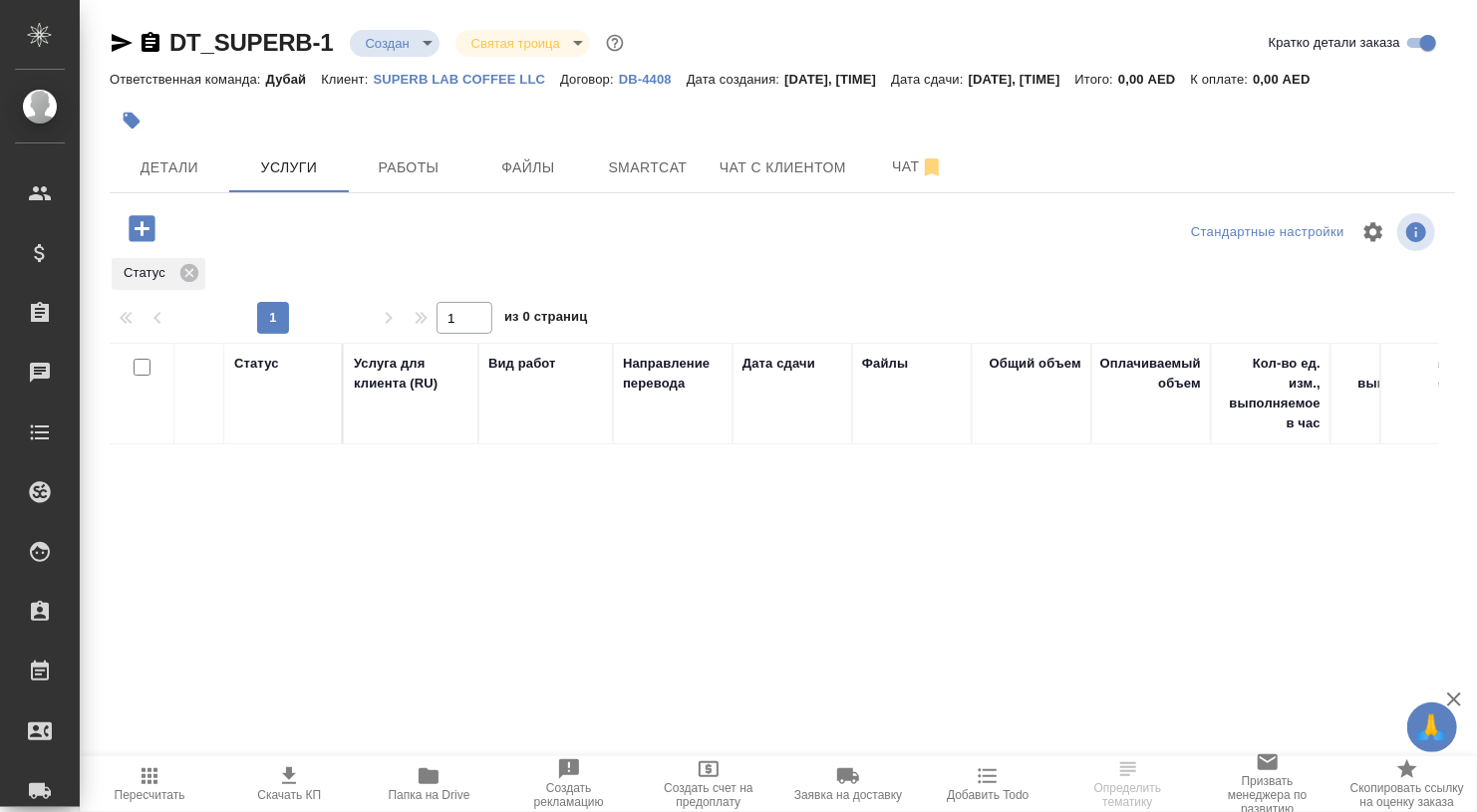 click 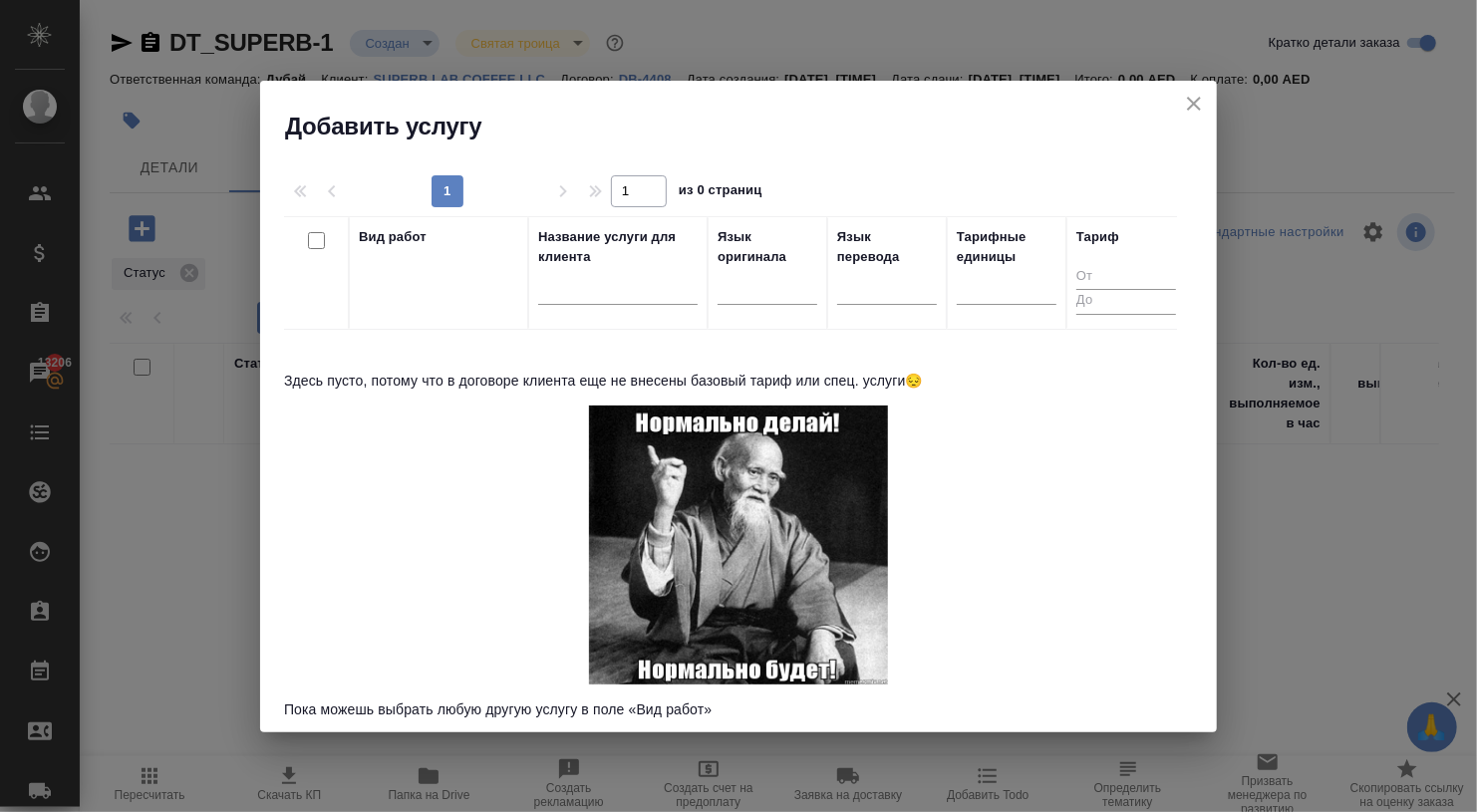 click 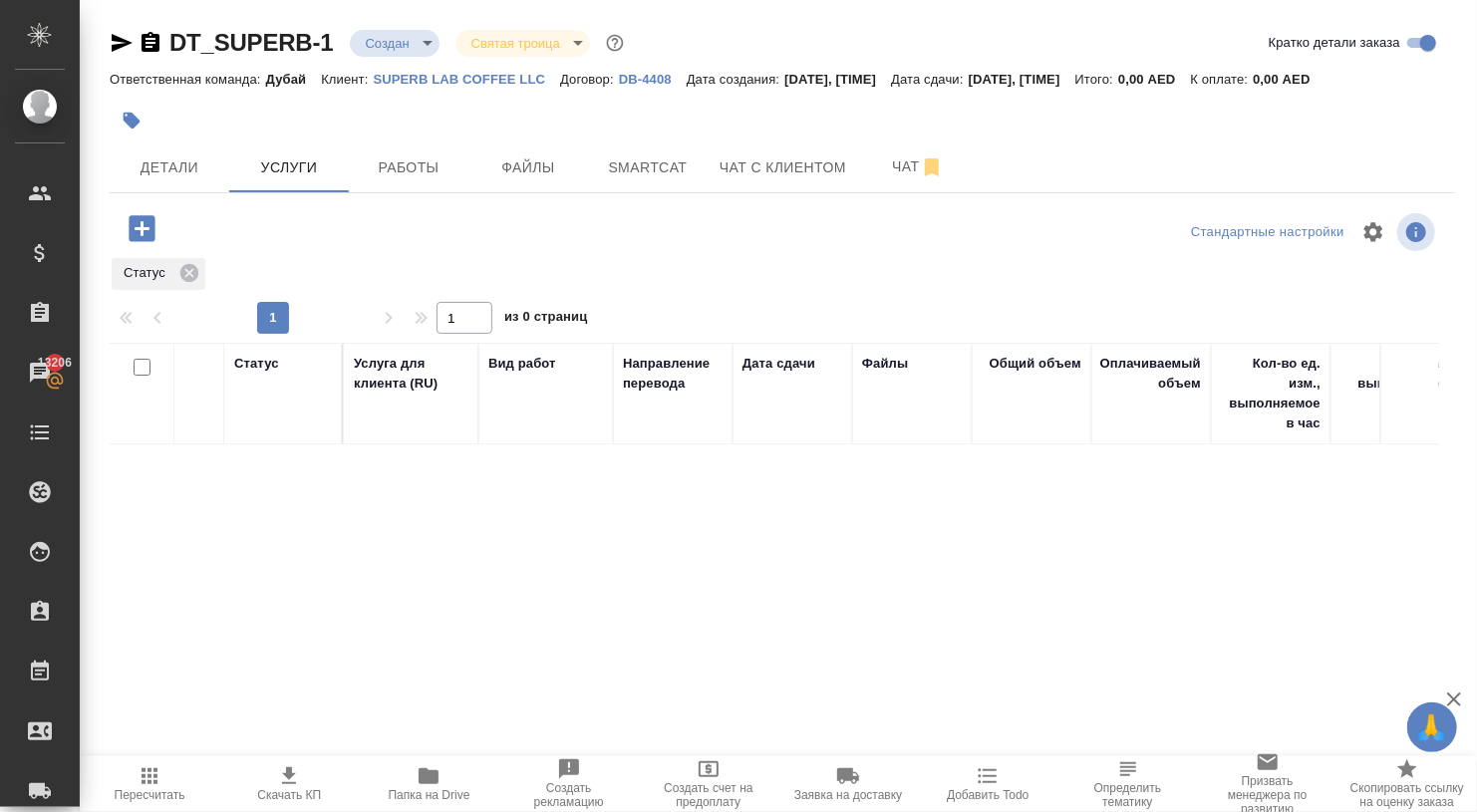 click 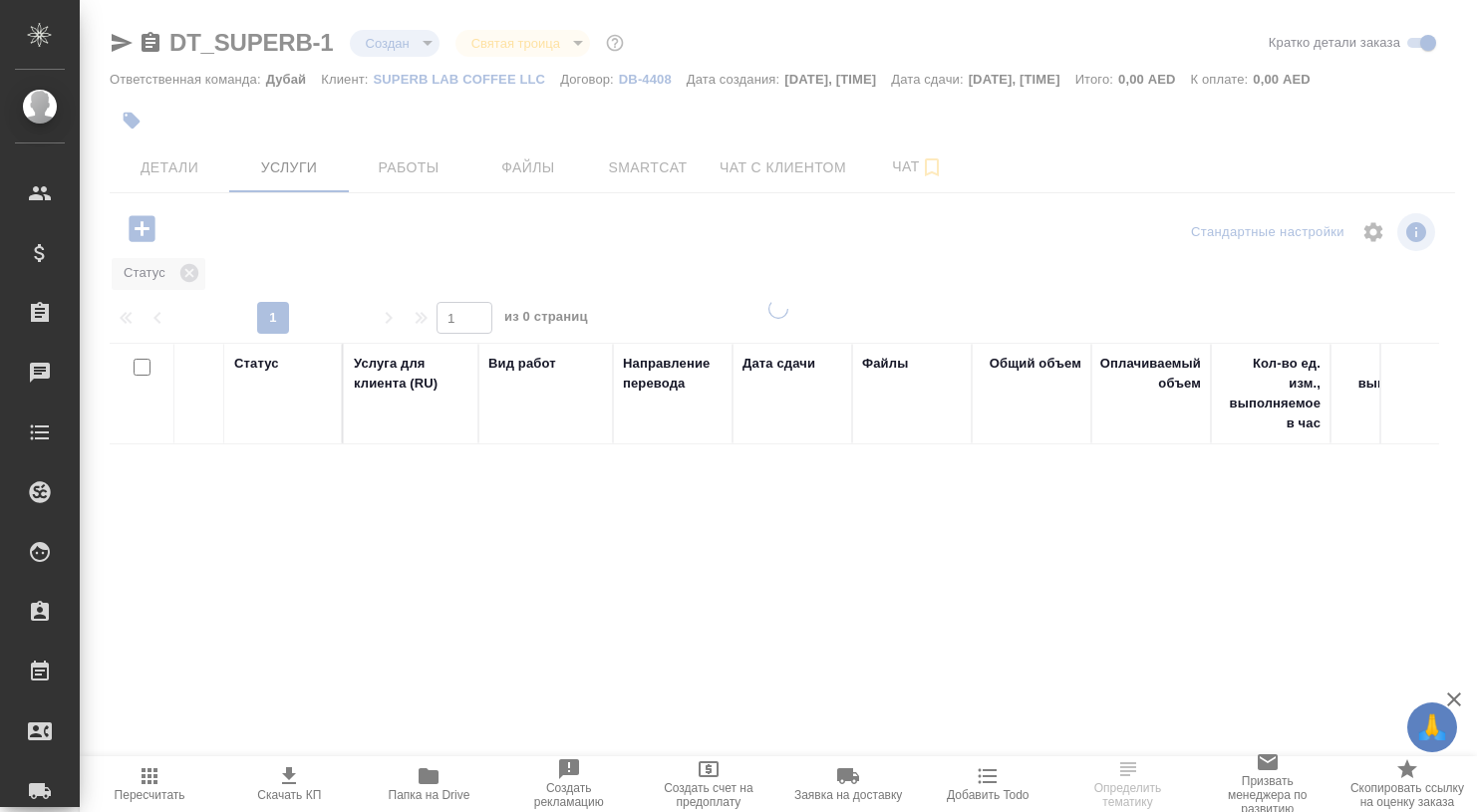 scroll, scrollTop: 0, scrollLeft: 0, axis: both 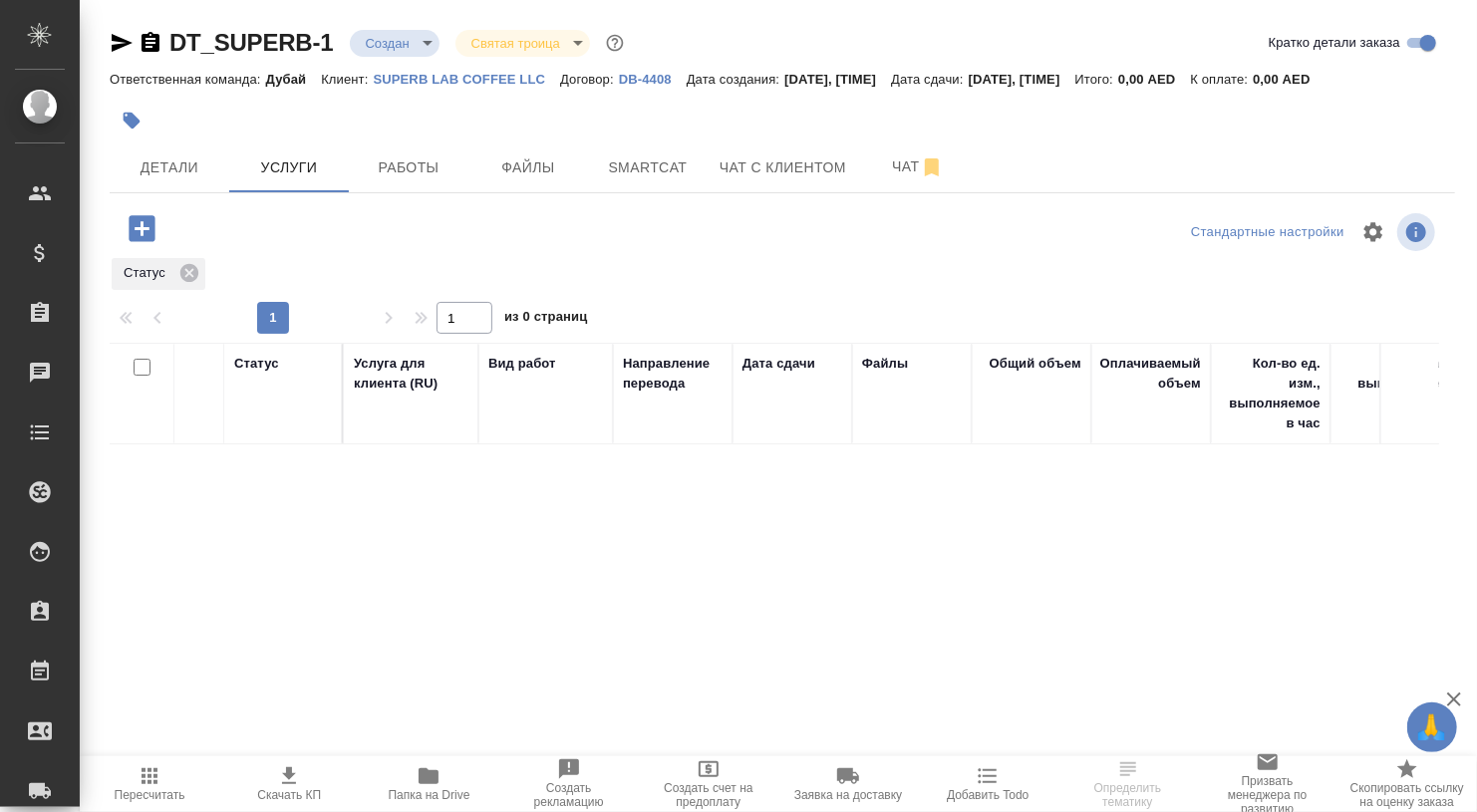 click 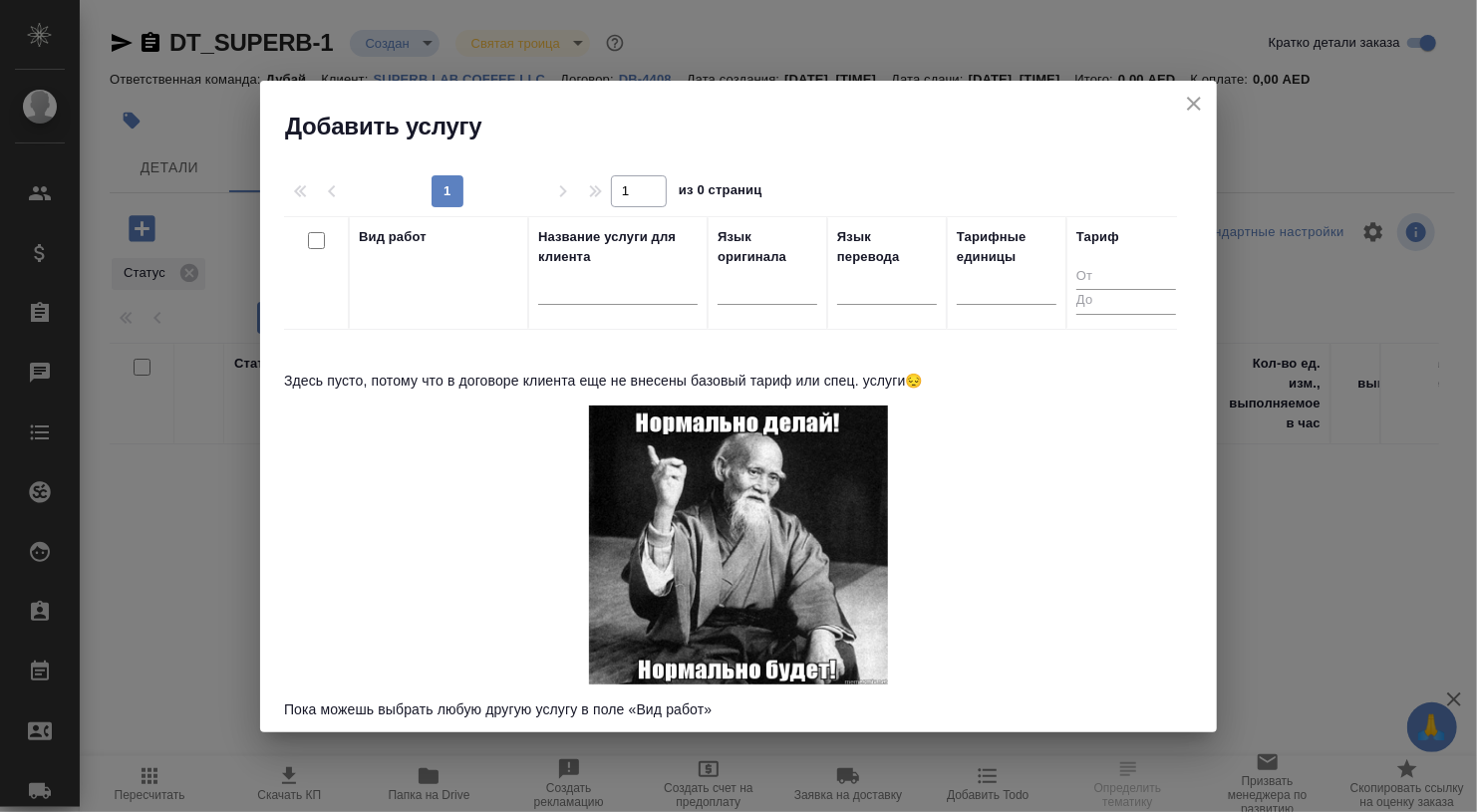 click 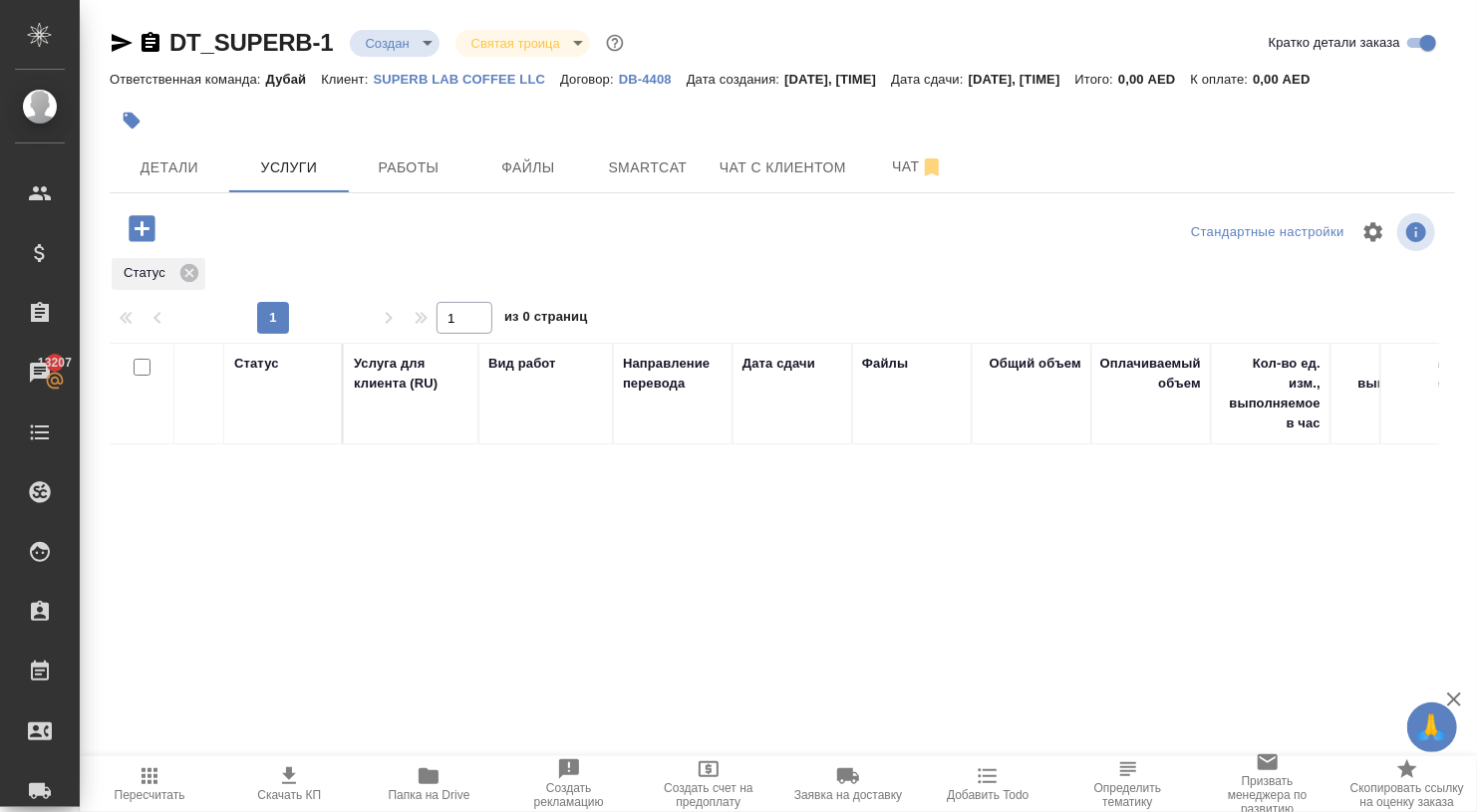click 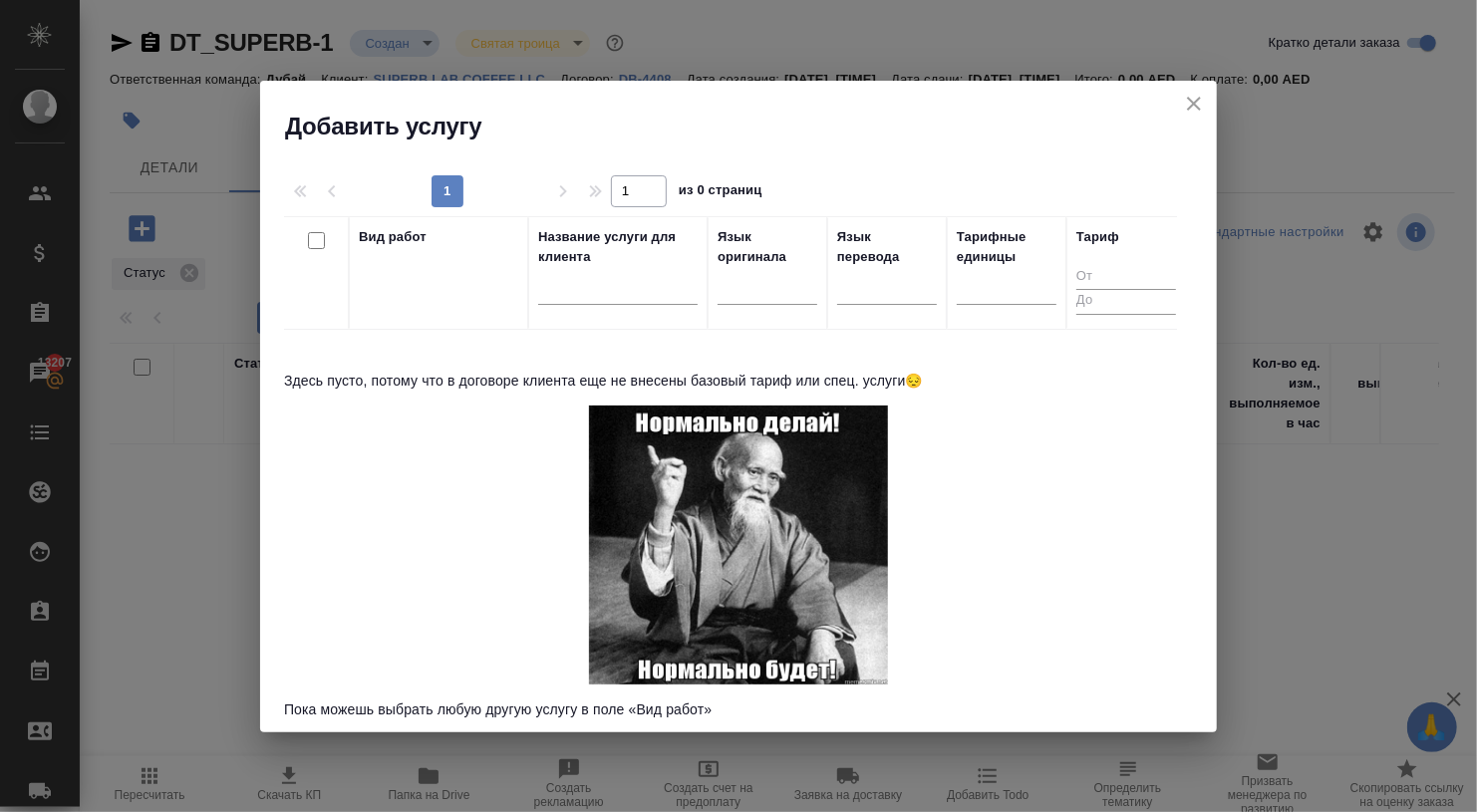 click 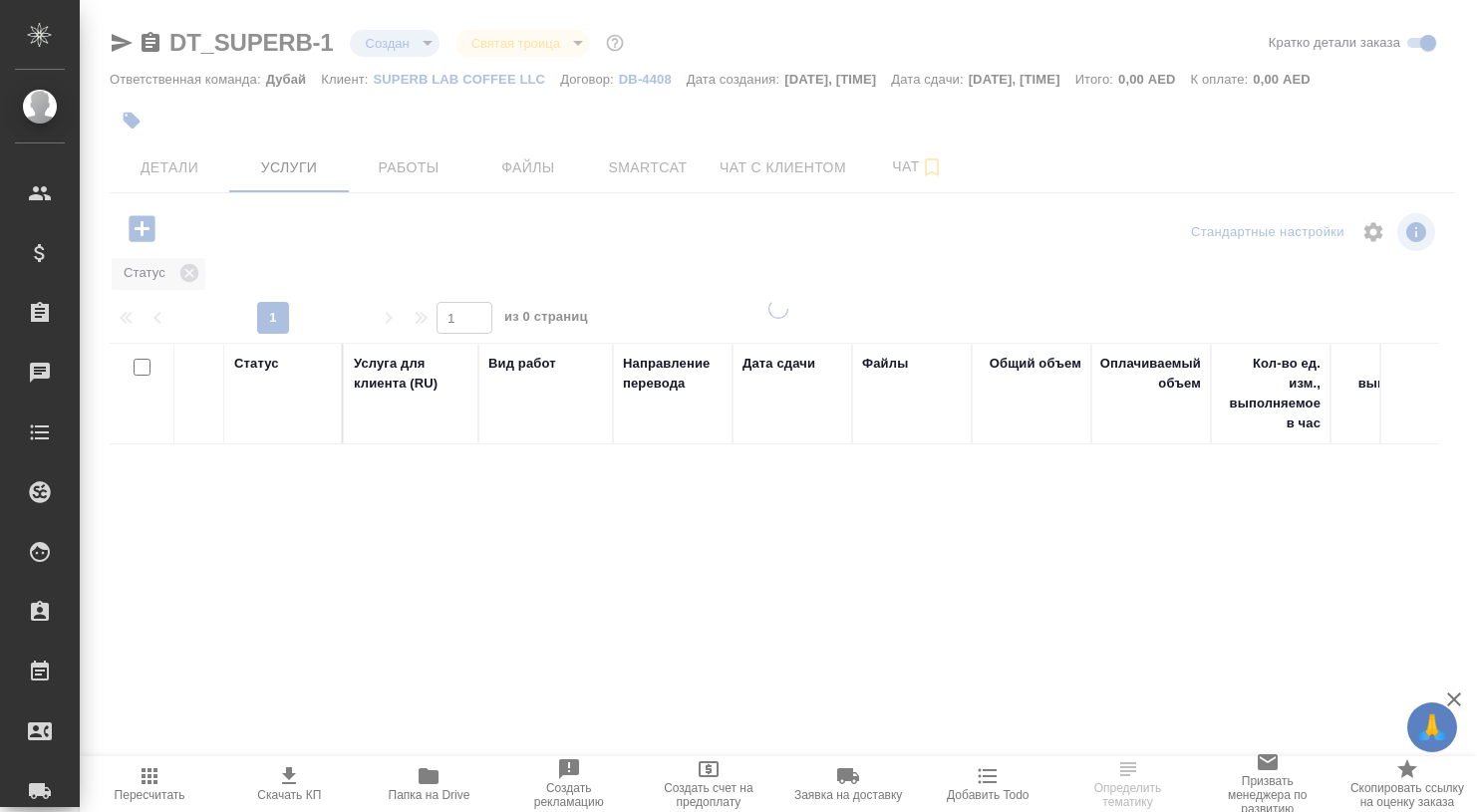 scroll, scrollTop: 0, scrollLeft: 0, axis: both 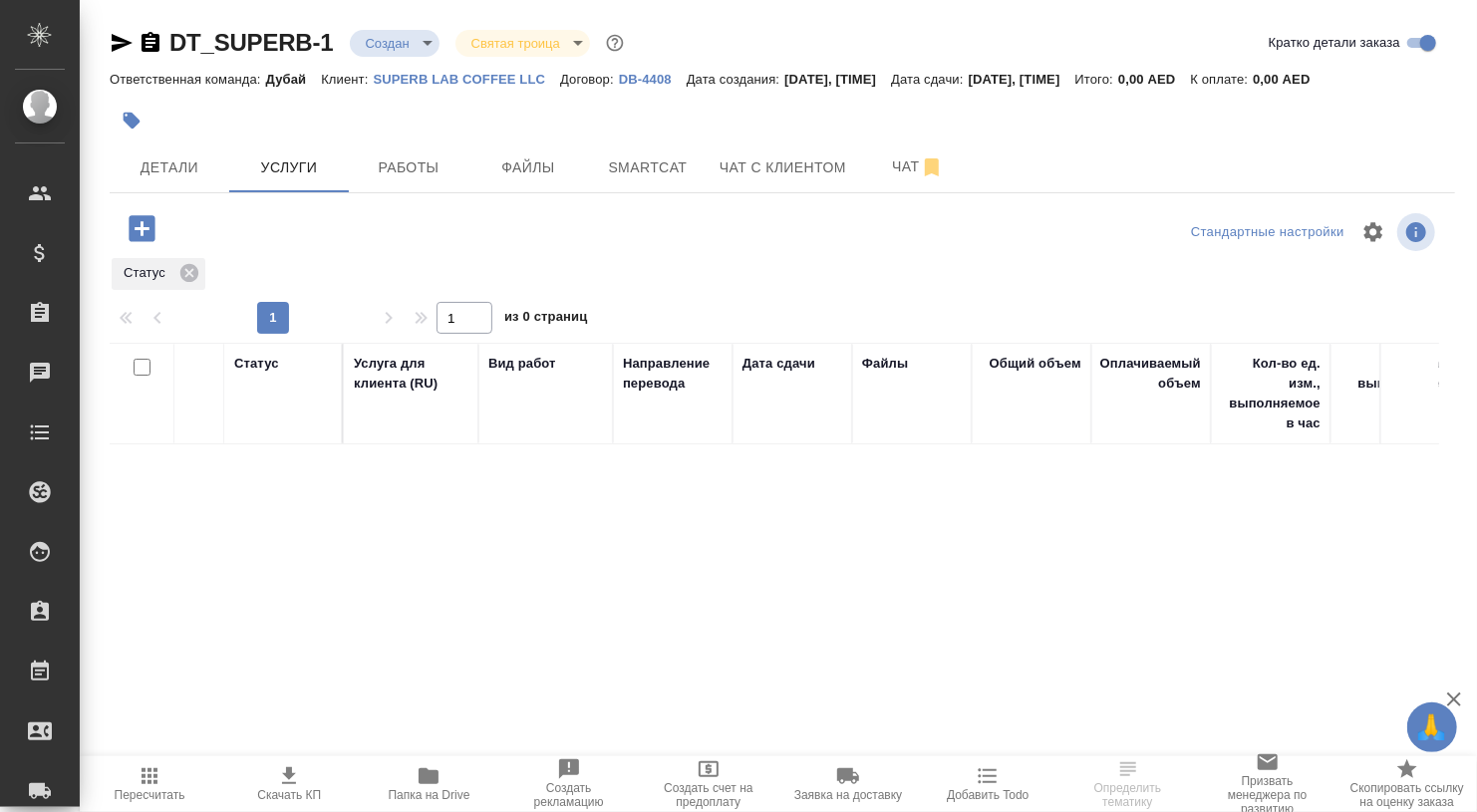 click 